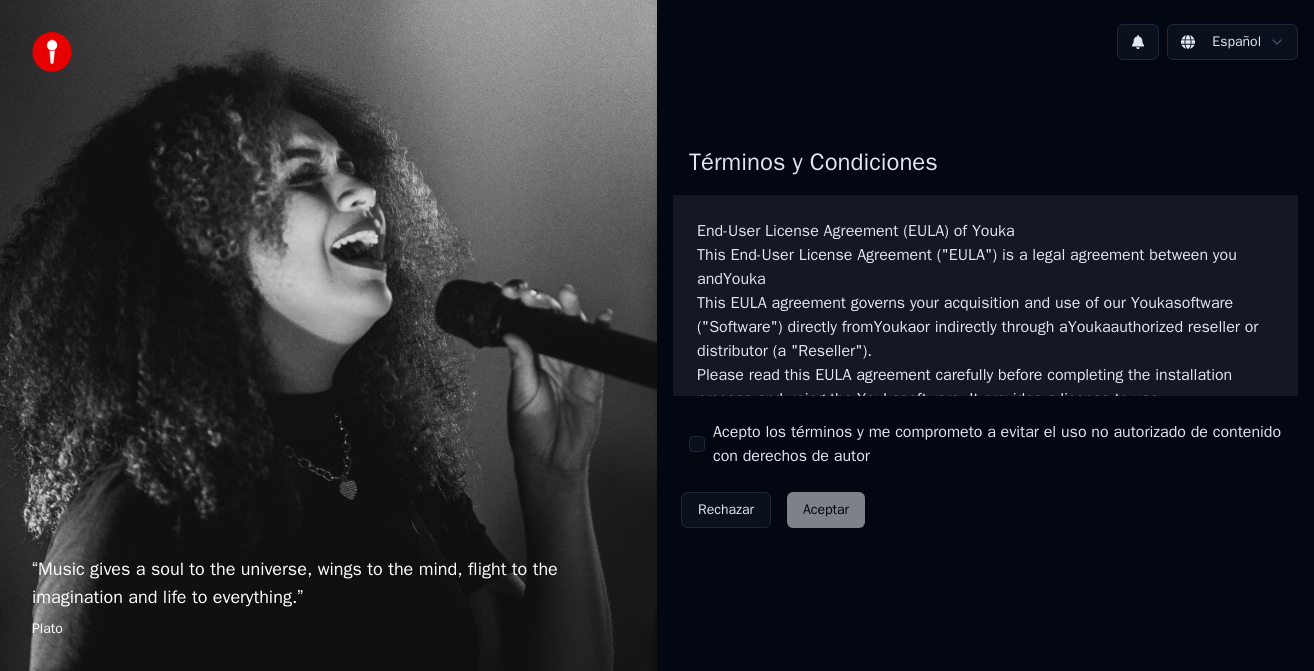 scroll, scrollTop: 0, scrollLeft: 0, axis: both 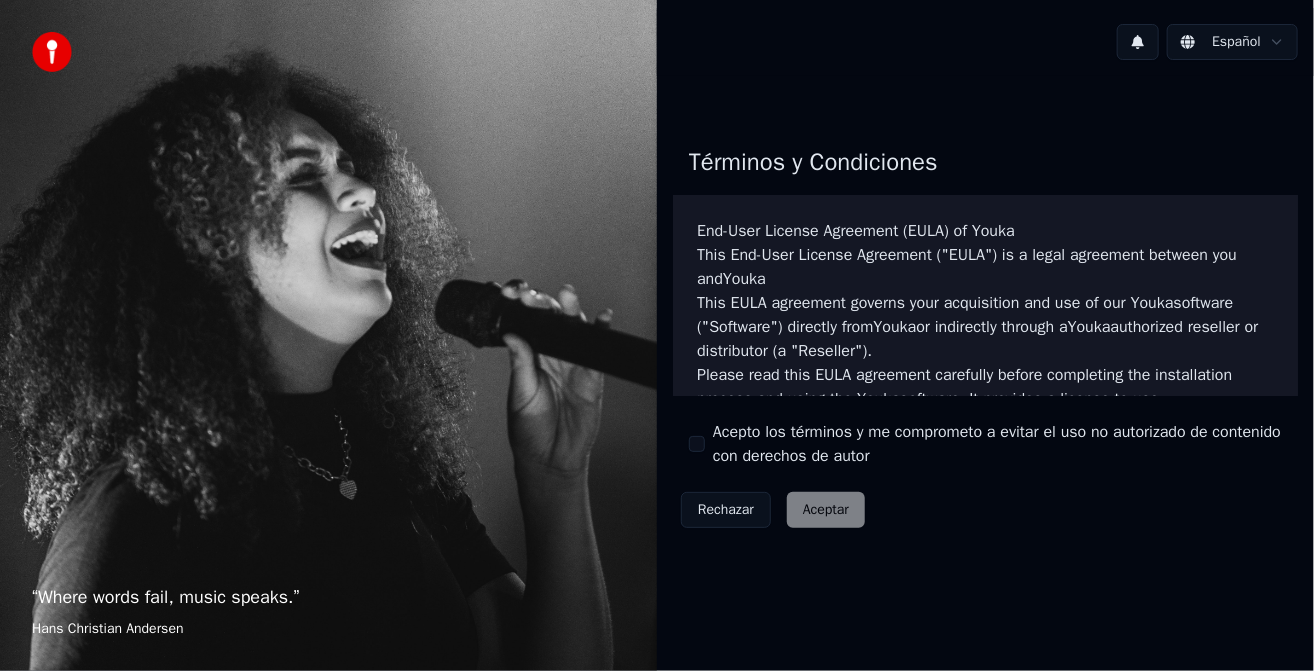 click on "Acepto los términos y me comprometo a evitar el uso no autorizado de contenido con derechos de autor" at bounding box center [697, 444] 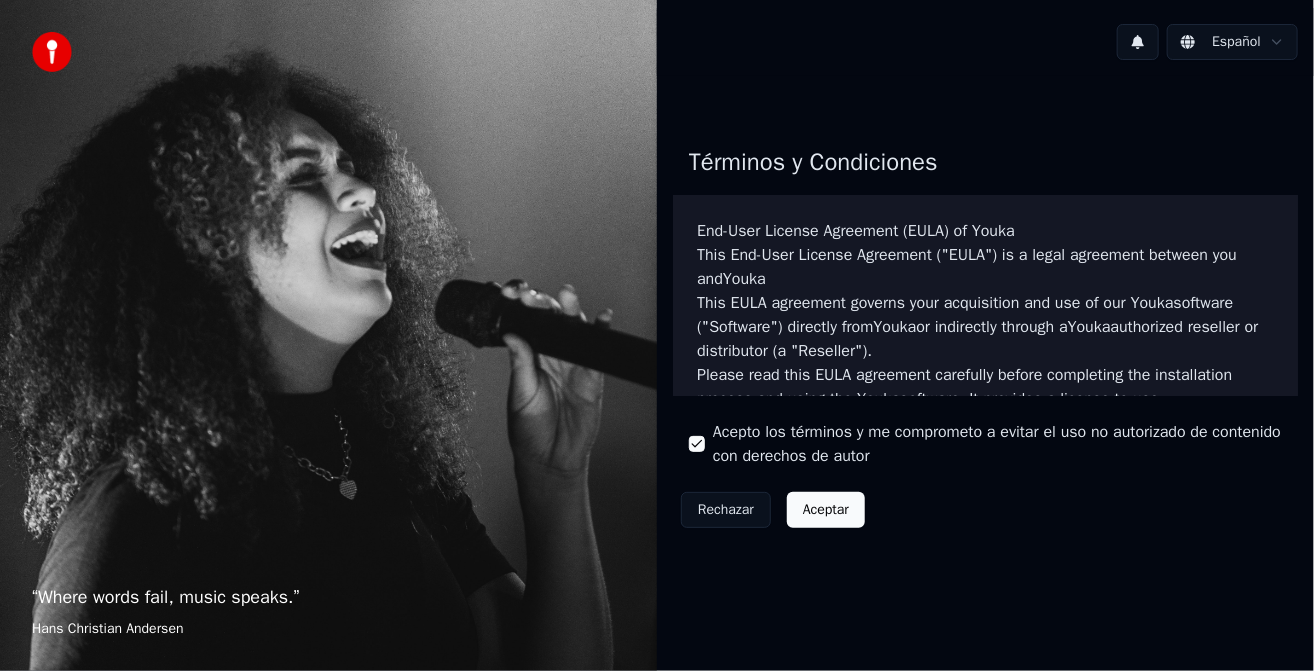 click on "Aceptar" at bounding box center [826, 510] 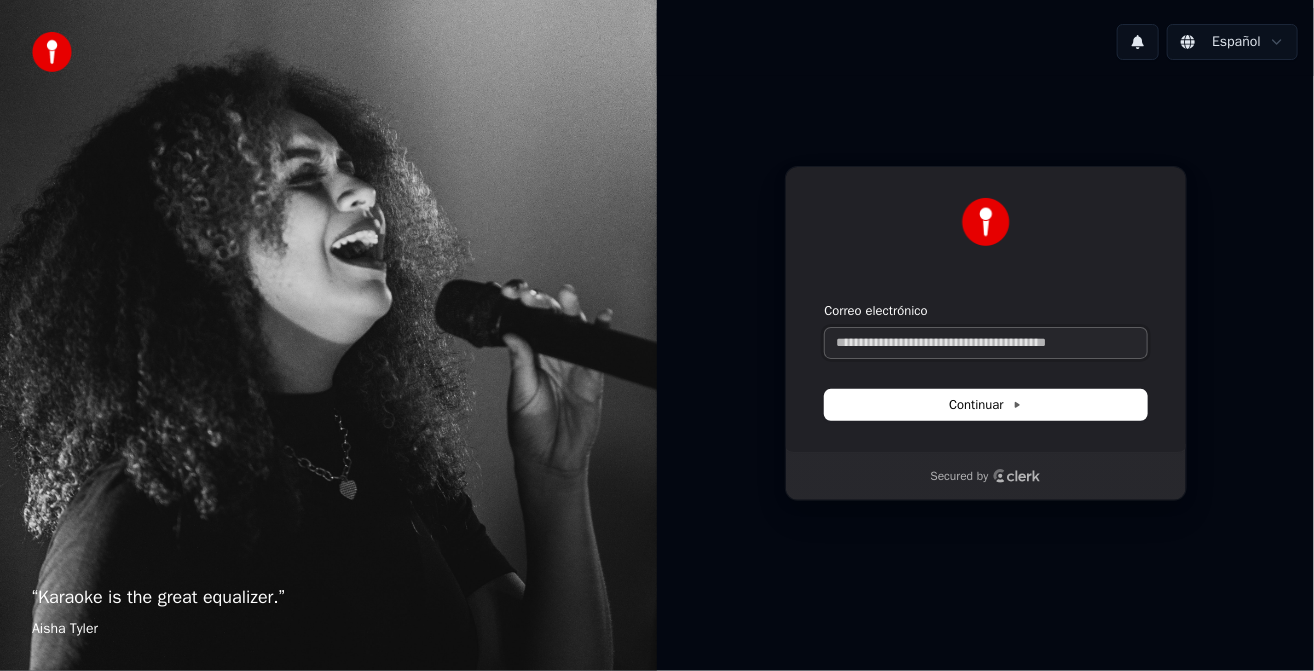 click on "Correo electrónico" at bounding box center (986, 343) 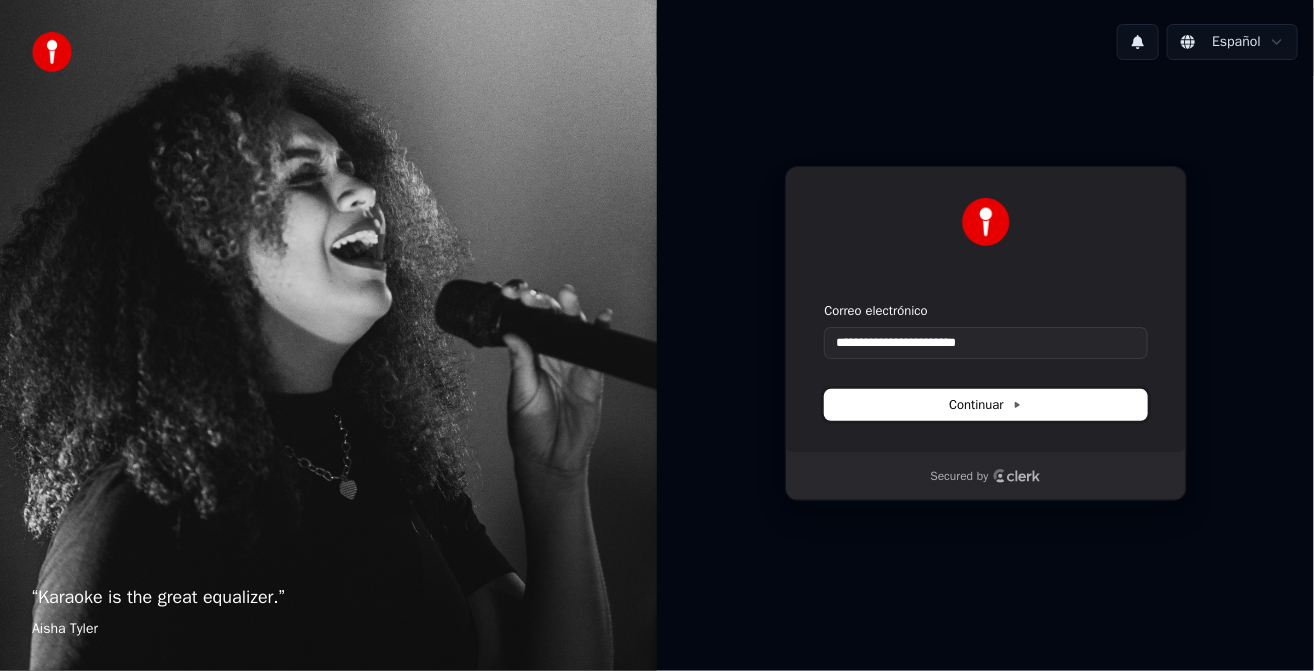 click on "Continuar" at bounding box center [986, 405] 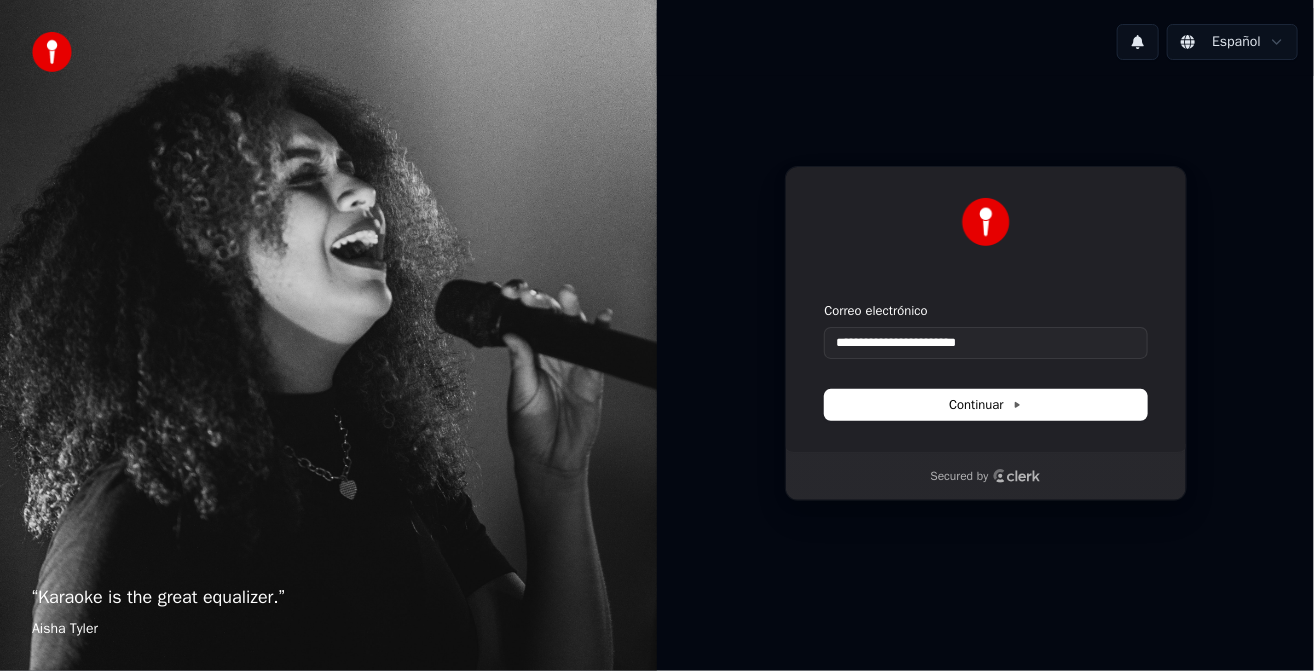 type on "**********" 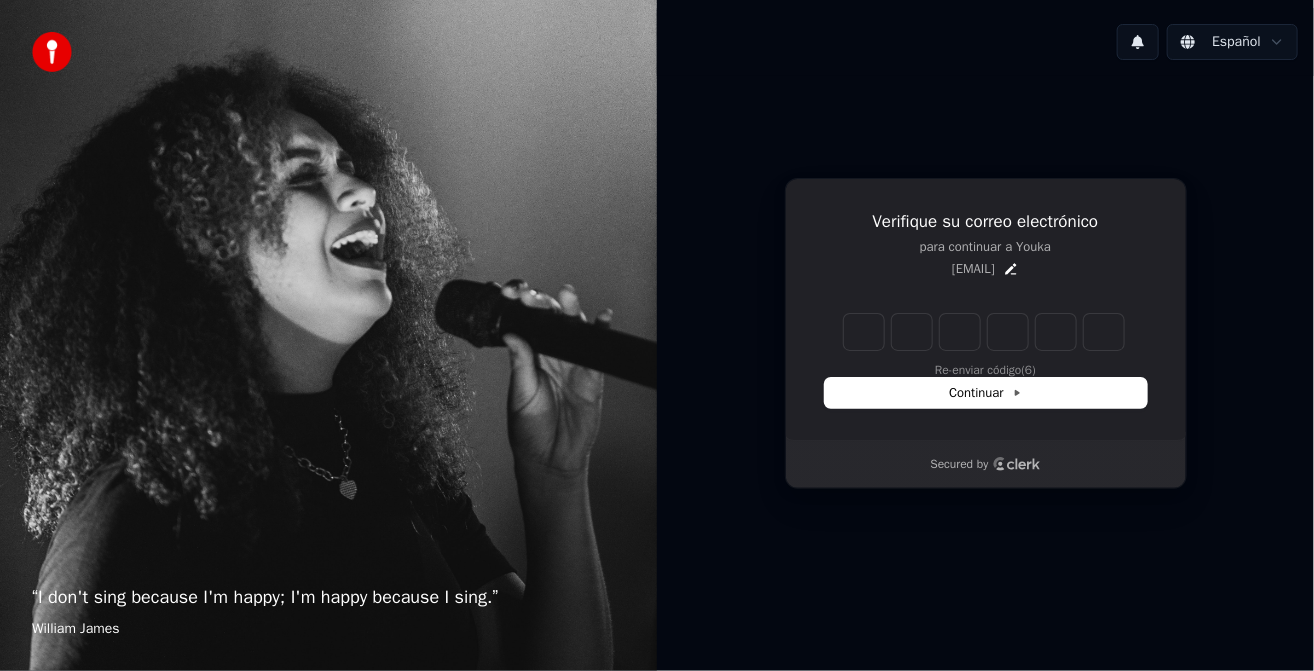 type on "*" 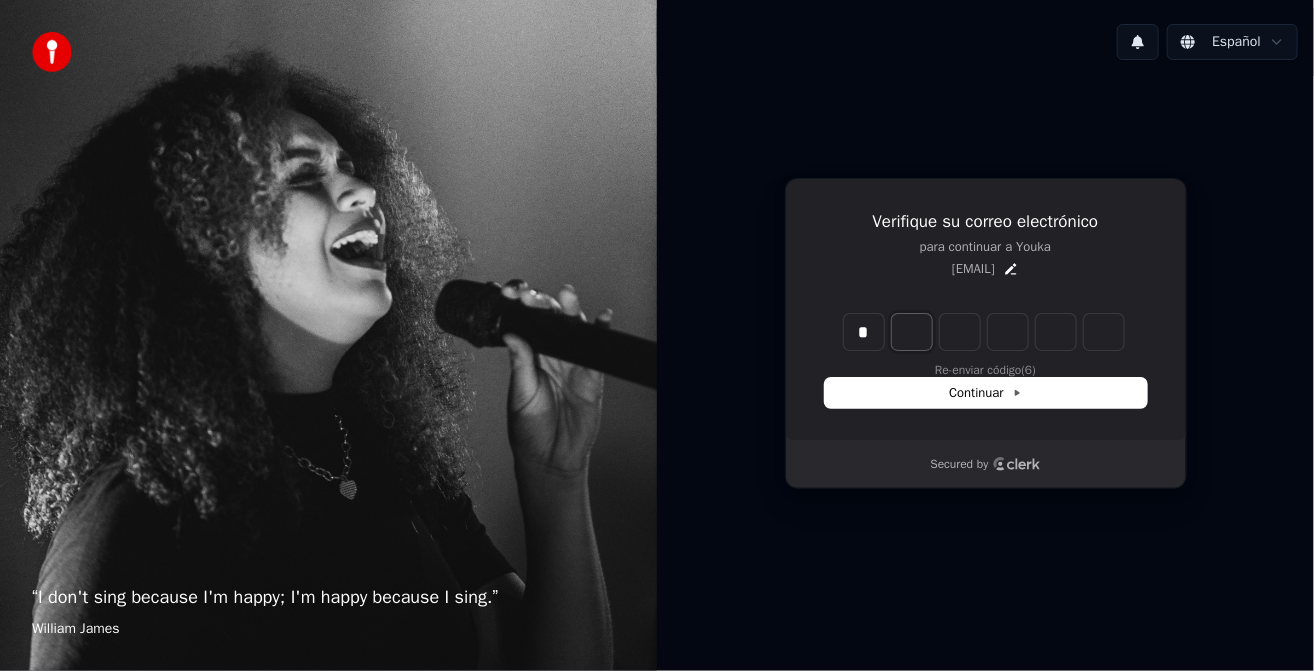 type on "*" 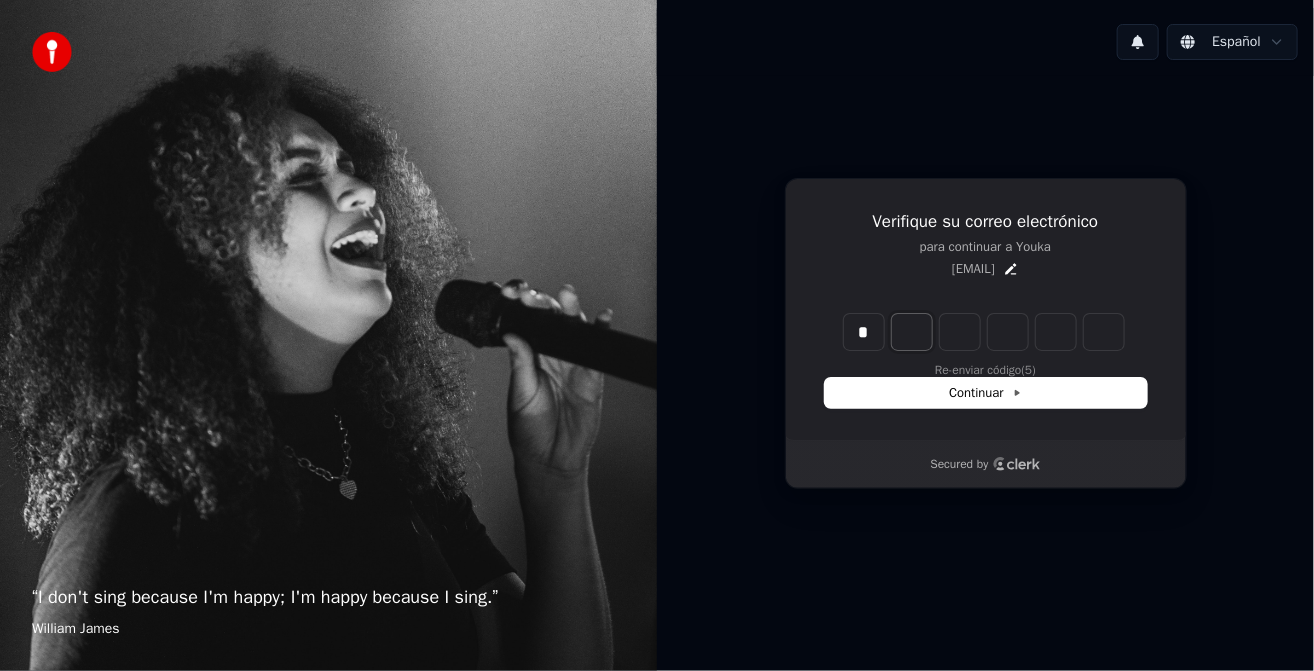 type on "*" 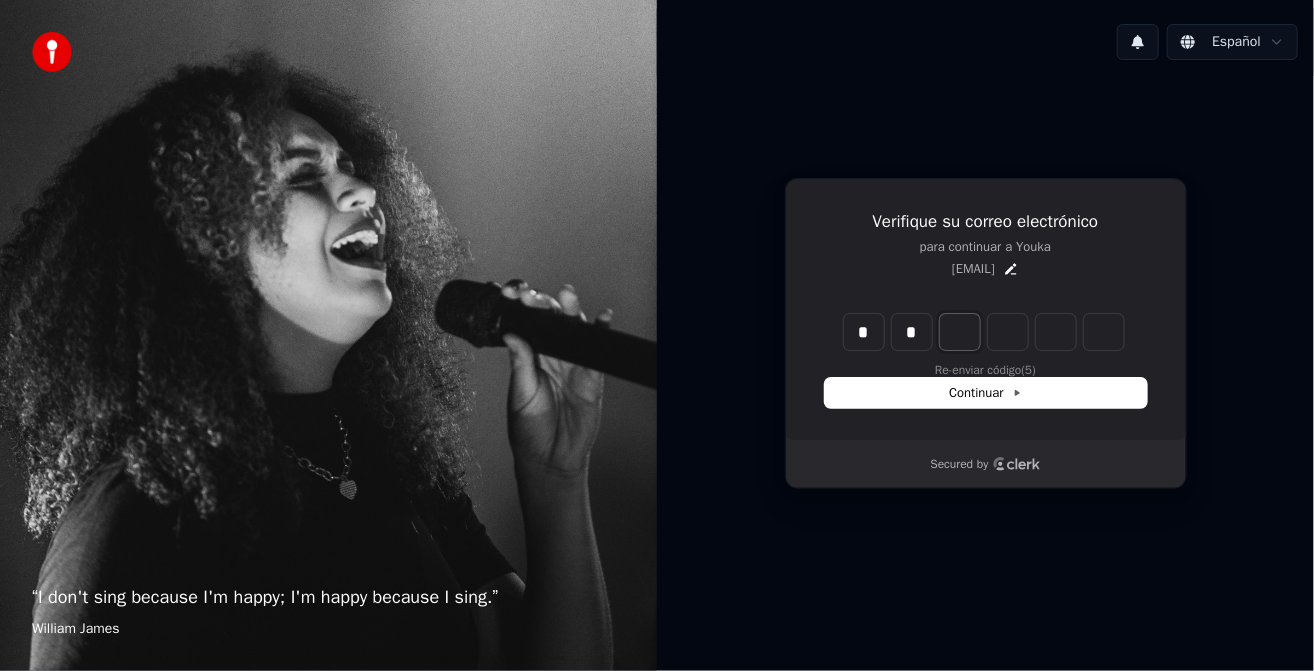 type on "**" 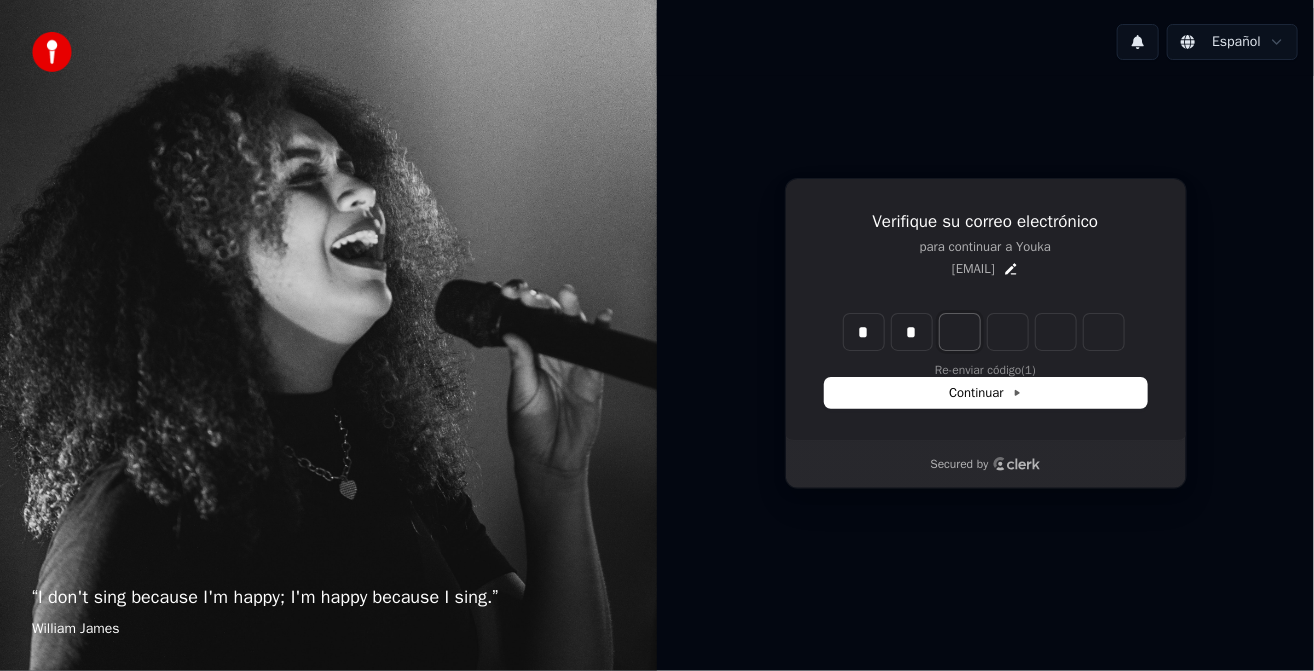 type on "*" 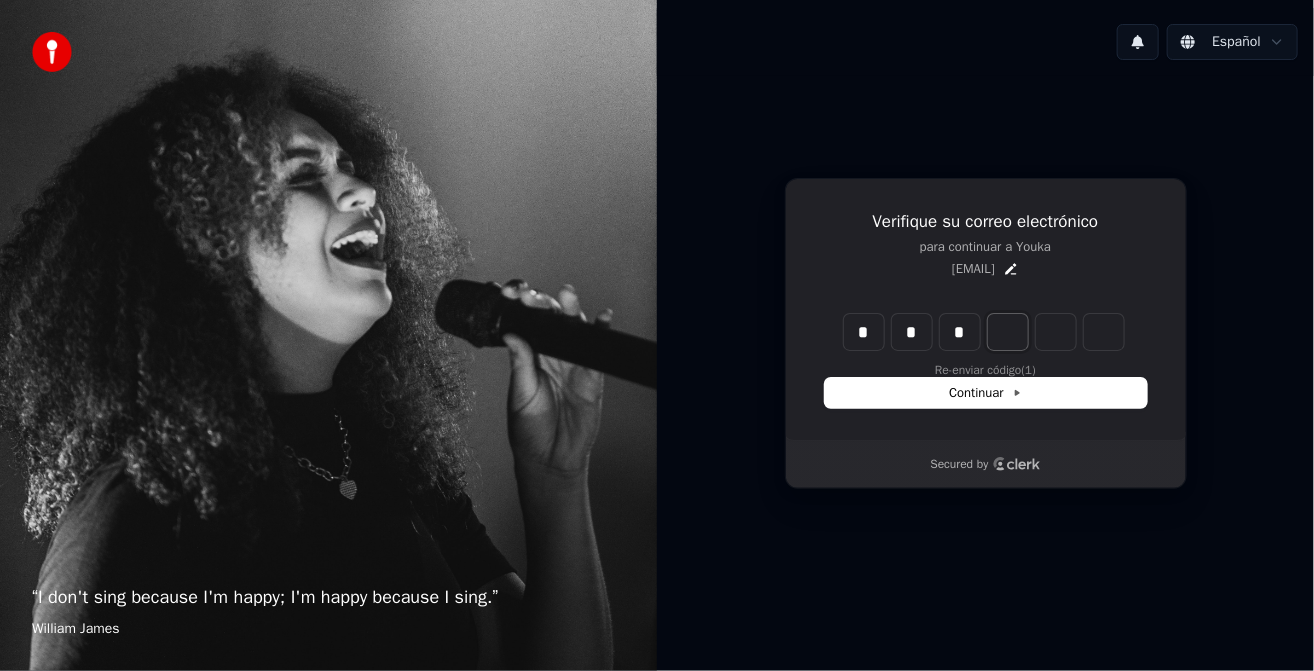 type on "***" 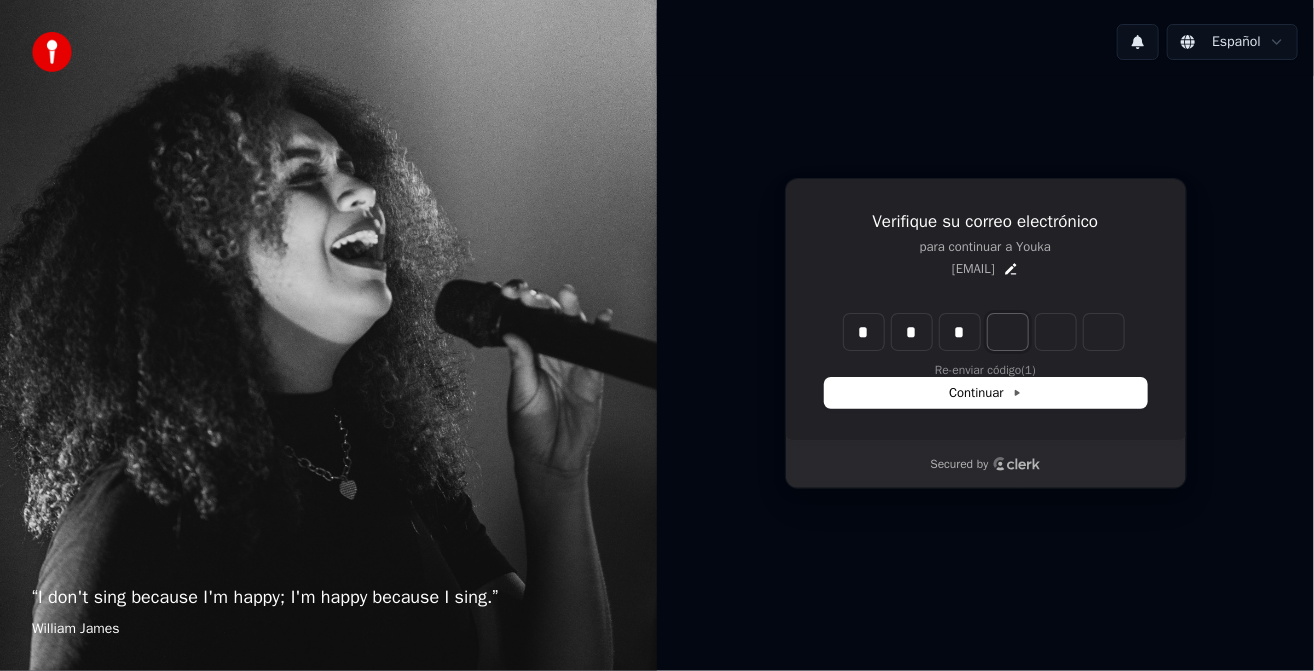 type on "*" 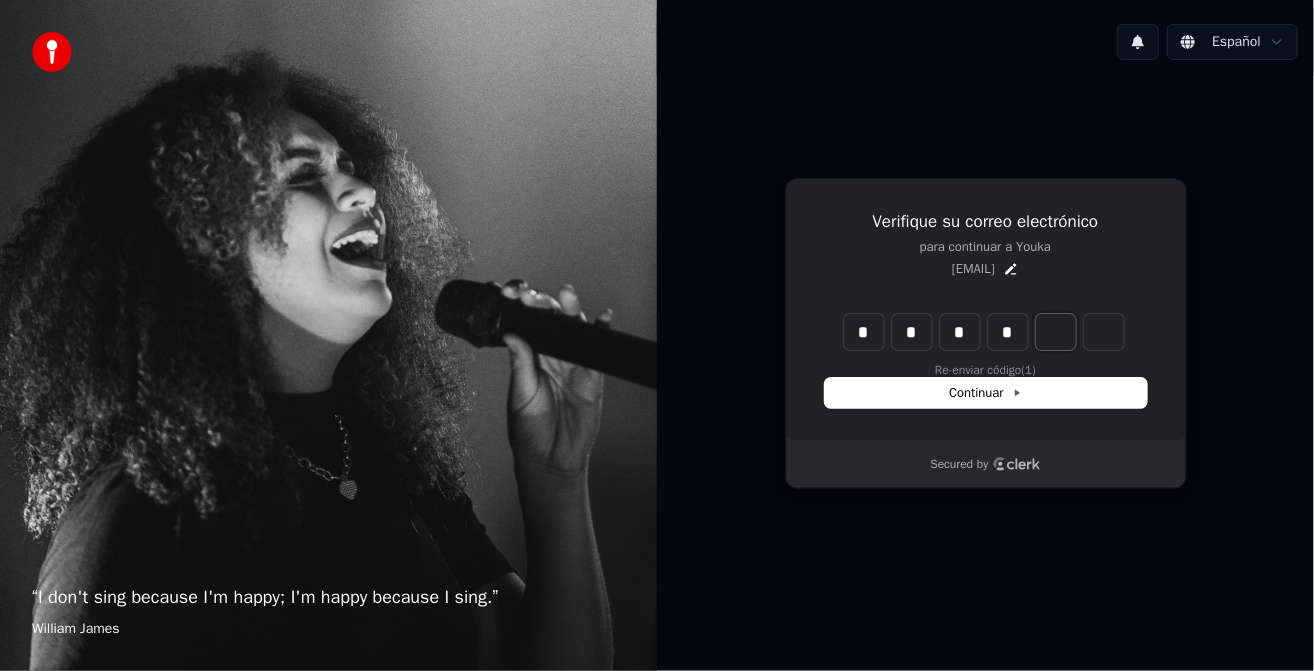 type on "****" 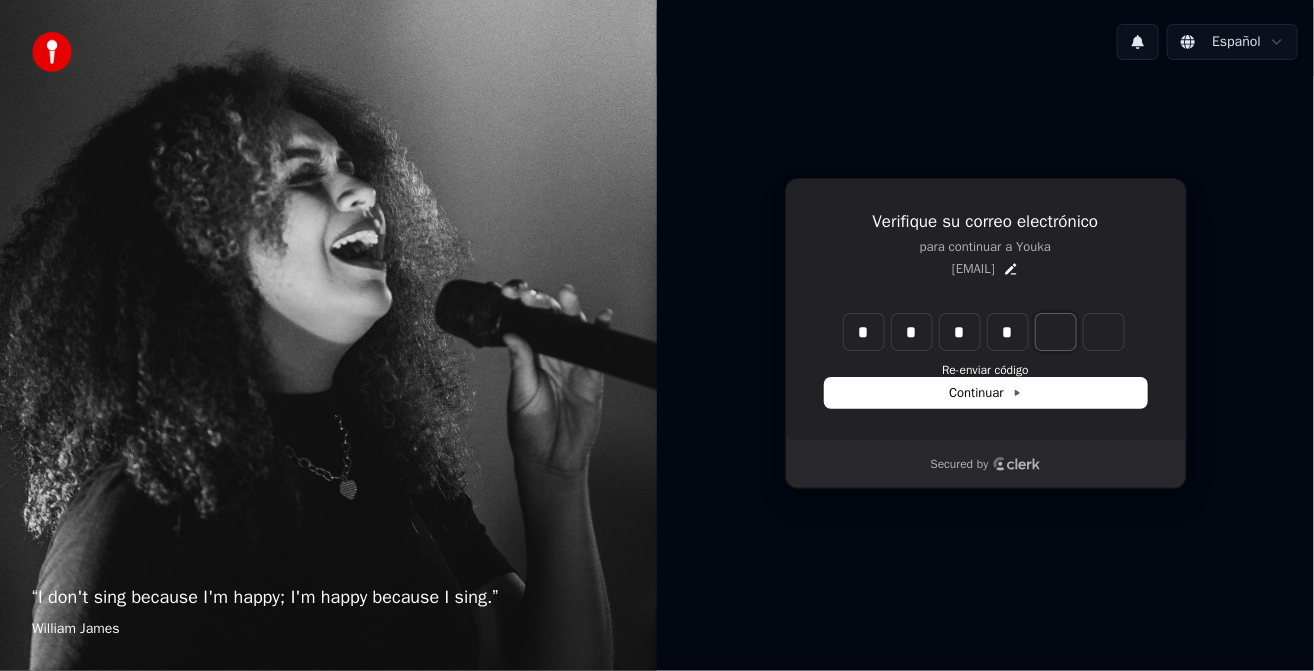 type on "*" 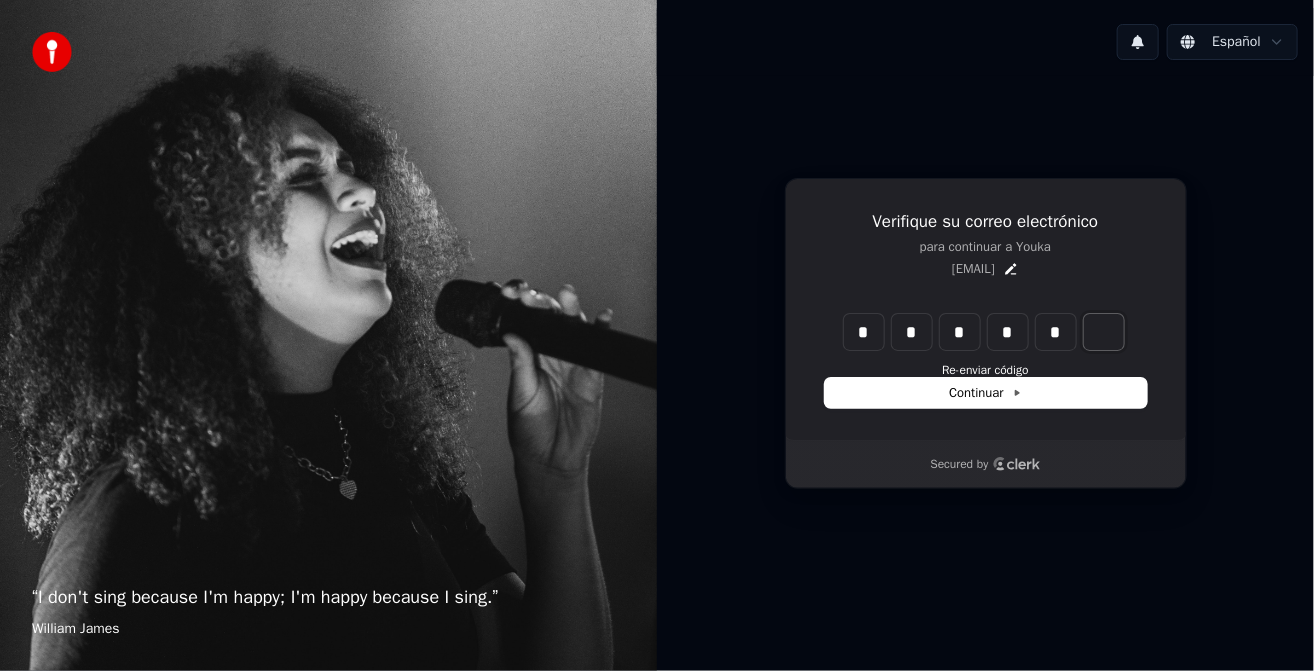type on "******" 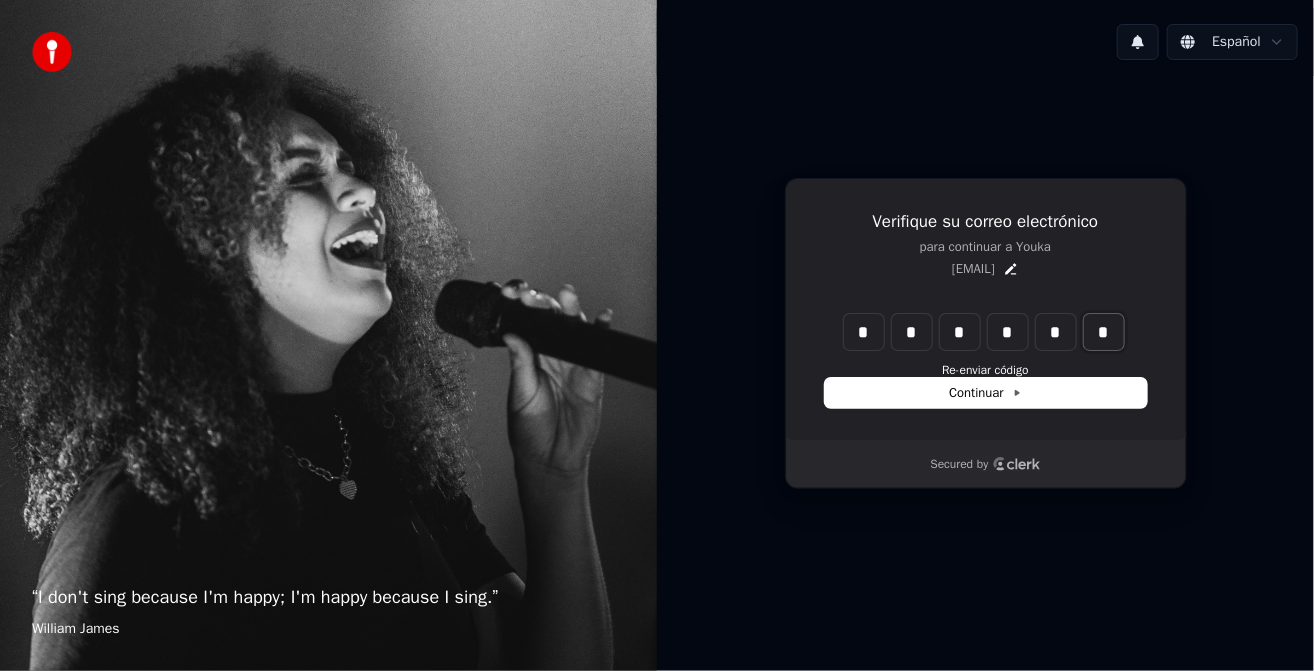 type on "*" 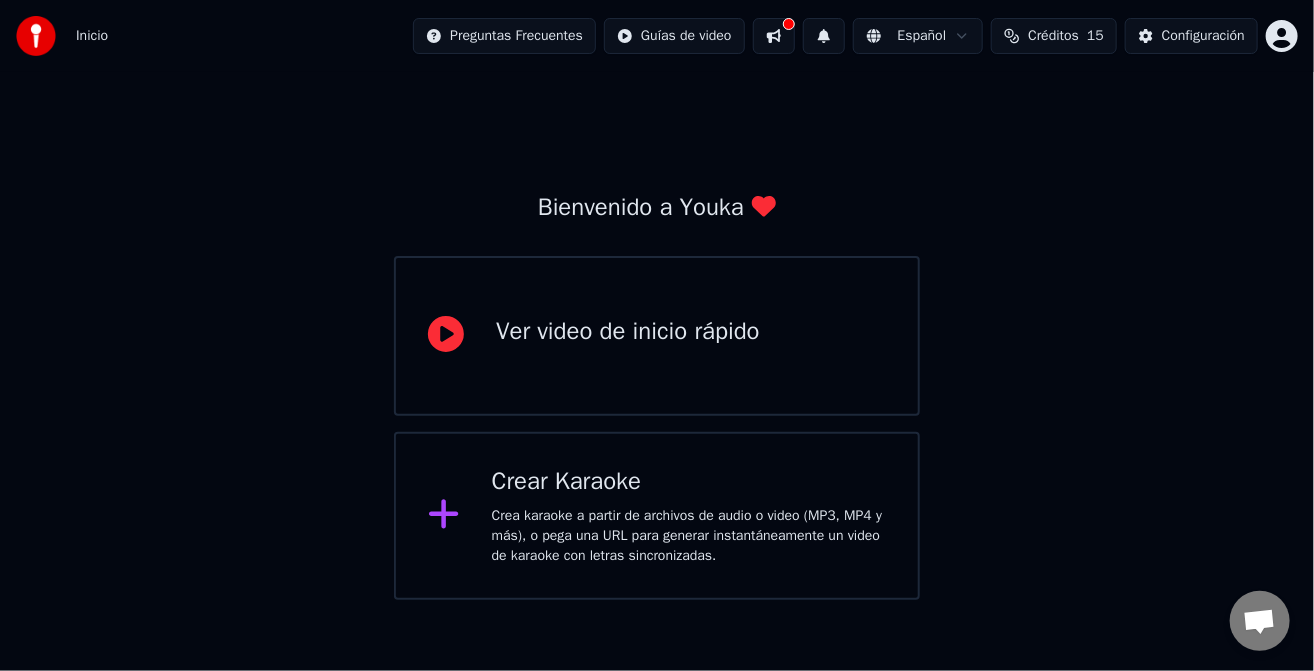 click on "Crear Karaoke Crea karaoke a partir de archivos de audio o video (MP3, MP4 y más), o pega una URL para generar instantáneamente un video de karaoke con letras sincronizadas." at bounding box center [689, 516] 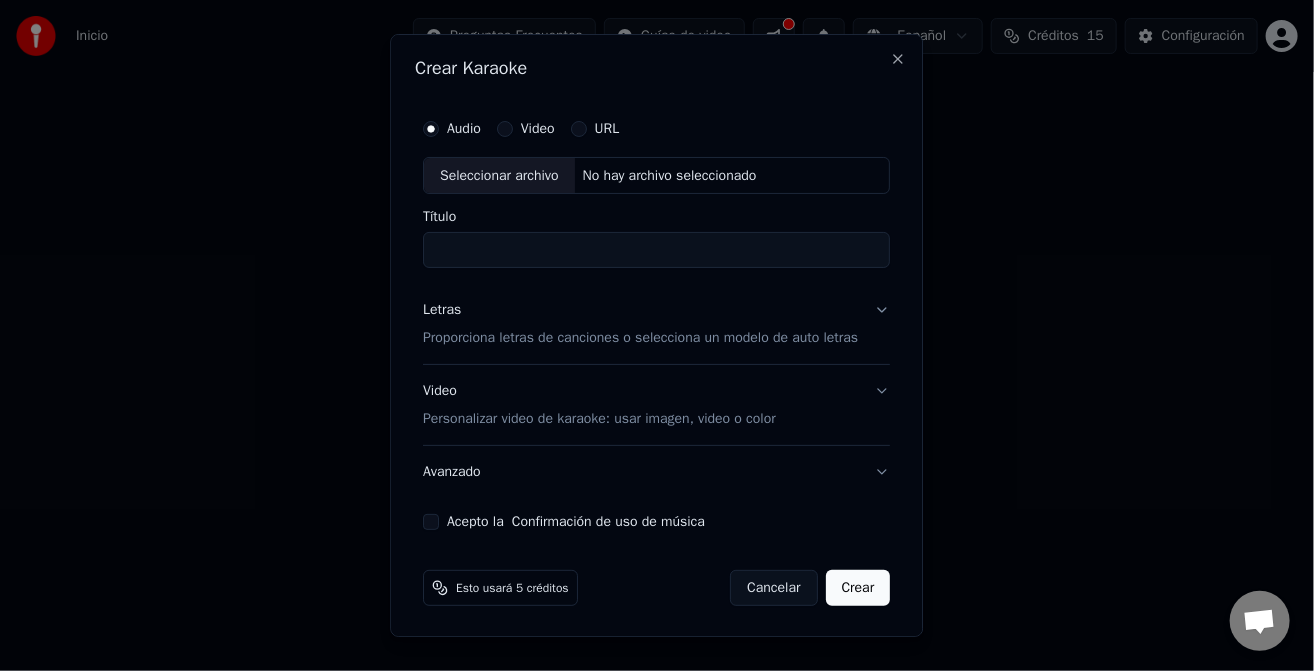 click on "URL" at bounding box center (579, 129) 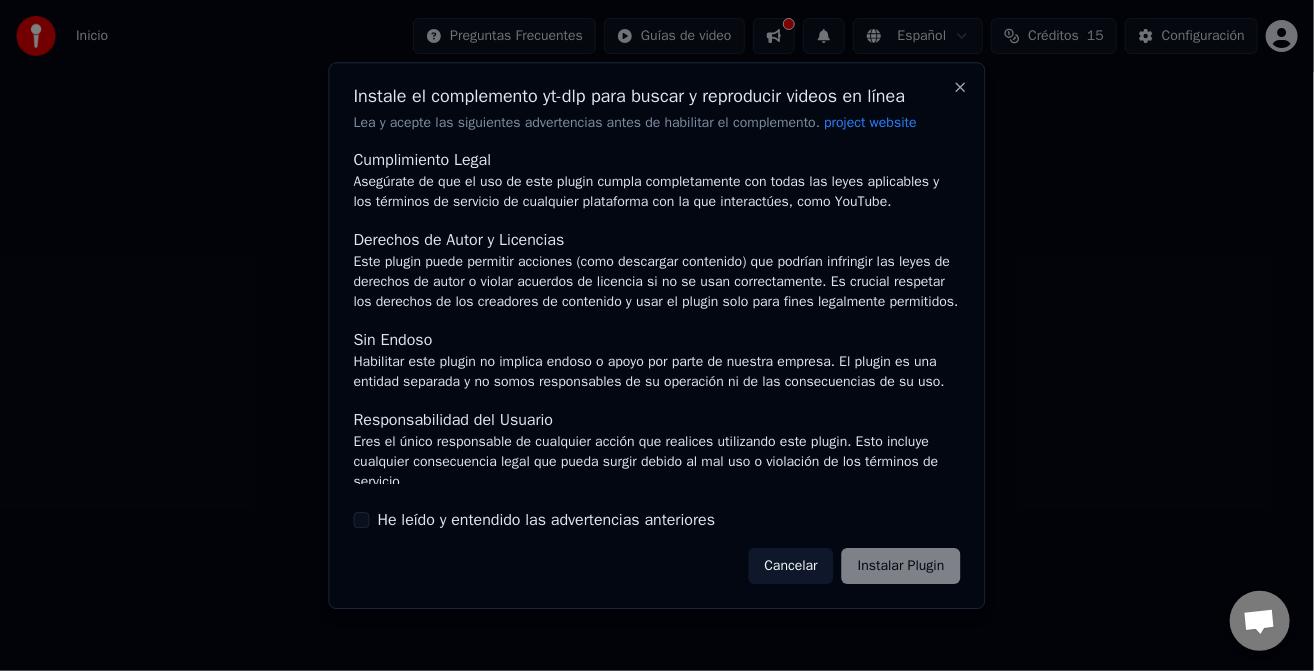 click on "Cancelar" at bounding box center [790, 566] 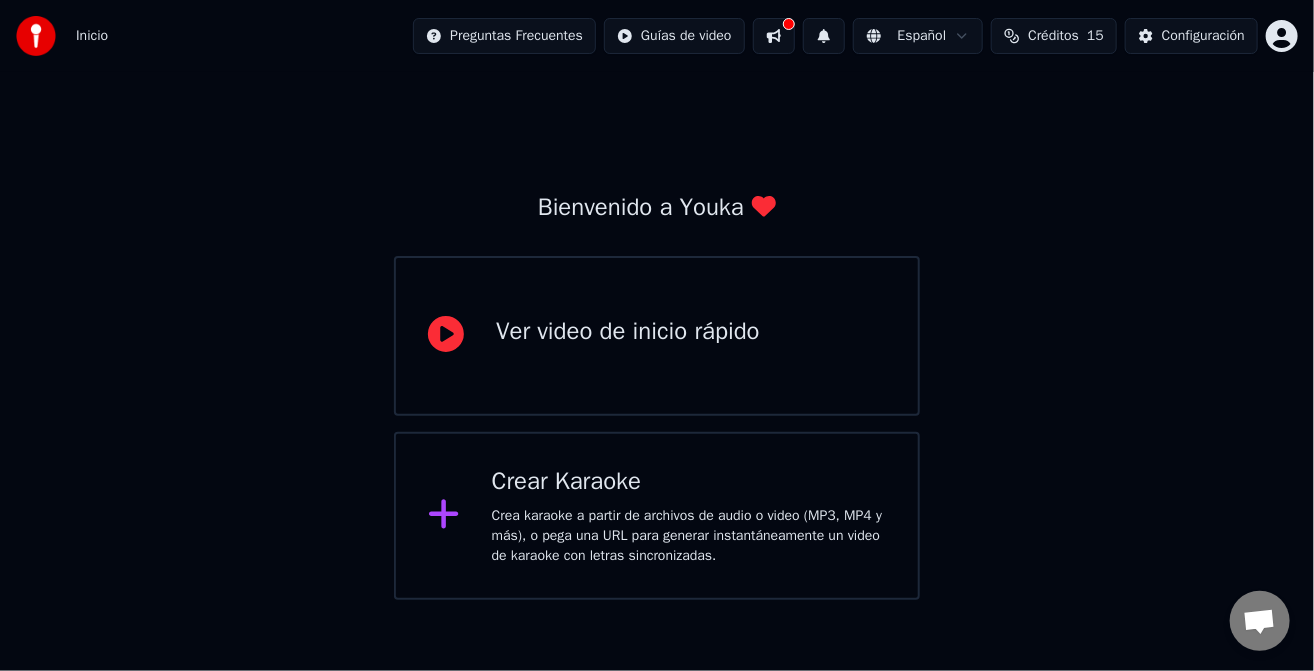 click on "Crear Karaoke" at bounding box center [689, 482] 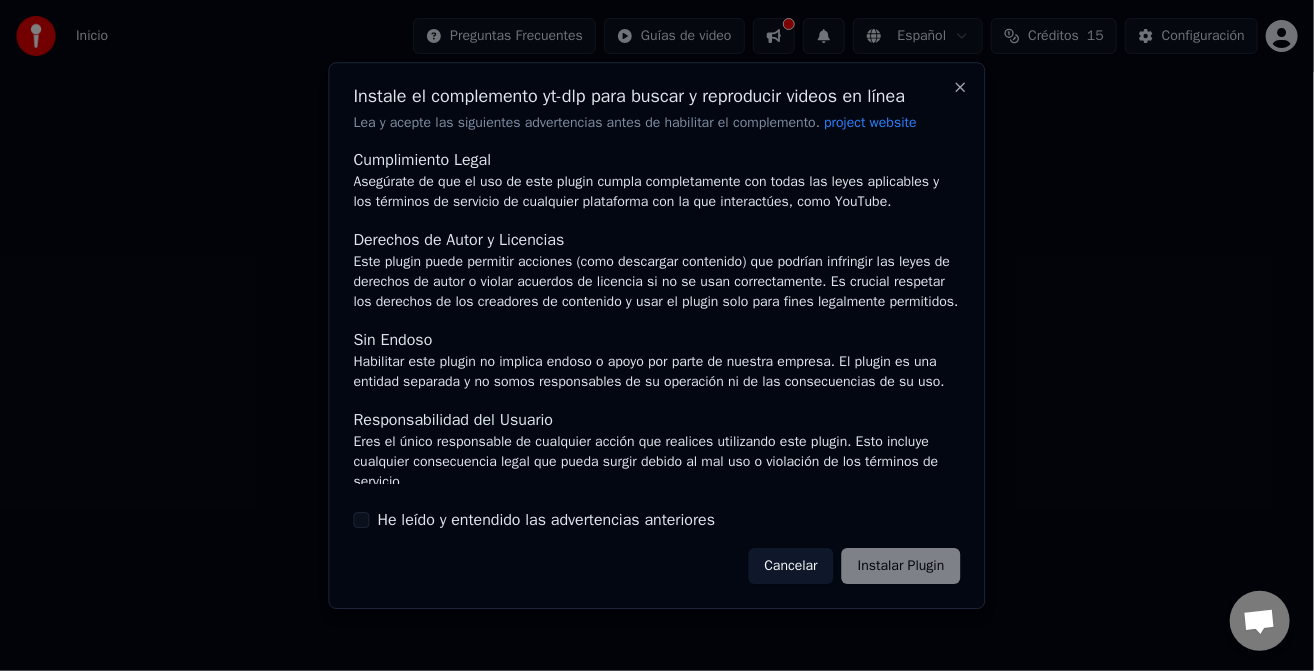 click on "Cancelar" at bounding box center [790, 566] 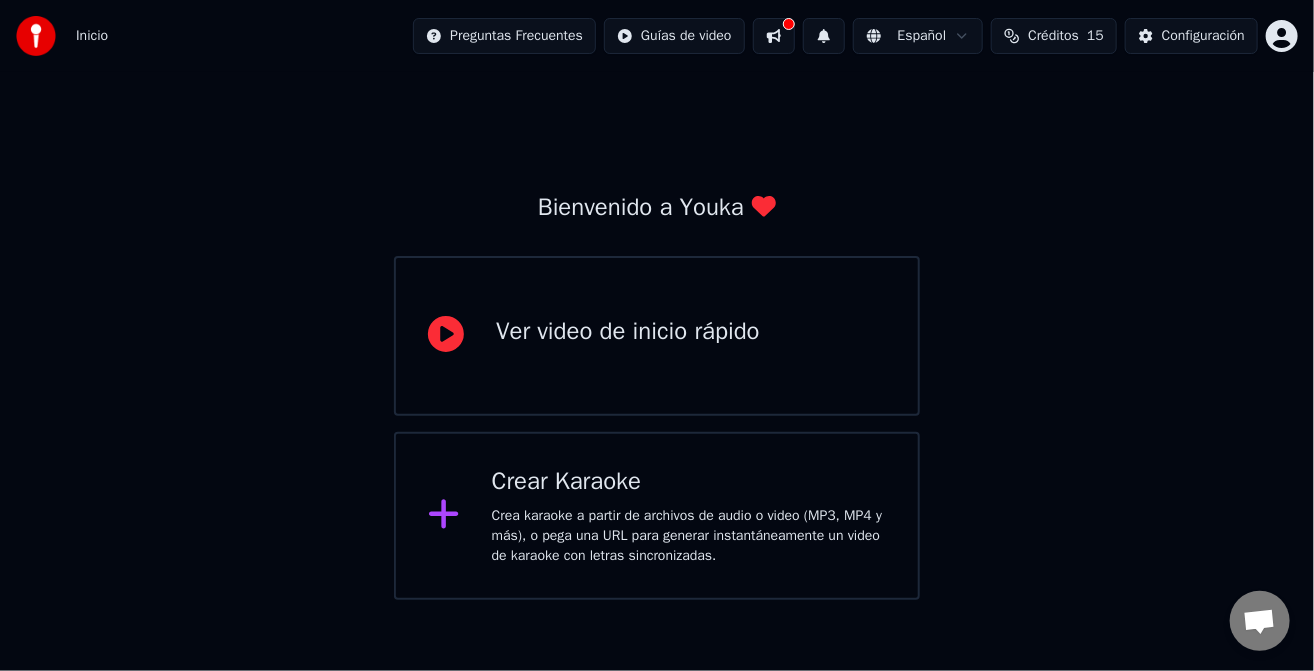 click on "Crea karaoke a partir de archivos de audio o video (MP3, MP4 y más), o pega una URL para generar instantáneamente un video de karaoke con letras sincronizadas." at bounding box center [689, 536] 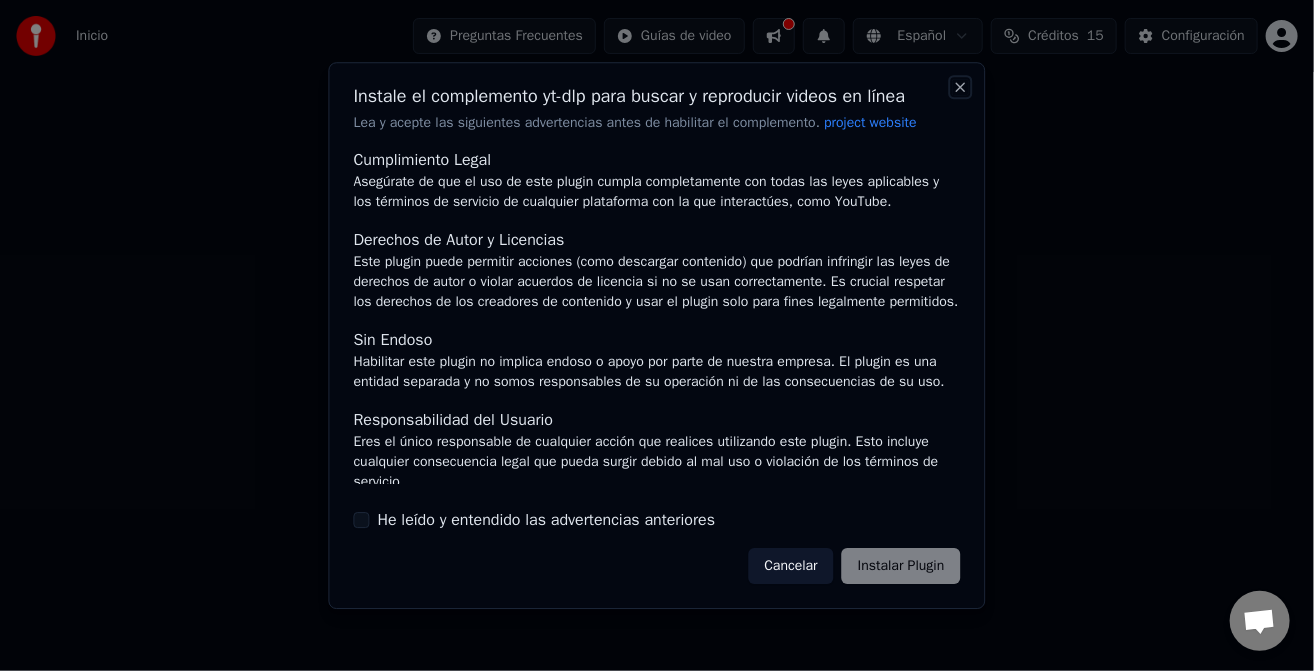 click on "Close" at bounding box center [961, 87] 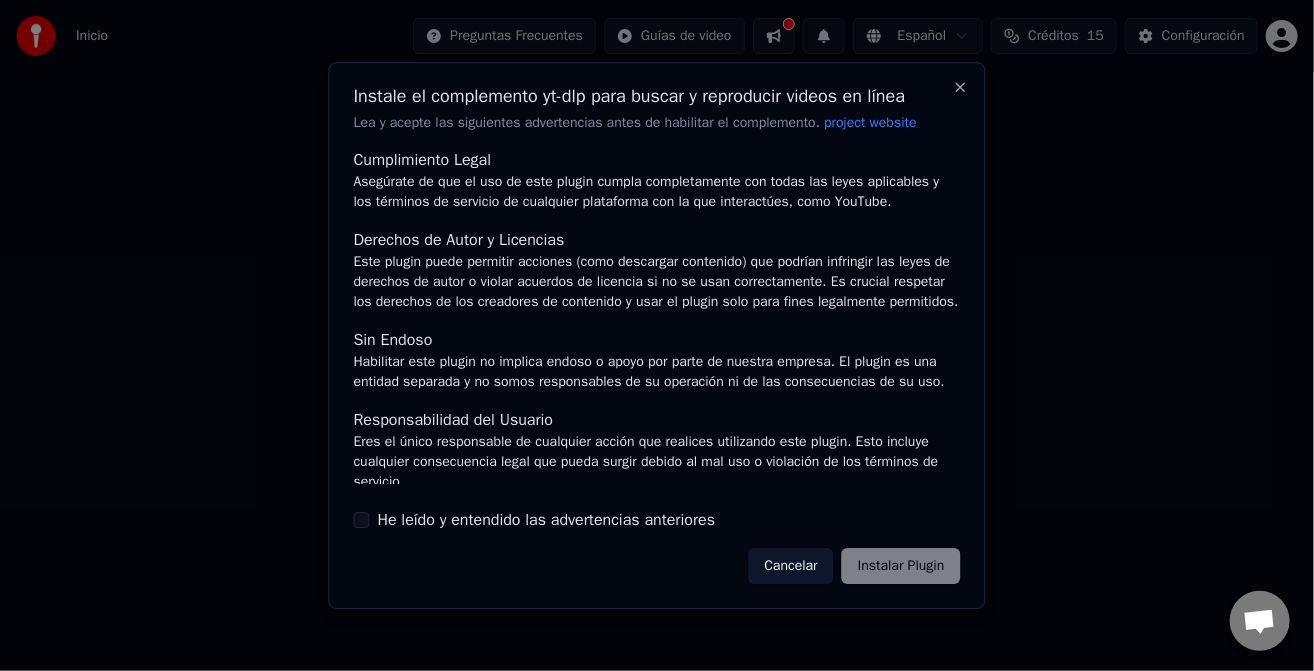 click on "Cancelar" at bounding box center (790, 566) 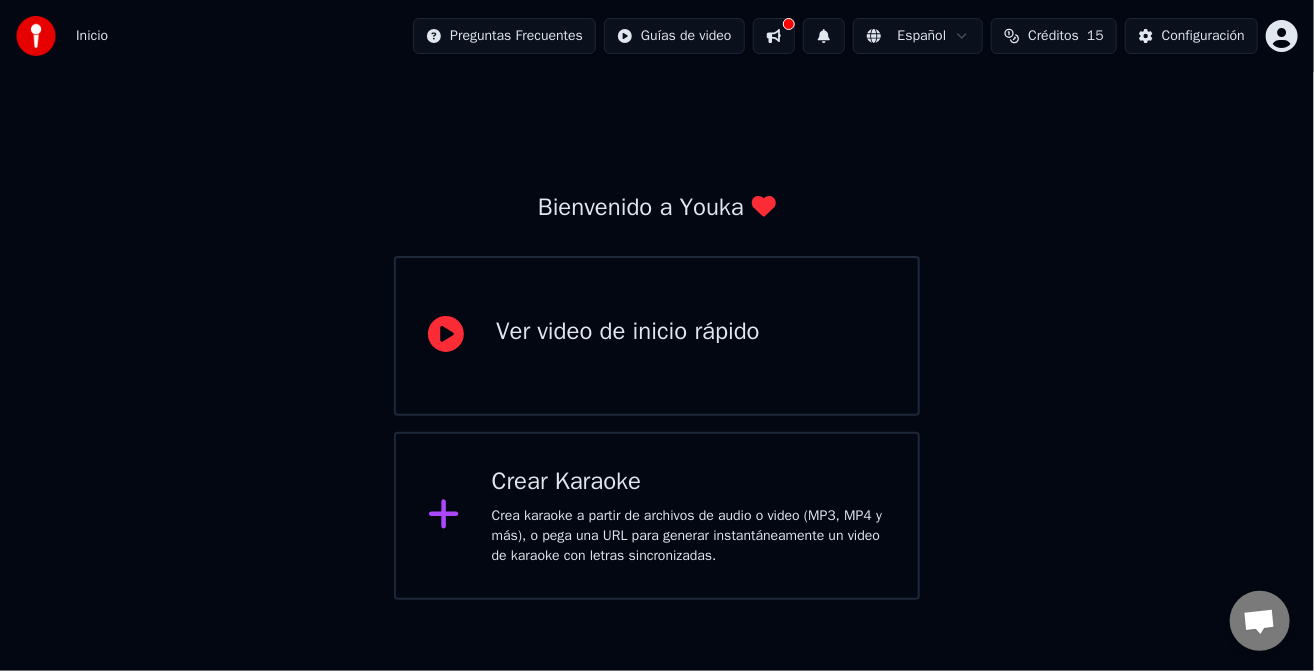 click on "Crear Karaoke Crea karaoke a partir de archivos de audio o video (MP3, MP4 y más), o pega una URL para generar instantáneamente un video de karaoke con letras sincronizadas." at bounding box center [657, 516] 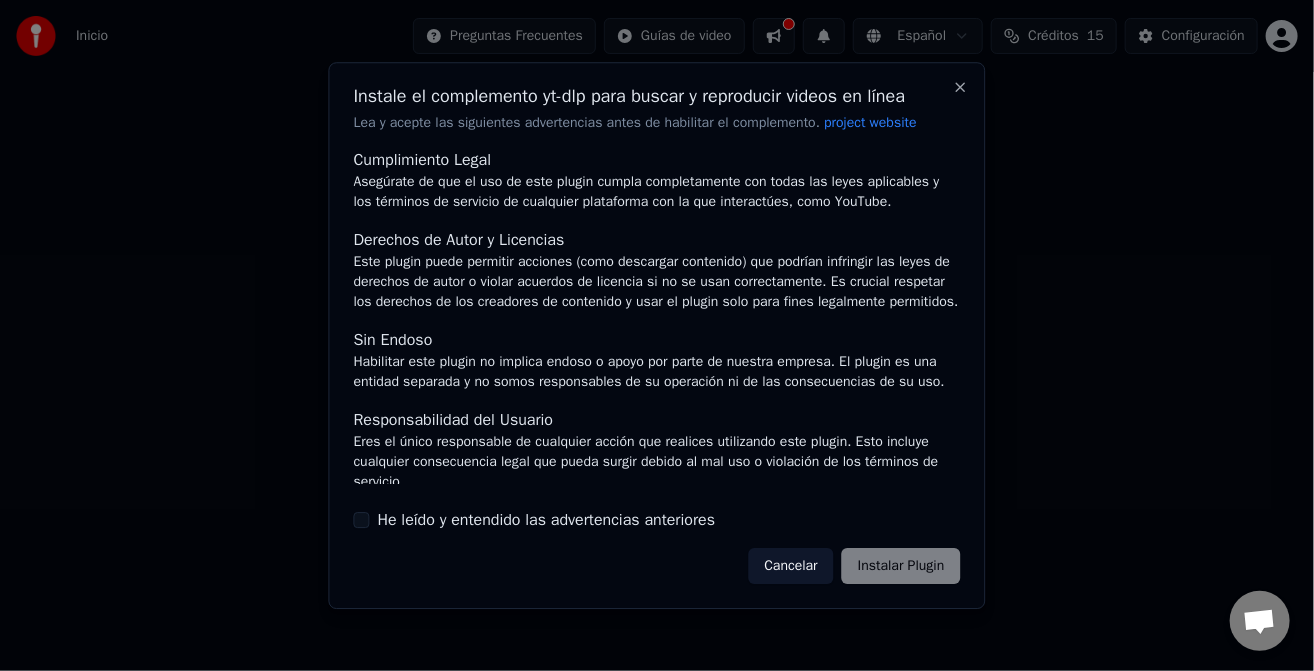 click on "He leído y entendido las advertencias anteriores" at bounding box center (657, 520) 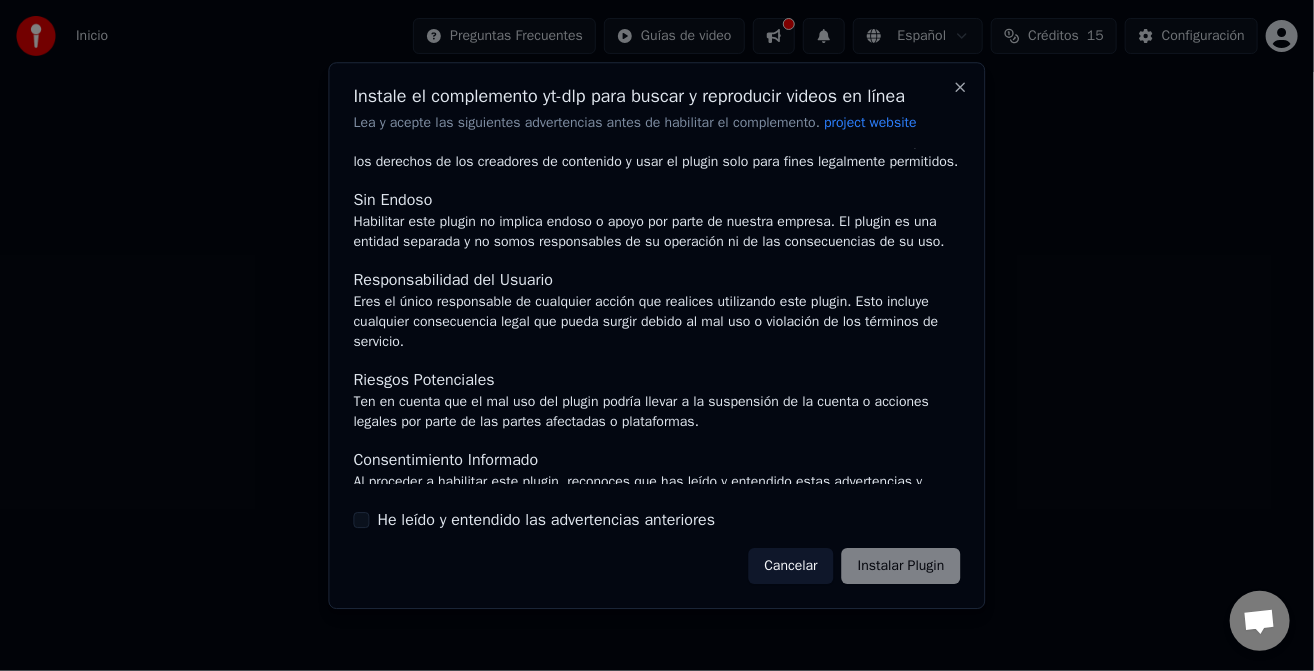 scroll, scrollTop: 179, scrollLeft: 0, axis: vertical 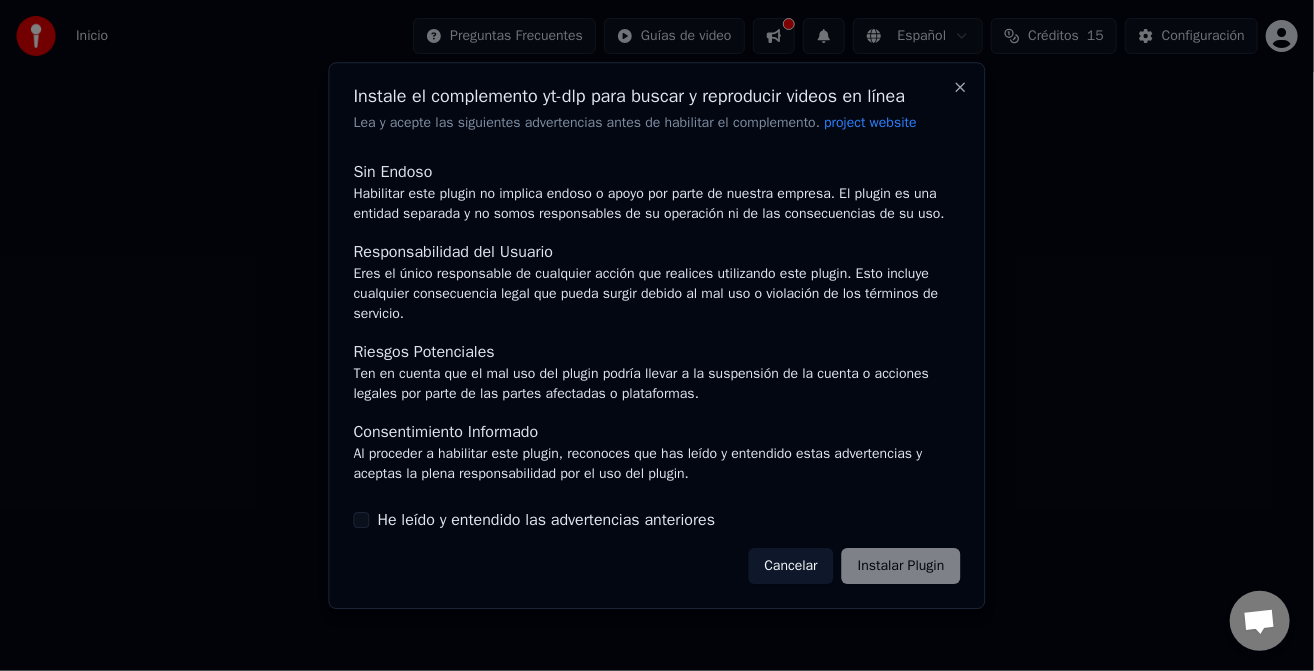 click on "Cumplimiento Legal Asegúrate de que el uso de este plugin cumpla completamente con todas las leyes aplicables y los términos de servicio de cualquier plataforma con la que interactúes, como YouTube. Derechos de Autor y Licencias Este plugin puede permitir acciones (como descargar contenido) que podrían infringir las leyes de derechos de autor o violar acuerdos de licencia si no se usan correctamente. Es crucial respetar los derechos de los creadores de contenido y usar el plugin solo para fines legalmente permitidos. Sin Endoso Habilitar este plugin no implica endoso o apoyo por parte de nuestra empresa. El plugin es una entidad separada y no somos responsables de su operación ni de las consecuencias de su uso. Responsabilidad del Usuario Eres el único responsable de cualquier acción que realices utilizando este plugin. Esto incluye cualquier consecuencia legal que pueda surgir debido al mal uso o violación de los términos de servicio. Riesgos Potenciales Consentimiento Informado" at bounding box center (657, 341) 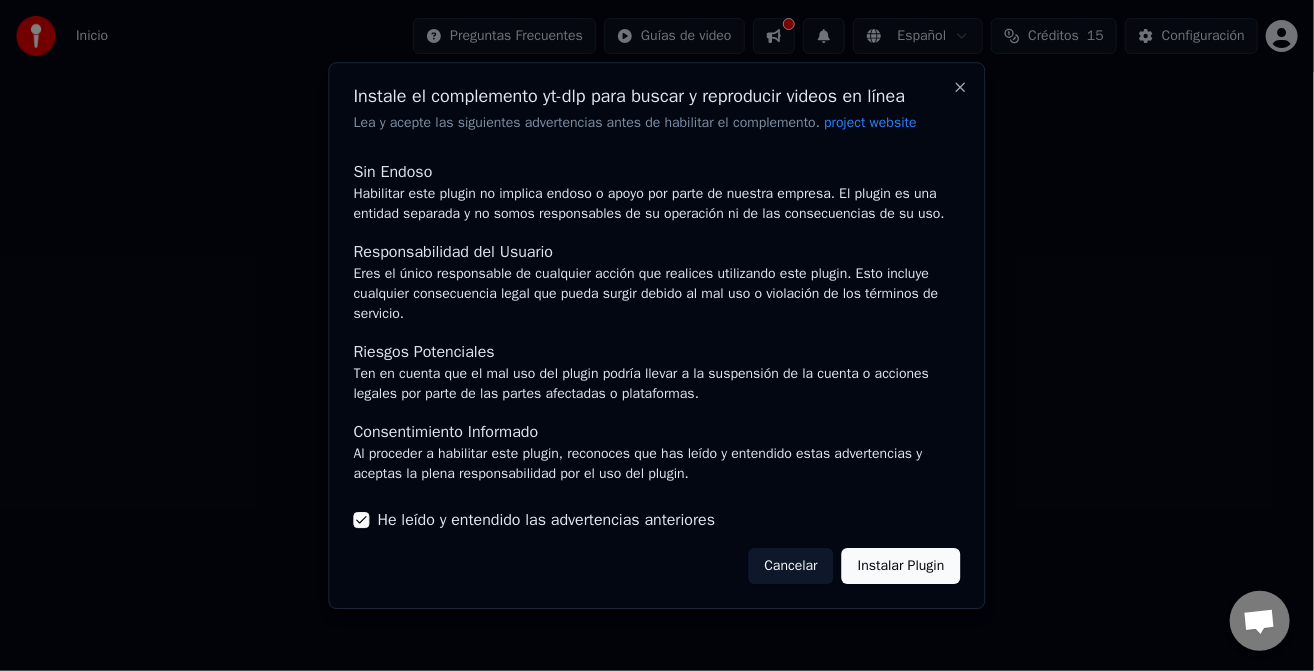 click on "Instalar Plugin" at bounding box center (901, 566) 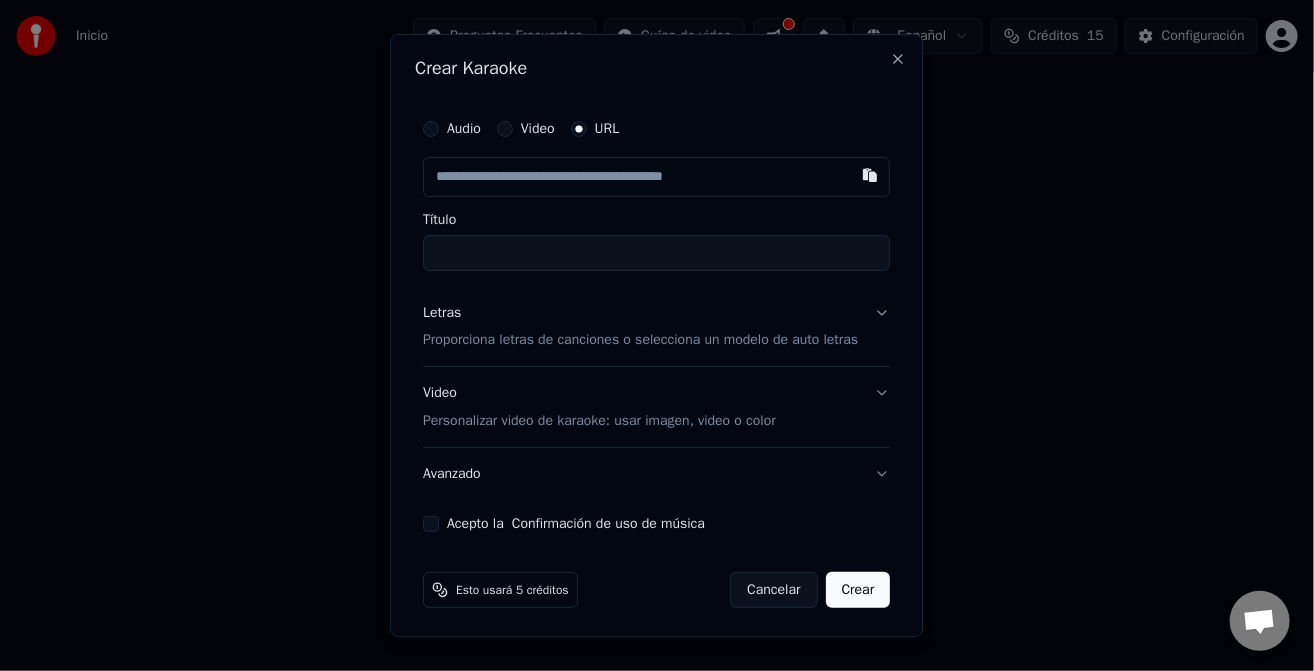 paste on "**********" 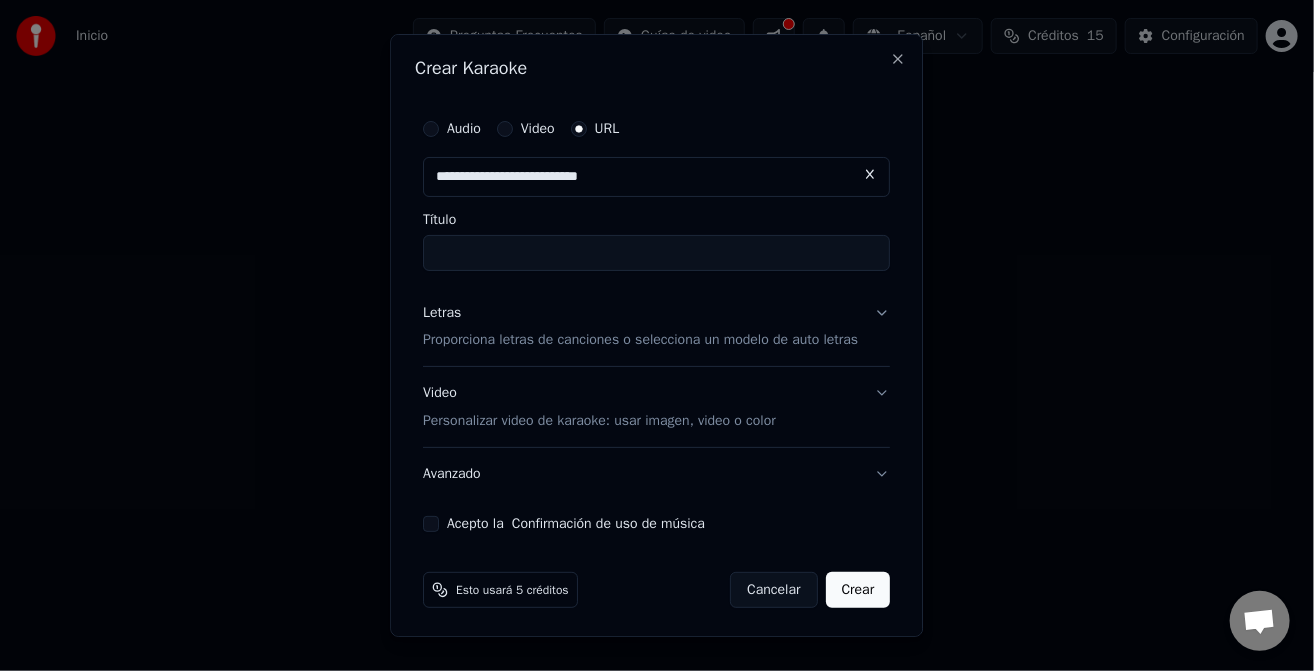 type on "**********" 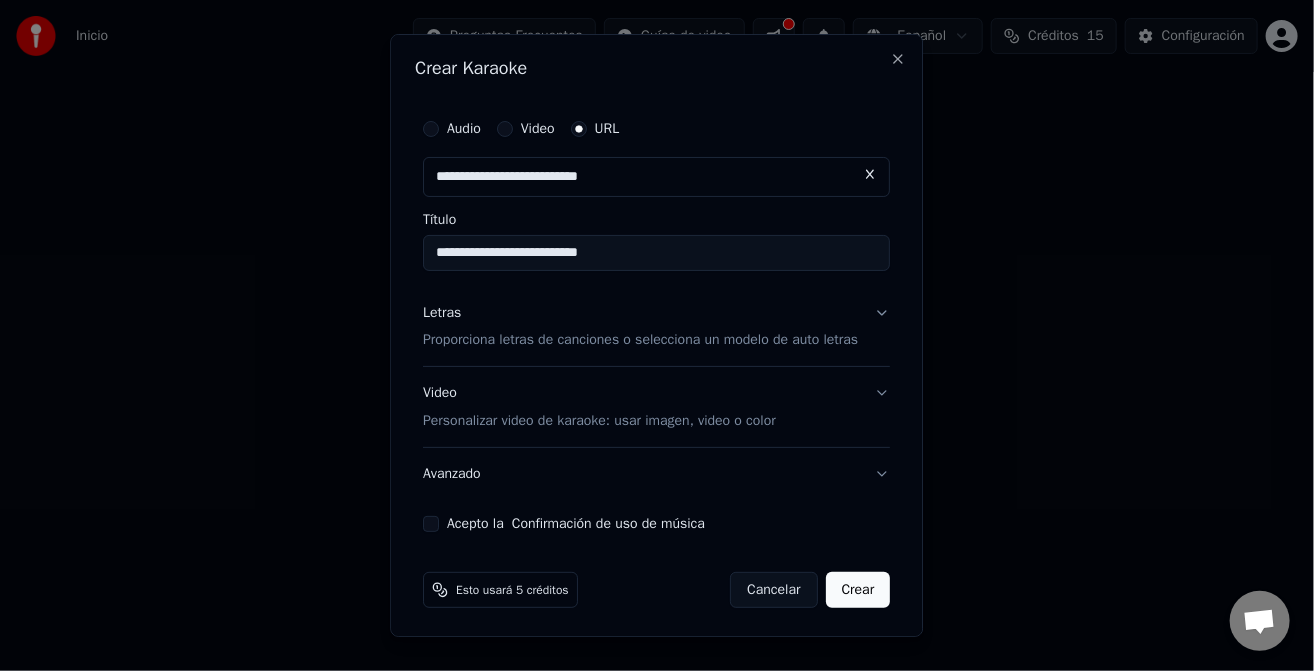 scroll, scrollTop: 3, scrollLeft: 0, axis: vertical 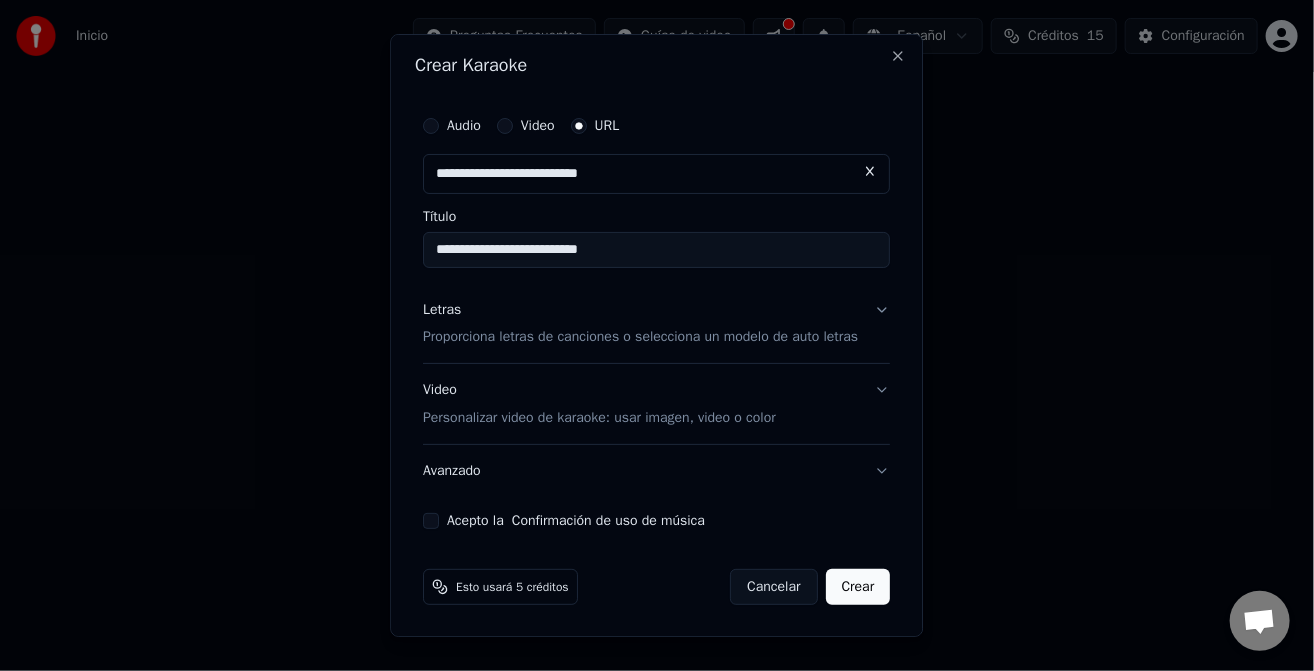 type on "**********" 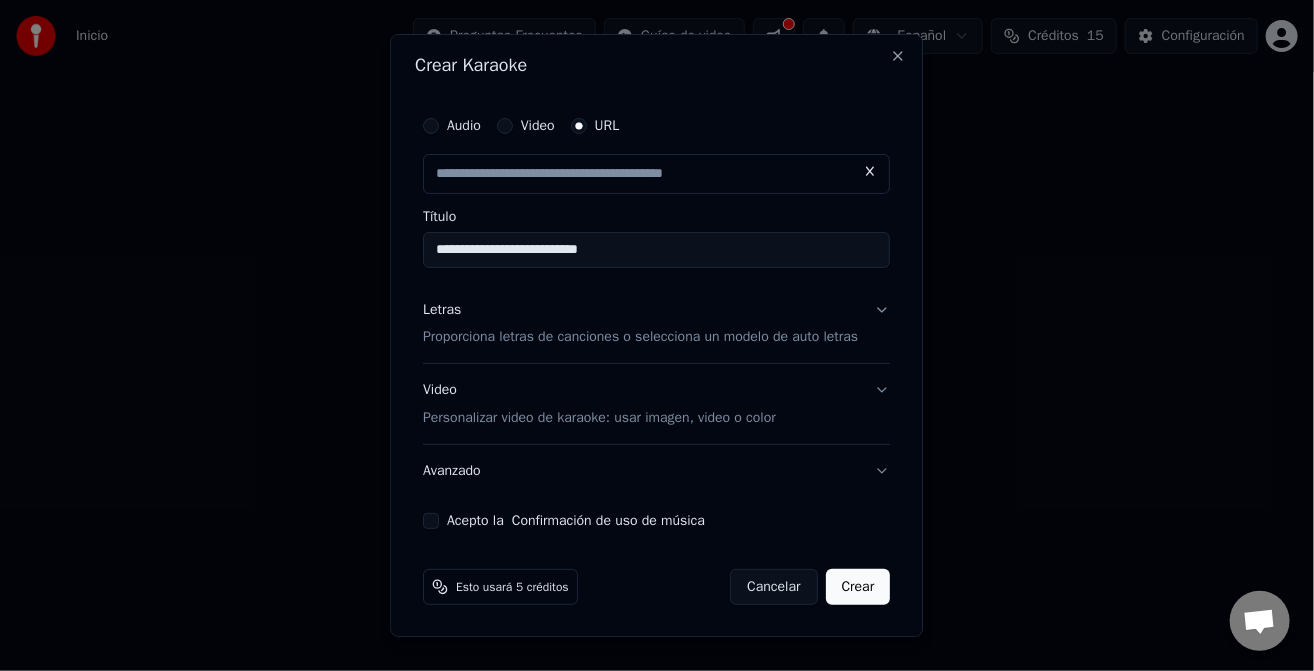 click on "Acepto la   Confirmación de uso de música" at bounding box center (431, 521) 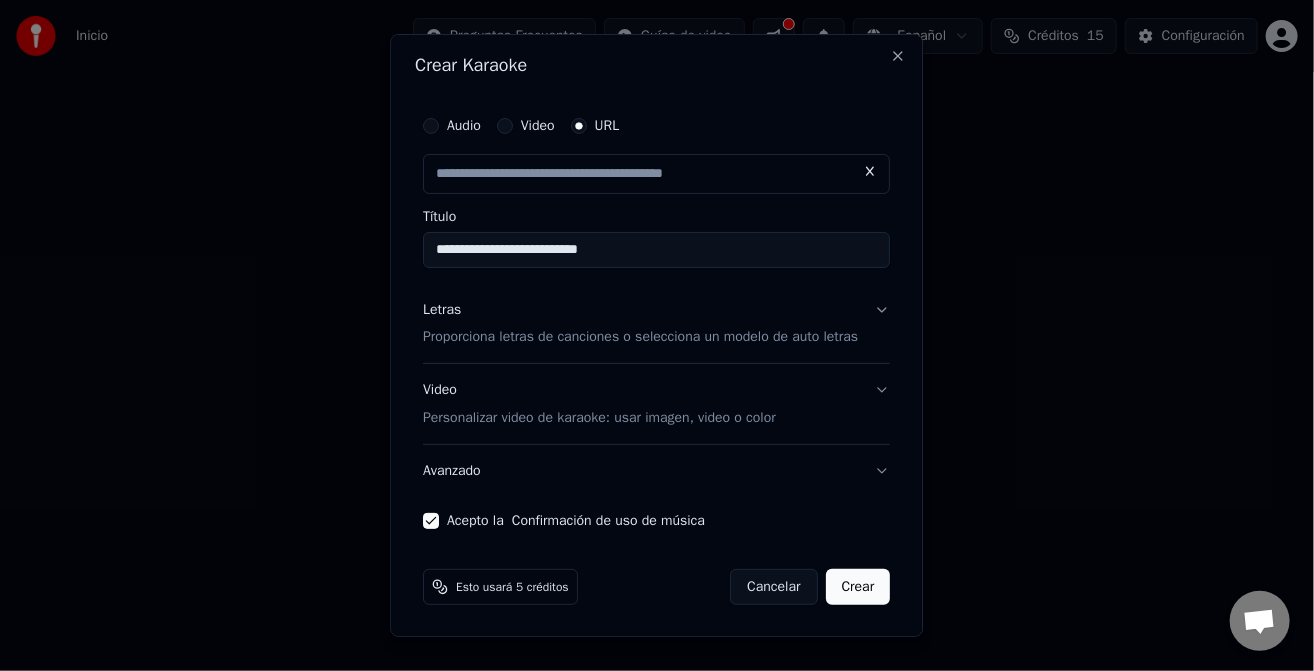 click on "Crear" at bounding box center (858, 587) 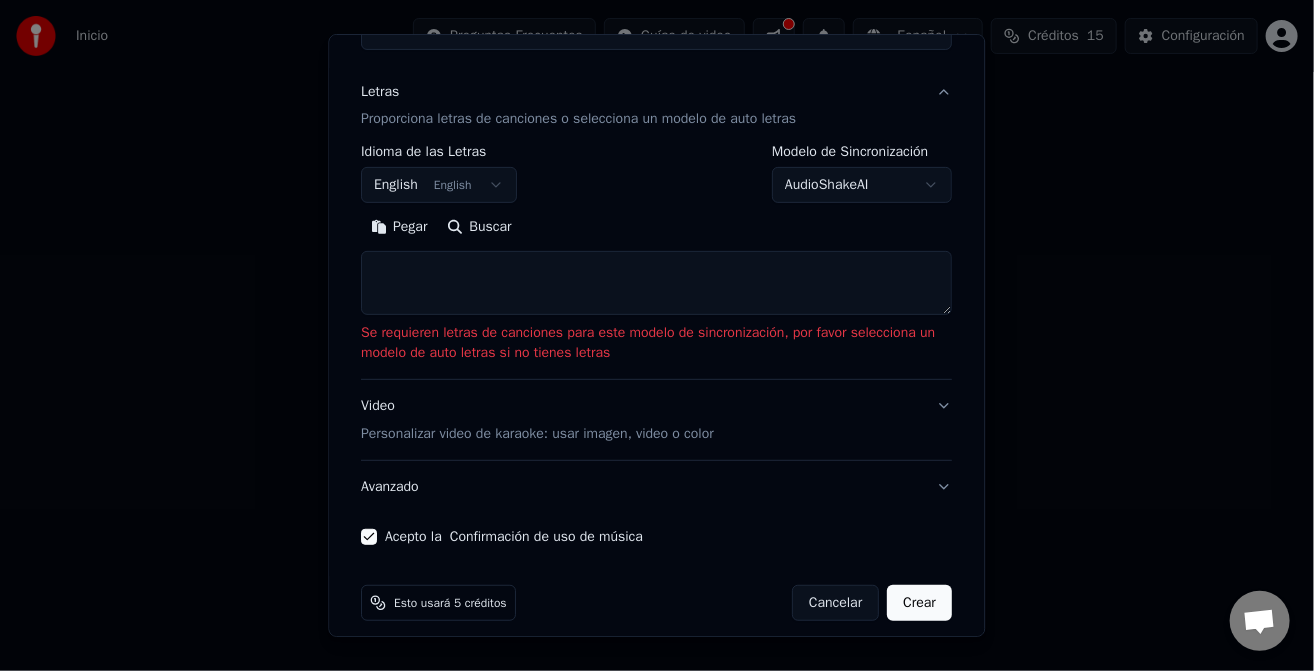 scroll, scrollTop: 237, scrollLeft: 0, axis: vertical 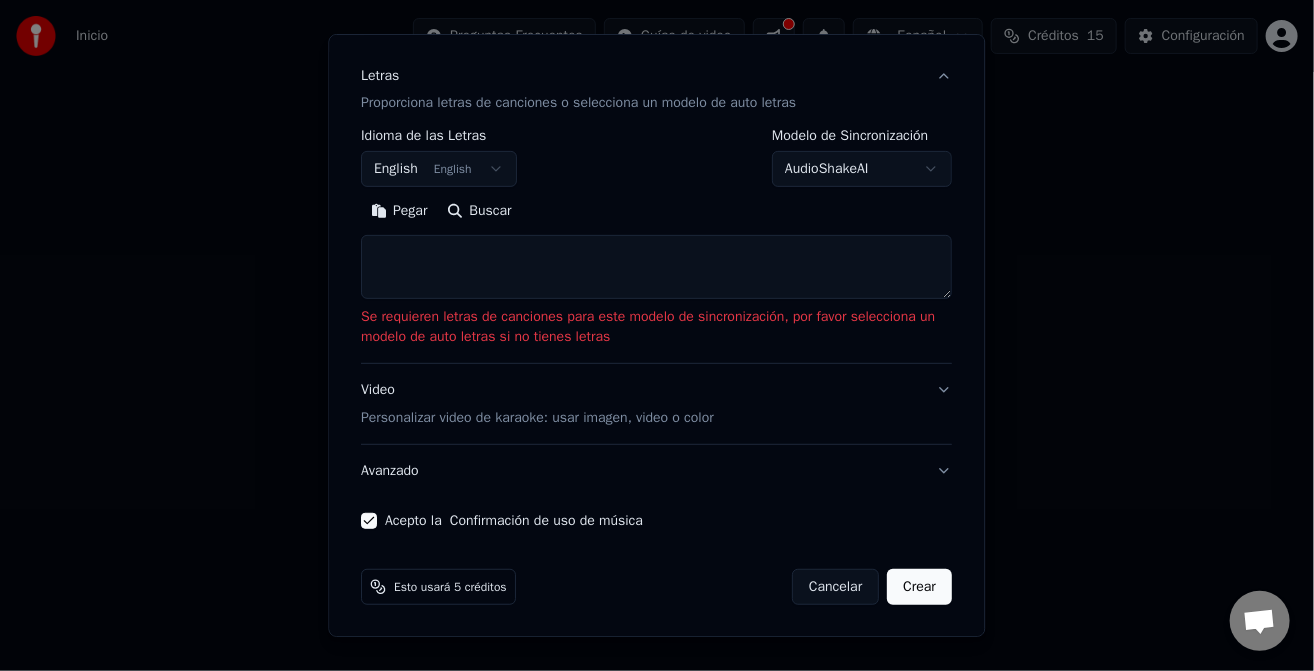 click at bounding box center (657, 268) 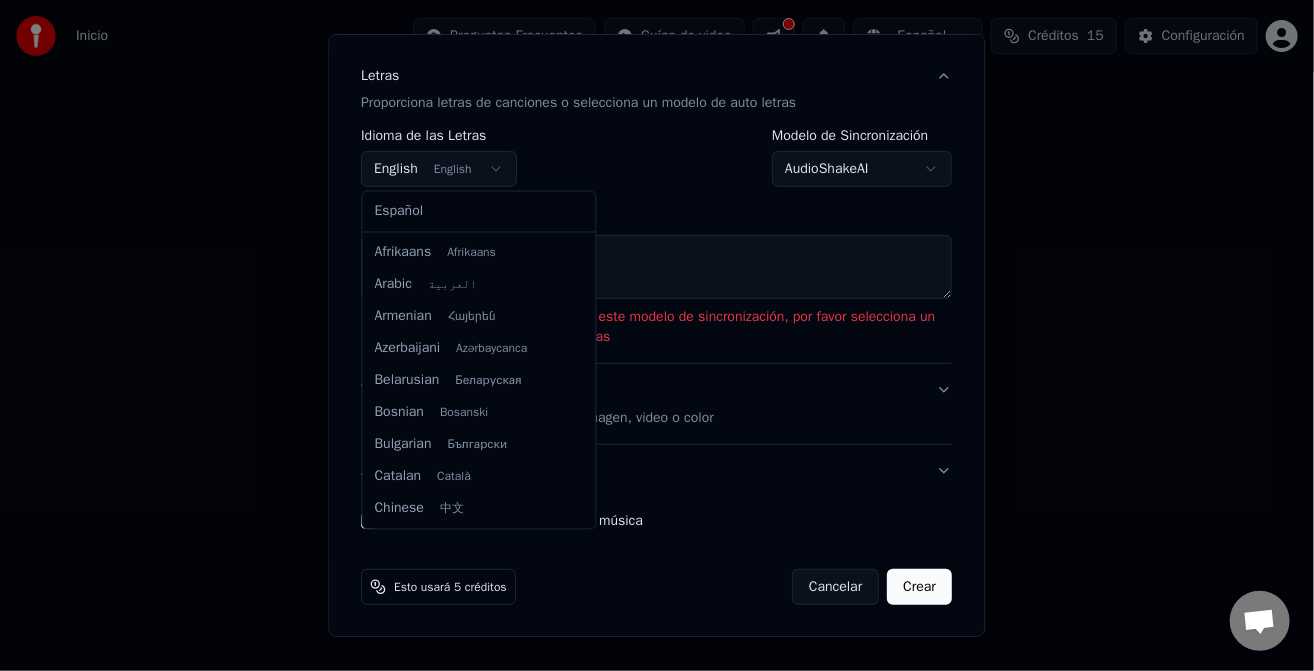 click on "**********" at bounding box center (657, 300) 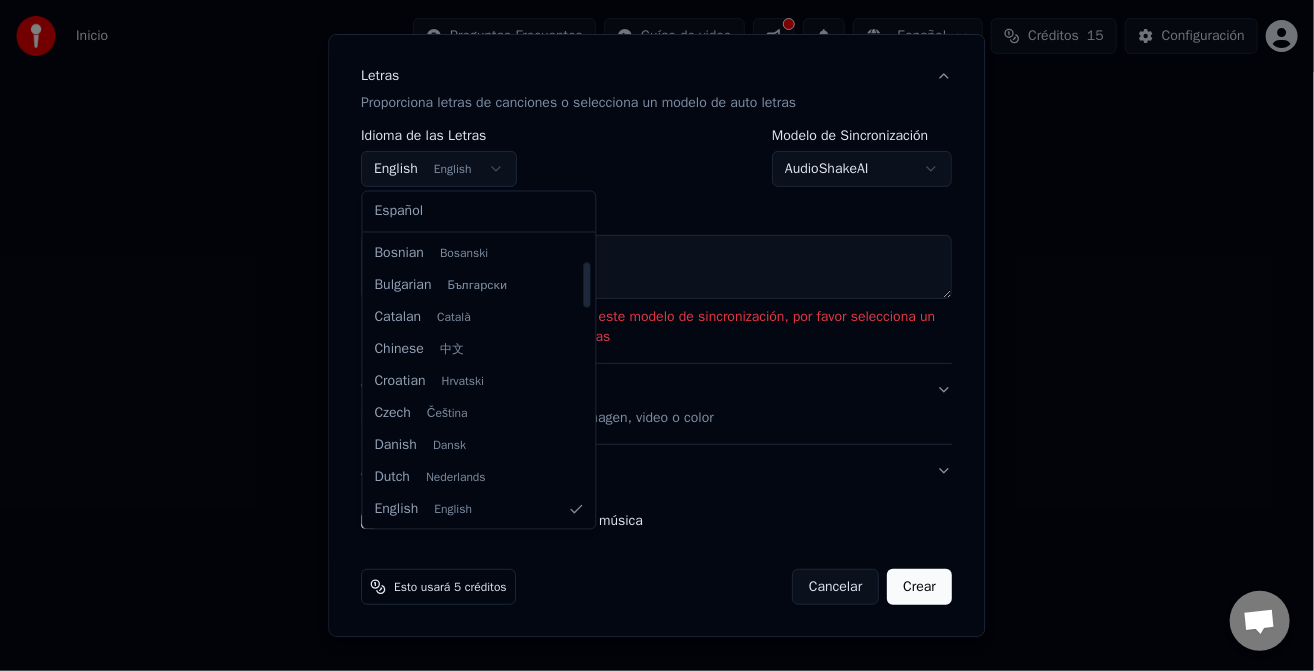 select on "**" 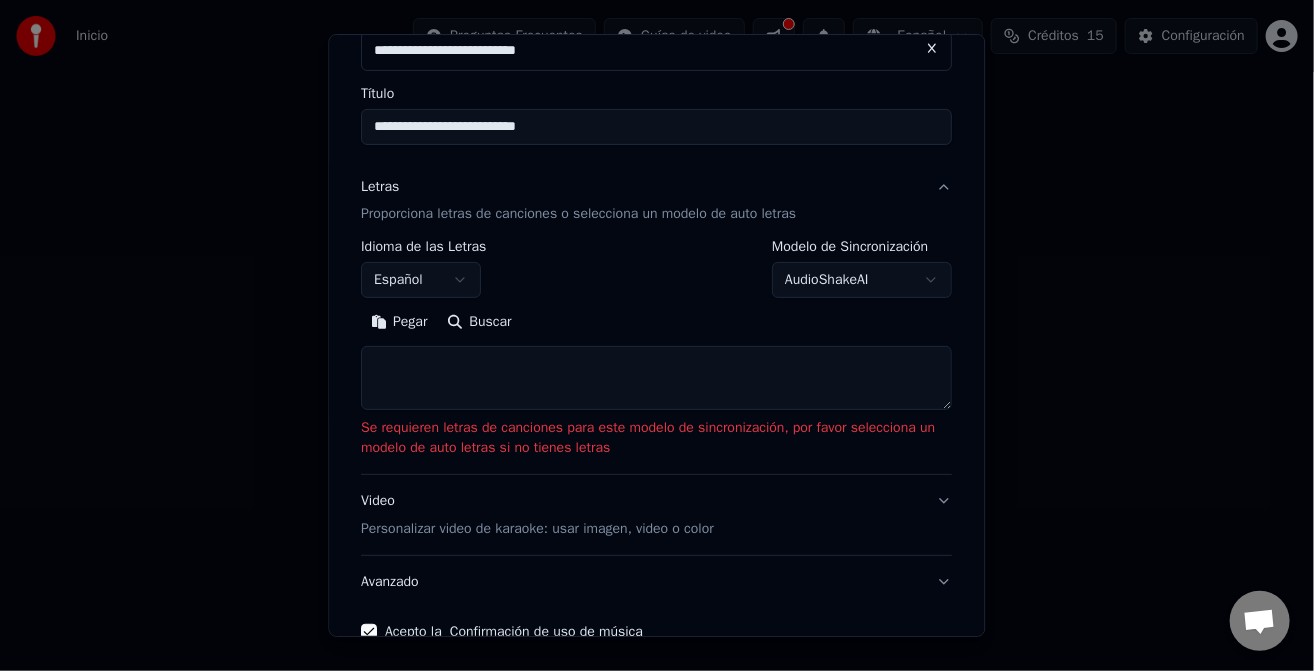 scroll, scrollTop: 121, scrollLeft: 0, axis: vertical 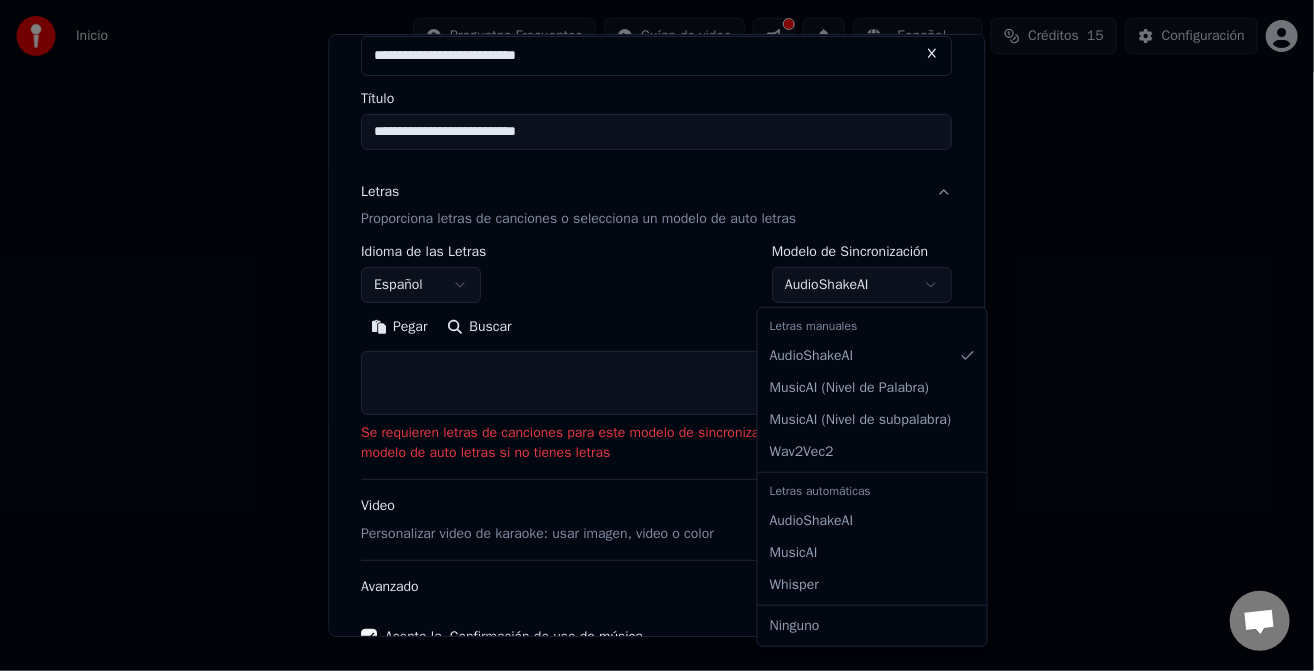 click on "**********" at bounding box center (657, 300) 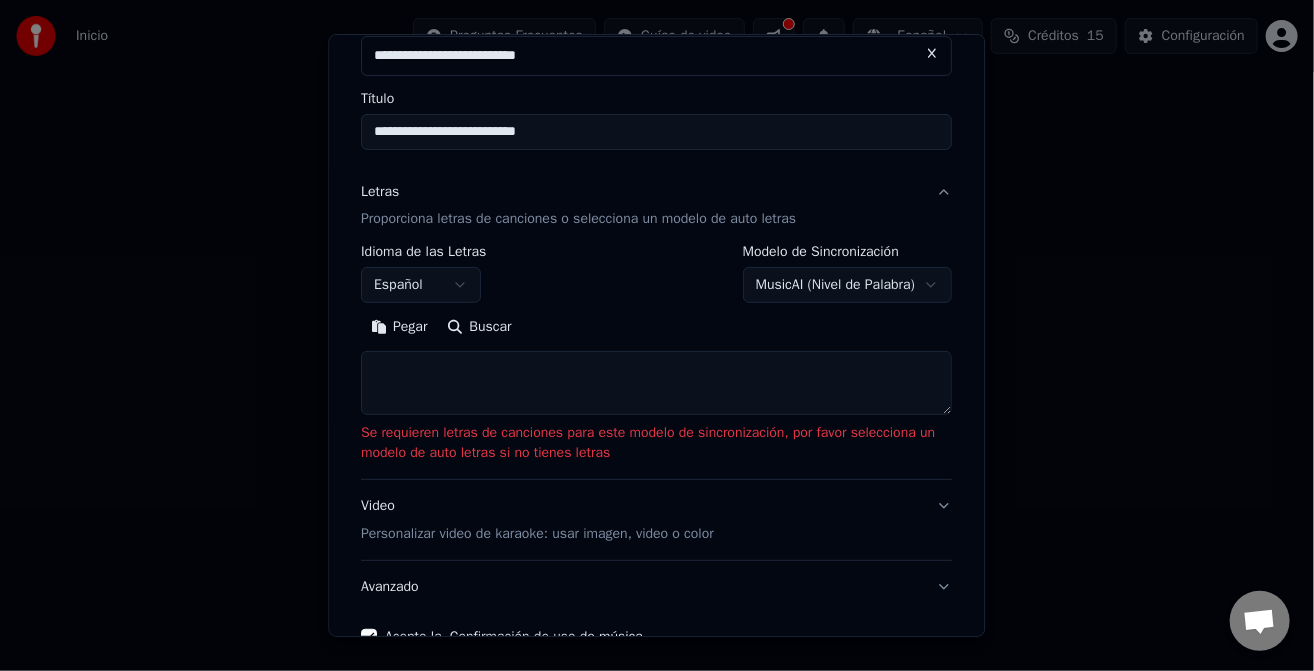 scroll, scrollTop: 237, scrollLeft: 0, axis: vertical 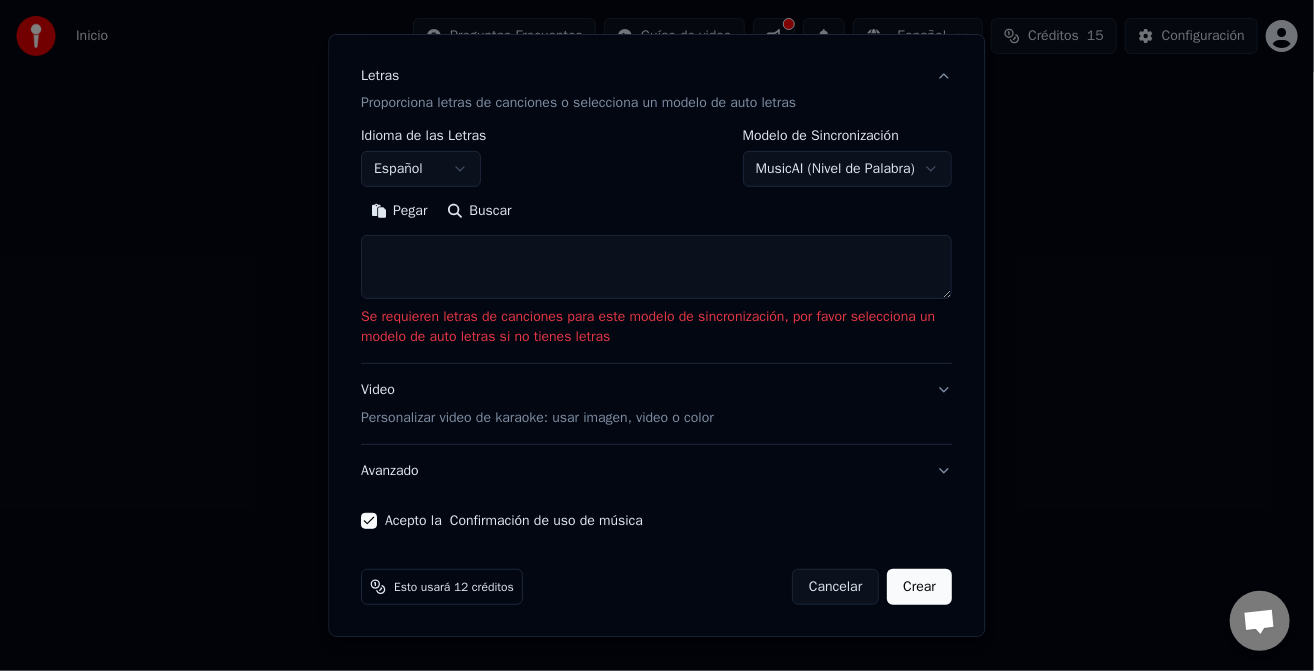 click on "Crear" at bounding box center [920, 587] 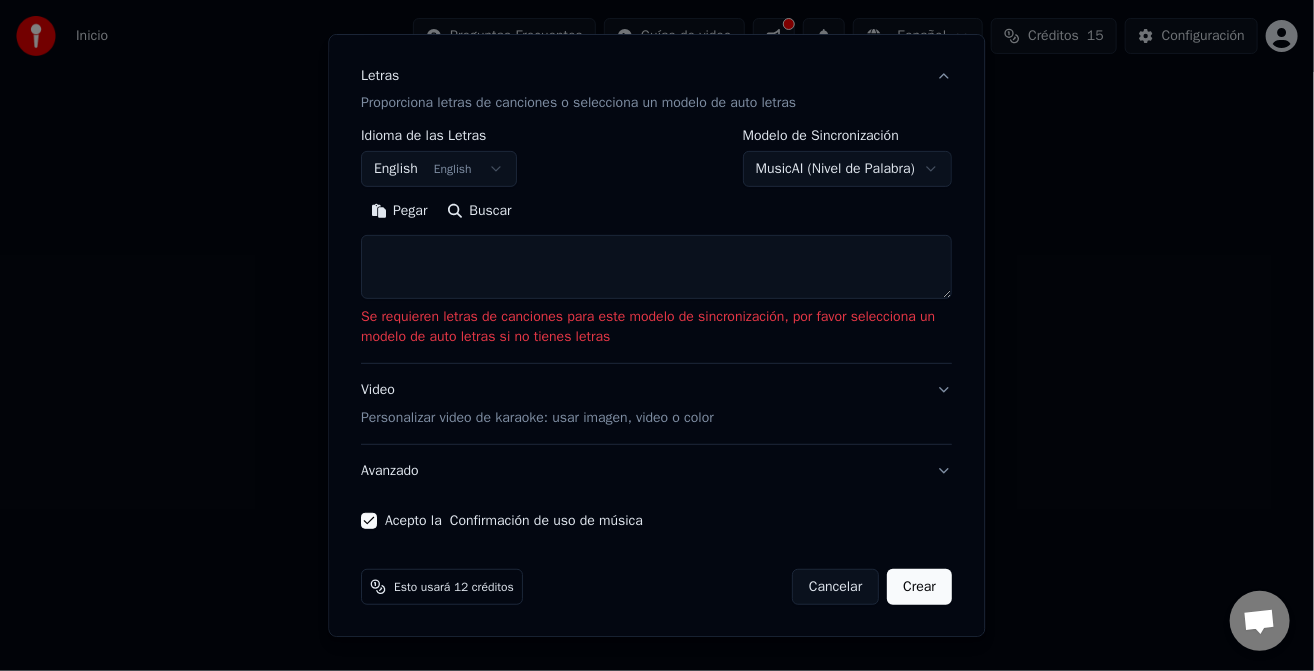 click on "Crear" at bounding box center [920, 587] 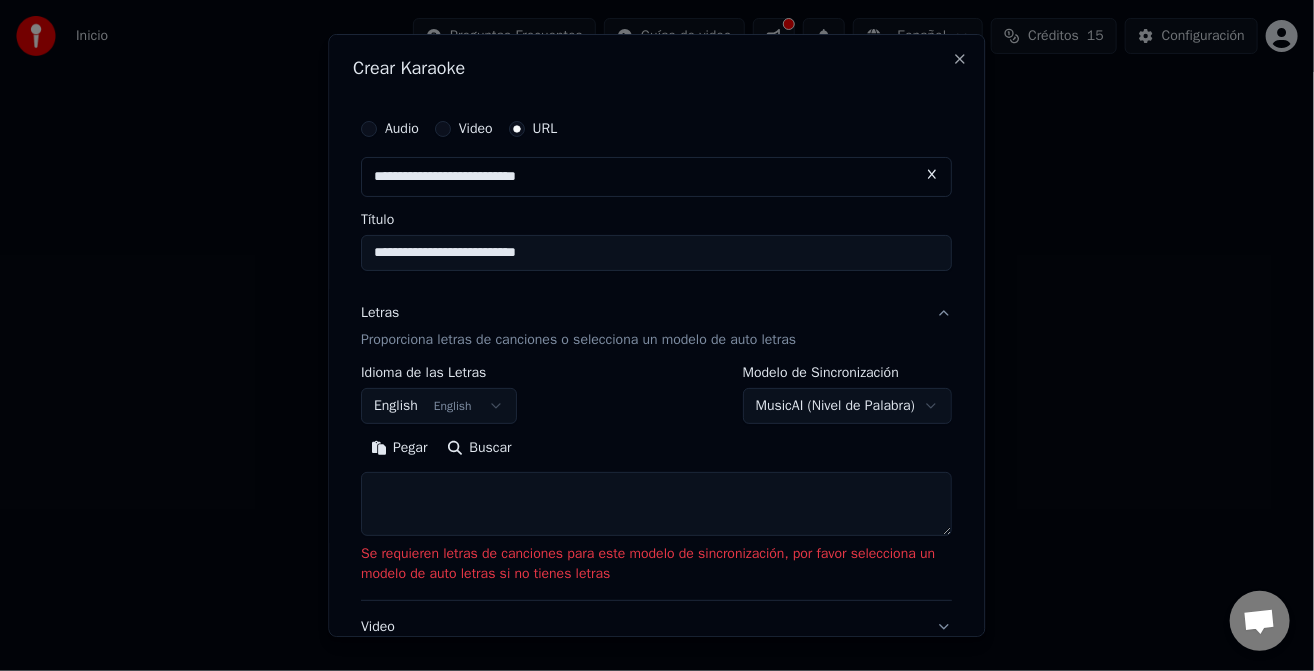 scroll, scrollTop: 237, scrollLeft: 0, axis: vertical 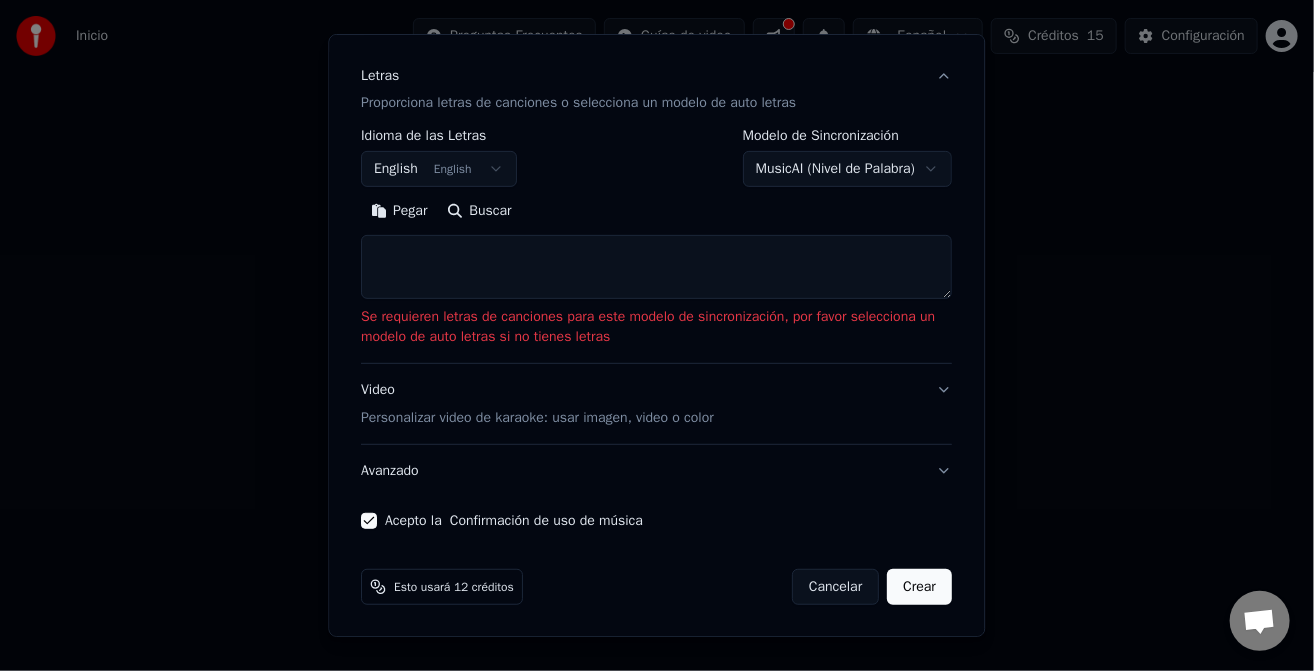 click on "Crear" at bounding box center (920, 587) 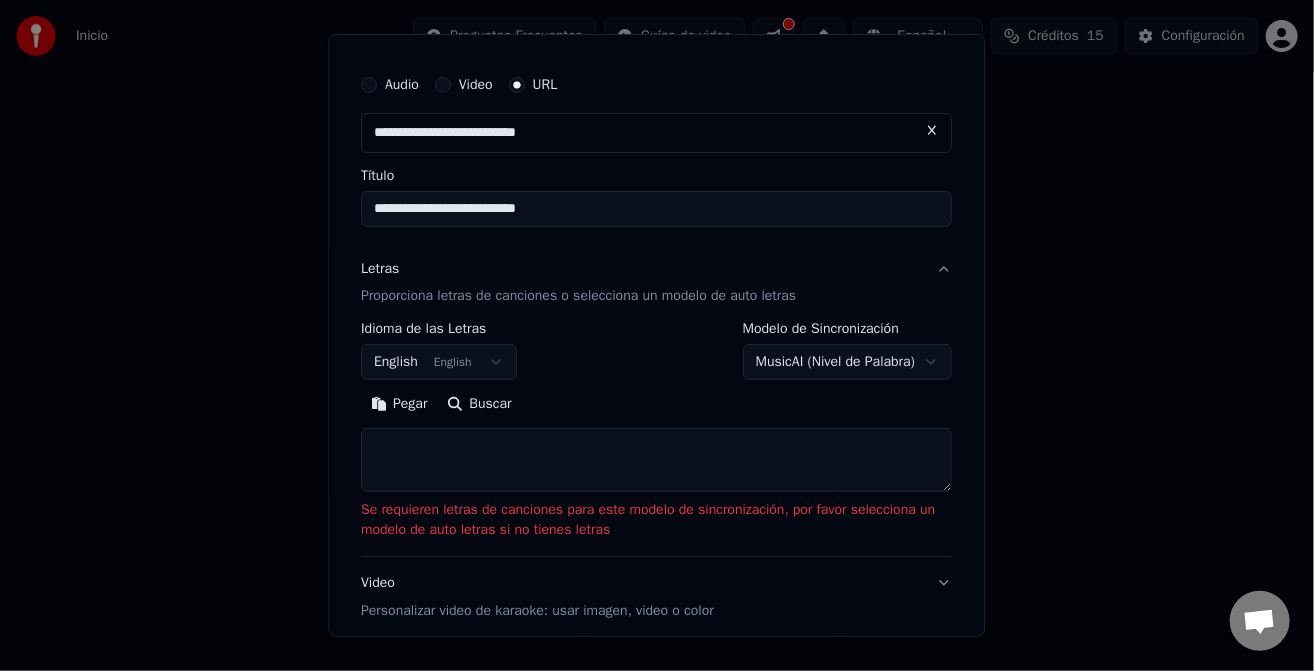 scroll, scrollTop: 45, scrollLeft: 0, axis: vertical 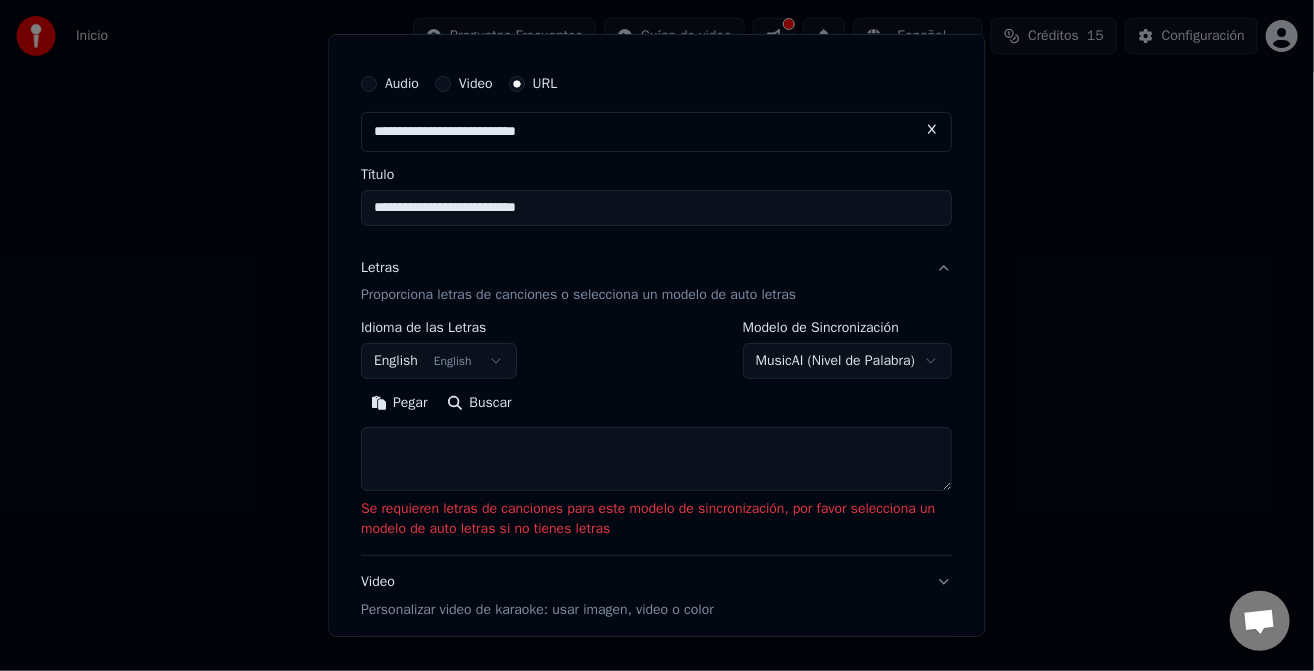 click at bounding box center (657, 460) 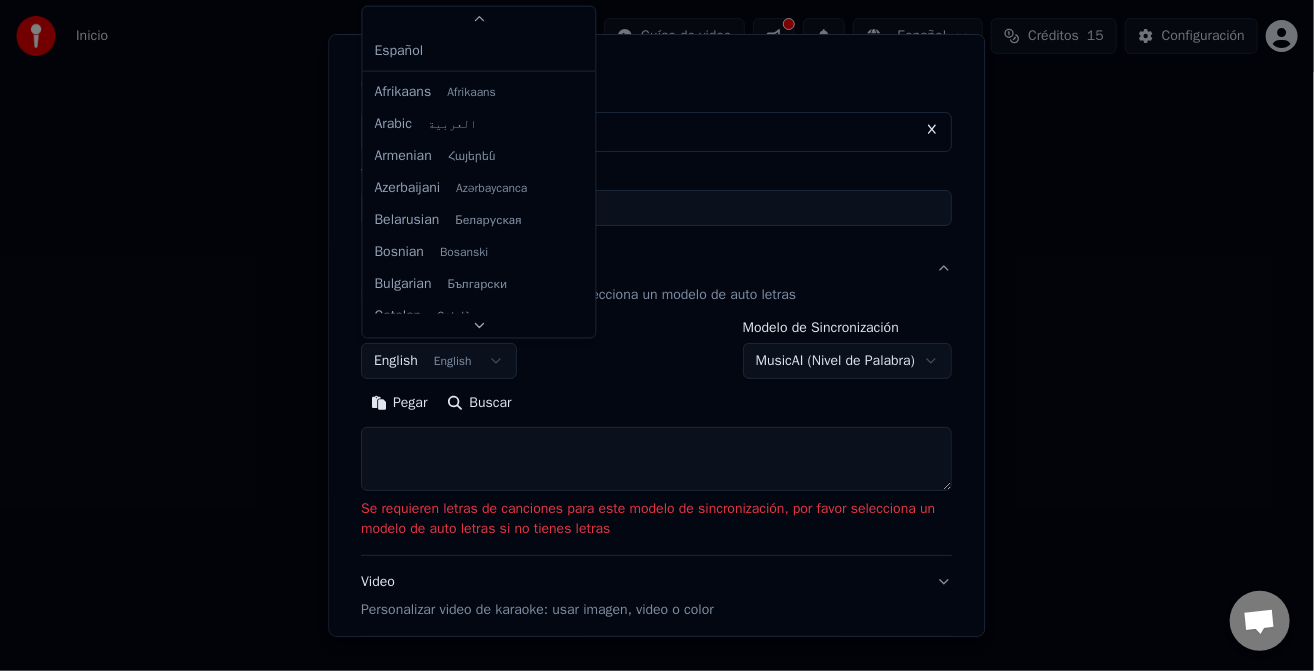 click on "**********" at bounding box center [657, 300] 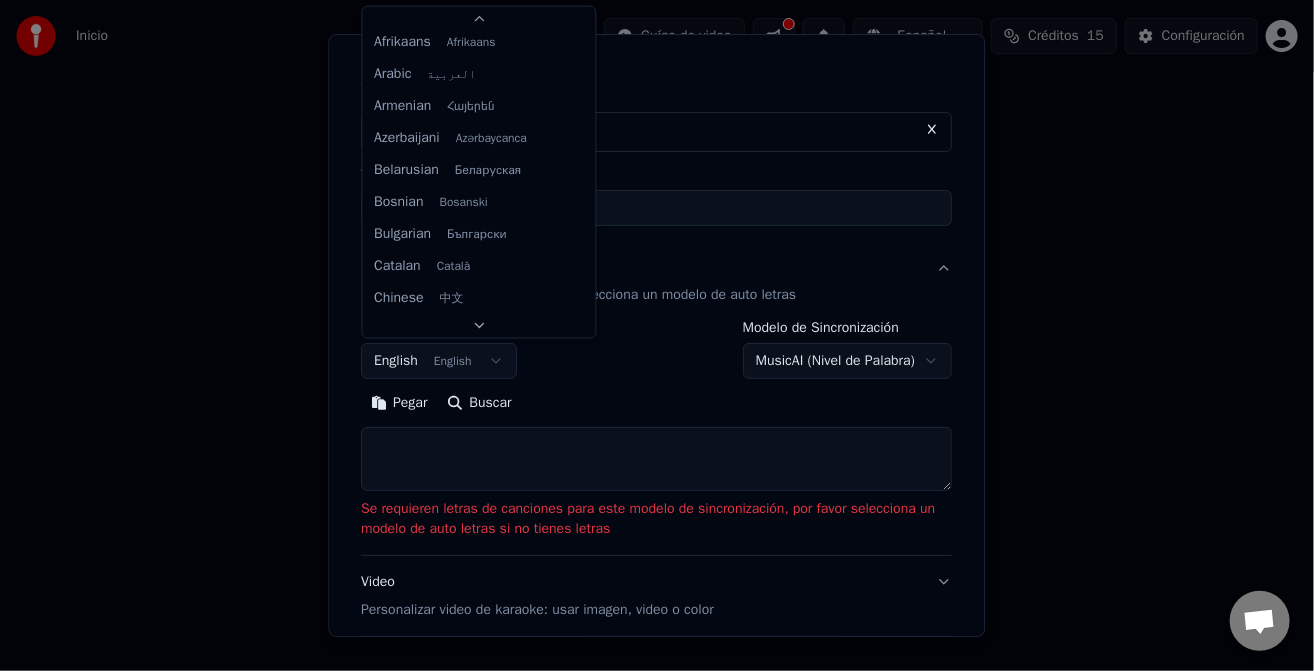 scroll, scrollTop: 159, scrollLeft: 0, axis: vertical 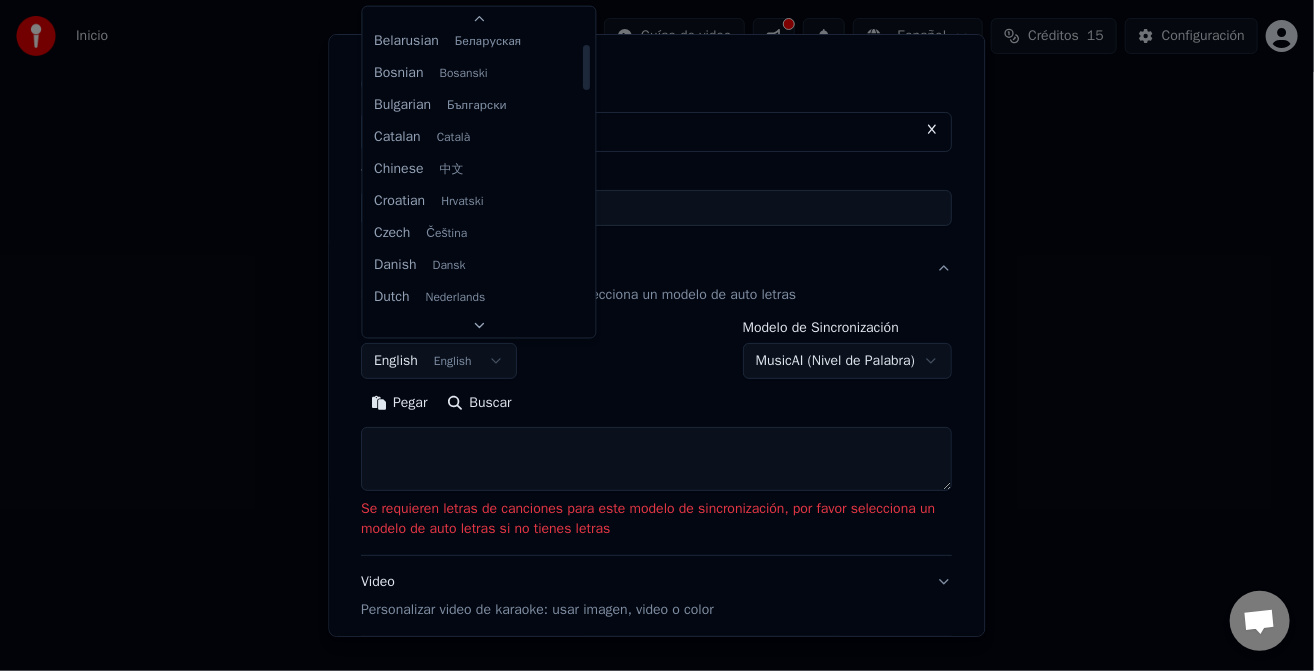 click on "**********" at bounding box center [657, 300] 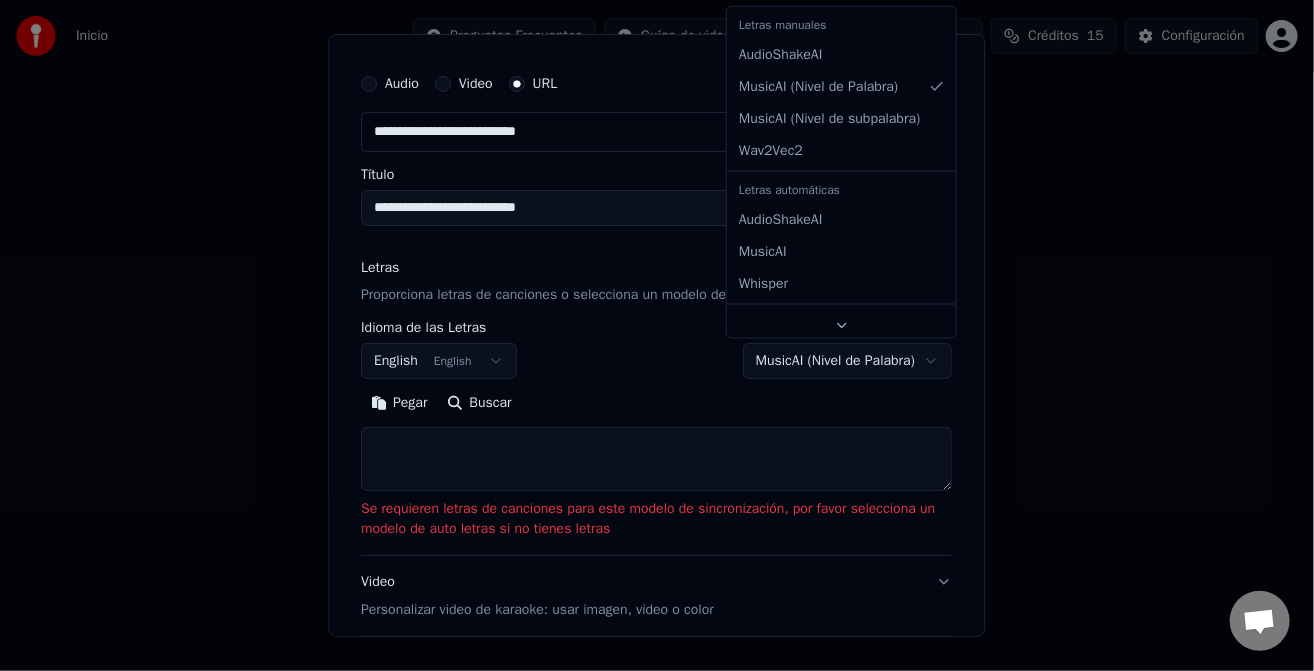 click on "**********" at bounding box center [657, 300] 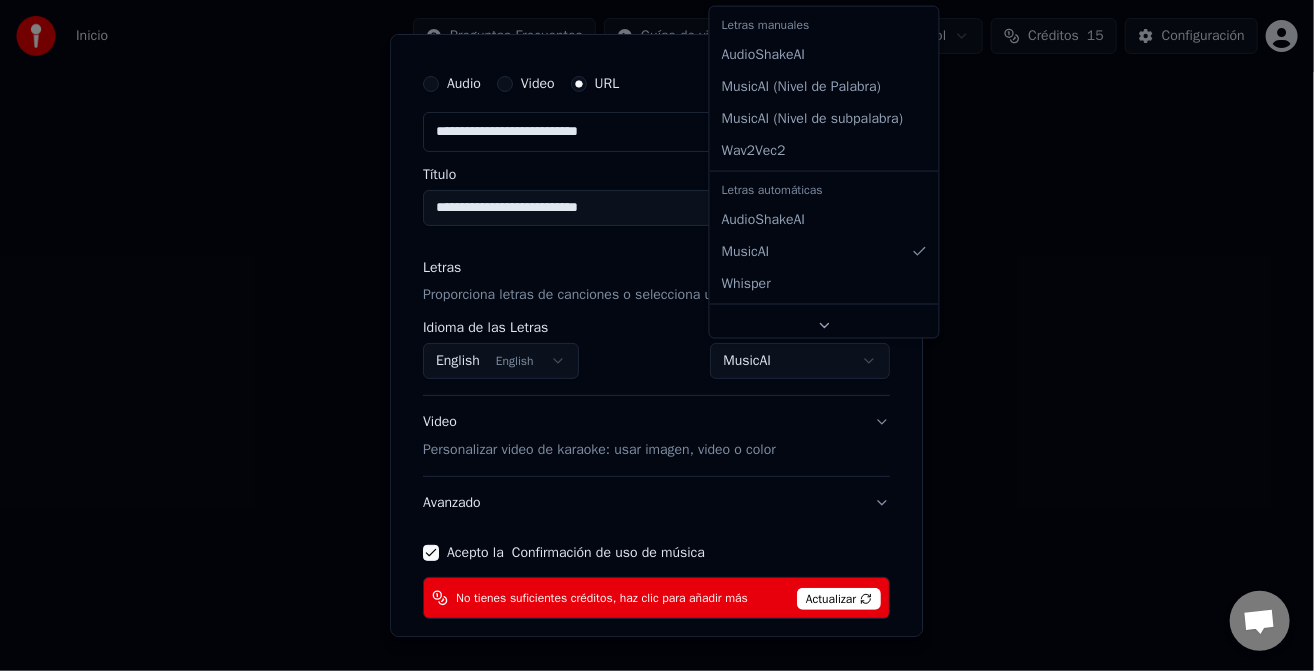 click on "**********" at bounding box center [657, 300] 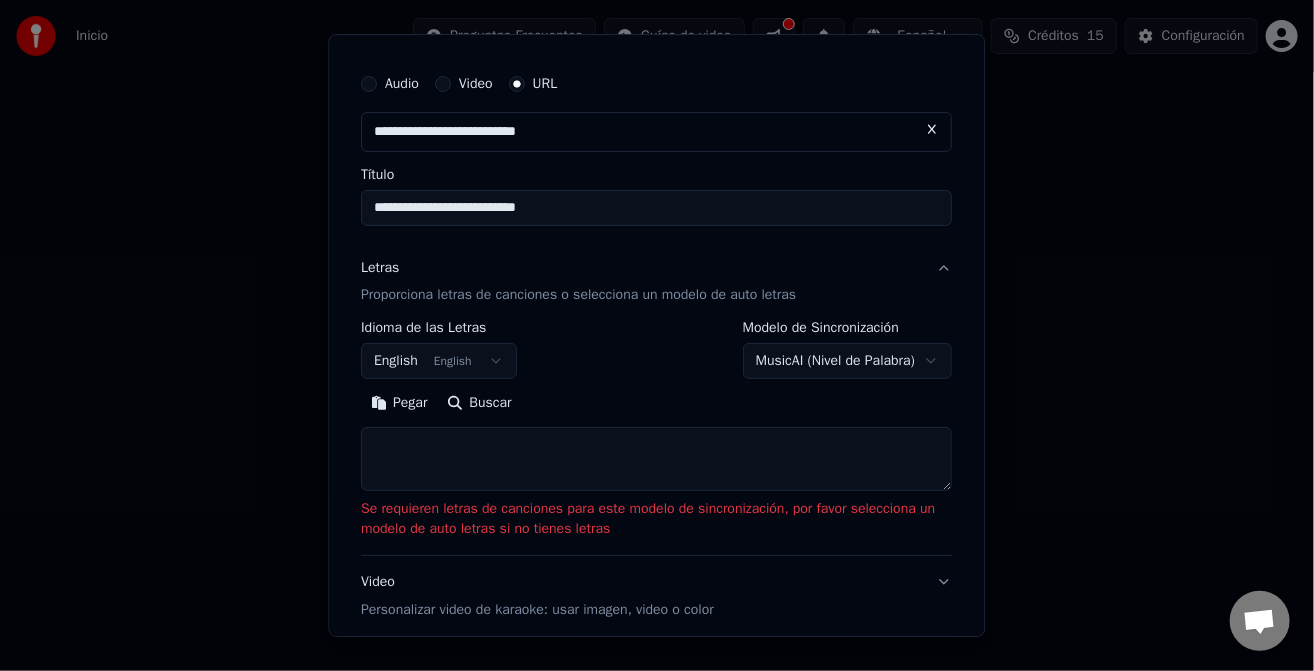 scroll, scrollTop: 237, scrollLeft: 0, axis: vertical 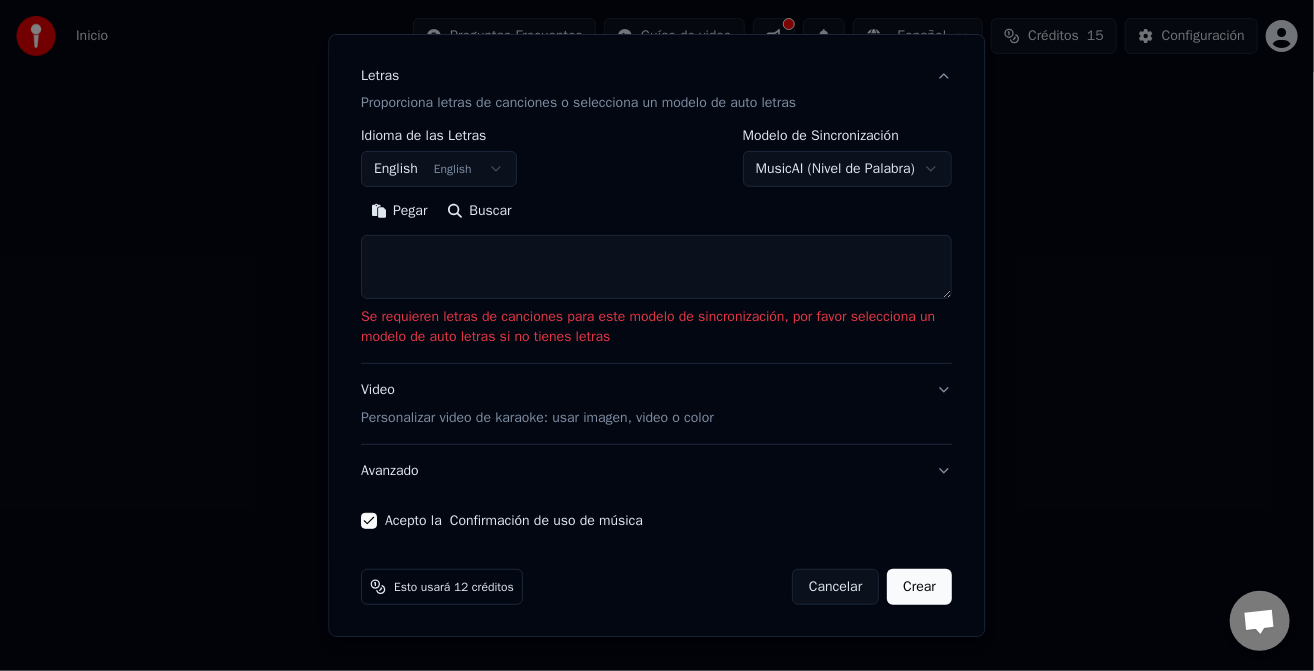 click on "Crear" at bounding box center (920, 587) 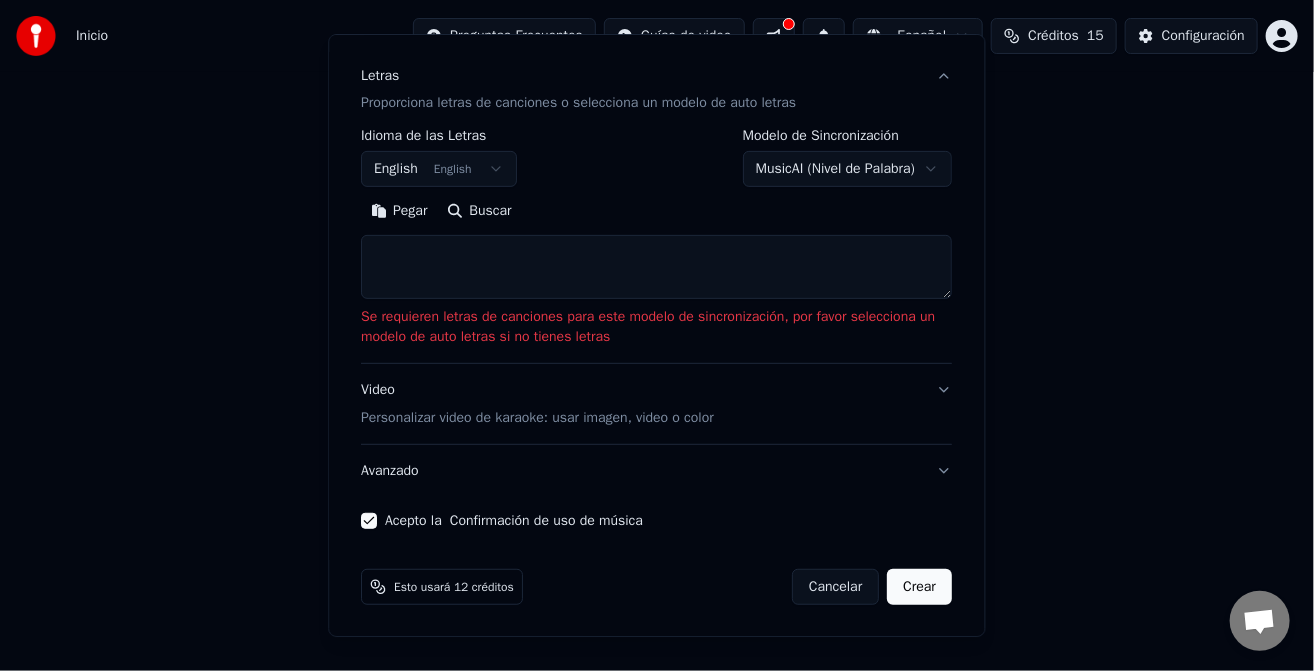 select on "**********" 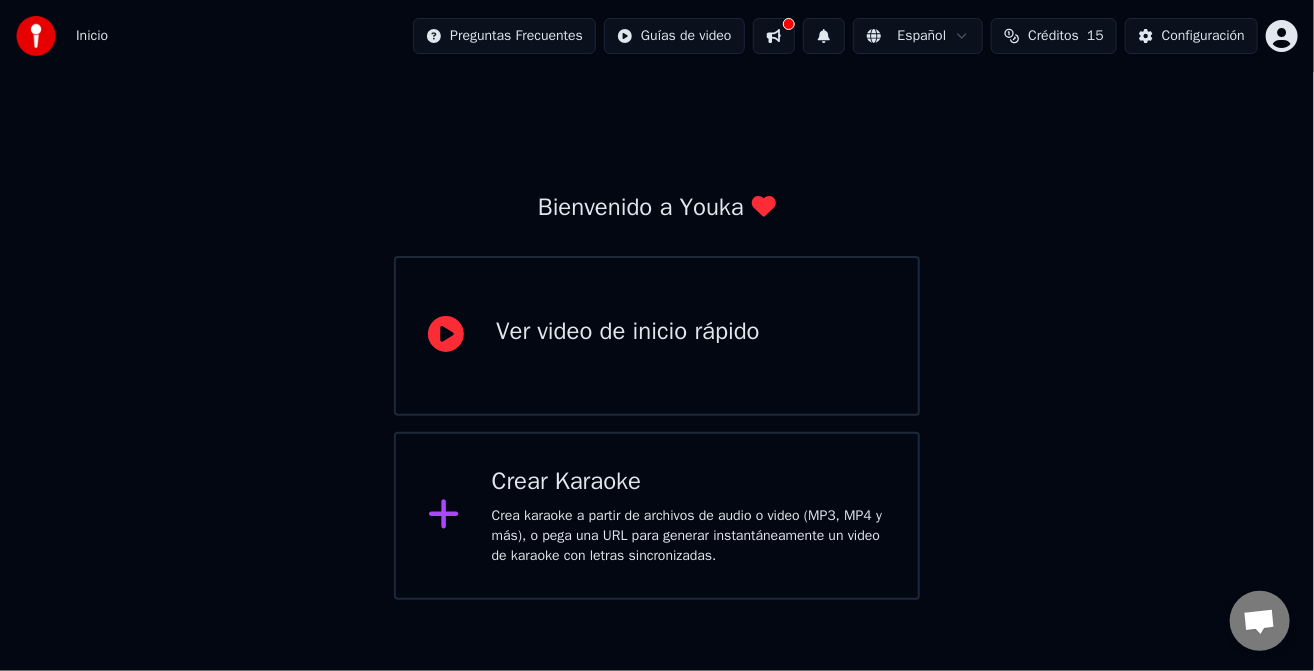 click on "Crear Karaoke Crea karaoke a partir de archivos de audio o video (MP3, MP4 y más), o pega una URL para generar instantáneamente un video de karaoke con letras sincronizadas." at bounding box center [657, 516] 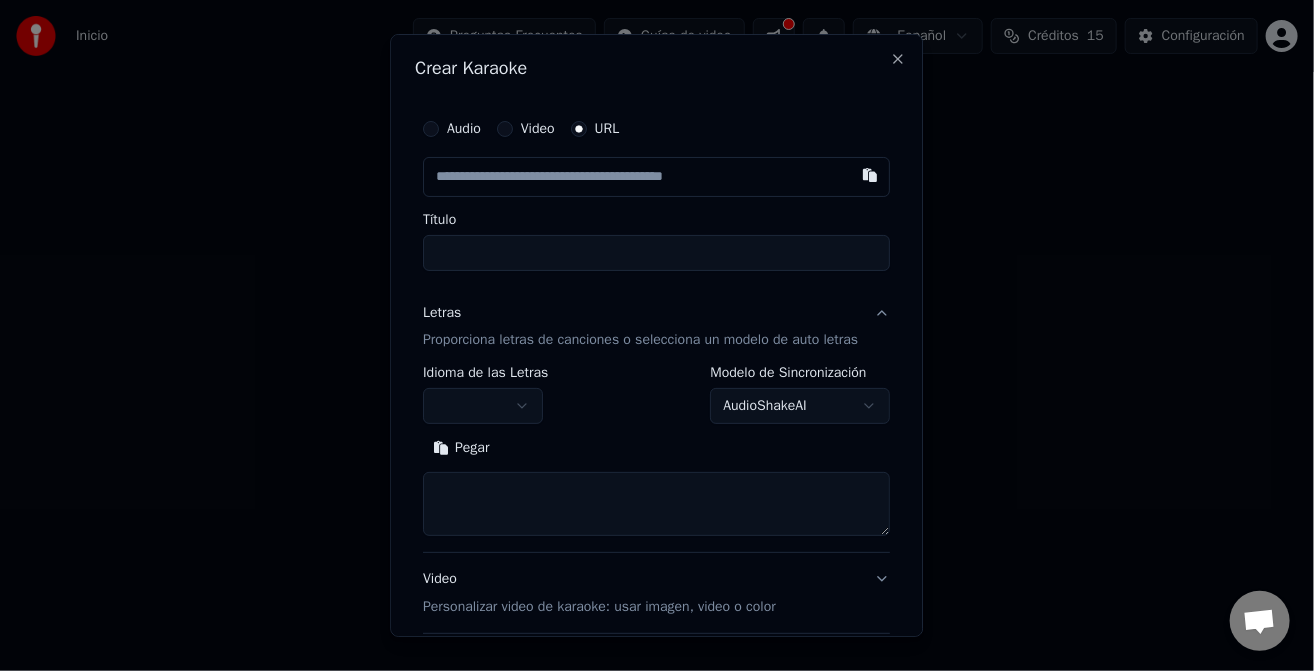 click on "Audio" at bounding box center [431, 129] 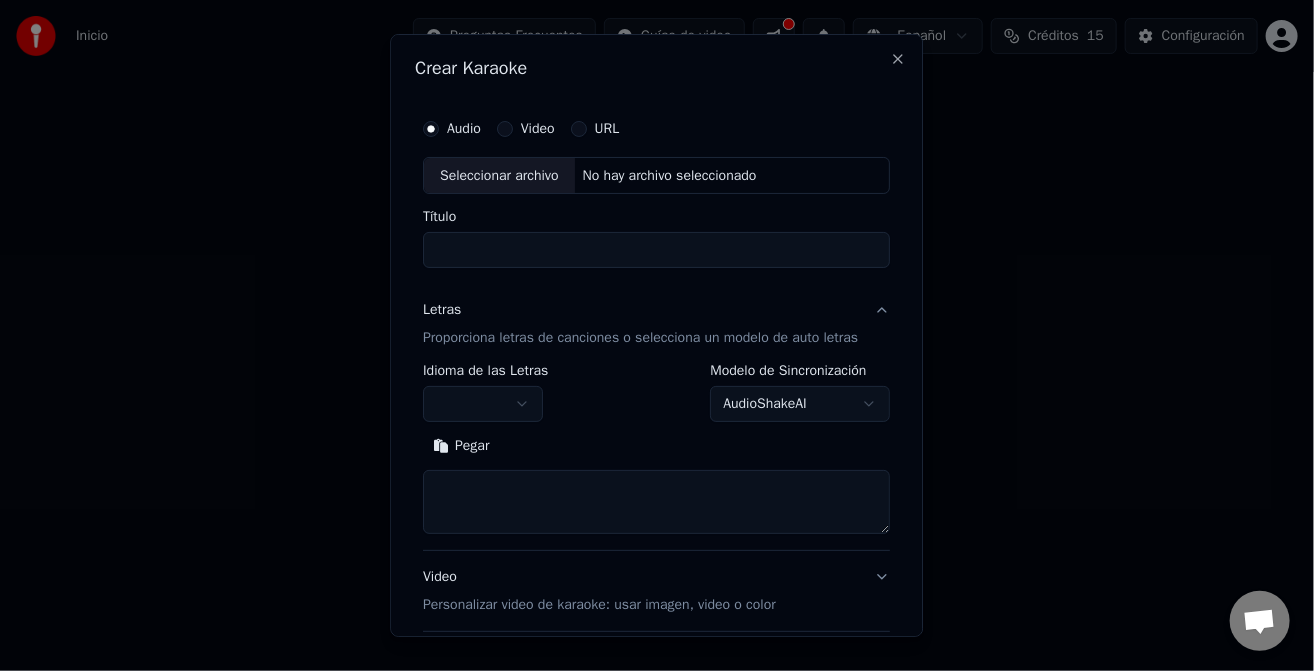 click on "No hay archivo seleccionado" at bounding box center [670, 176] 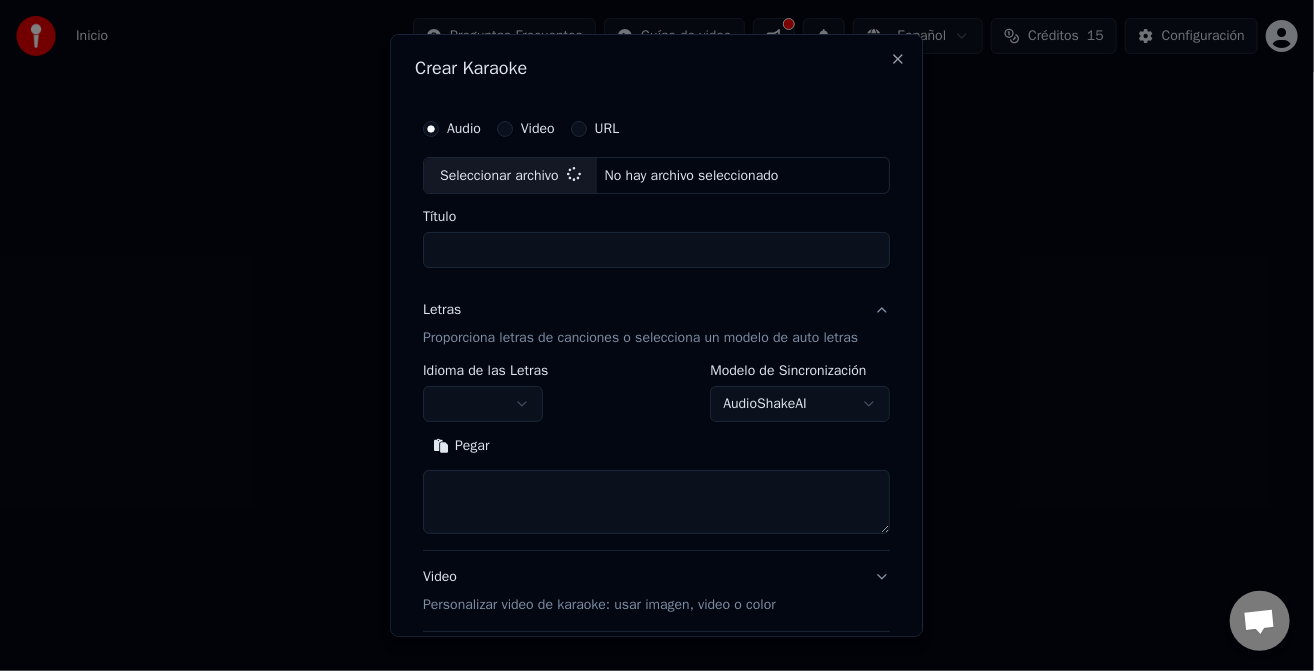 type on "**********" 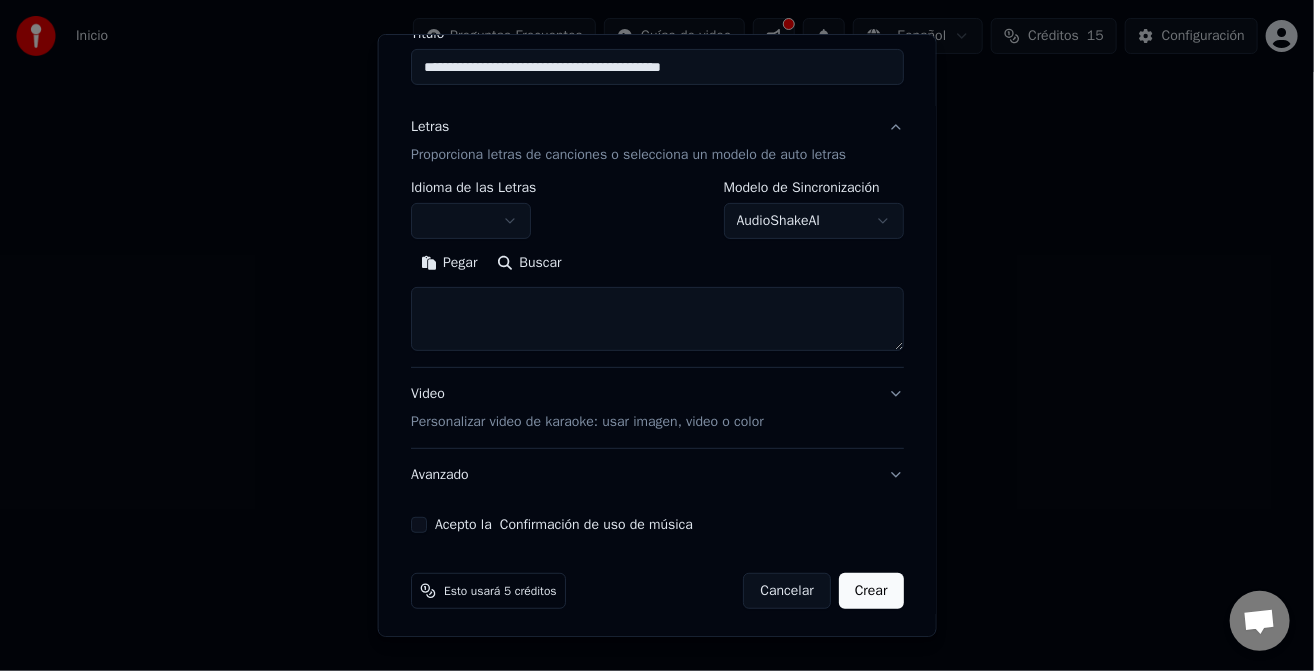 scroll, scrollTop: 186, scrollLeft: 0, axis: vertical 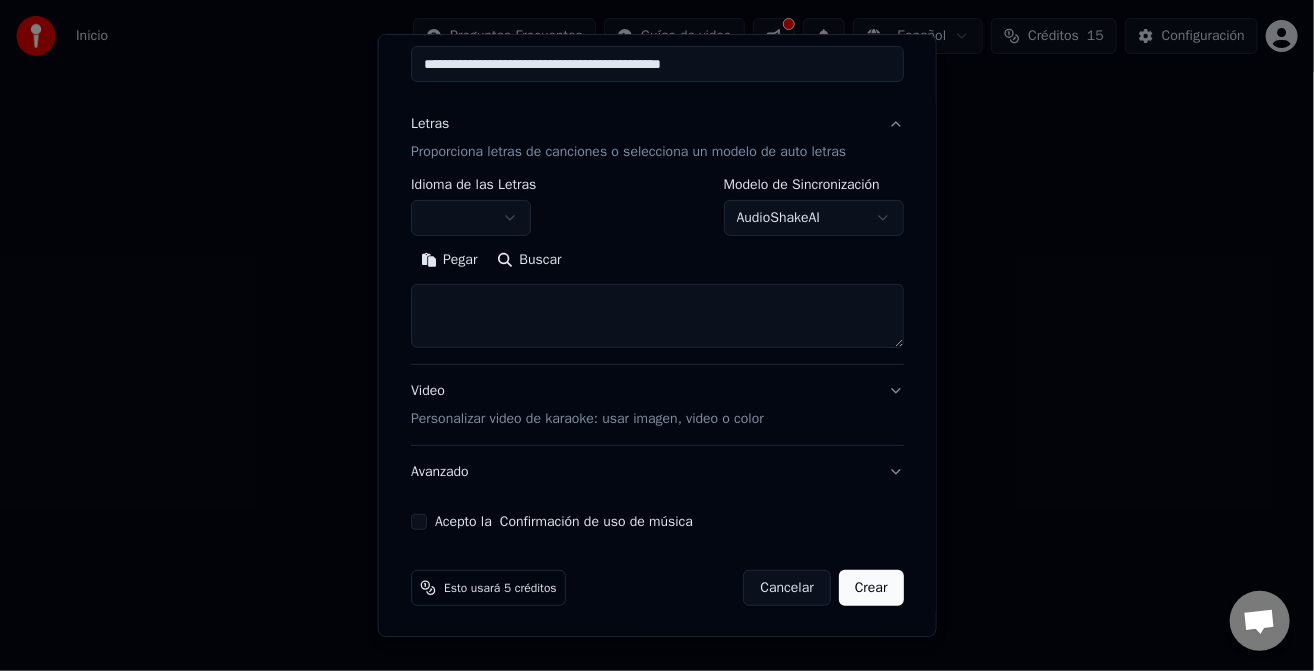 click on "Crear" at bounding box center [871, 588] 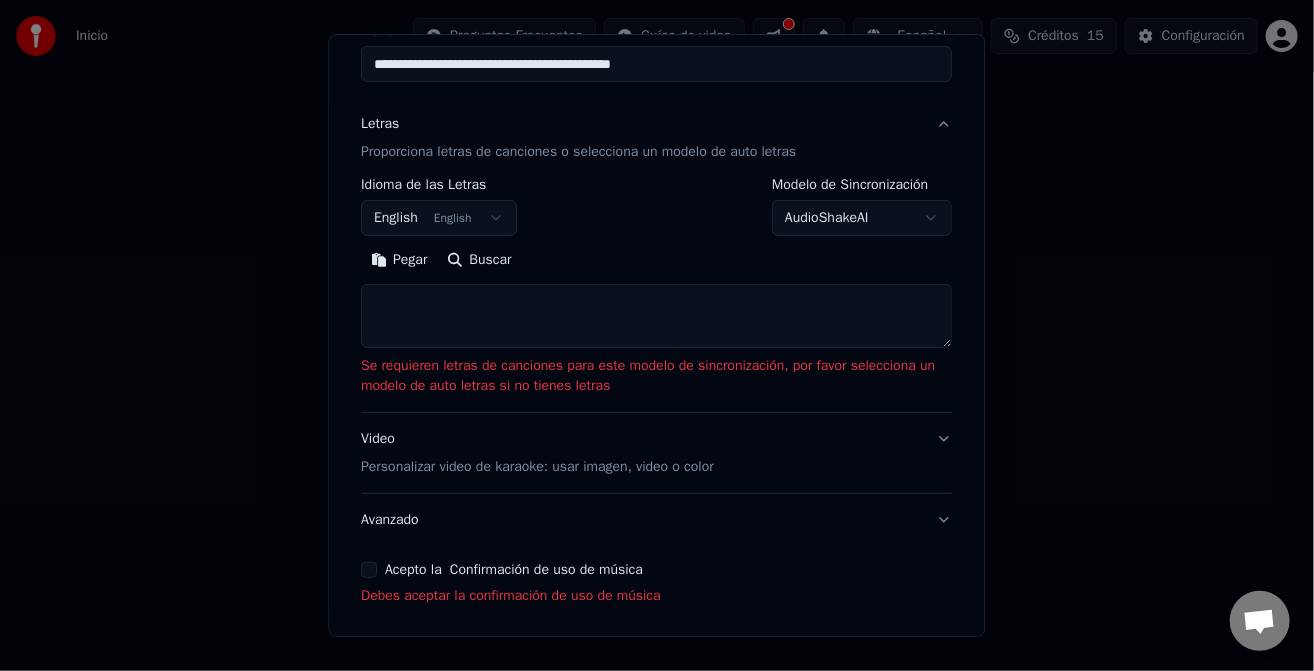 click on "Acepto la   Confirmación de uso de música" at bounding box center (370, 570) 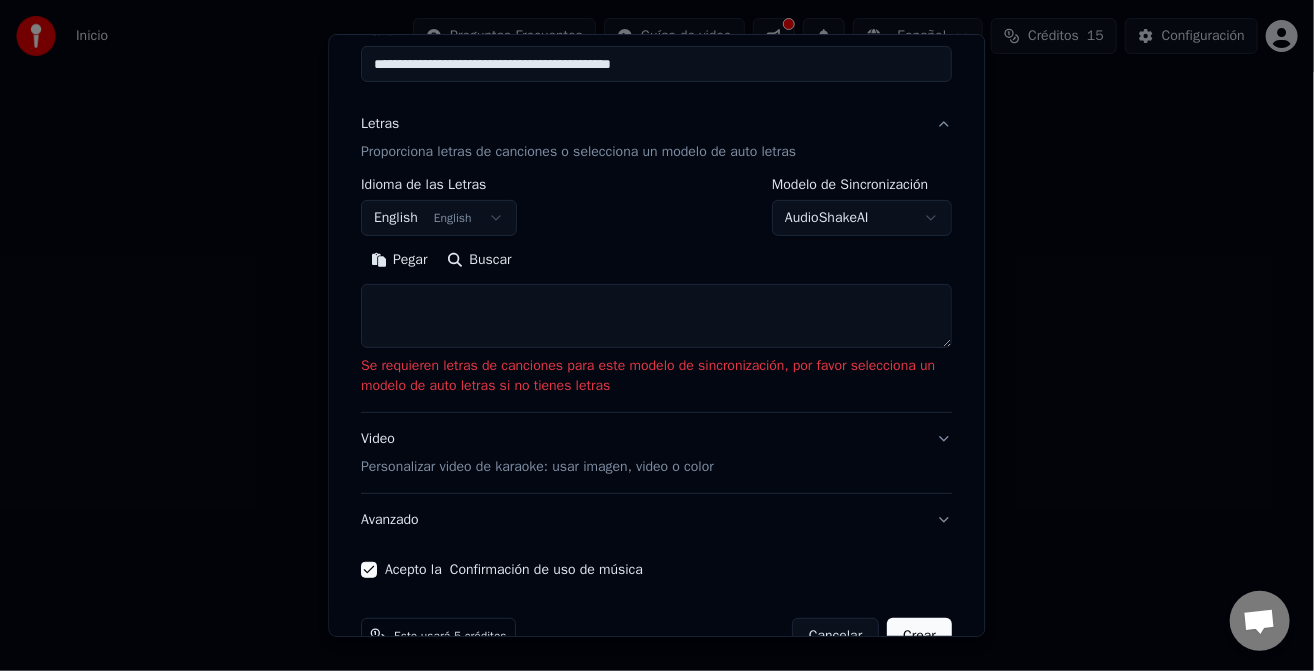 scroll, scrollTop: 235, scrollLeft: 0, axis: vertical 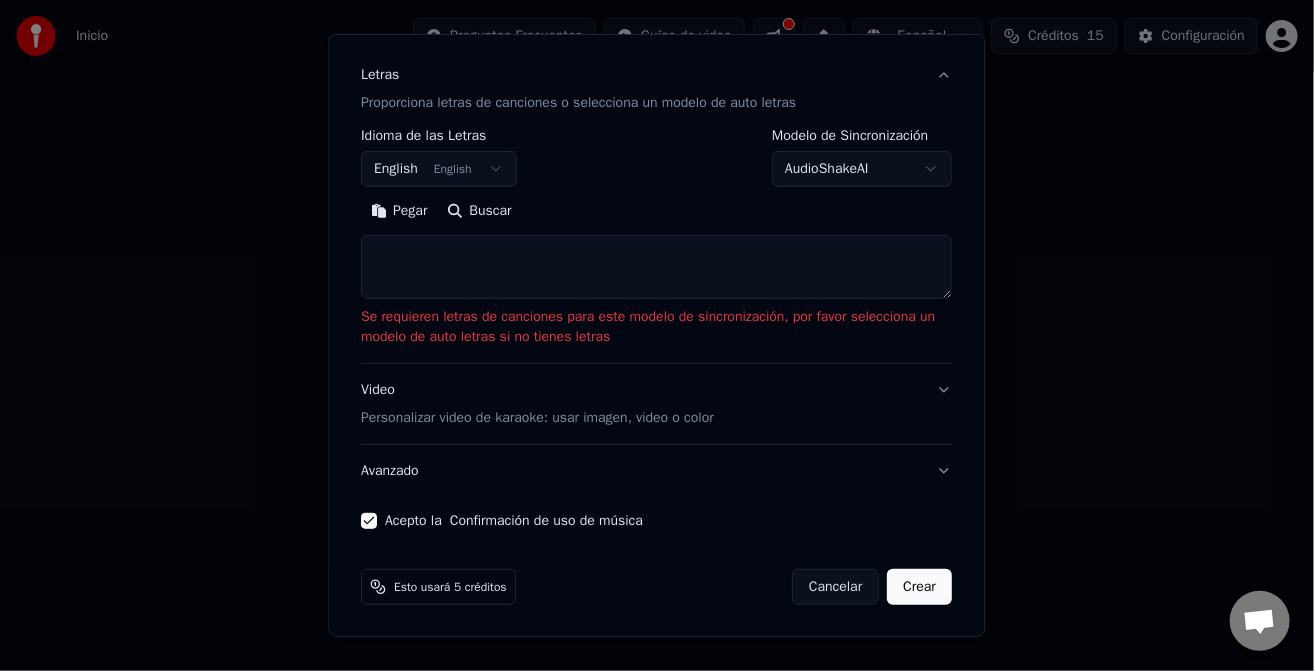 click on "Crear" at bounding box center [920, 587] 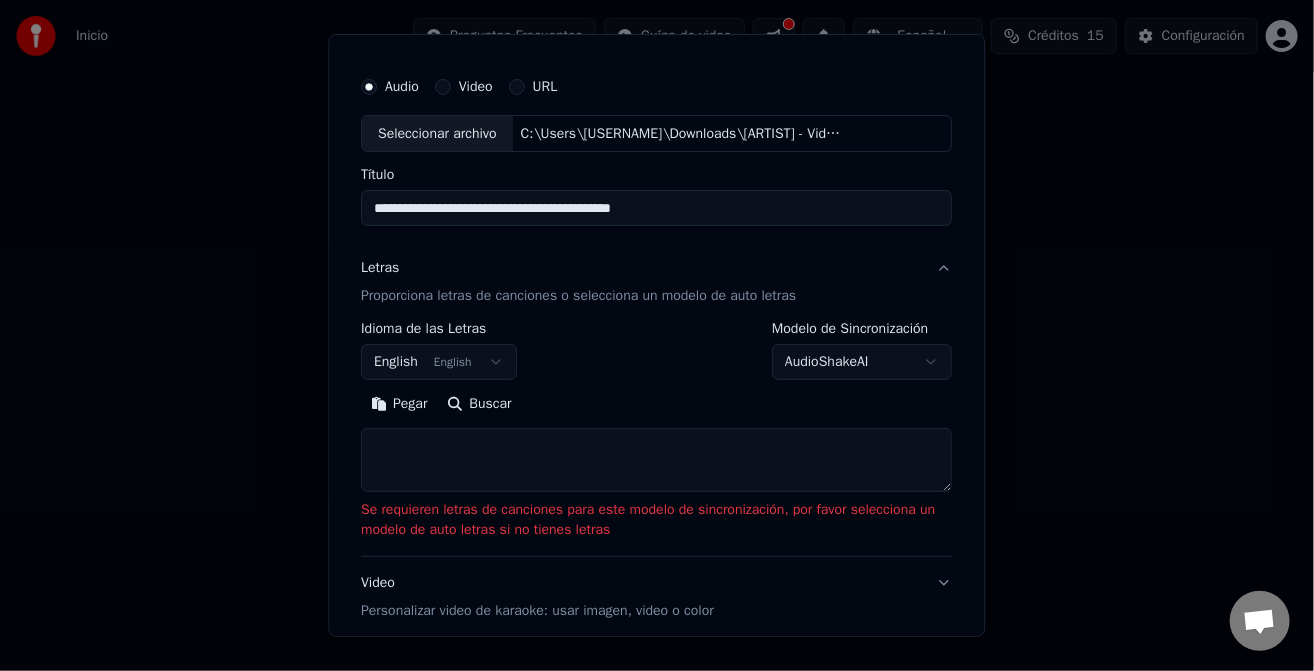 scroll, scrollTop: 41, scrollLeft: 0, axis: vertical 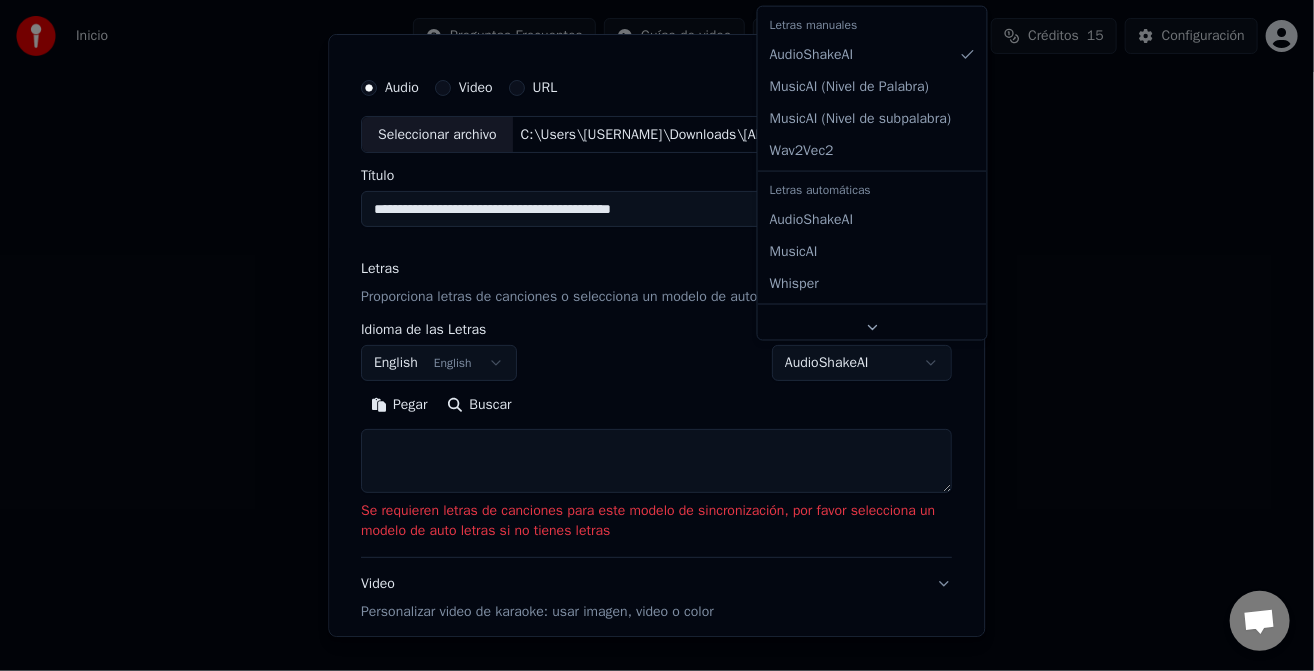 click on "**********" at bounding box center (657, 300) 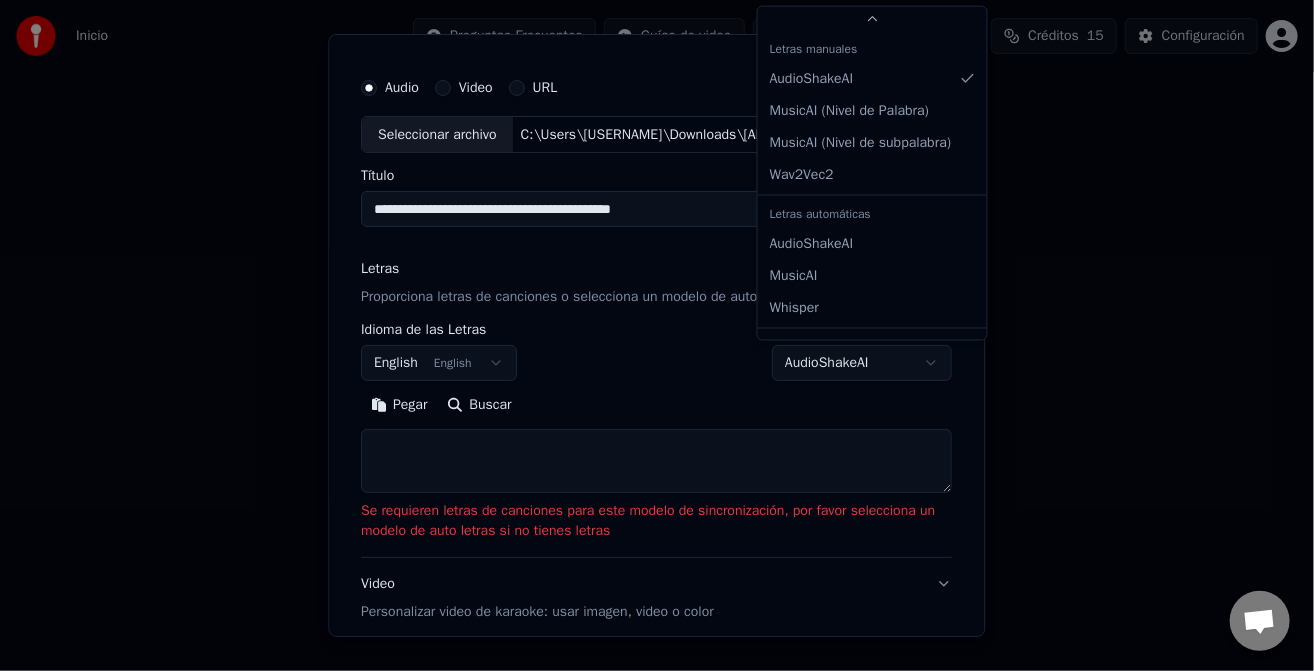 scroll, scrollTop: 28, scrollLeft: 0, axis: vertical 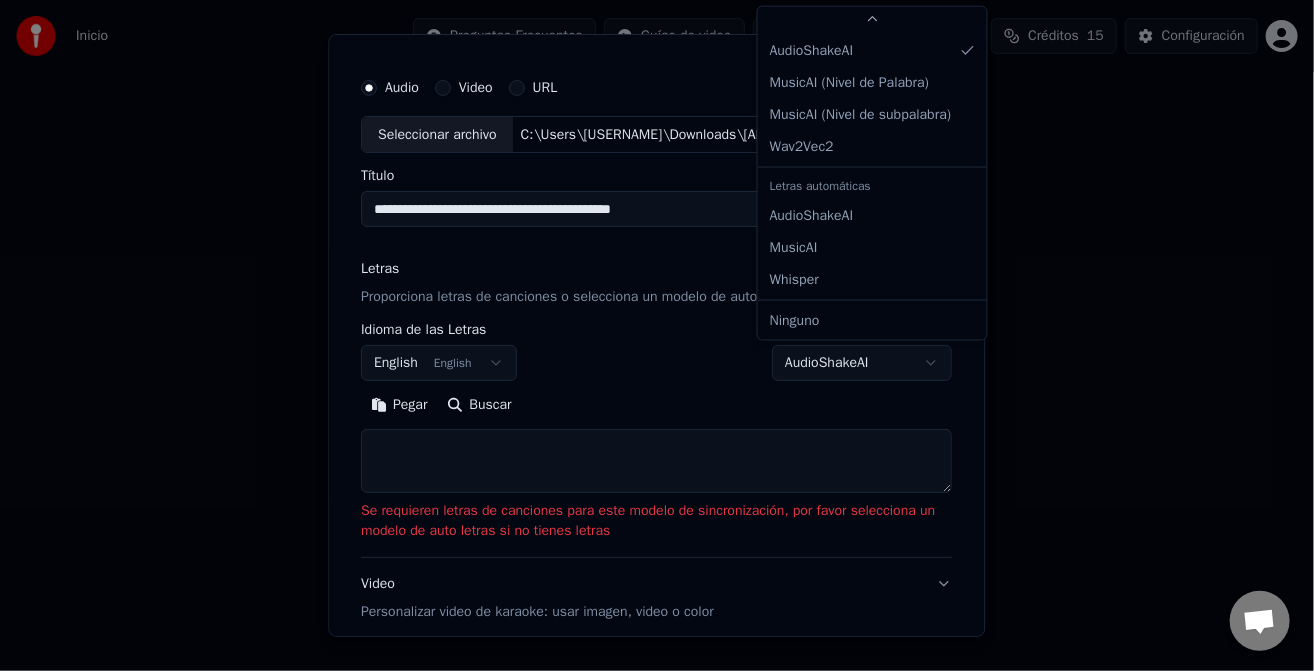 select on "****" 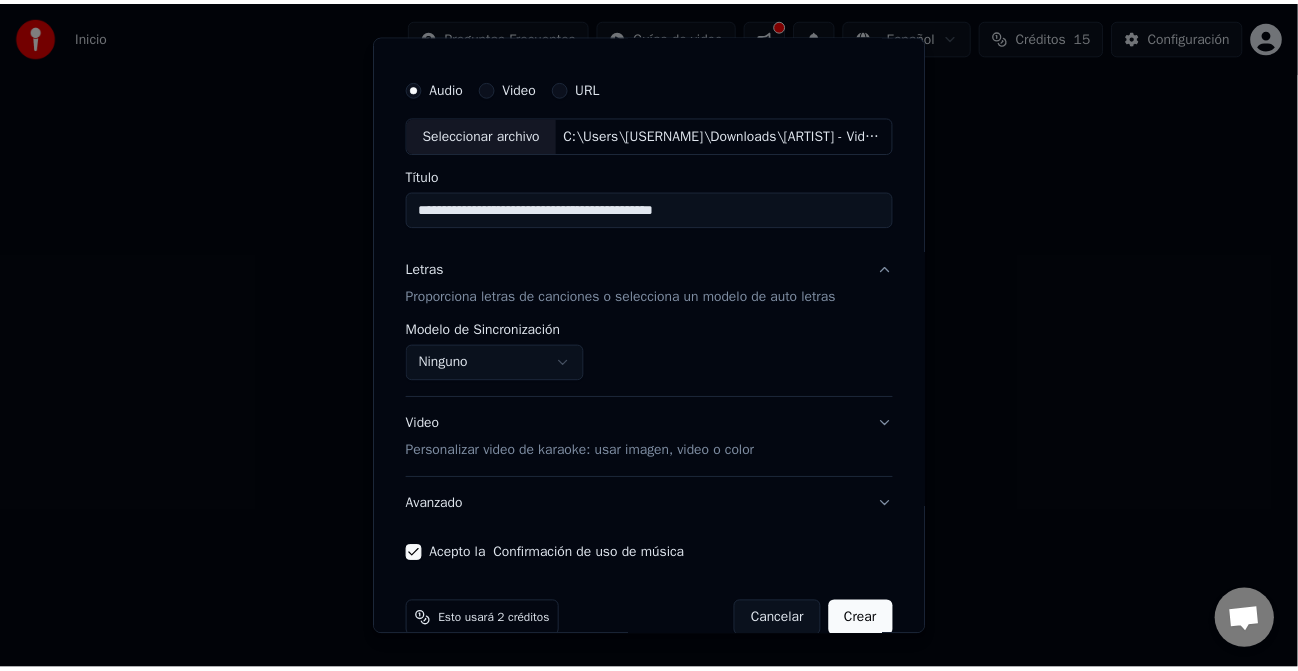 scroll, scrollTop: 75, scrollLeft: 0, axis: vertical 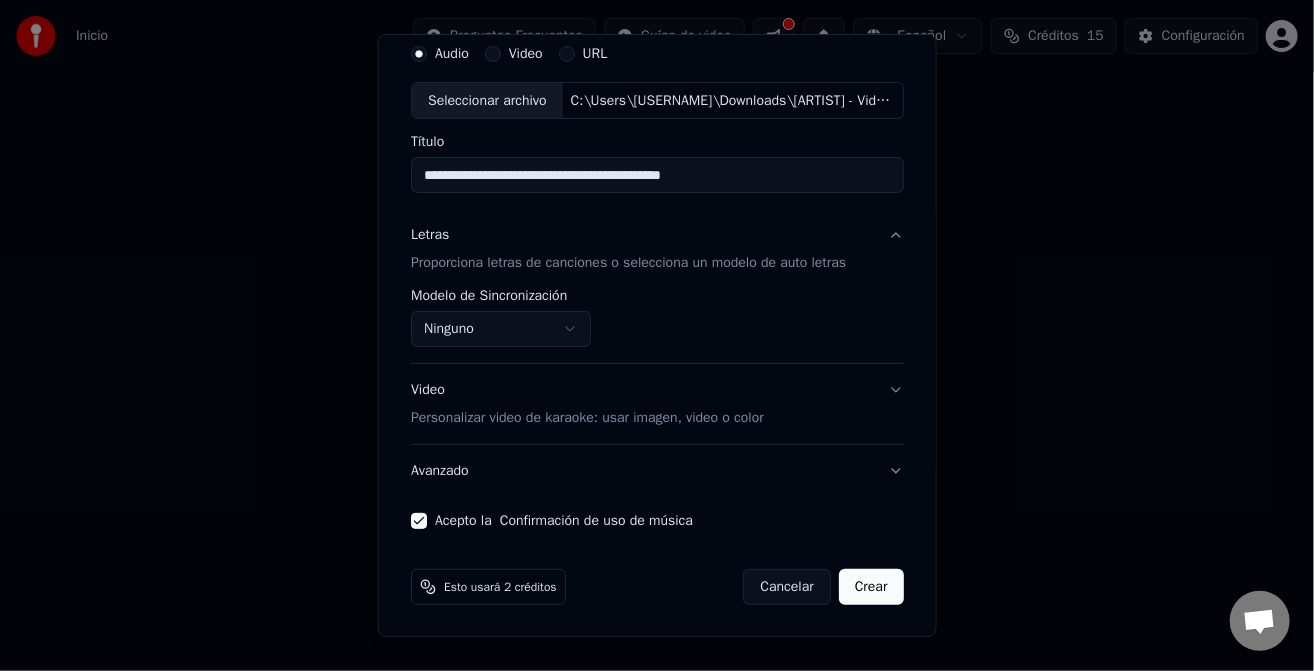 click on "Crear" at bounding box center (871, 587) 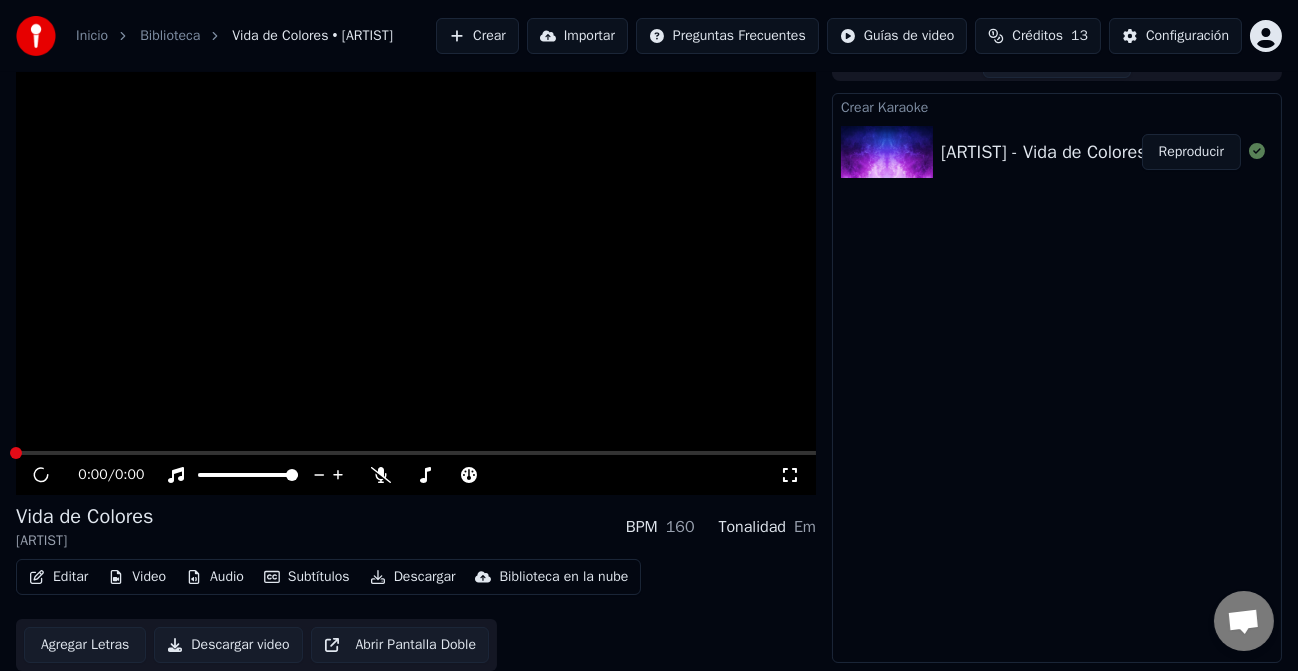 scroll, scrollTop: 19, scrollLeft: 0, axis: vertical 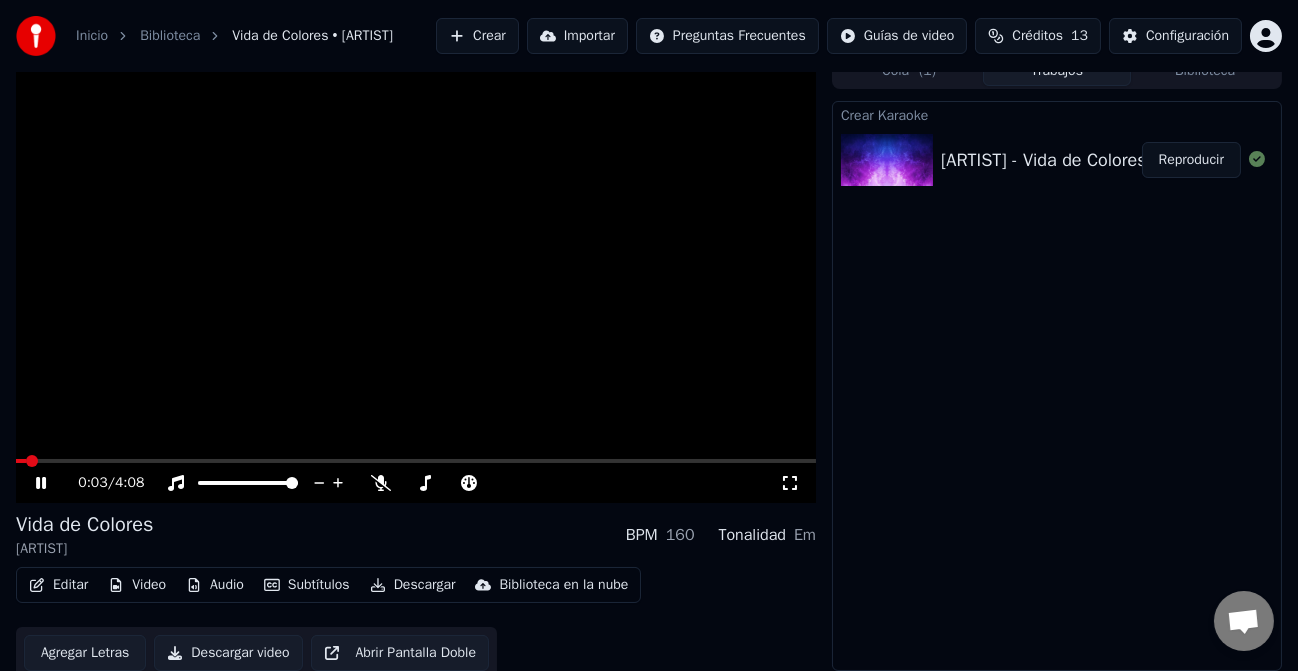 click on "0:03  /  4:08" at bounding box center [416, 483] 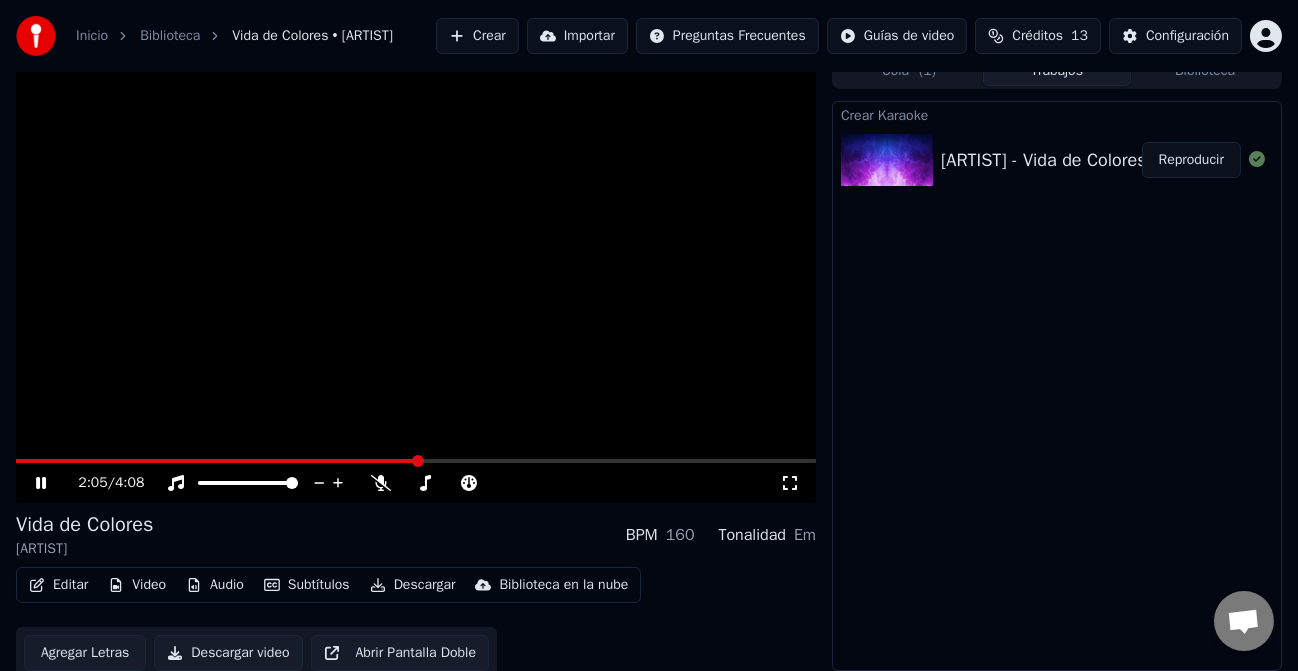 click at bounding box center (416, 461) 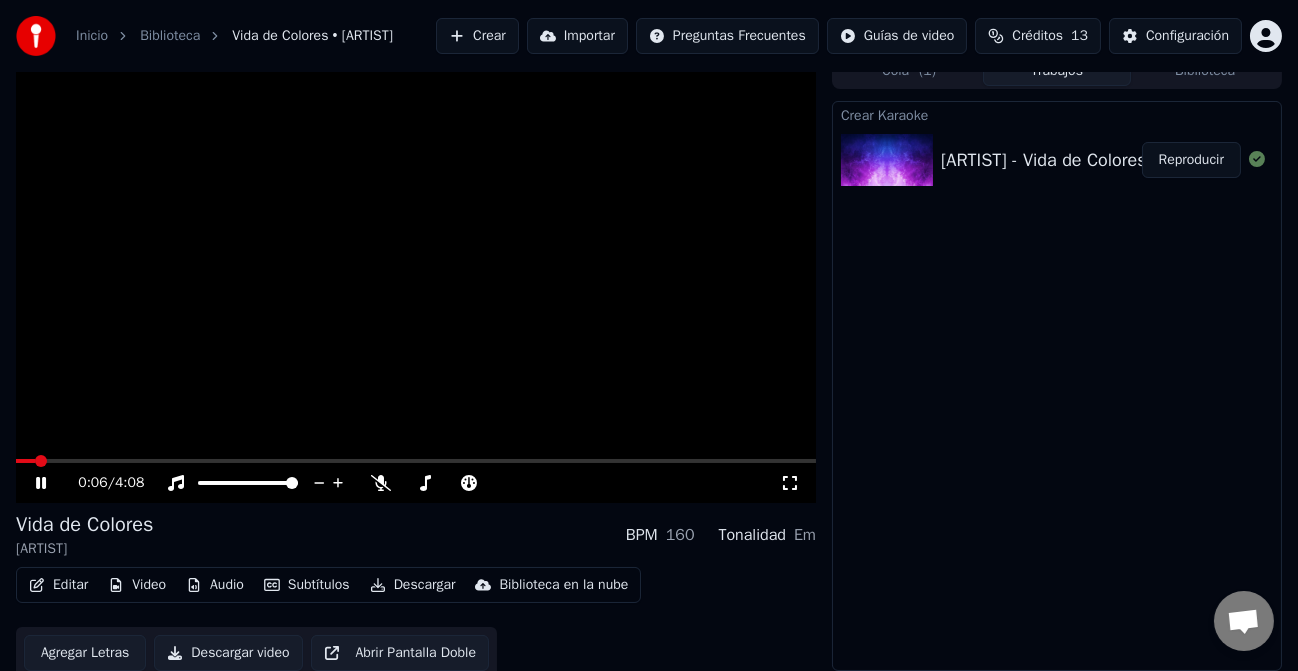 click at bounding box center (25, 461) 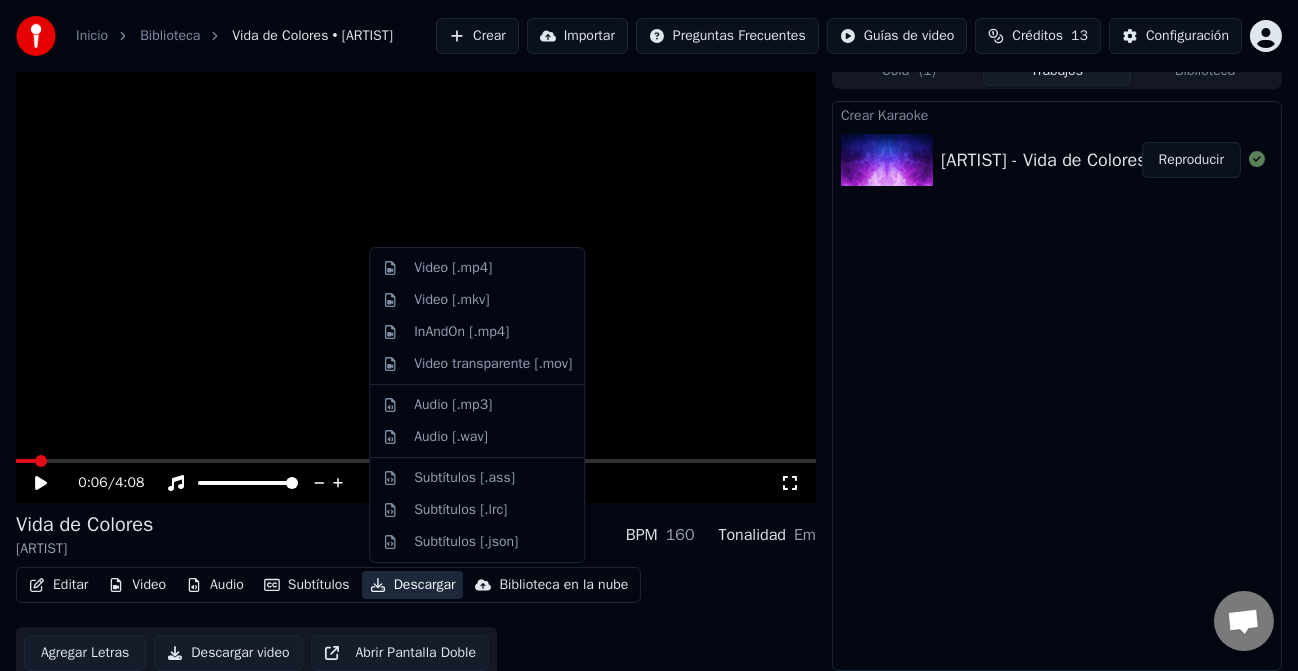 click on "Descargar" at bounding box center (413, 585) 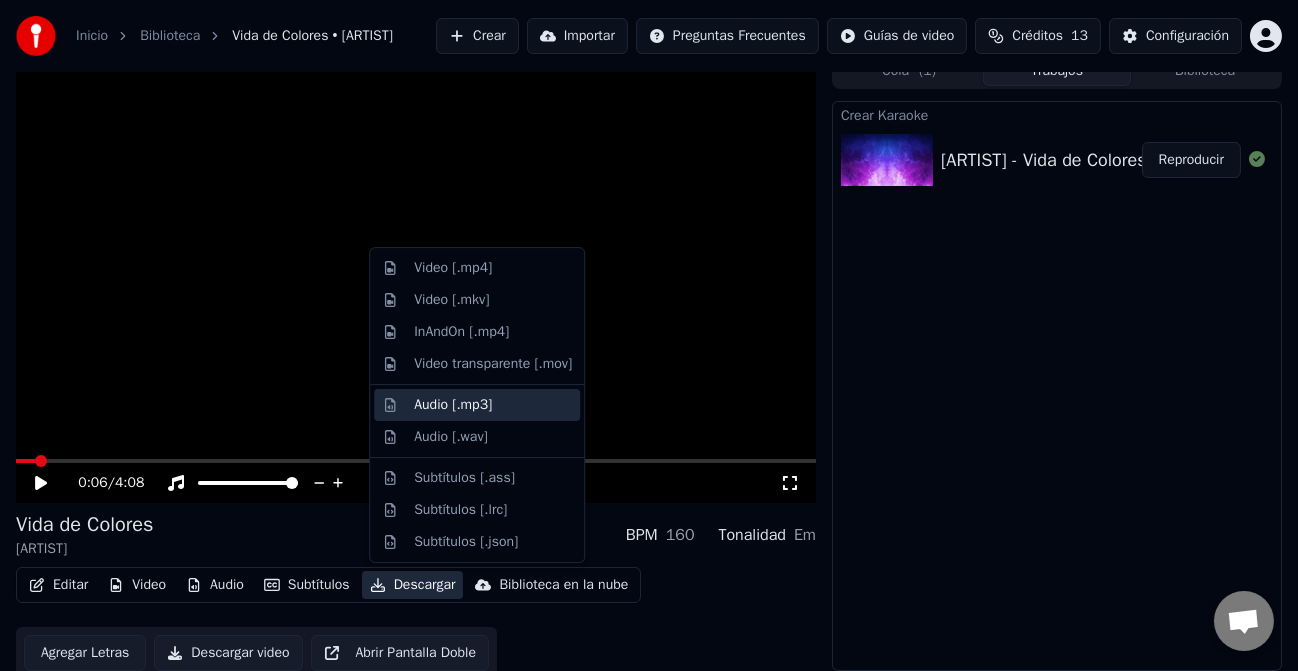 click on "Audio [.mp3]" at bounding box center [477, 405] 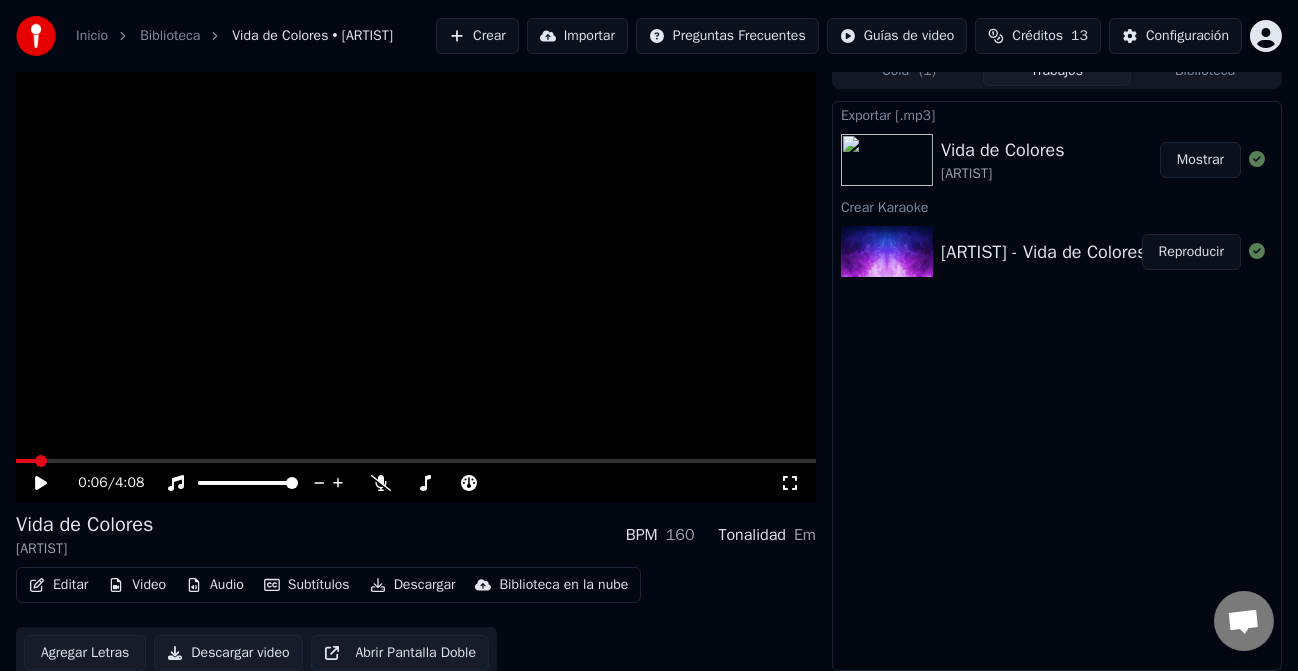 click on "Mostrar" at bounding box center [1200, 160] 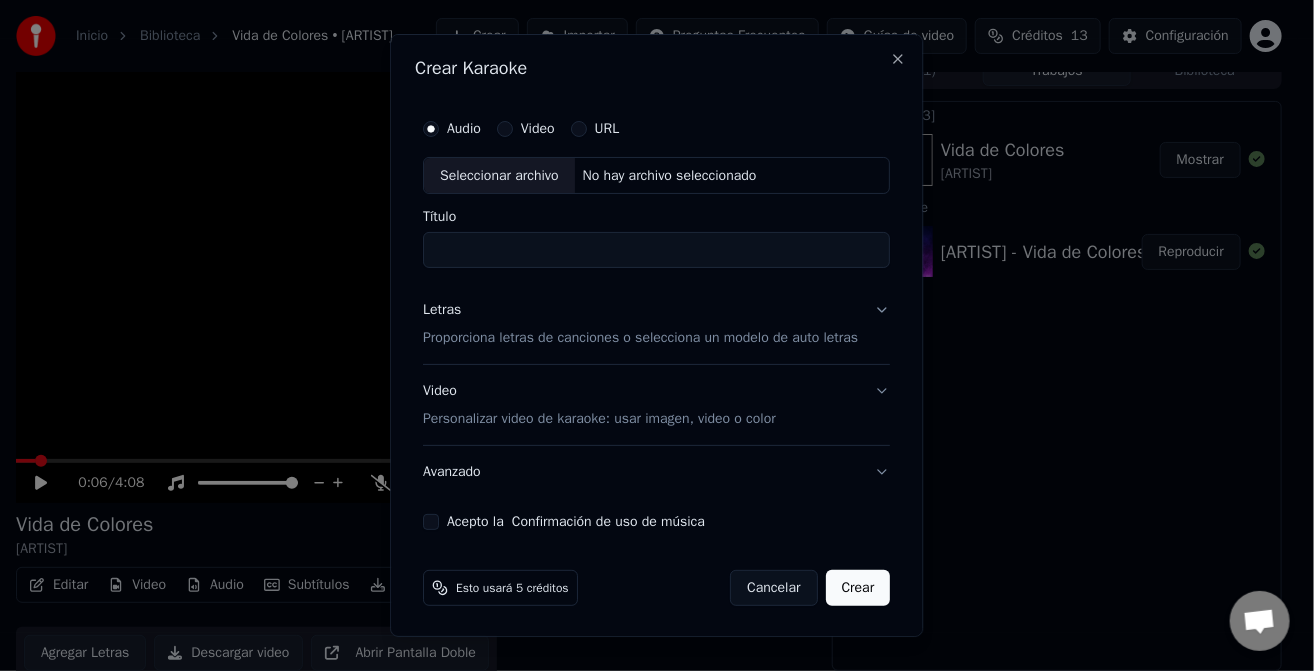 click on "Cancelar" at bounding box center [774, 588] 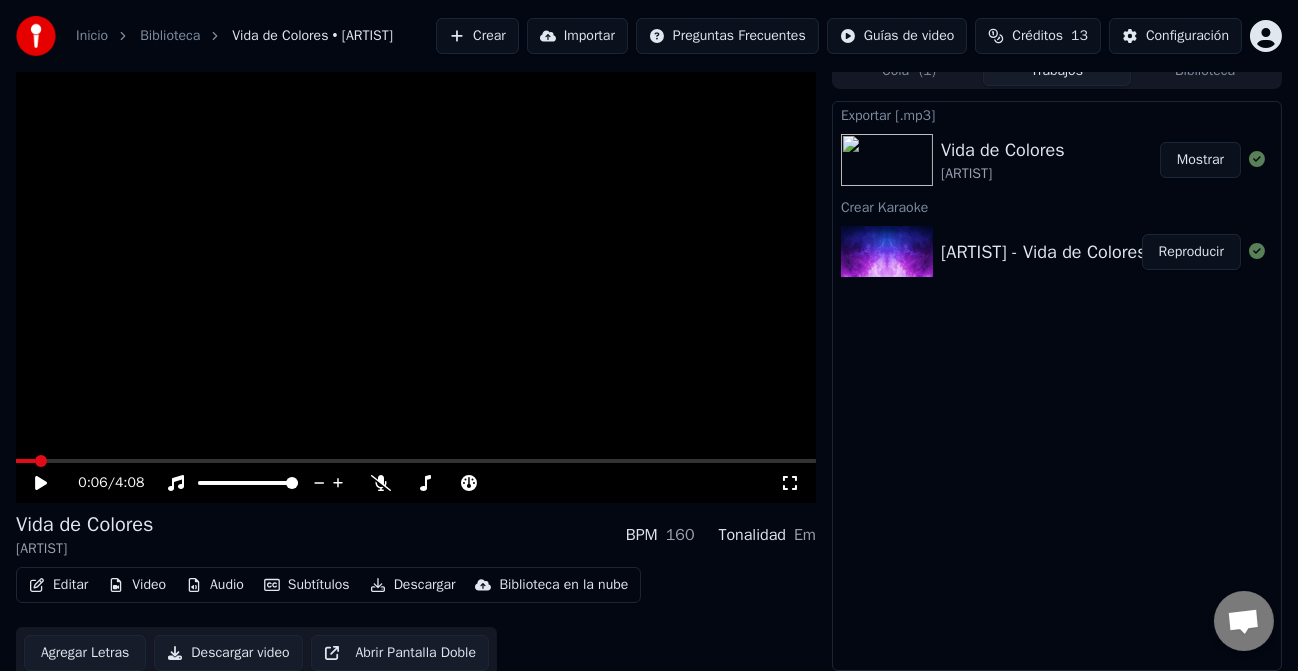 scroll, scrollTop: 26, scrollLeft: 0, axis: vertical 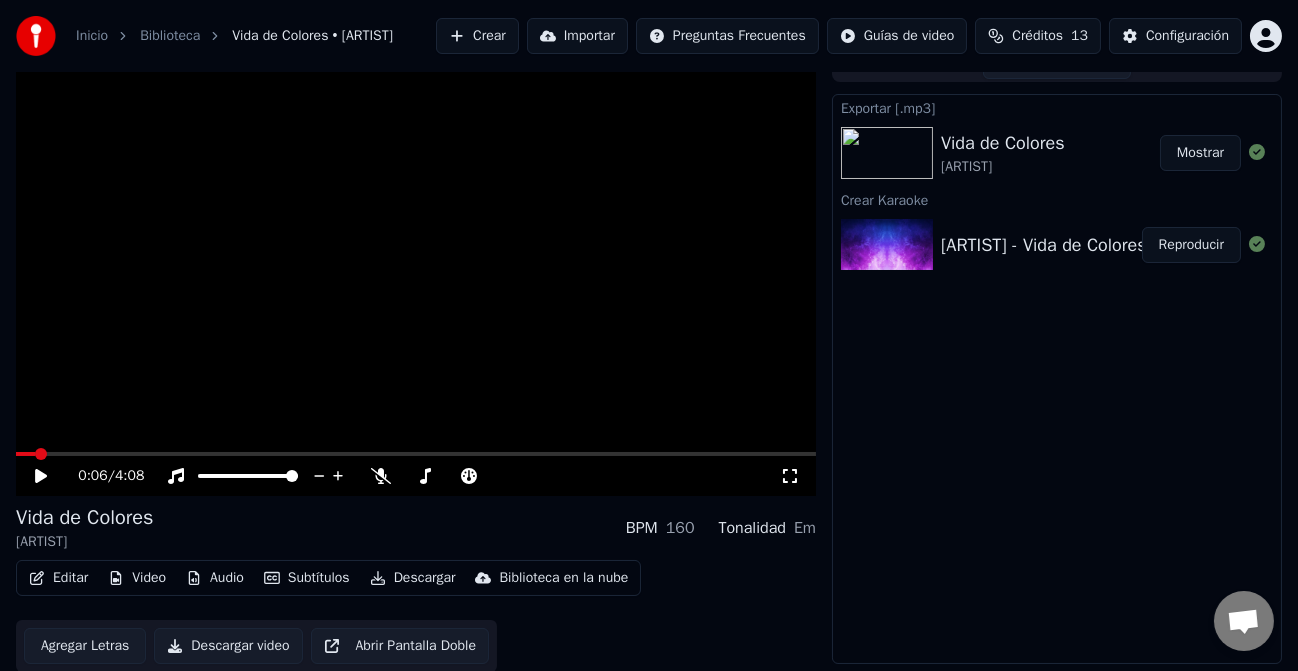 click 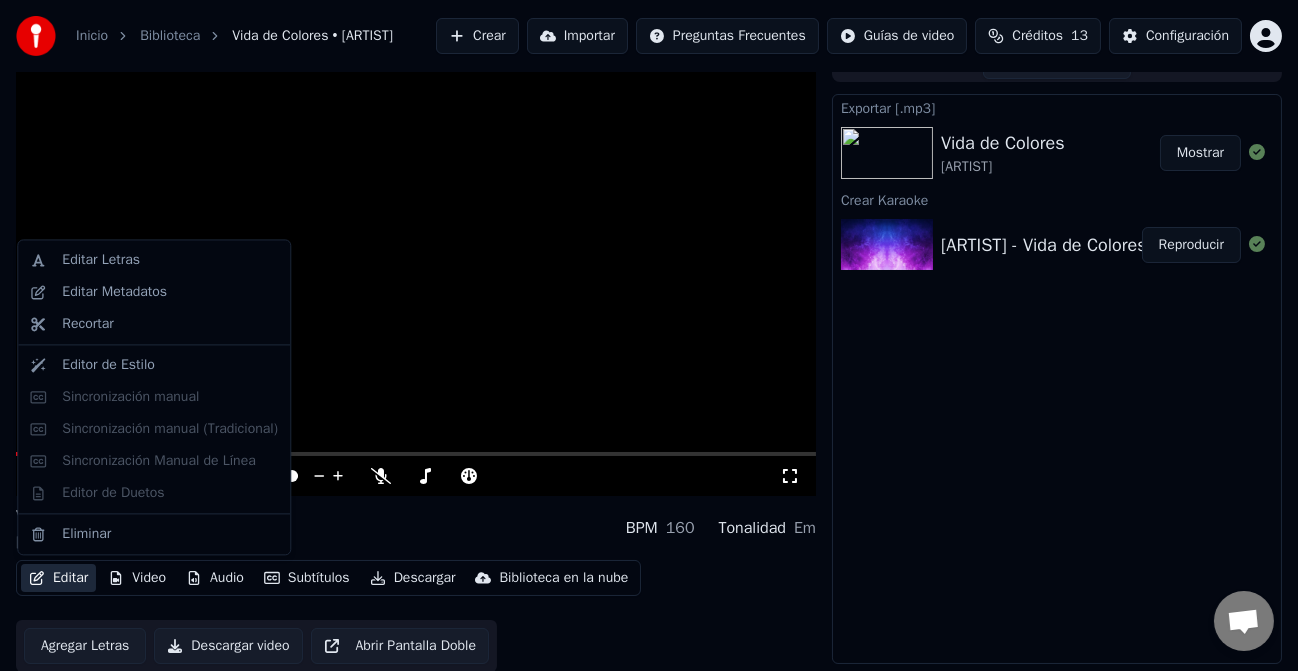 click on "Editar Letras Editar Metadatos Recortar Editor de Estilo Sincronización manual Sincronización manual (Tradicional) Sincronización Manual de Línea Editor de Duetos Eliminar" at bounding box center [154, 397] 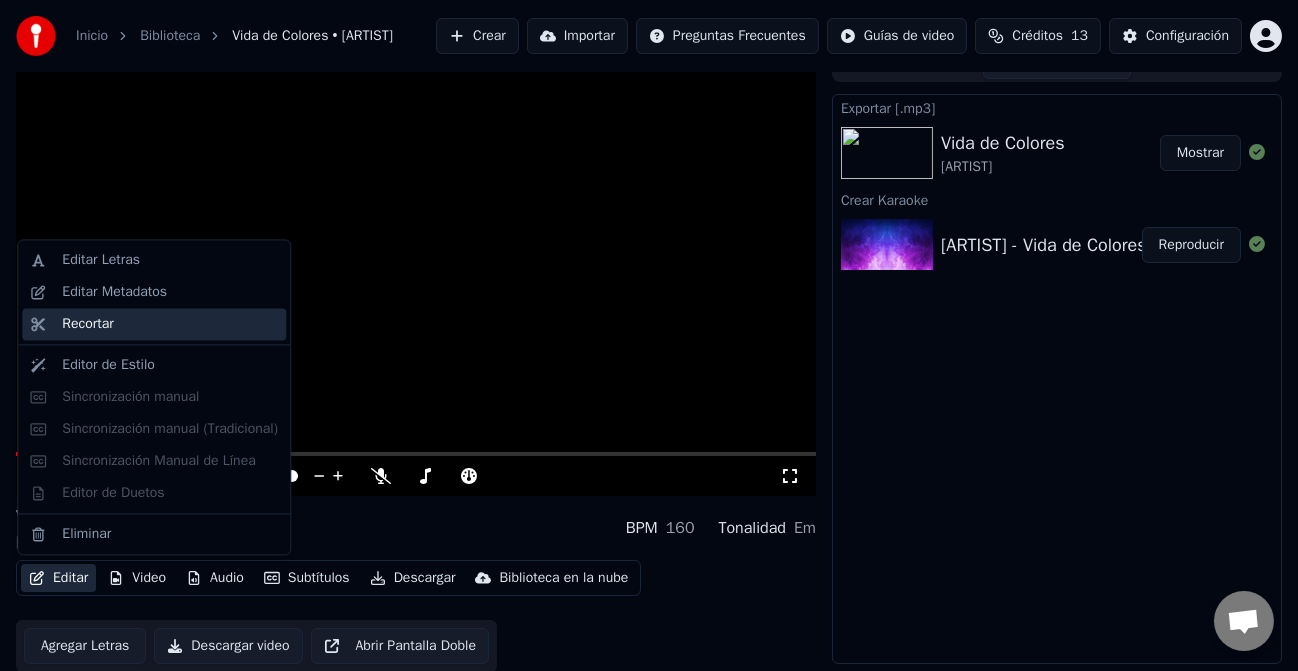 click on "Recortar" at bounding box center [87, 324] 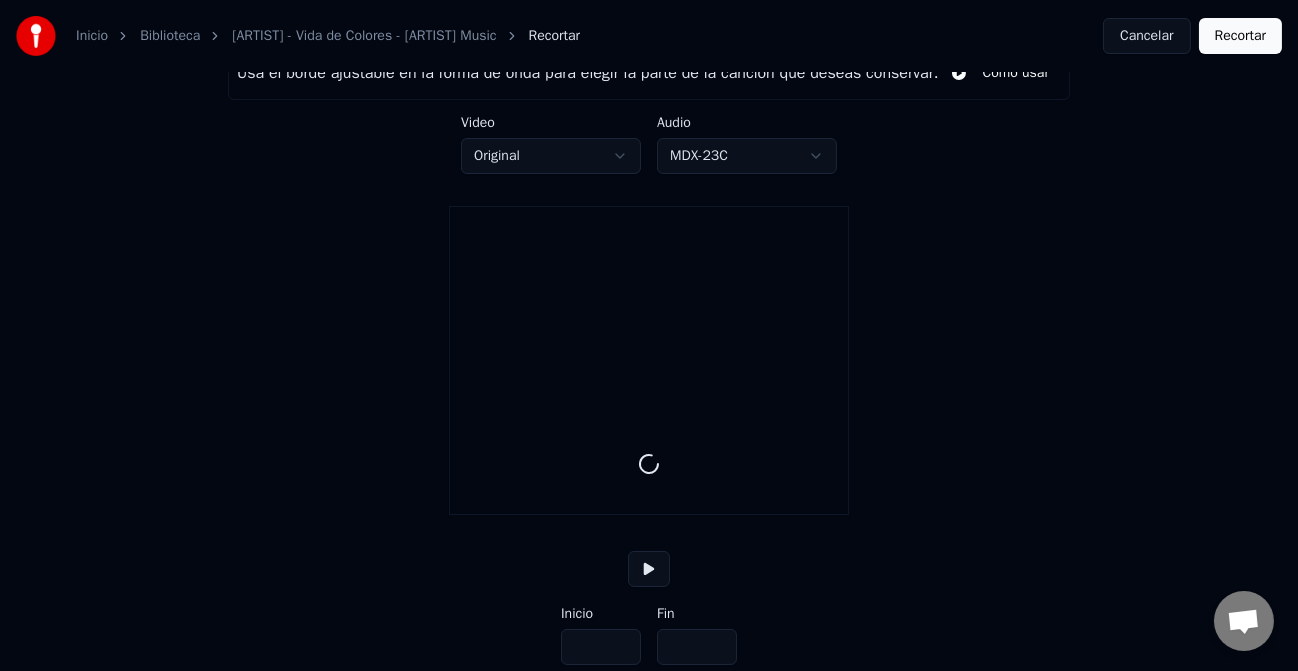 scroll, scrollTop: 0, scrollLeft: 0, axis: both 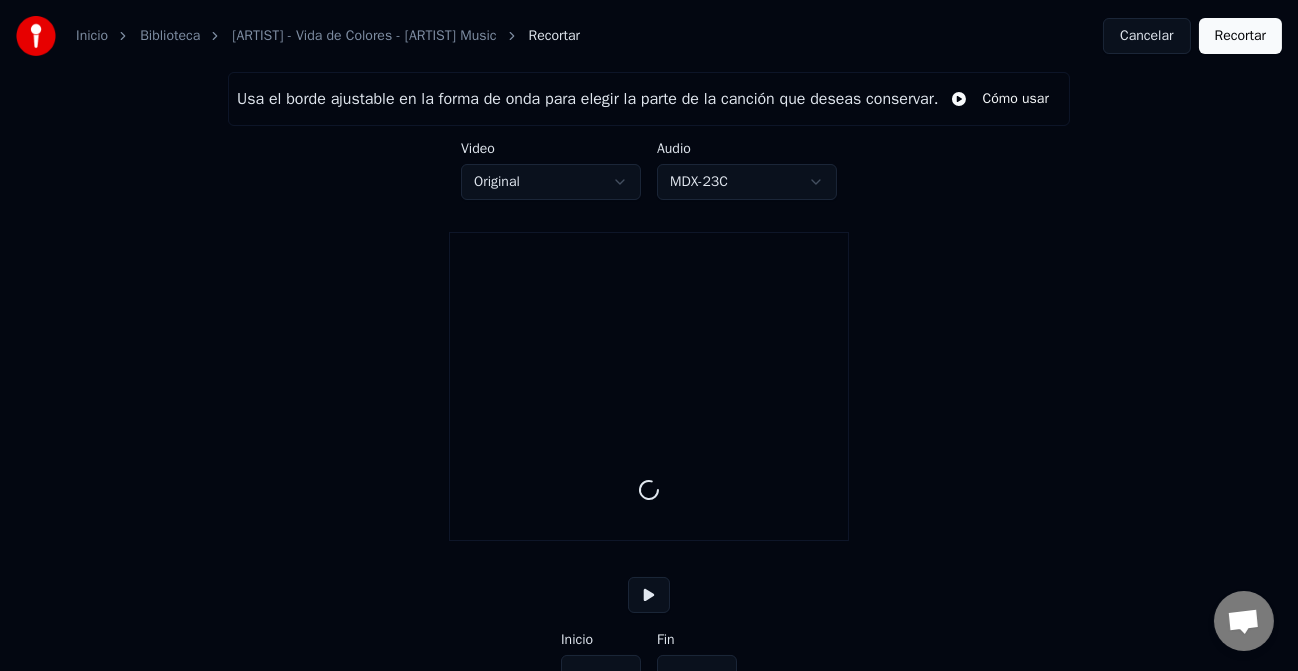type on "*****" 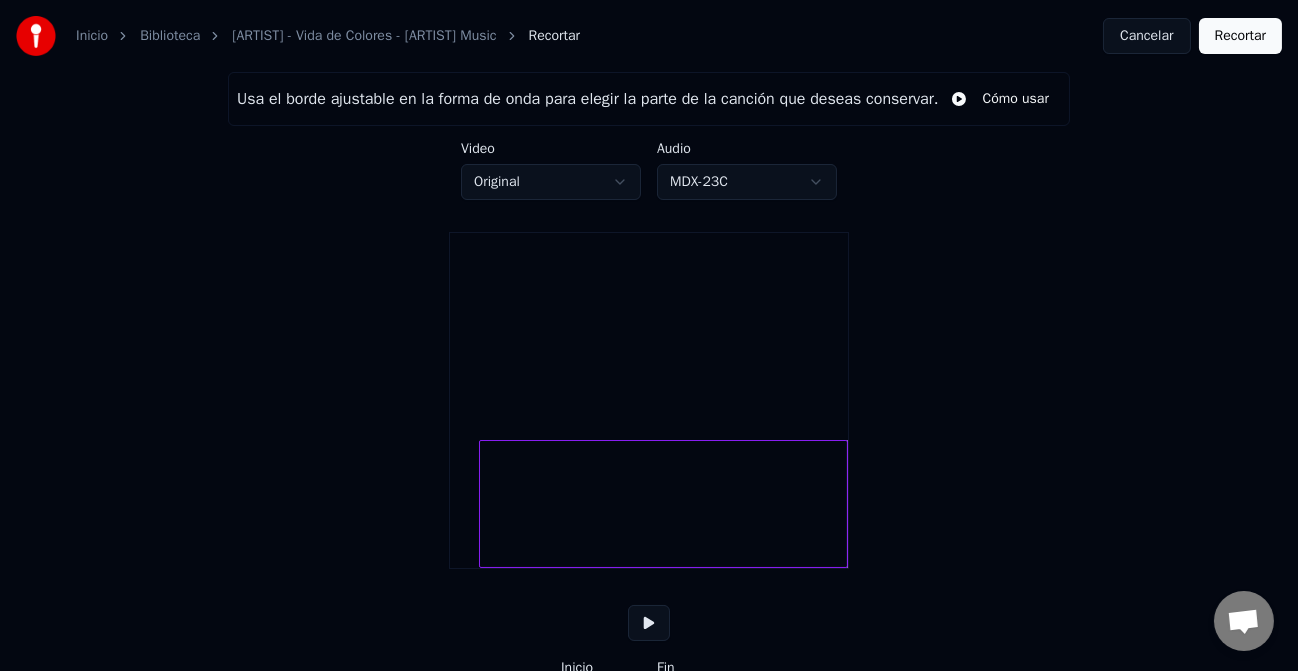 click at bounding box center [483, 504] 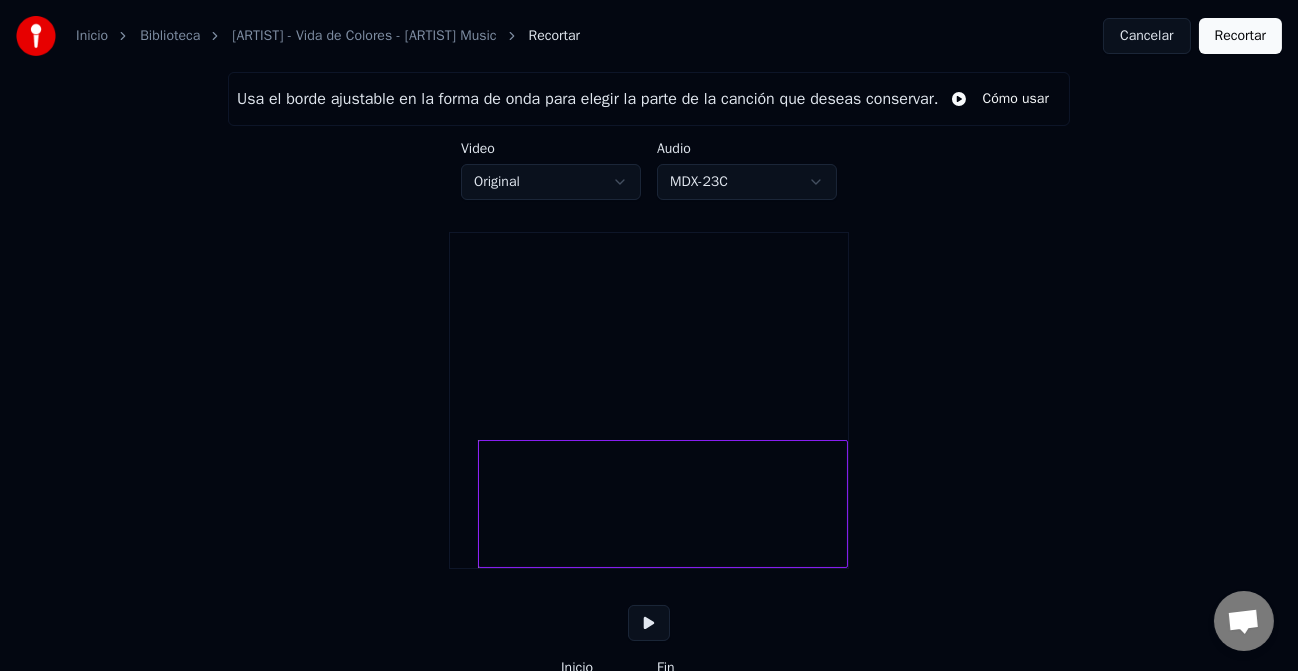 click at bounding box center (649, 623) 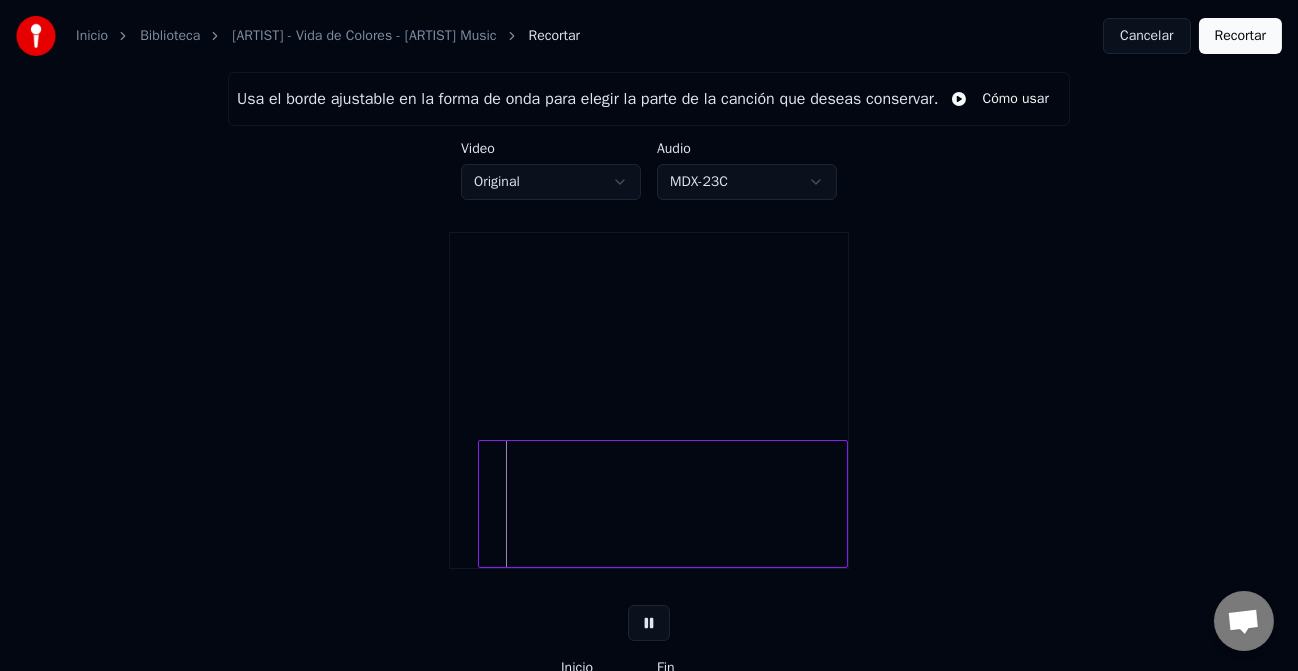 click at bounding box center [649, 623] 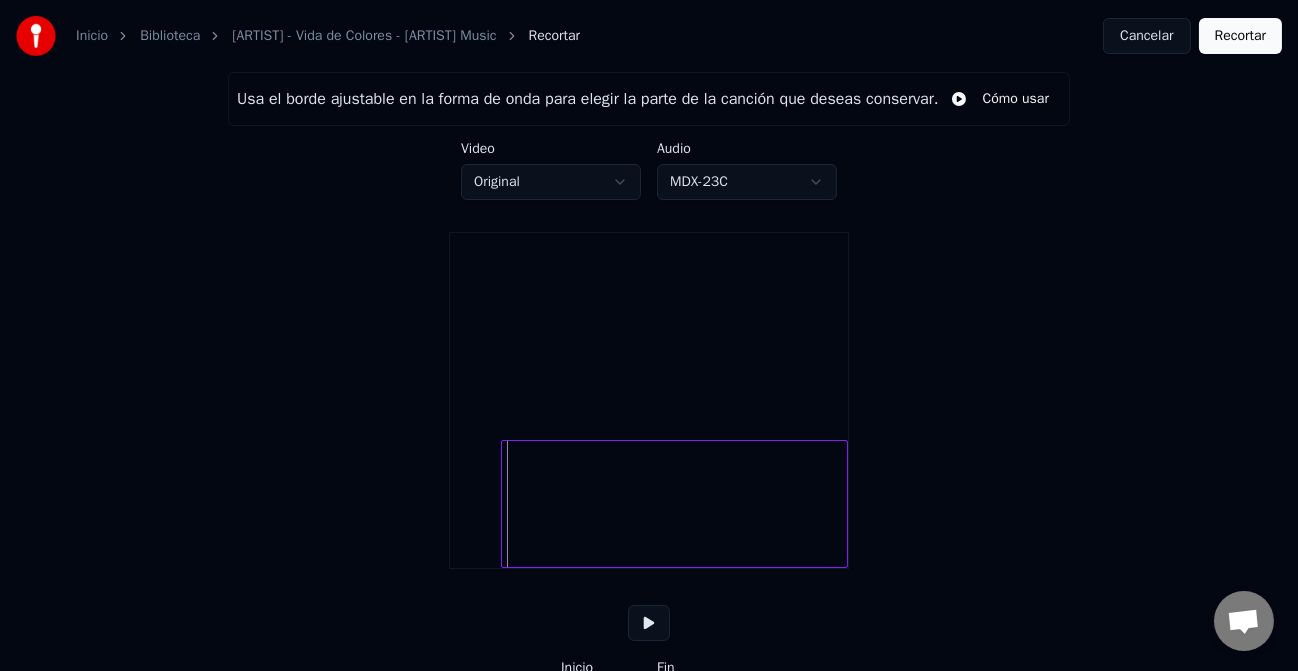 click at bounding box center [505, 504] 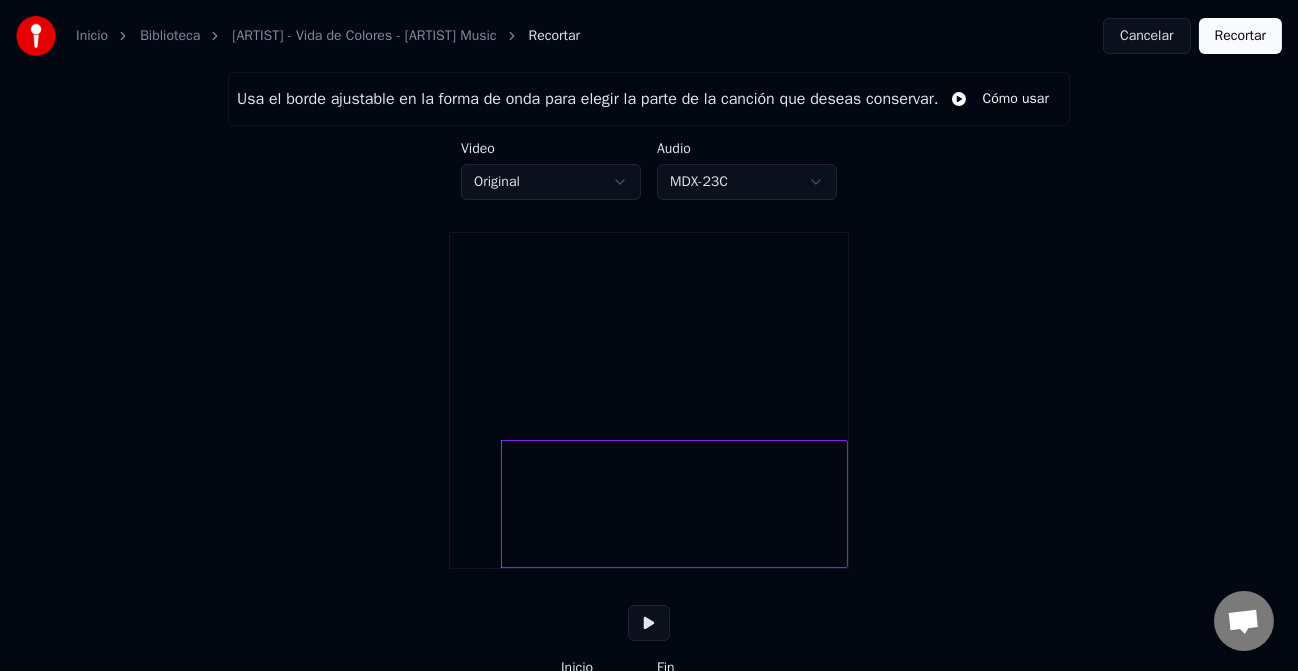 click at bounding box center (649, 623) 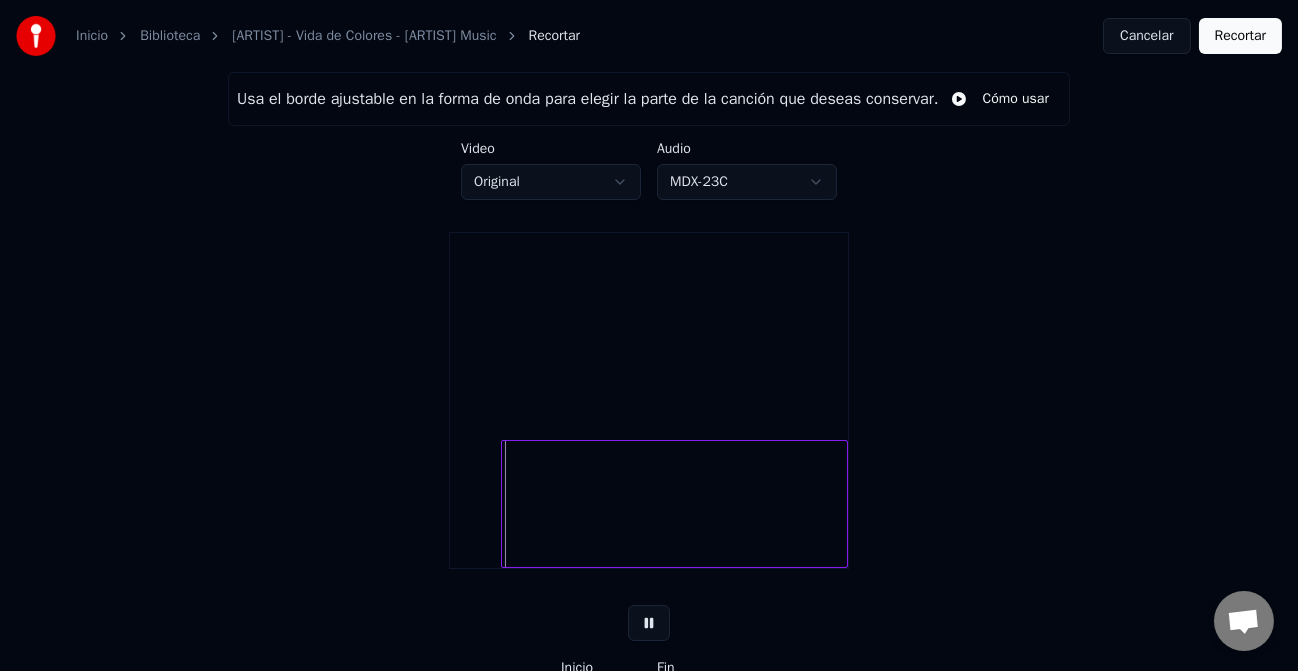 click at bounding box center [649, 623] 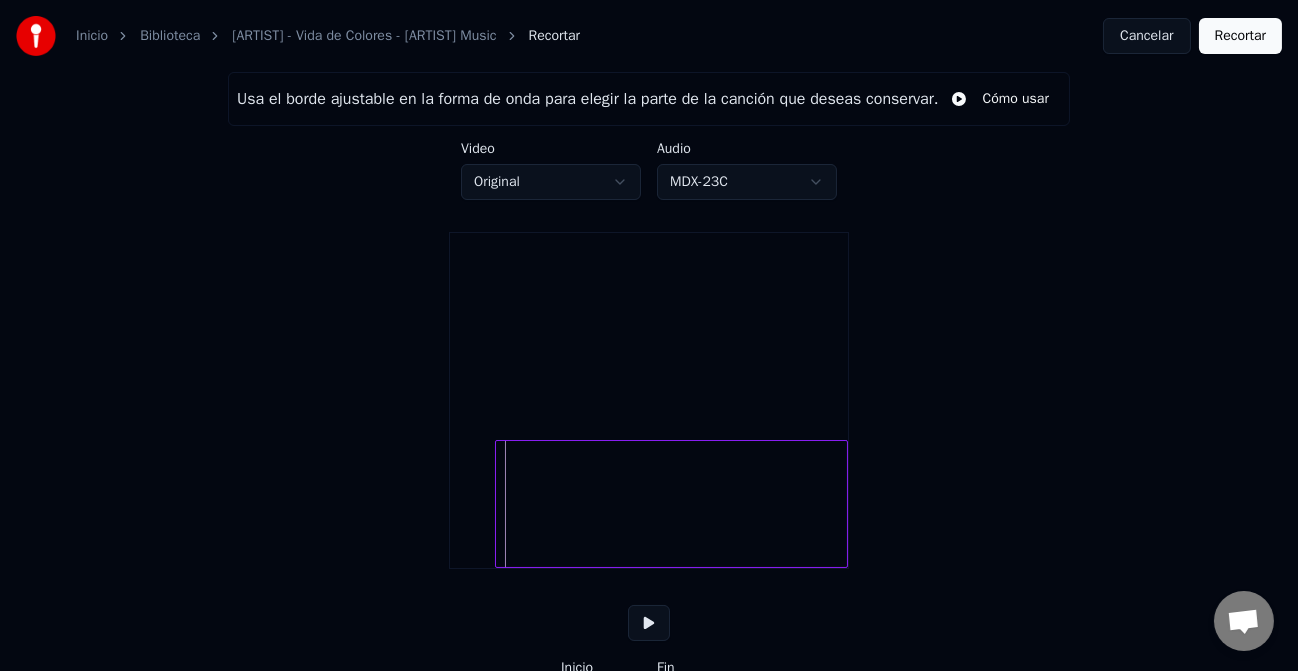 click at bounding box center [499, 504] 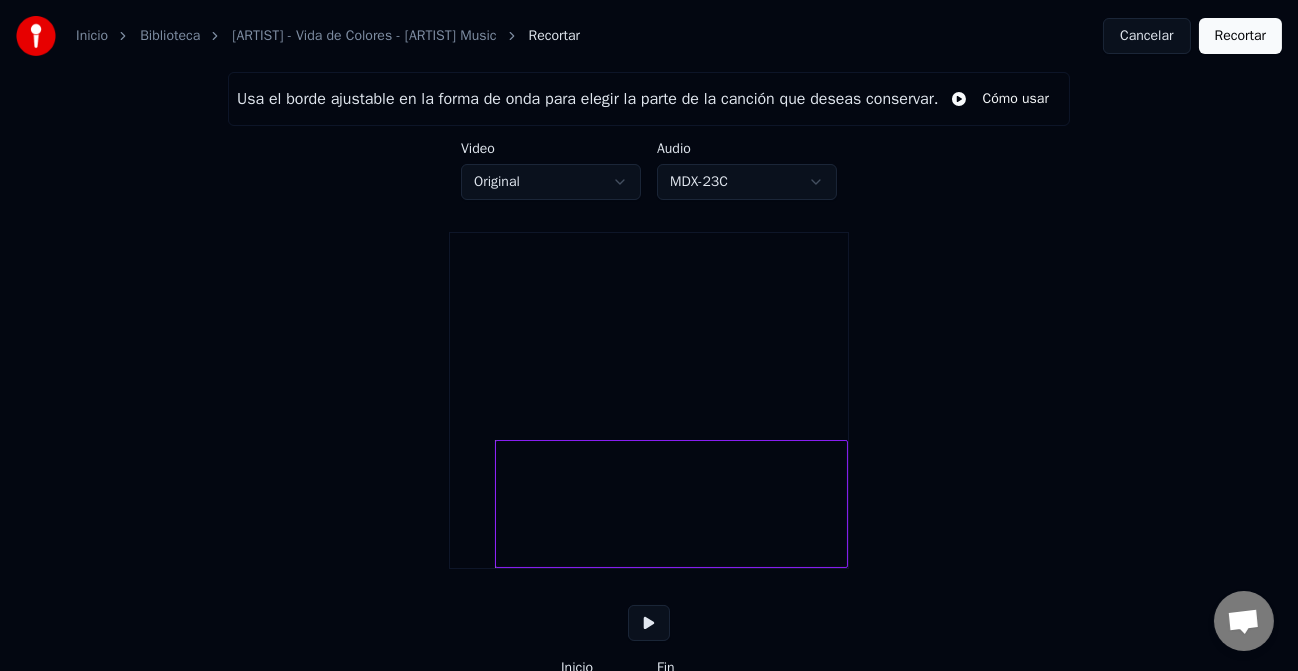 click at bounding box center [649, 623] 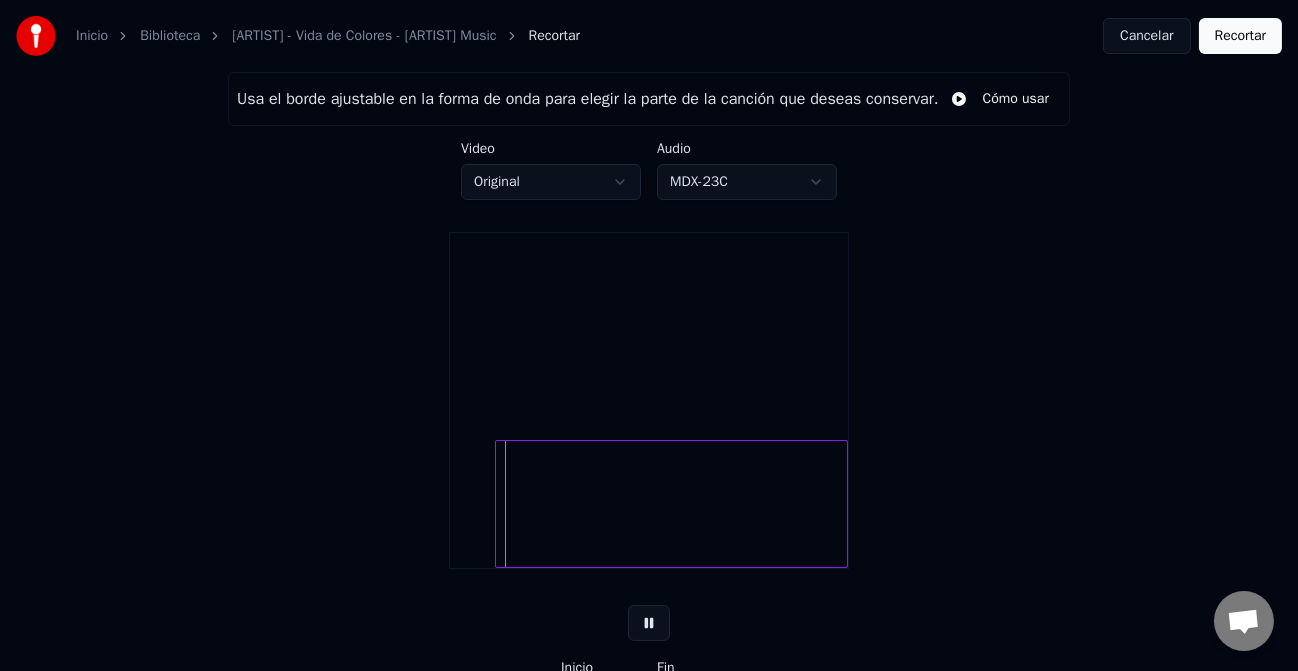 click at bounding box center [649, 623] 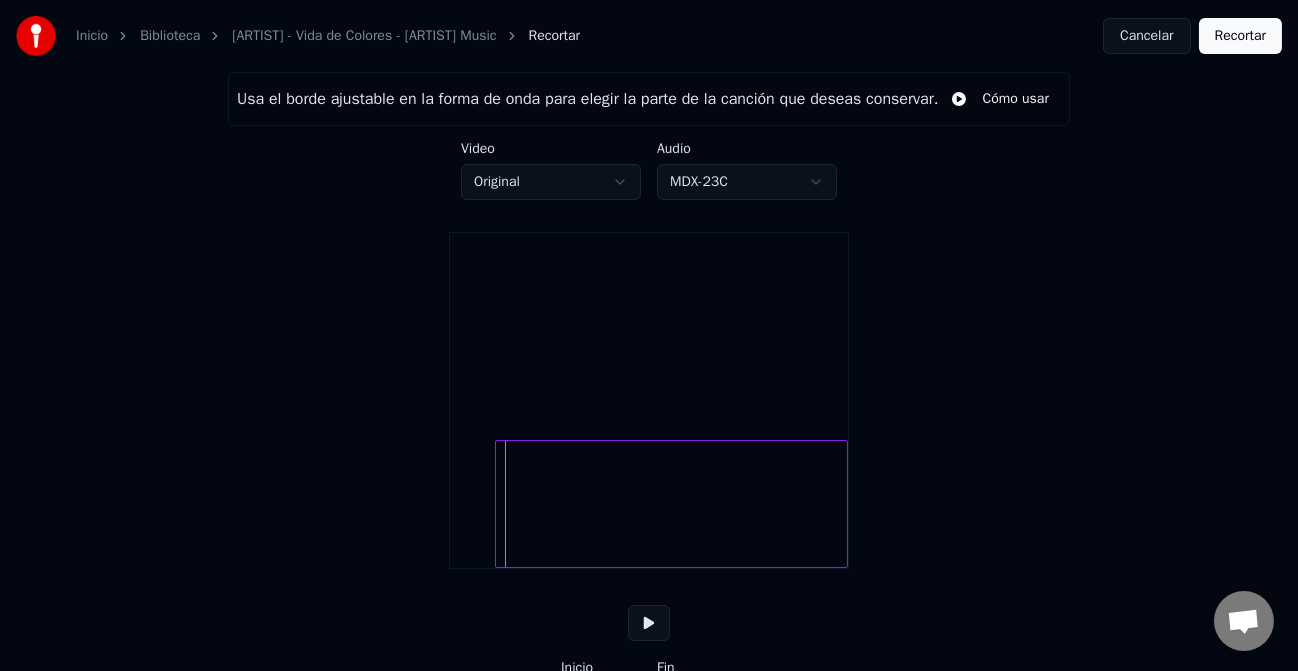 click at bounding box center [649, 623] 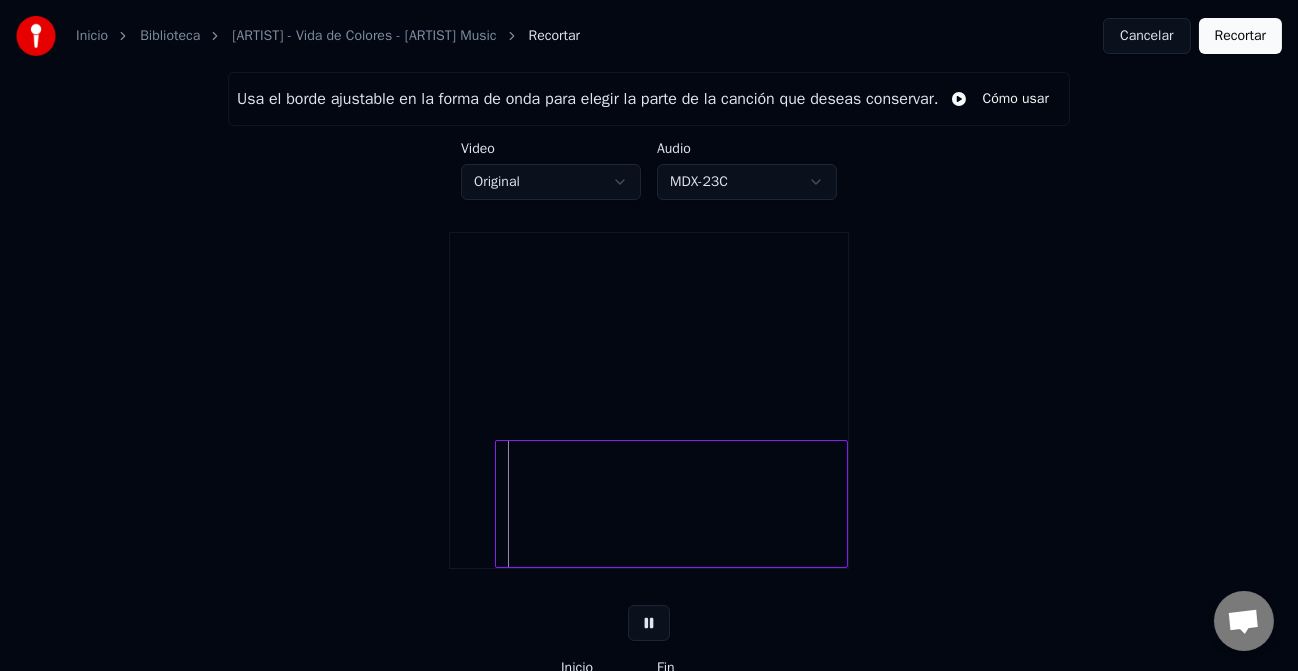 click at bounding box center [649, 623] 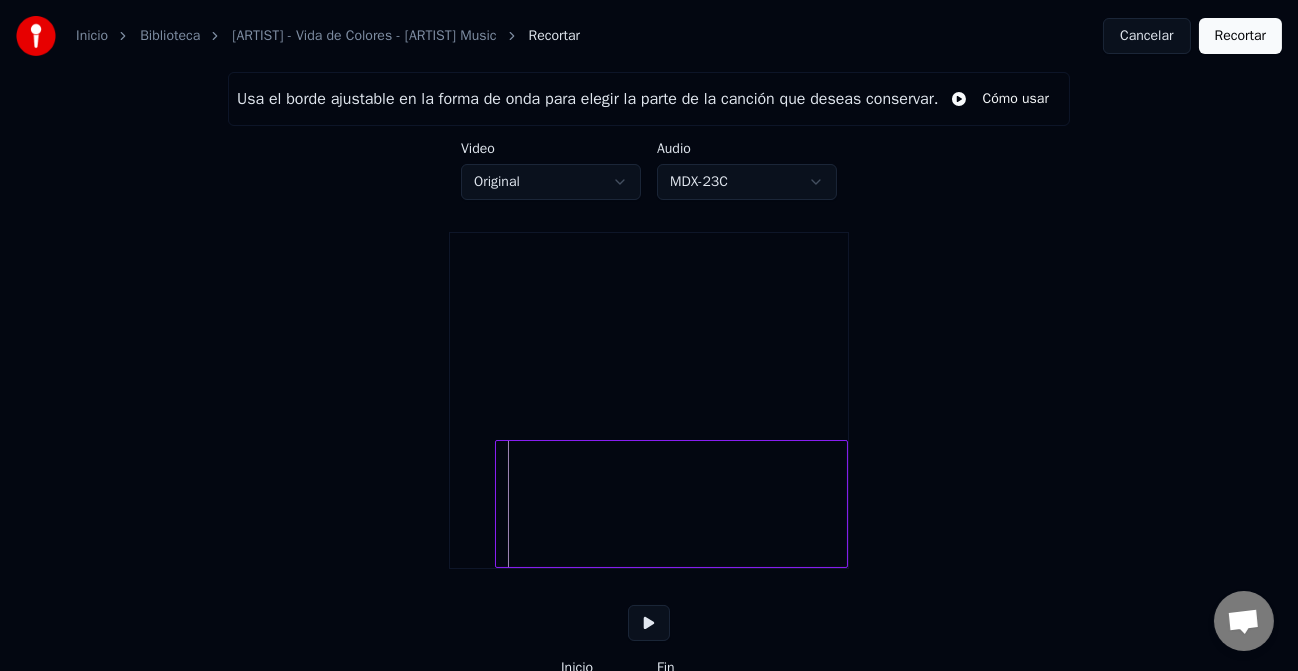 click at bounding box center (649, 623) 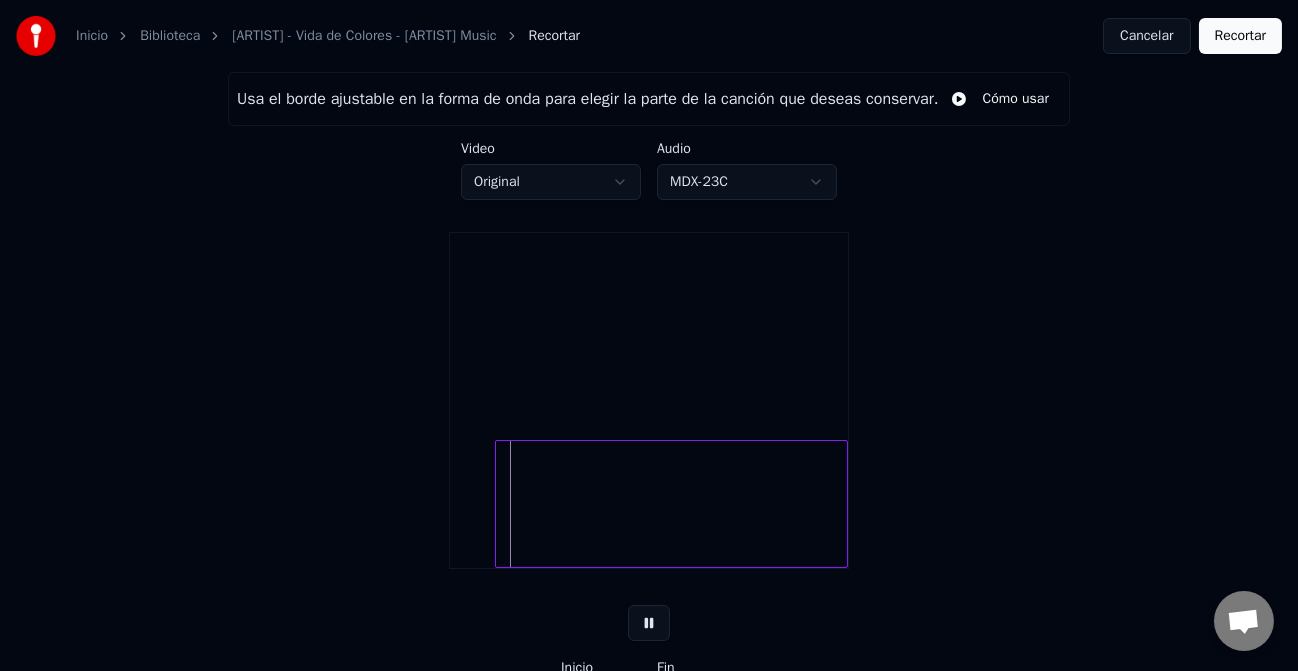 click at bounding box center [649, 623] 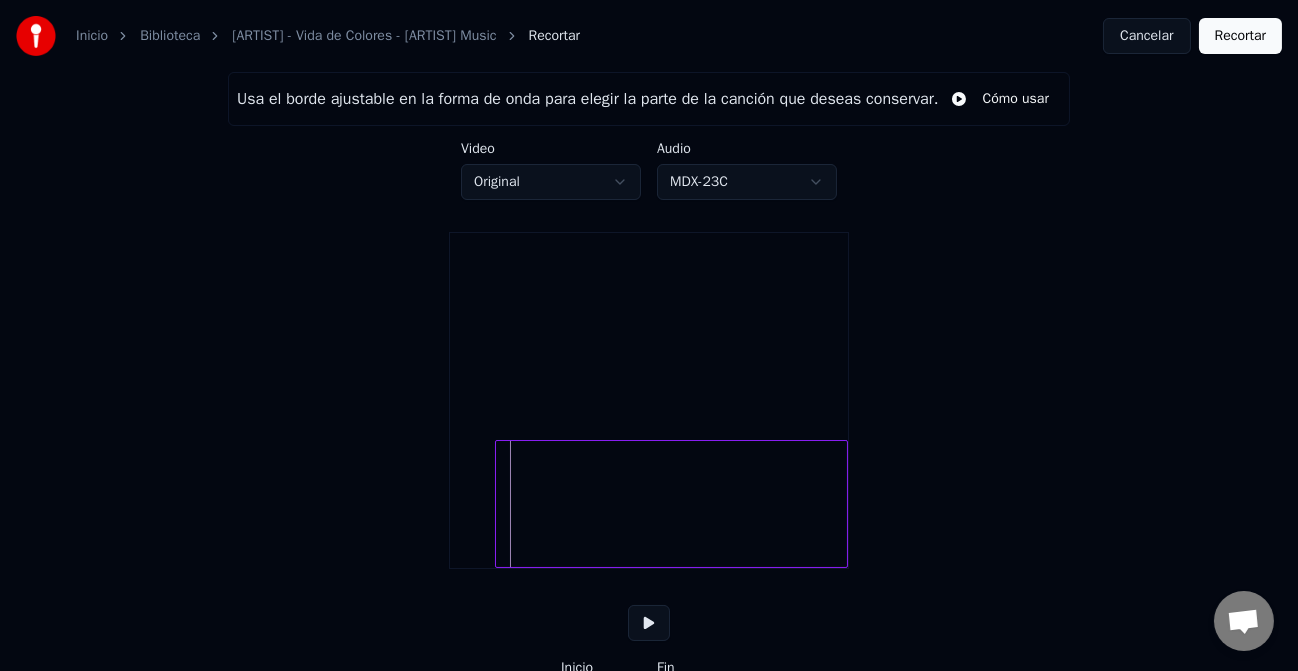 click at bounding box center [499, 504] 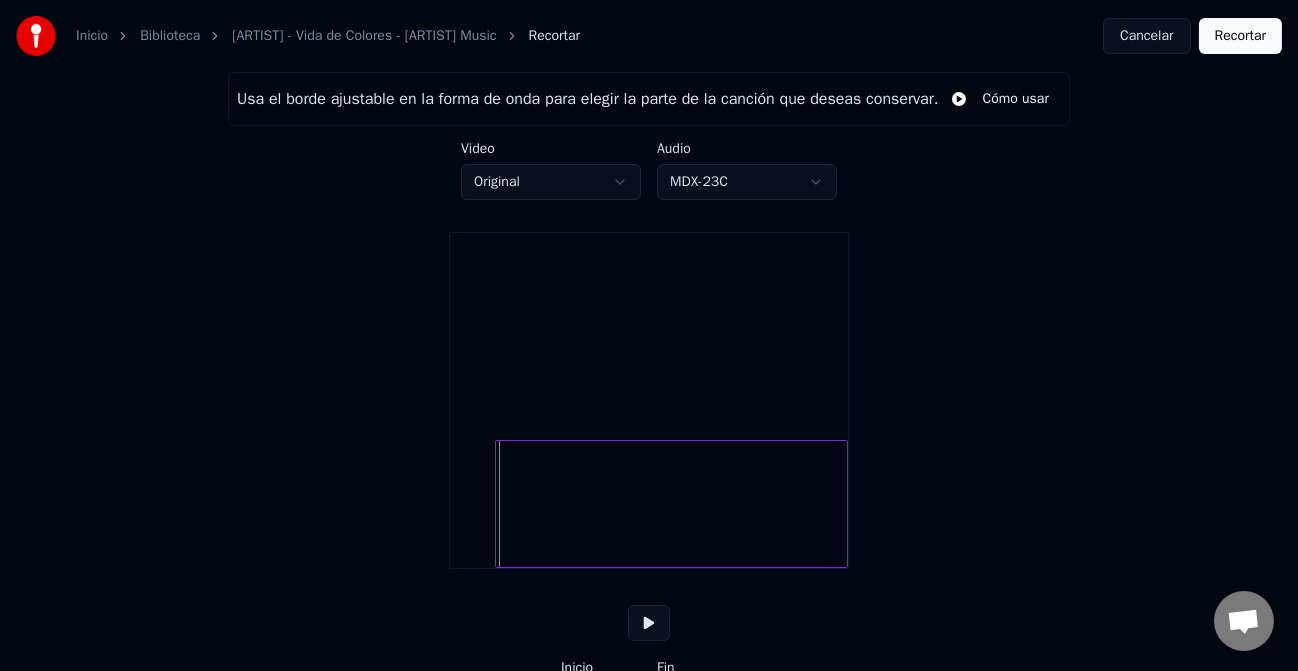 click at bounding box center [499, 504] 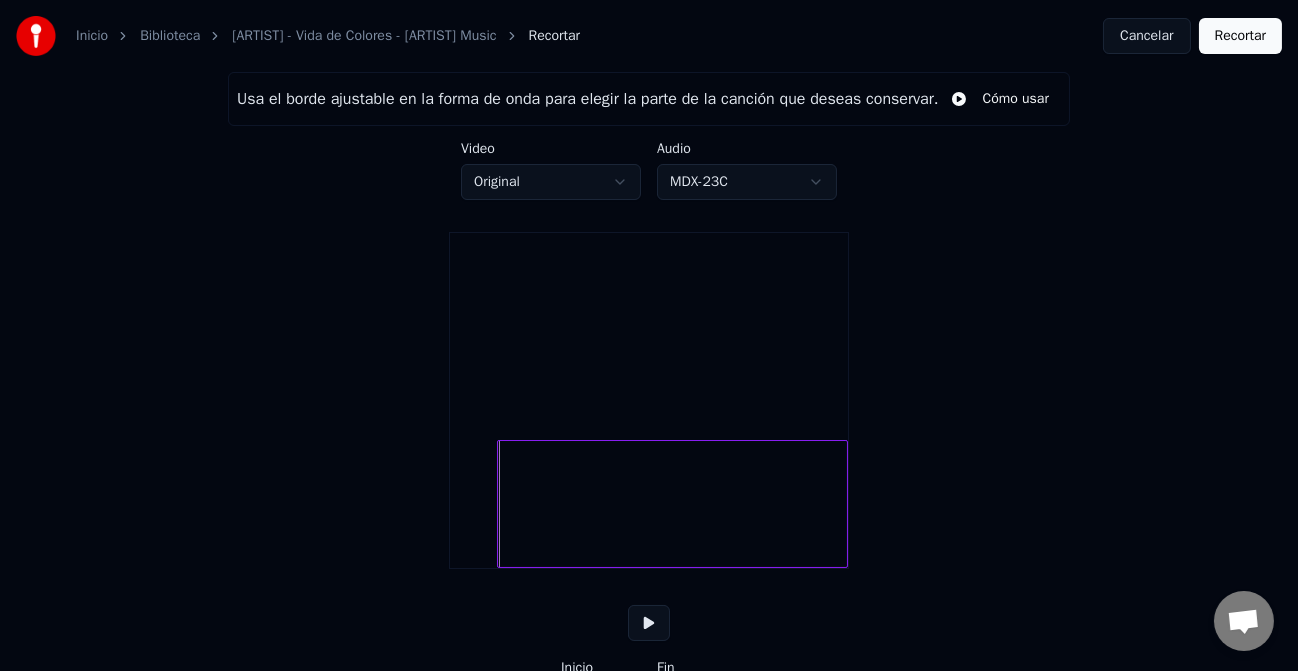 click at bounding box center [501, 504] 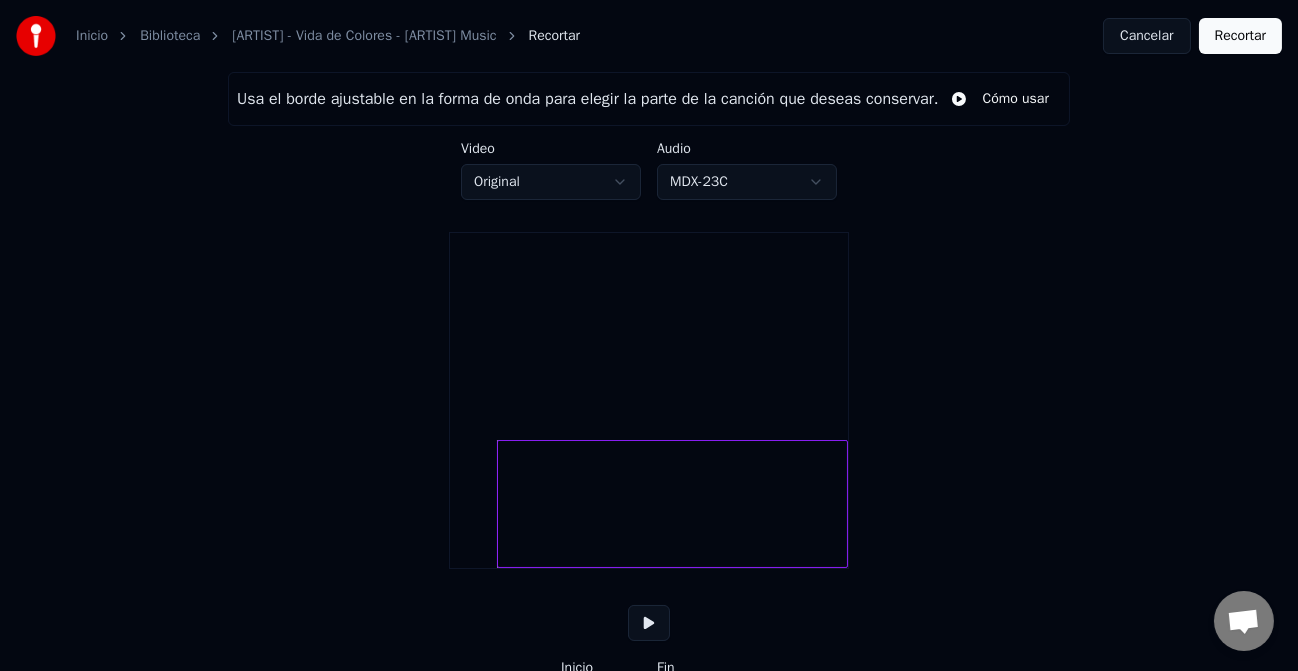 click at bounding box center (649, 623) 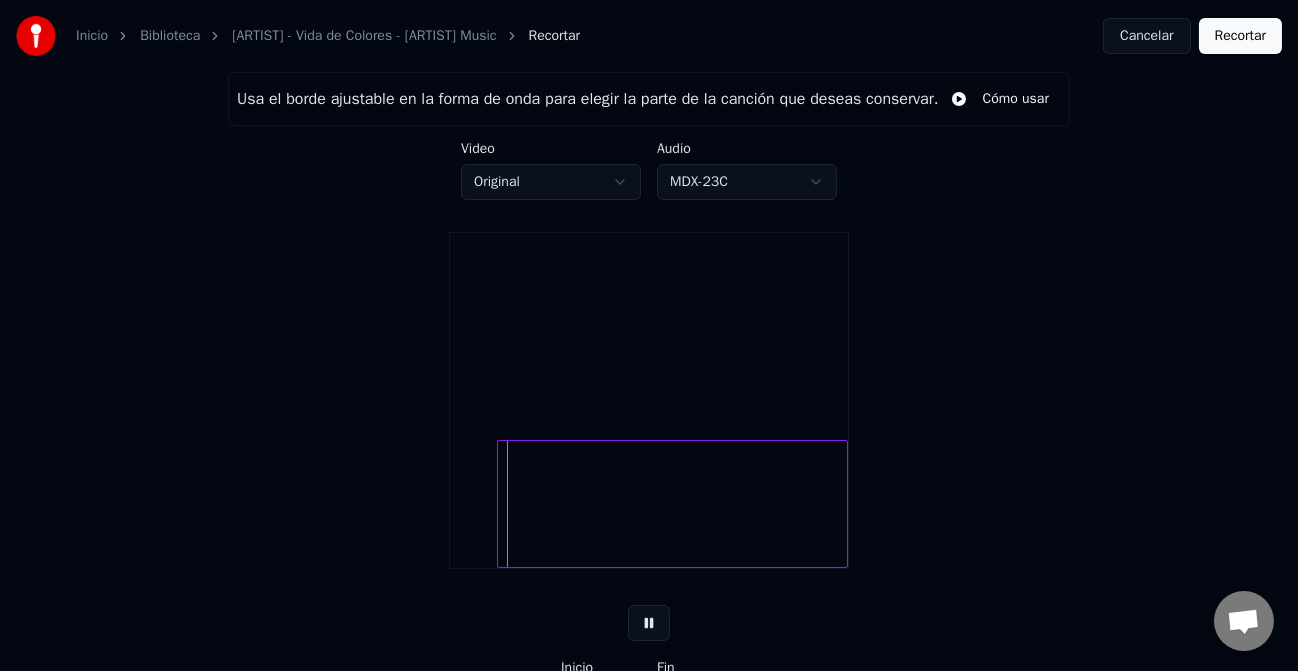 click at bounding box center (649, 623) 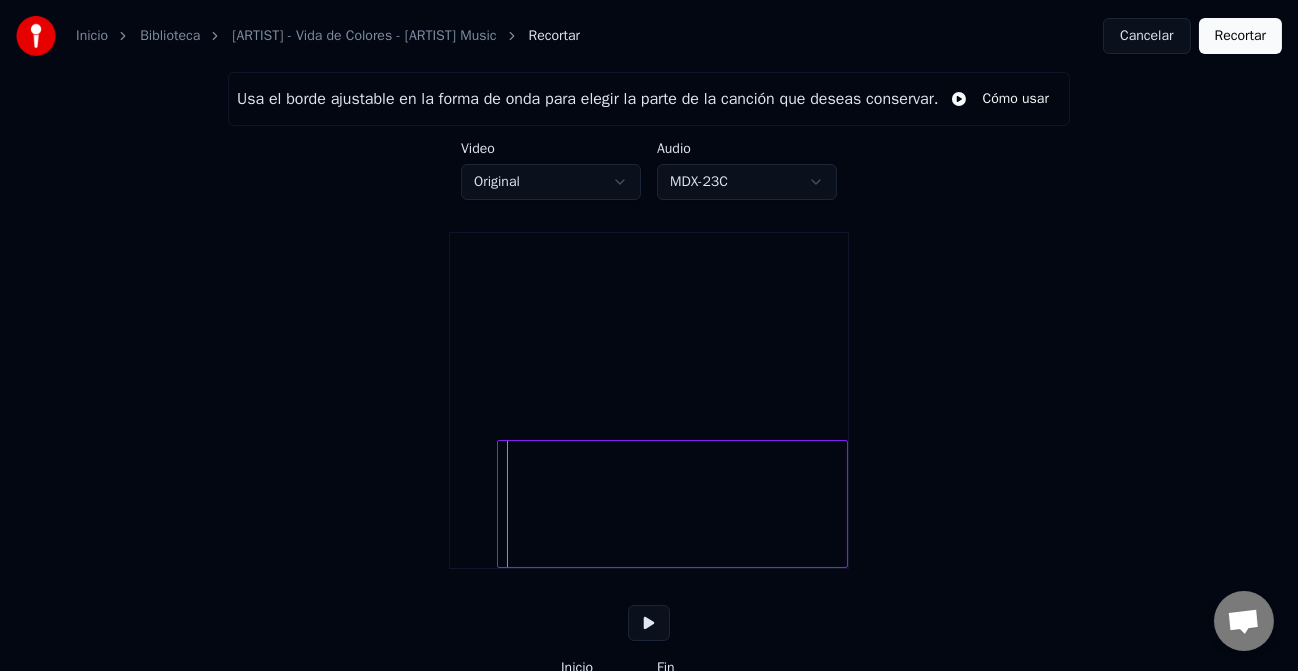 click at bounding box center [672, 504] 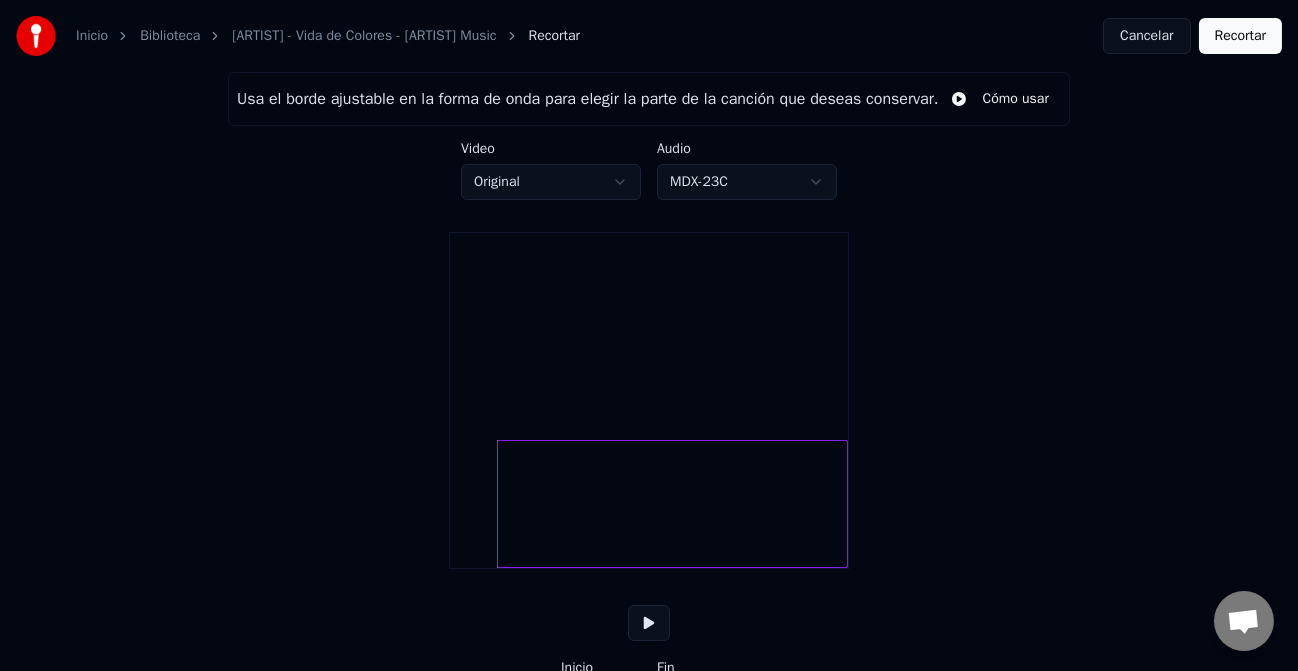 click at bounding box center (649, 623) 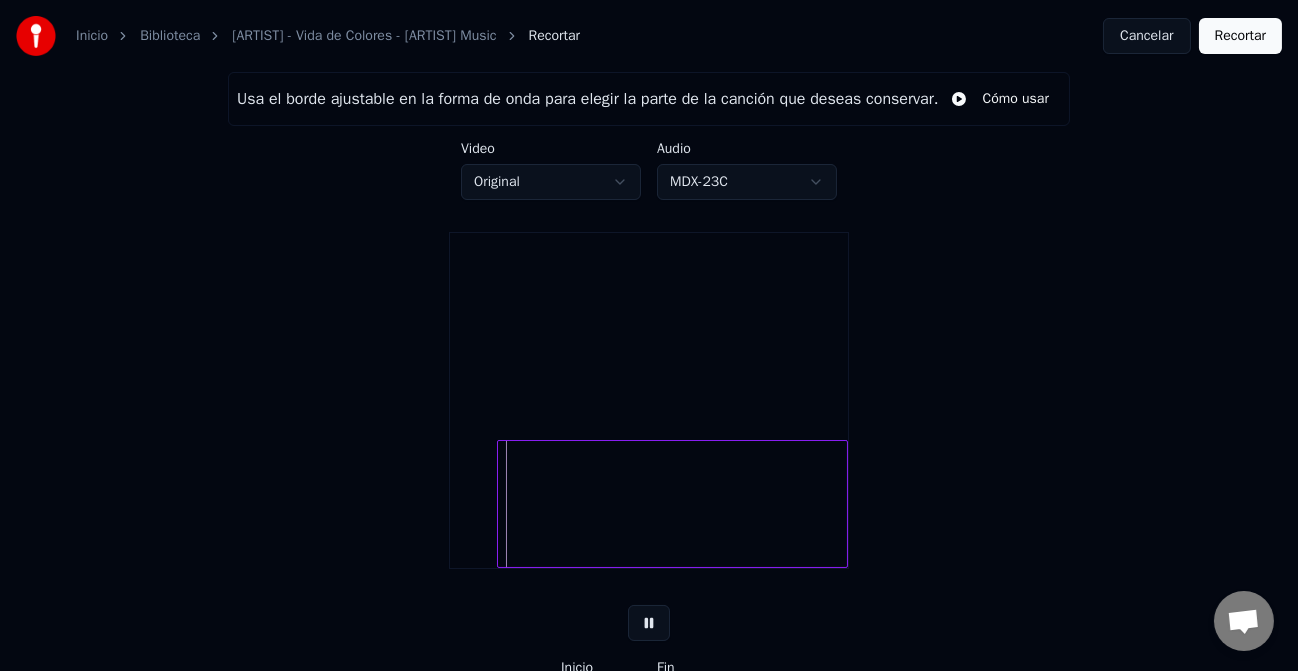 click at bounding box center (649, 623) 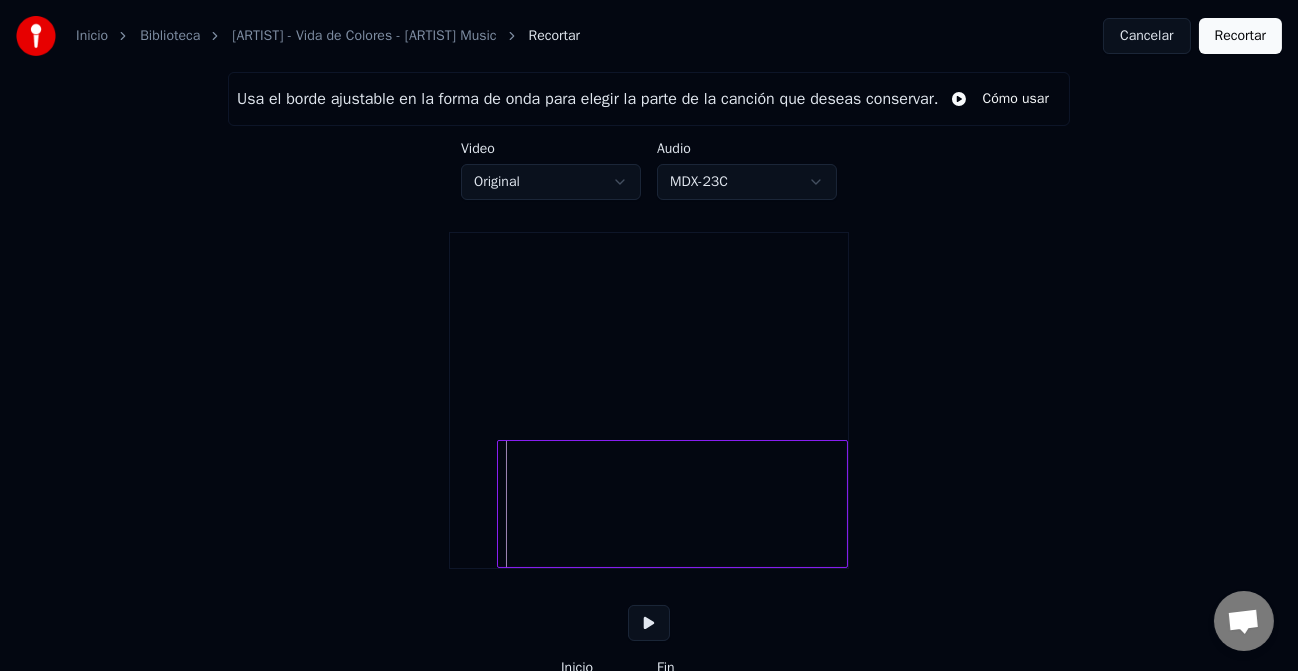 click at bounding box center (649, 623) 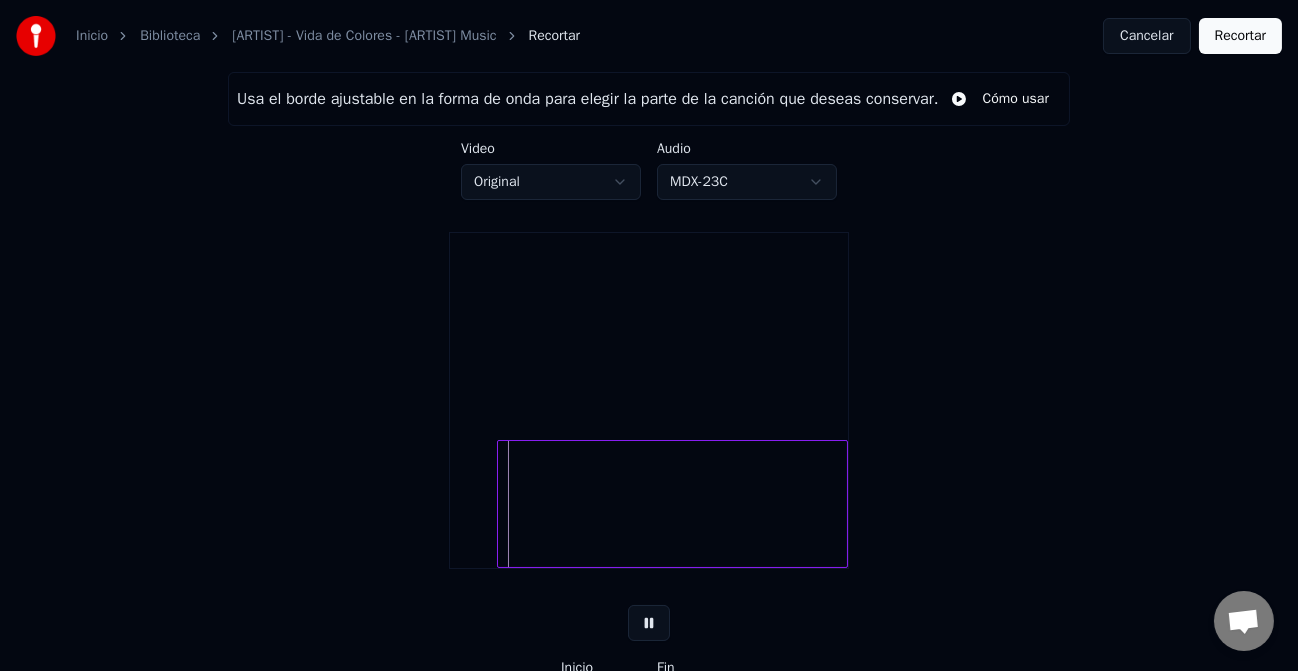 click at bounding box center [649, 623] 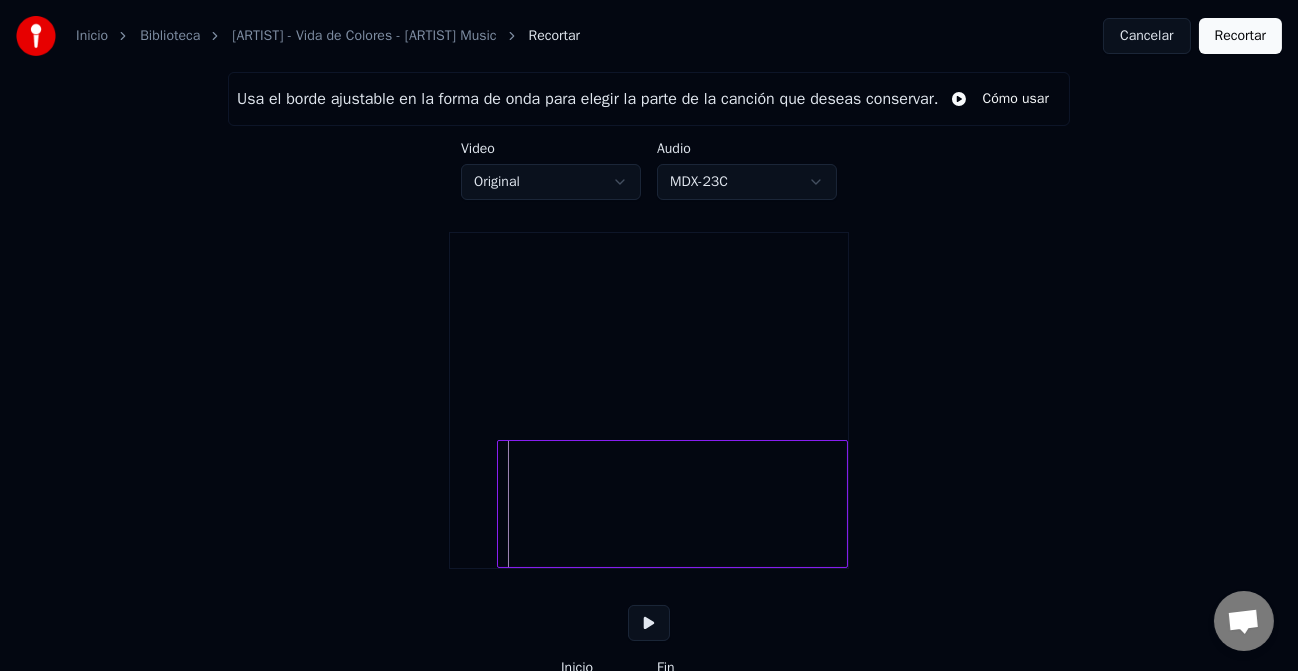 click at bounding box center (501, 504) 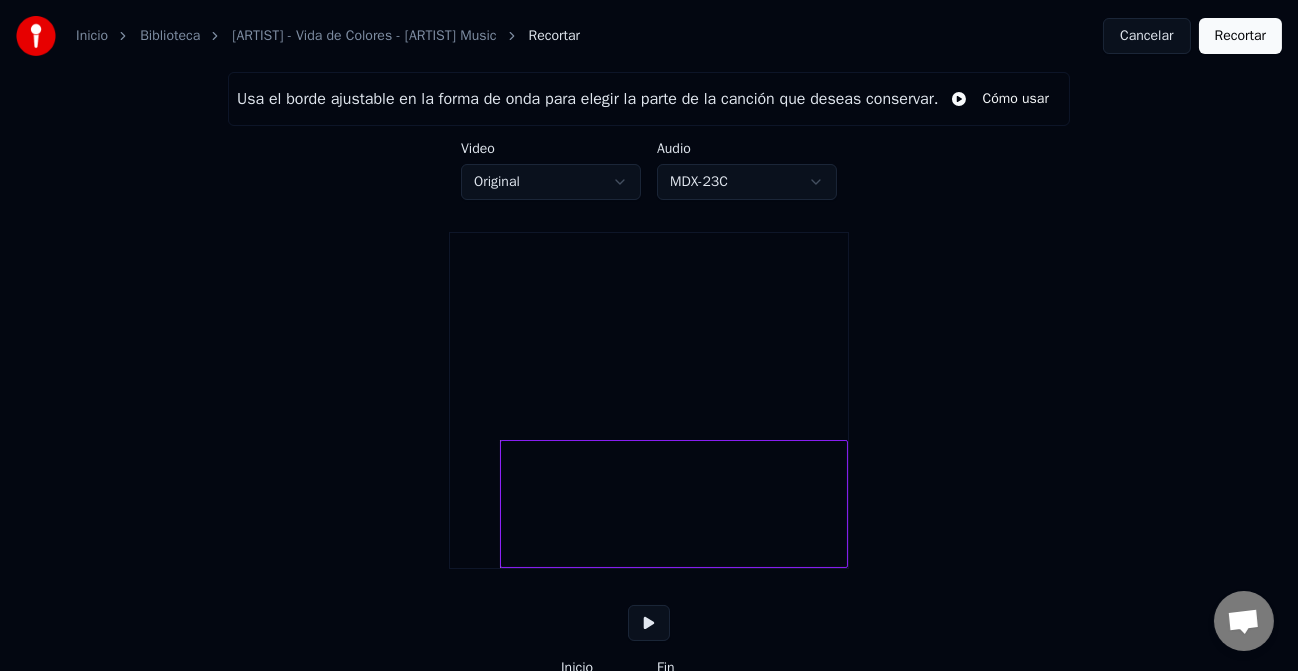 click at bounding box center (649, 504) 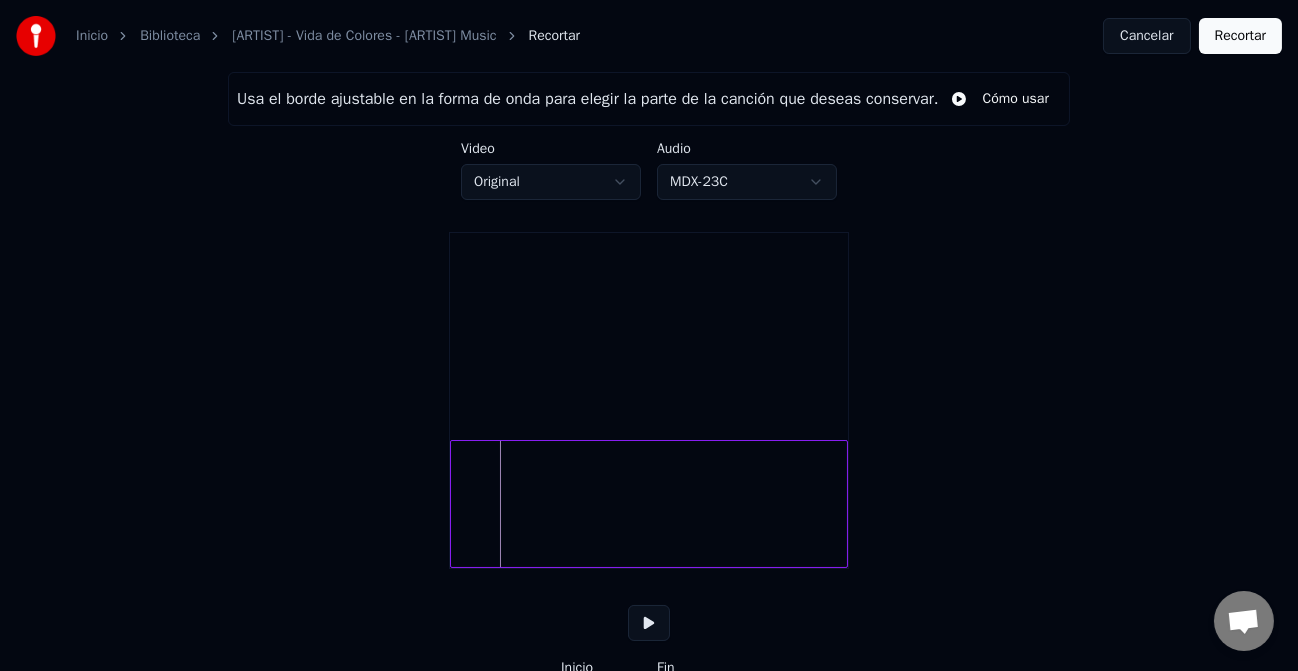 click at bounding box center [649, 504] 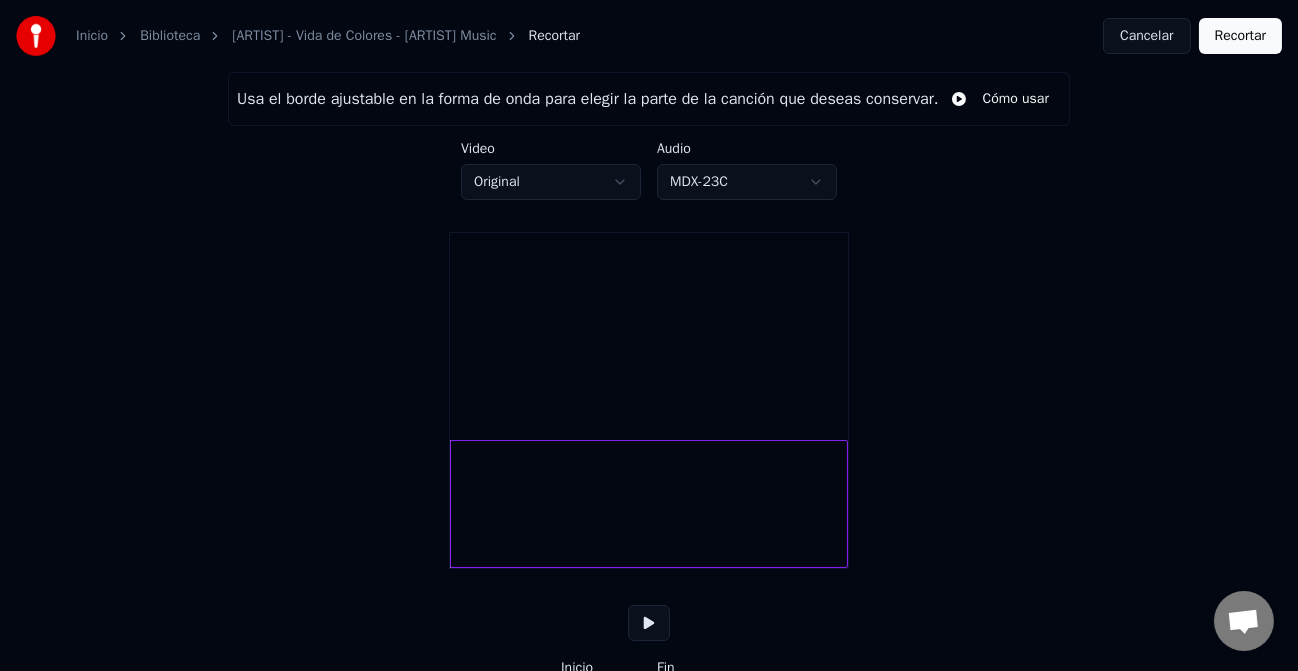 click at bounding box center (649, 623) 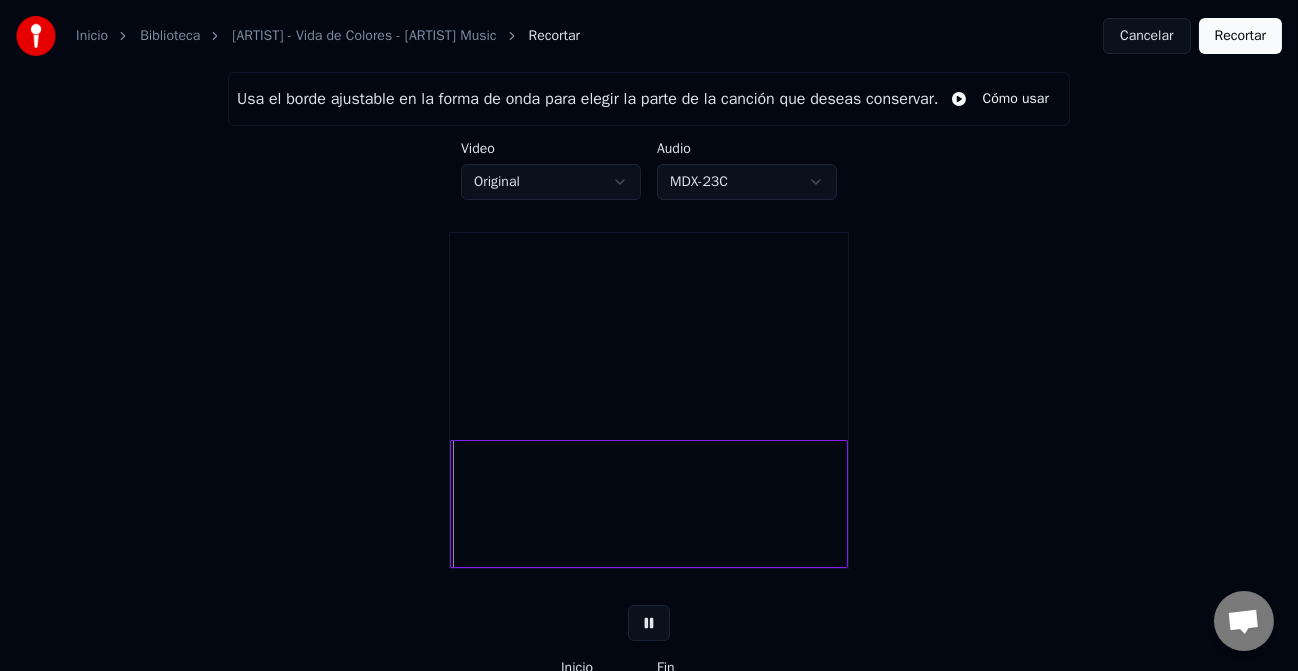 click at bounding box center [649, 623] 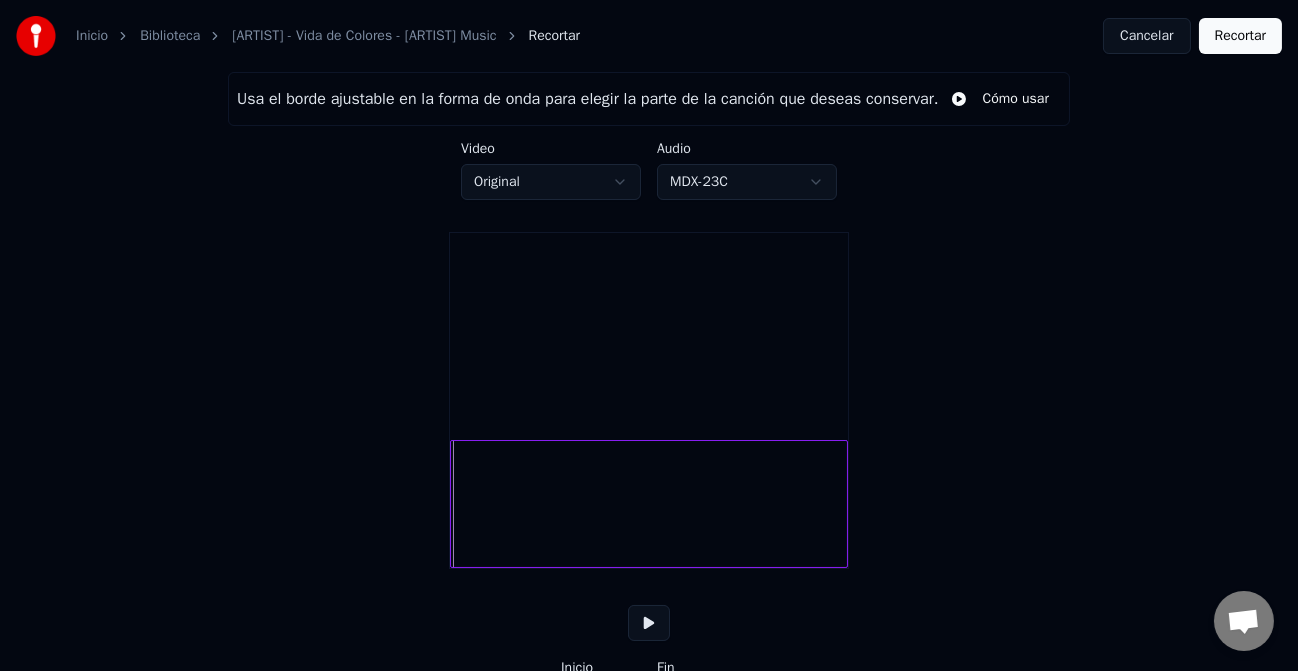drag, startPoint x: 449, startPoint y: 521, endPoint x: 460, endPoint y: 518, distance: 11.401754 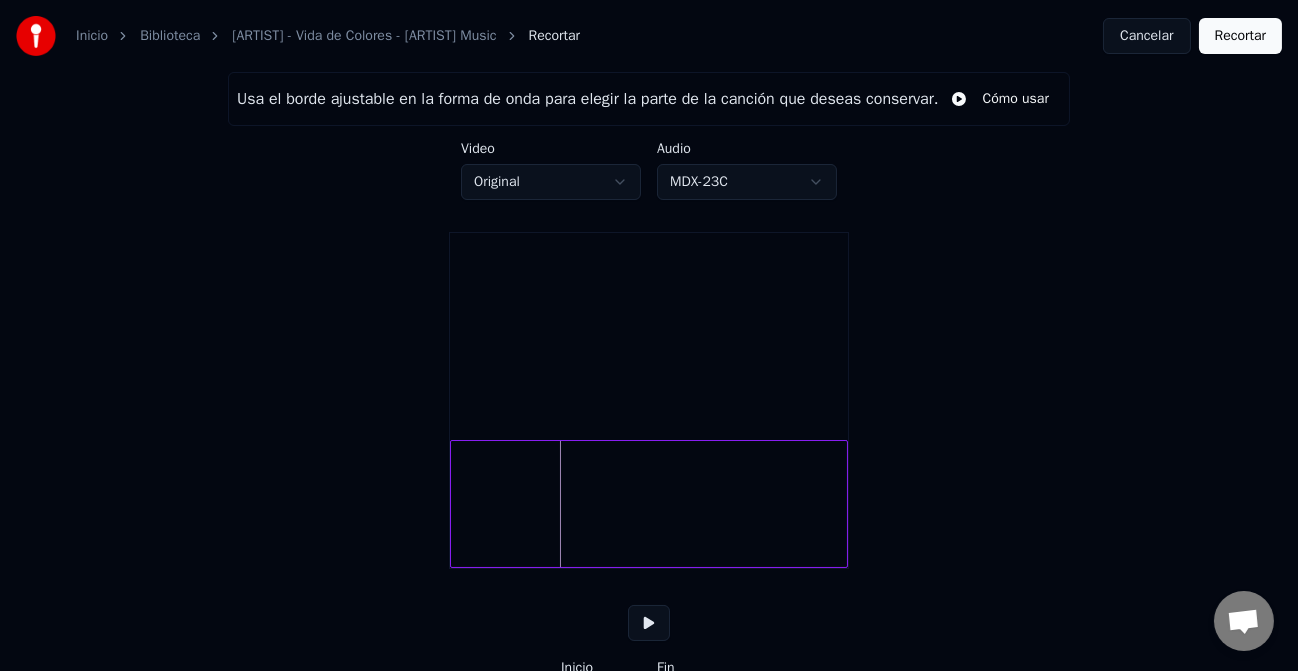 click at bounding box center [649, 504] 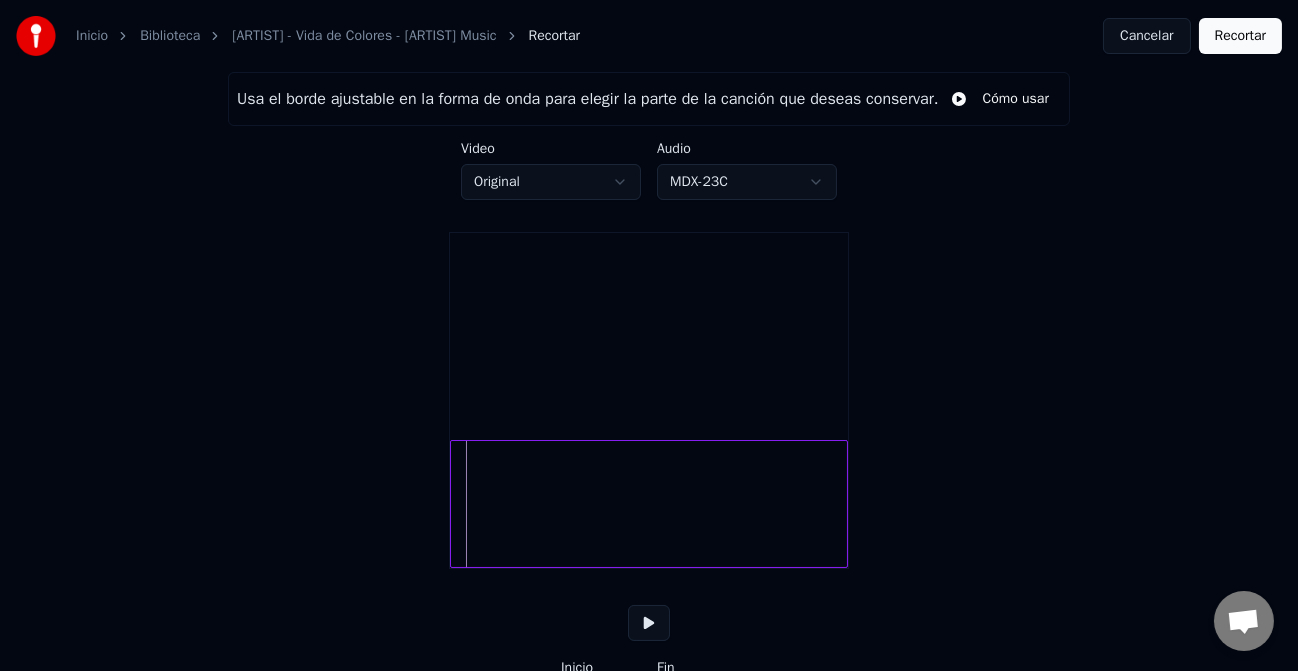 click at bounding box center [649, 504] 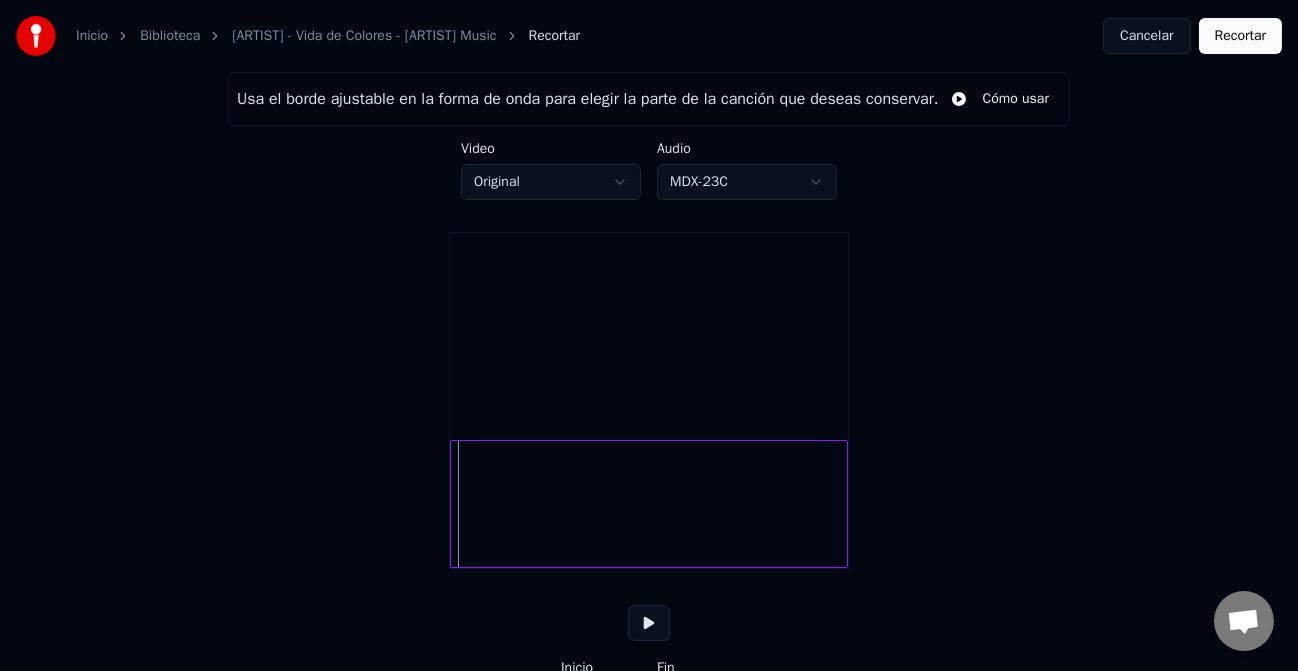 click at bounding box center [454, 504] 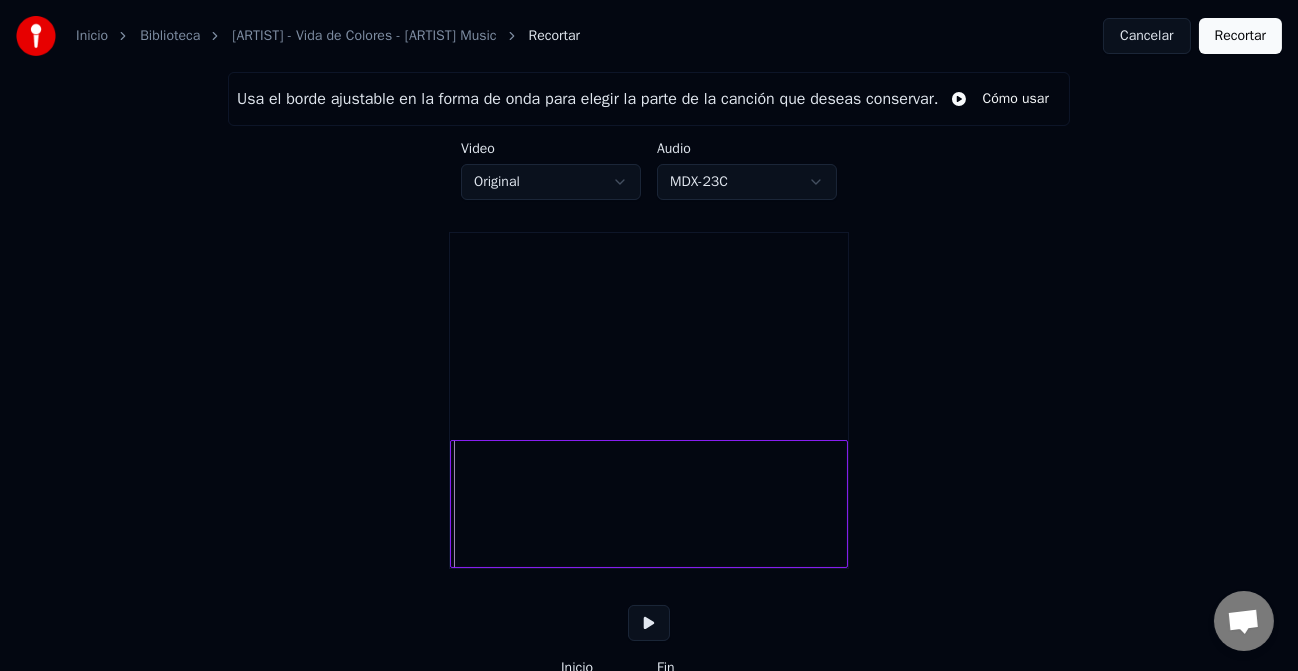 click at bounding box center (454, 504) 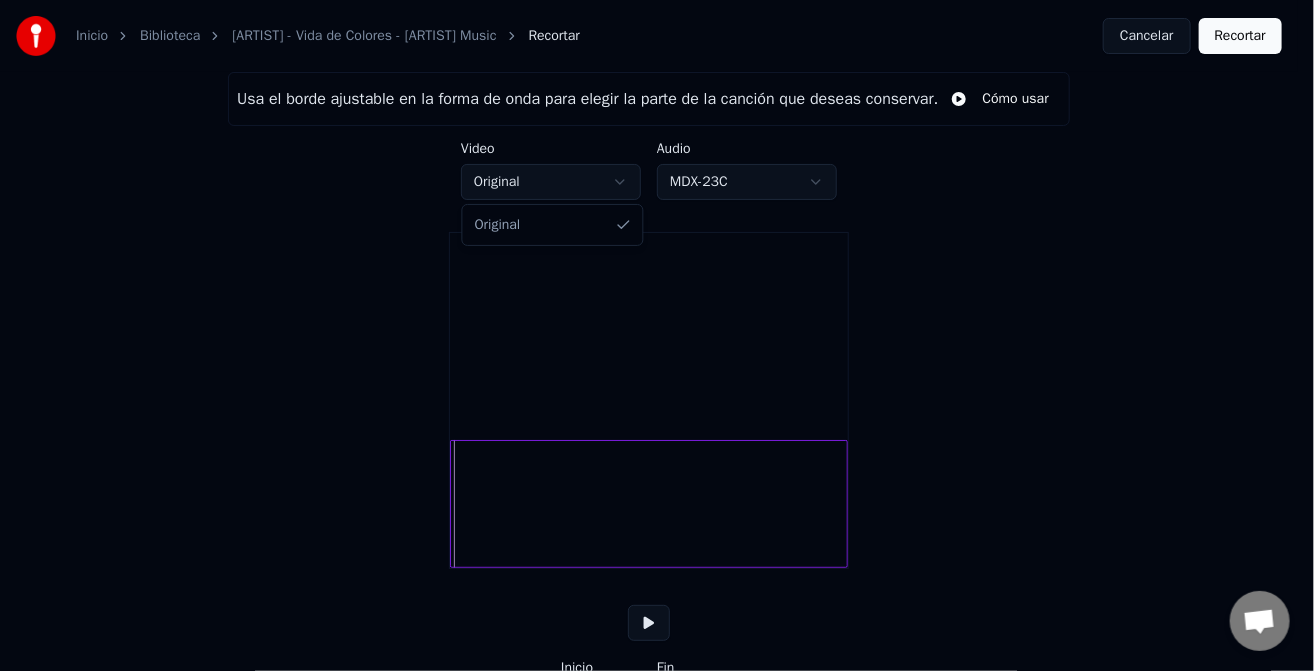 click on "Inicio Biblioteca [ARTIST] - Vida de Colores - [ARTIST] Music Recortar Cancelar Recortar Usa el borde ajustable en la forma de onda para elegir la parte de la canción que deseas conservar. Cómo usar Video Original Audio MDX-23C Inicio *** Fin ***** Tiempo :  0:02 Inicio :  0:00 Fin :  4:08 Duración :  4:08
Original" at bounding box center (657, 379) 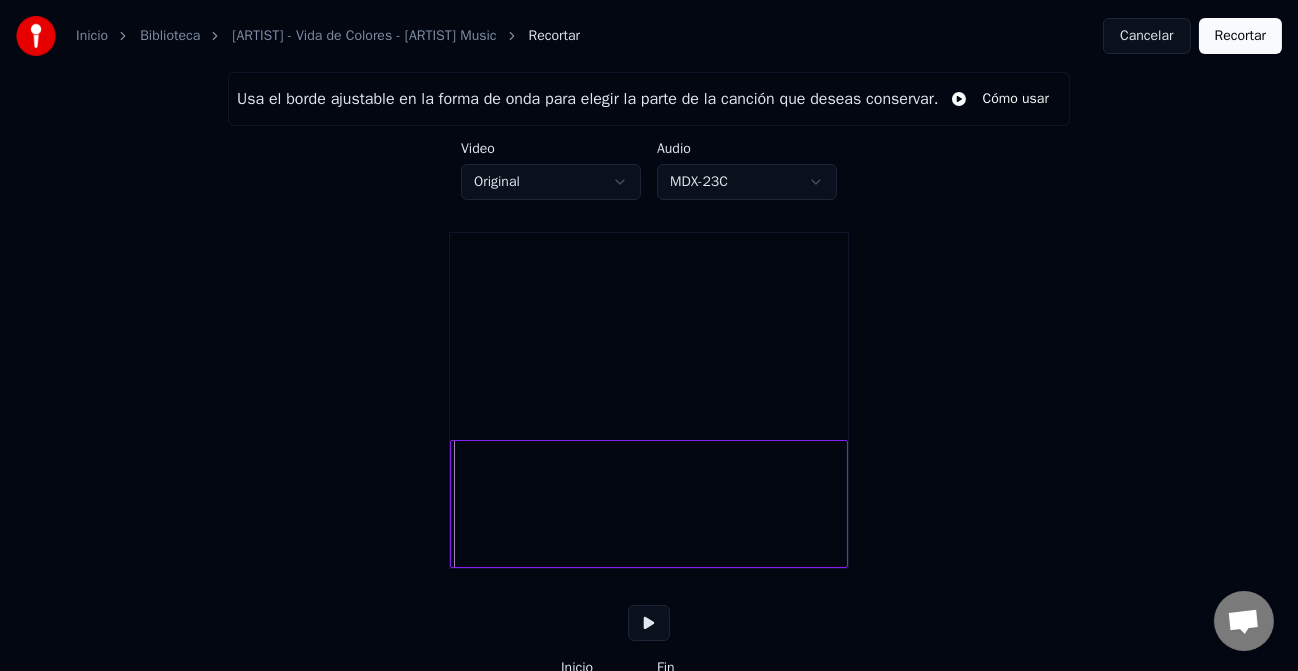click on "Inicio Biblioteca Aida Bossa - Vida de Colores - Aida Bossa Music Recortar Cancelar Recortar Usa el borde ajustable en la forma de onda para elegir la parte de la canción que deseas conservar. Cómo usar Video Original Audio MDX-23C Inicio *** Fin ***** Tiempo :  0:02 Inicio :  0:00 Fin :  4:08 Duración :  4:08" at bounding box center [649, 379] 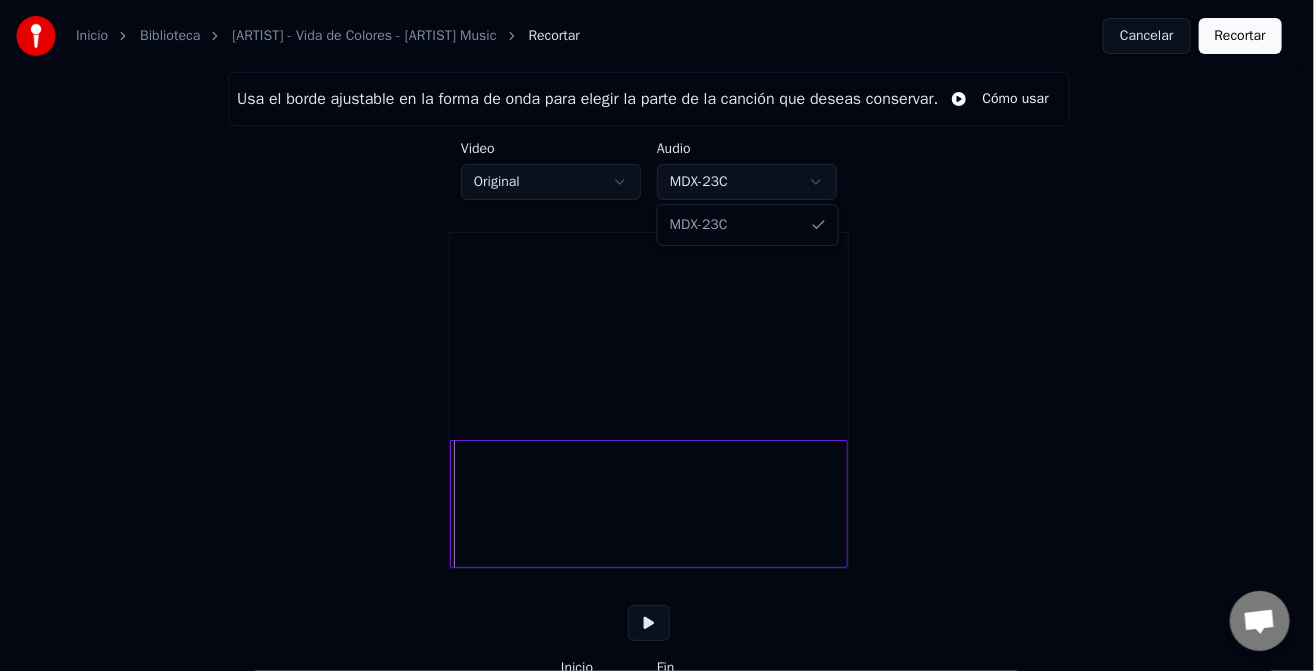 click on "Inicio Biblioteca [ARTIST] - Vida de Colores - [ARTIST] Music Recortar Cancelar Recortar Usa el borde ajustable en la forma de onda para elegir la parte de la canción que deseas conservar. Cómo usar Video Original Audio MDX-23C Inicio *** Fin ***** Tiempo :  0:02 Inicio :  0:00 Fin :  4:08 Duración :  4:08
MDX-23C" at bounding box center (657, 379) 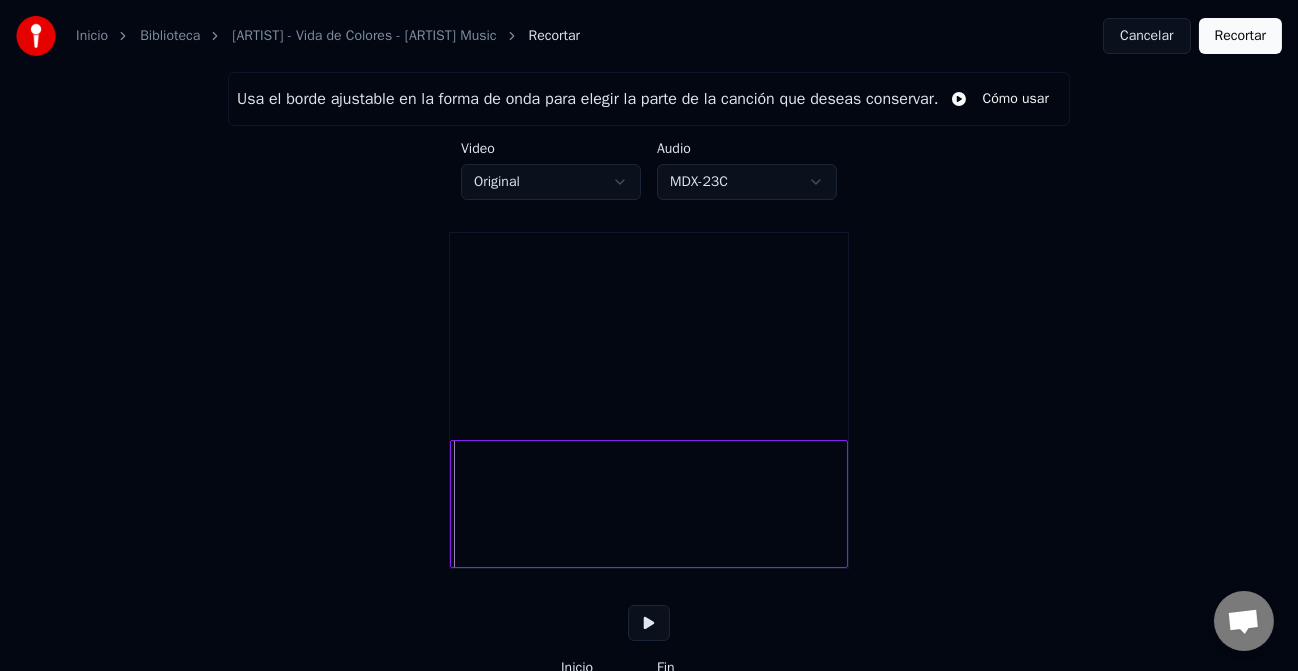 click on "Inicio Biblioteca Aida Bossa - Vida de Colores - Aida Bossa Music Recortar Cancelar Recortar Usa el borde ajustable en la forma de onda para elegir la parte de la canción que deseas conservar. Cómo usar Video Original Audio MDX-23C Inicio *** Fin ***** Tiempo :  0:02 Inicio :  0:00 Fin :  4:08 Duración :  4:08" at bounding box center [649, 379] 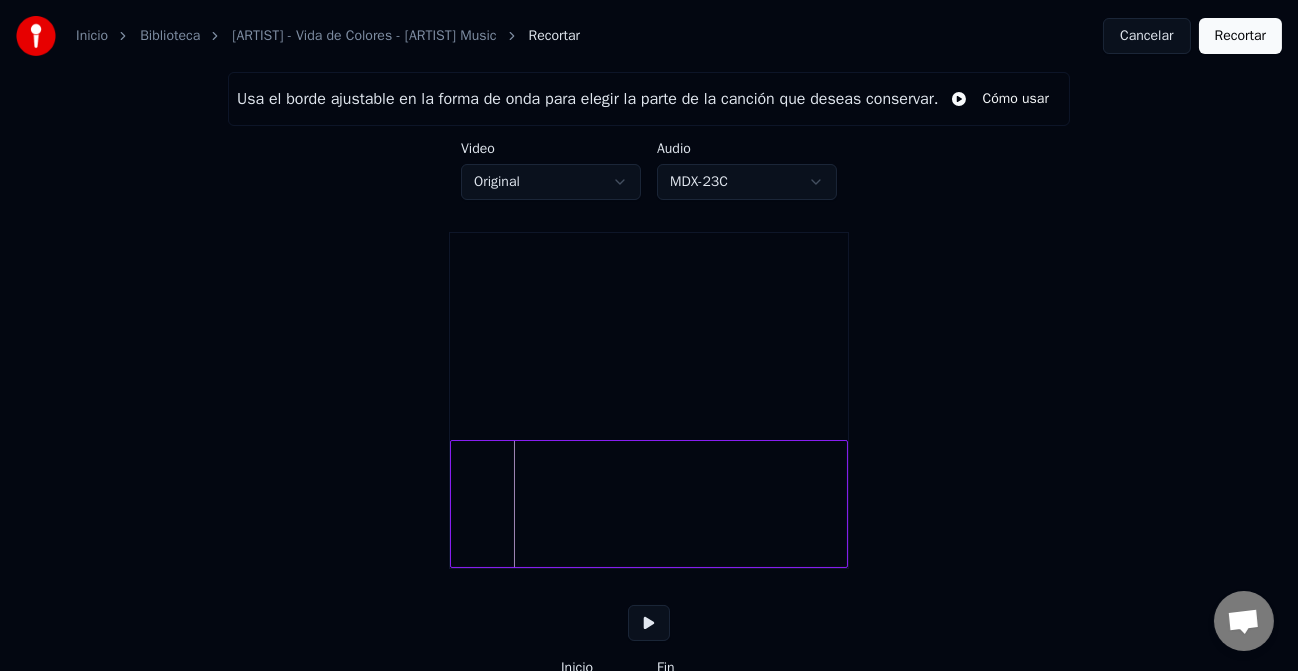 click at bounding box center [649, 504] 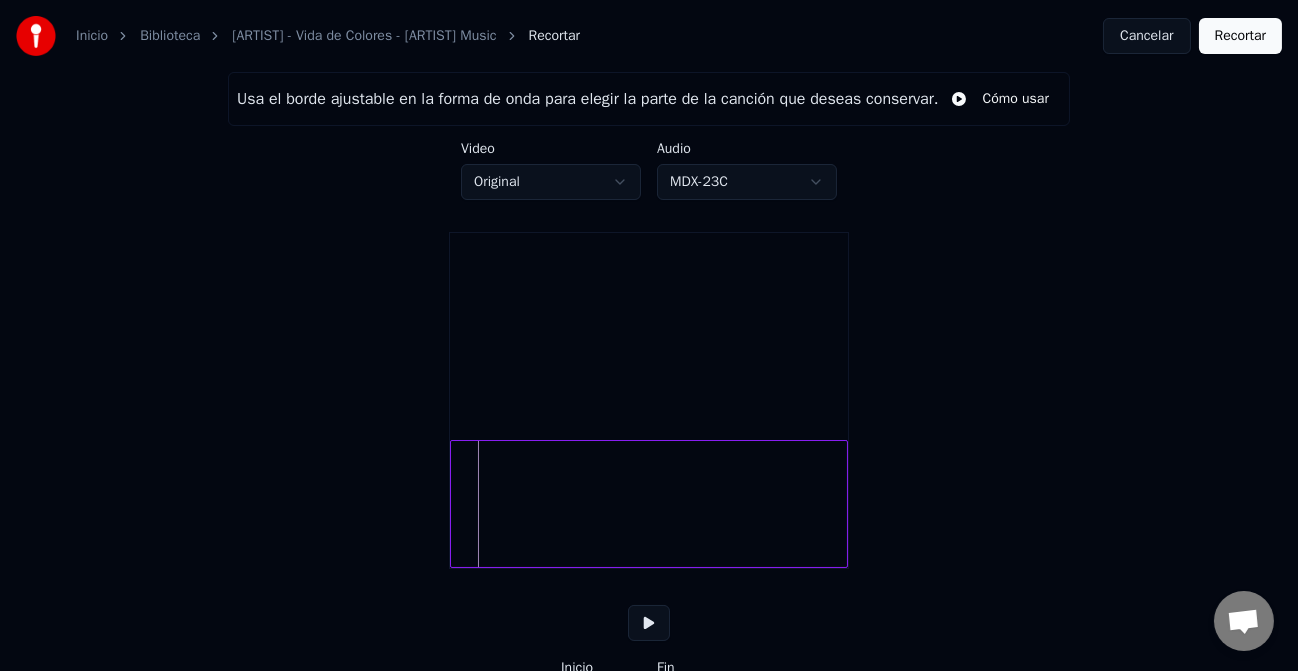 click at bounding box center [649, 504] 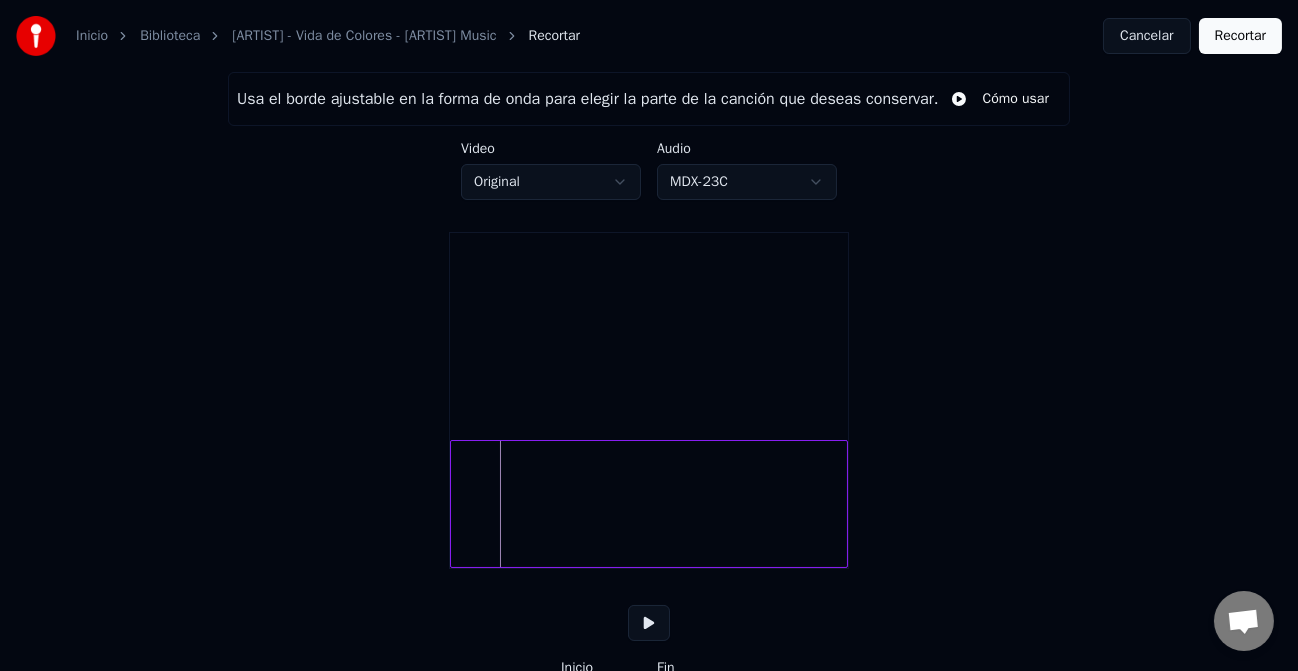 click at bounding box center [649, 623] 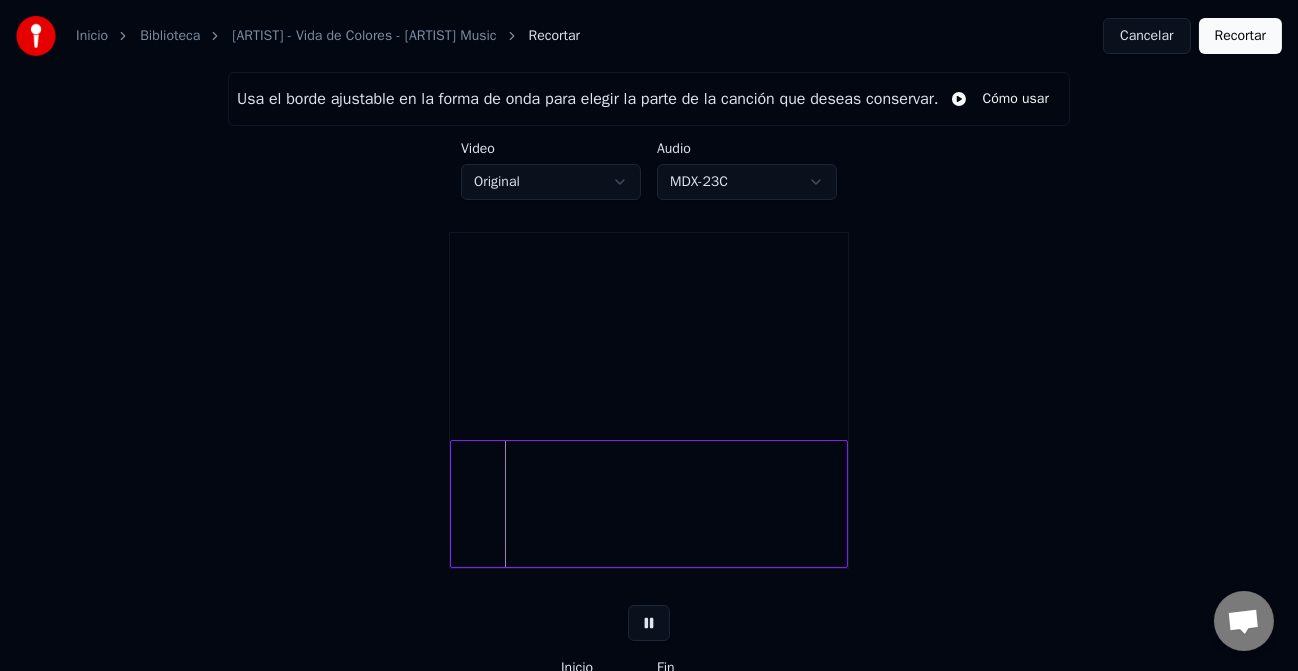 click at bounding box center (649, 623) 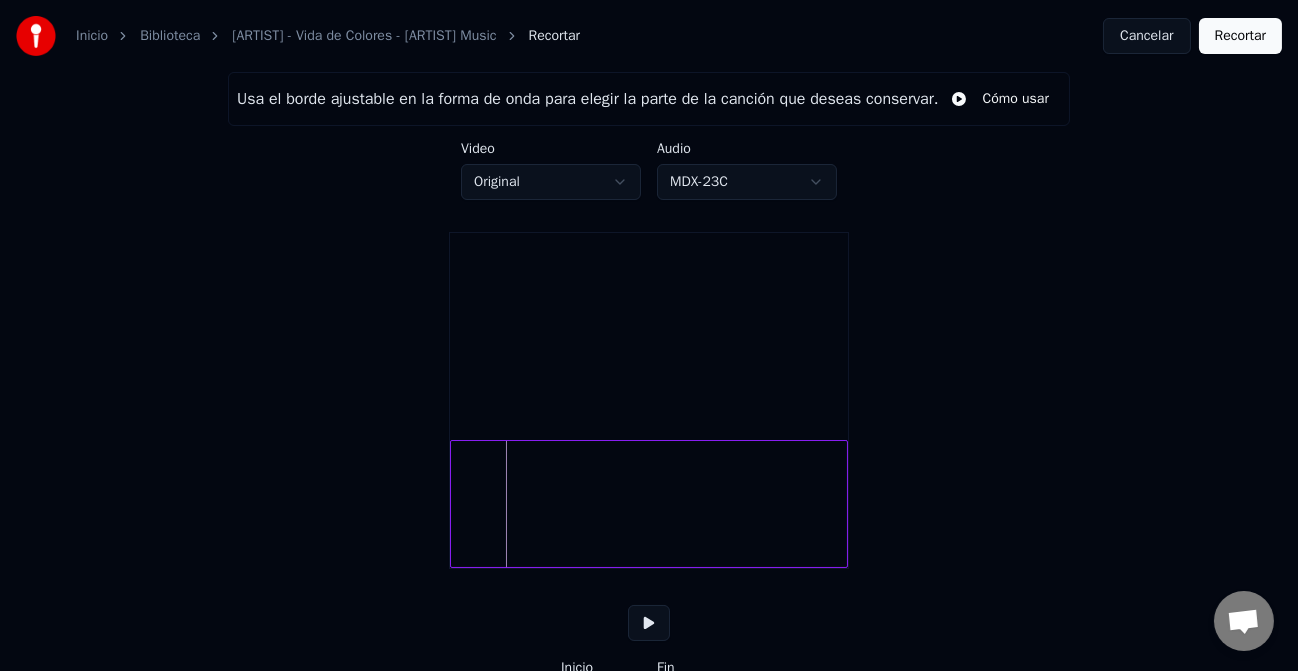 click at bounding box center [649, 504] 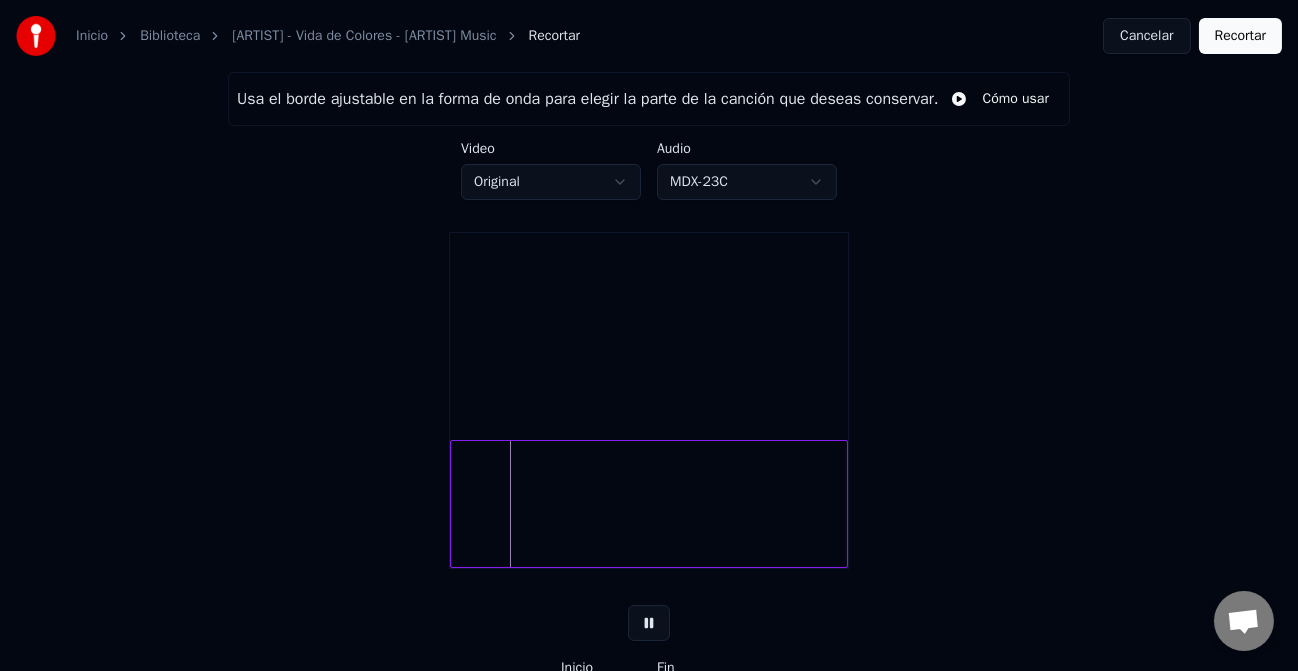 click at bounding box center [649, 504] 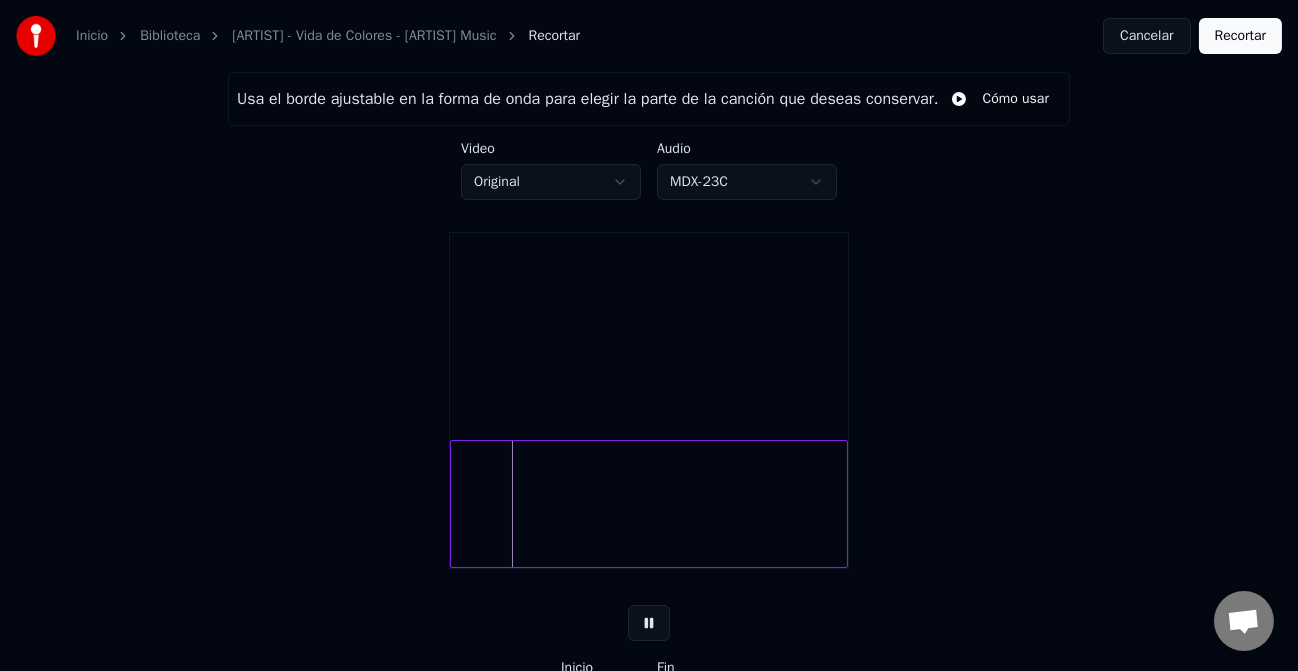 click at bounding box center (649, 504) 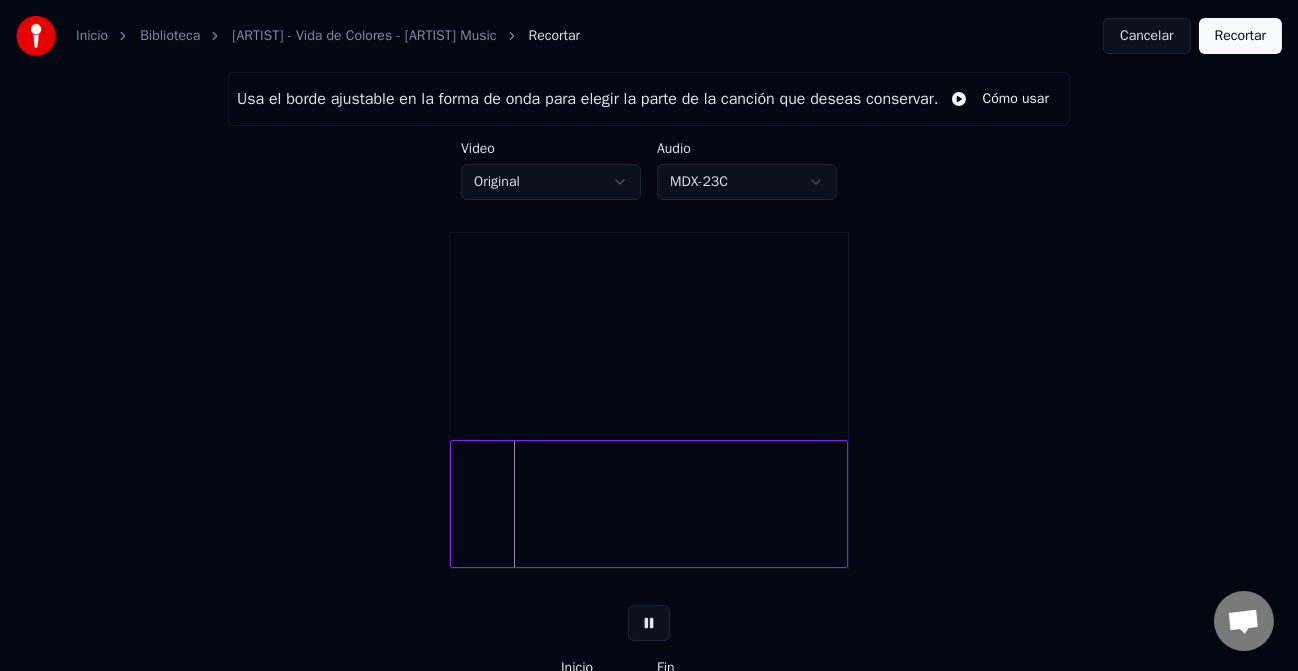 click at bounding box center [649, 504] 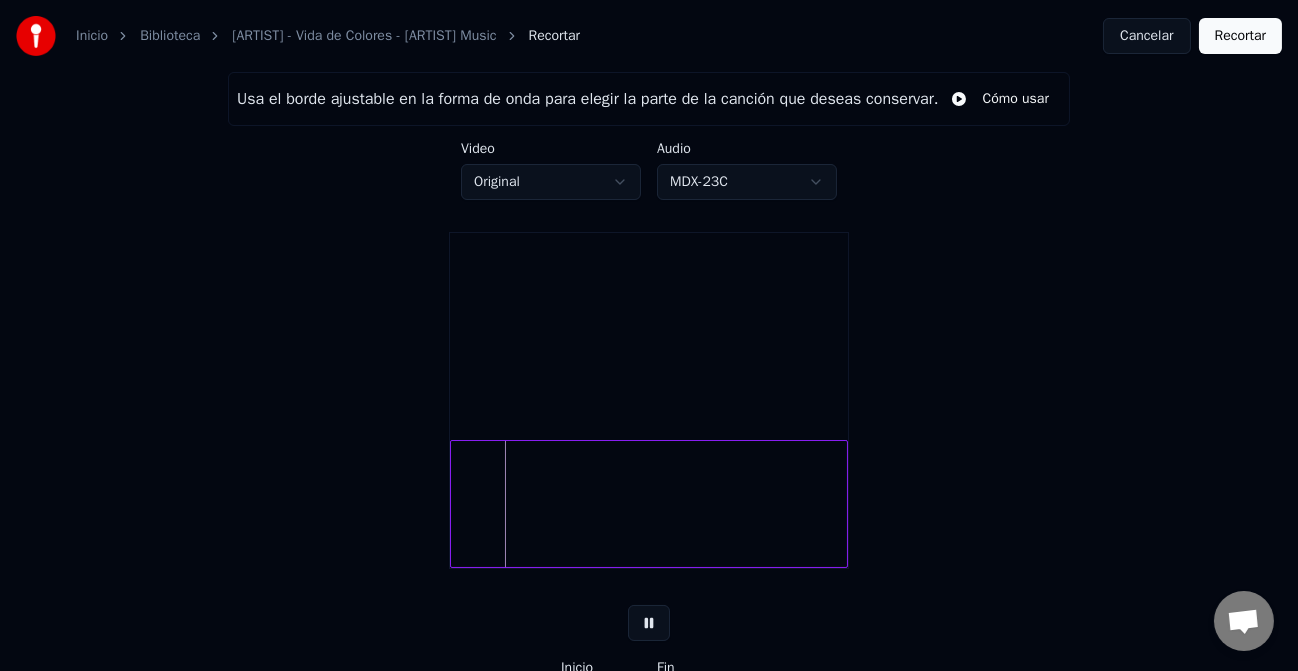 click at bounding box center [649, 623] 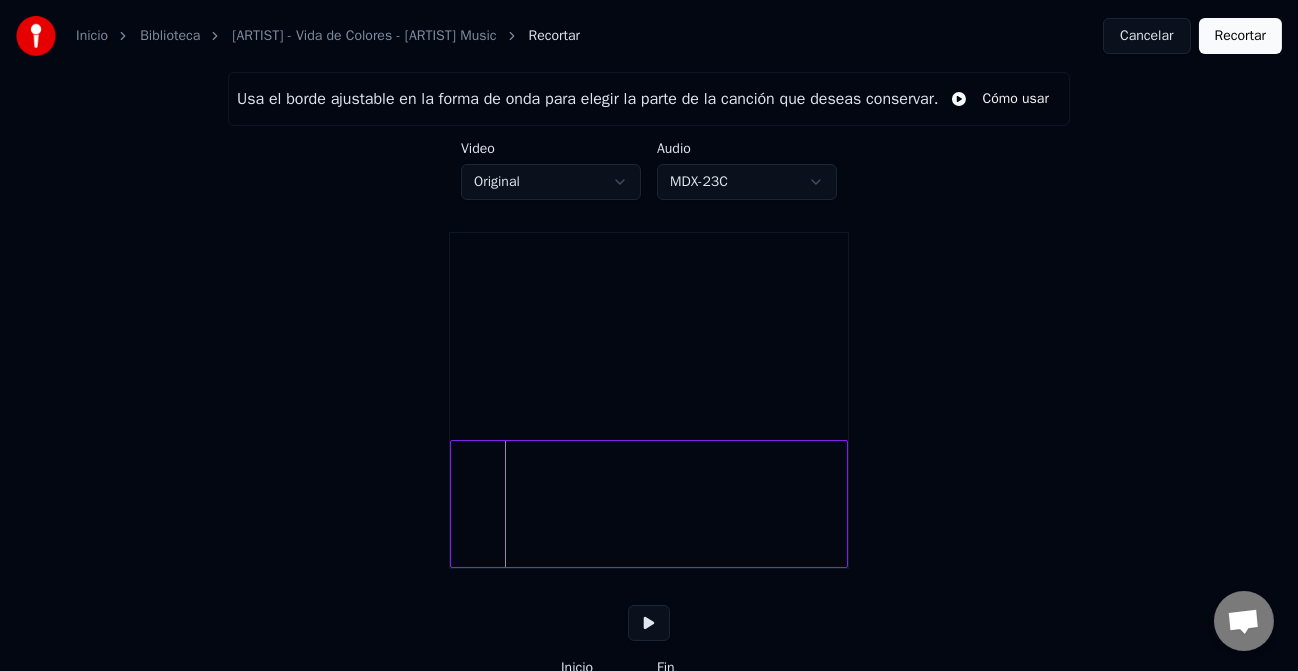 click at bounding box center [649, 504] 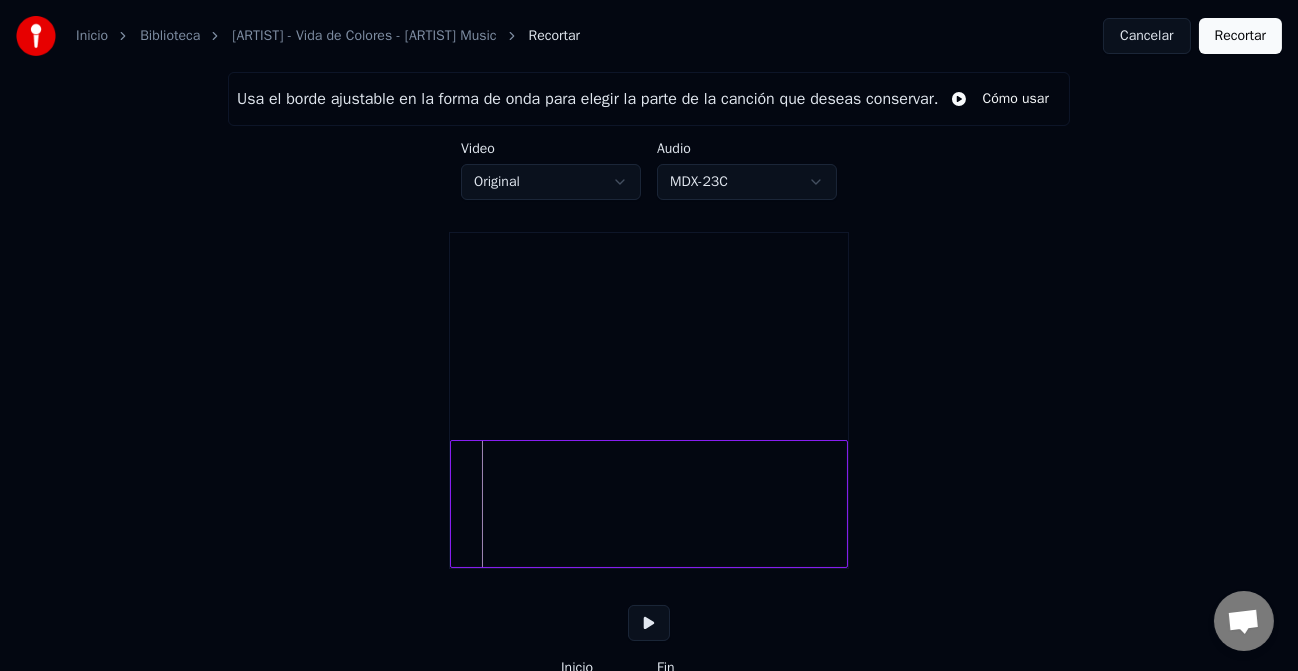 click at bounding box center (649, 623) 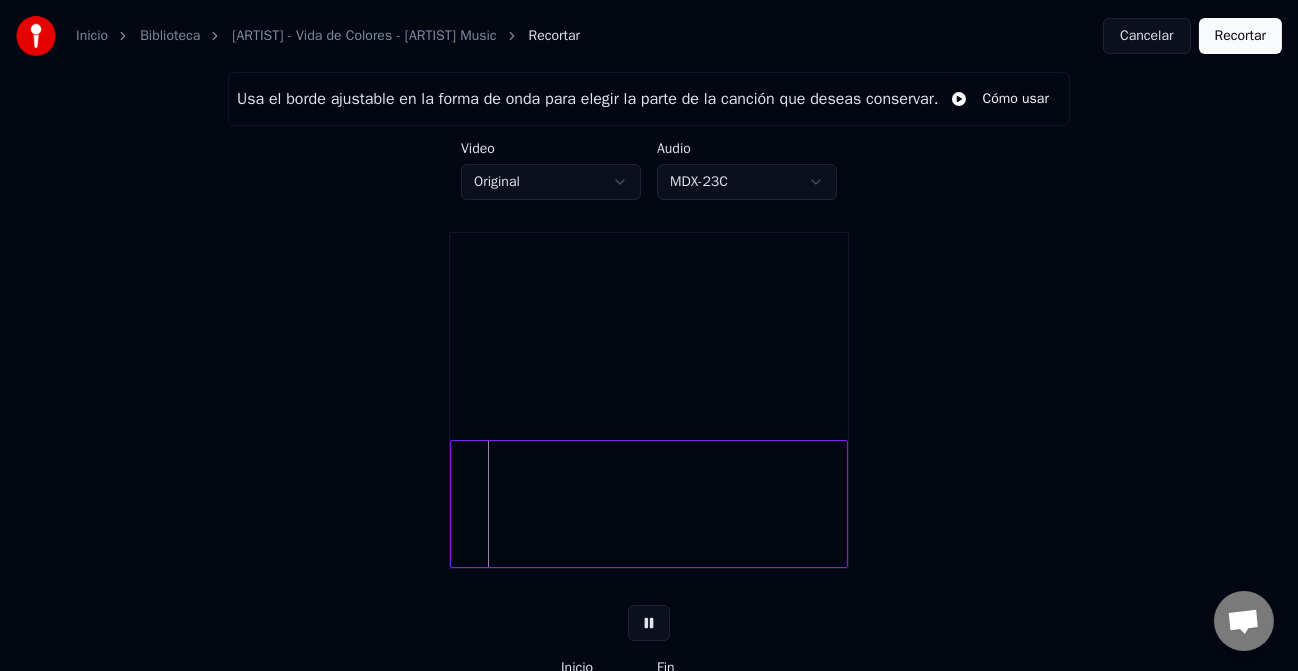 click at bounding box center (649, 504) 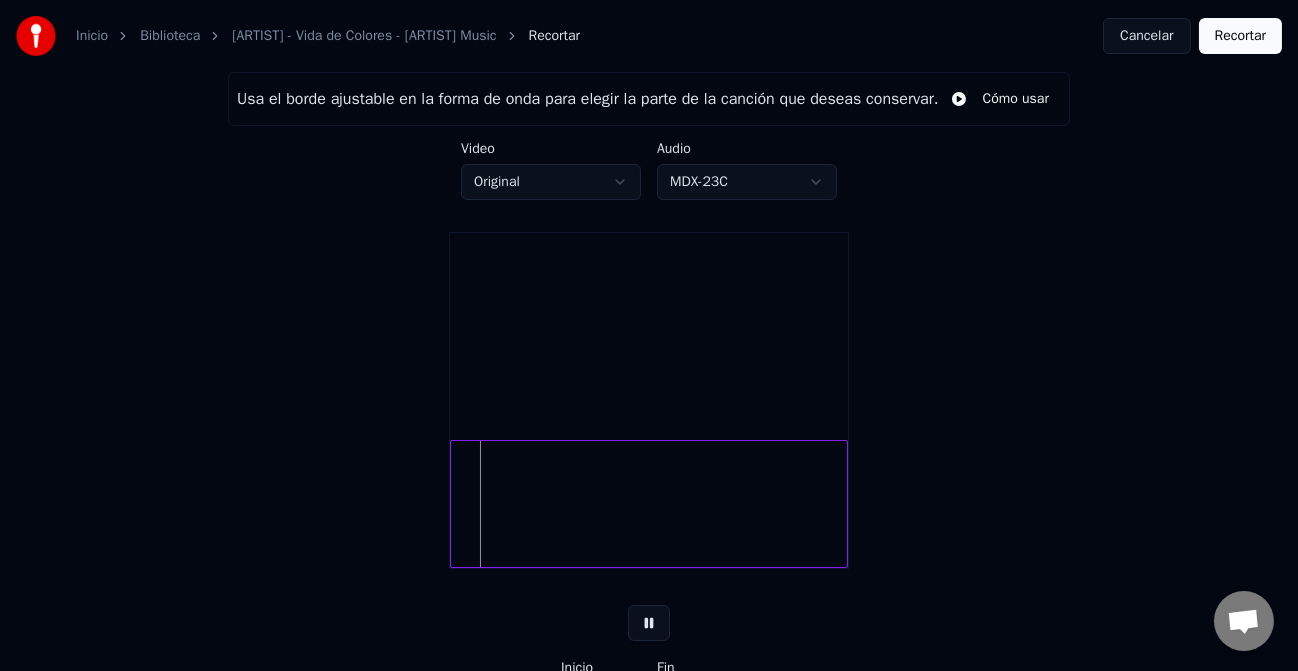click at bounding box center [649, 623] 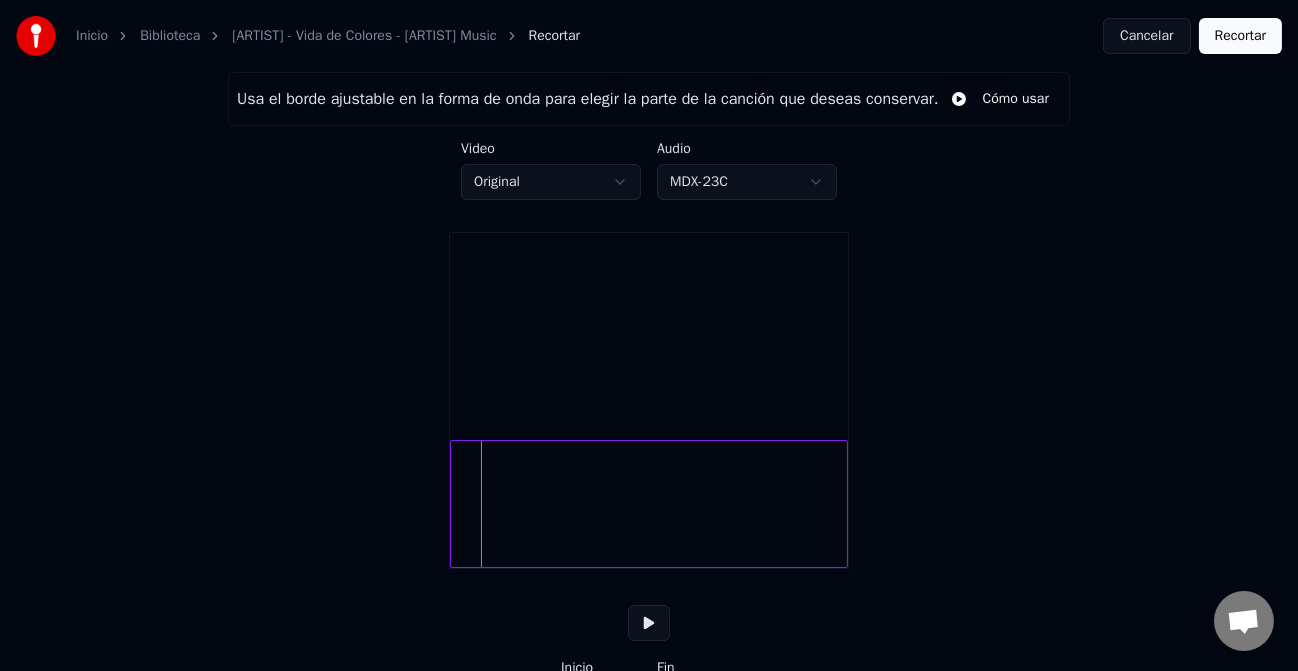 click at bounding box center [649, 504] 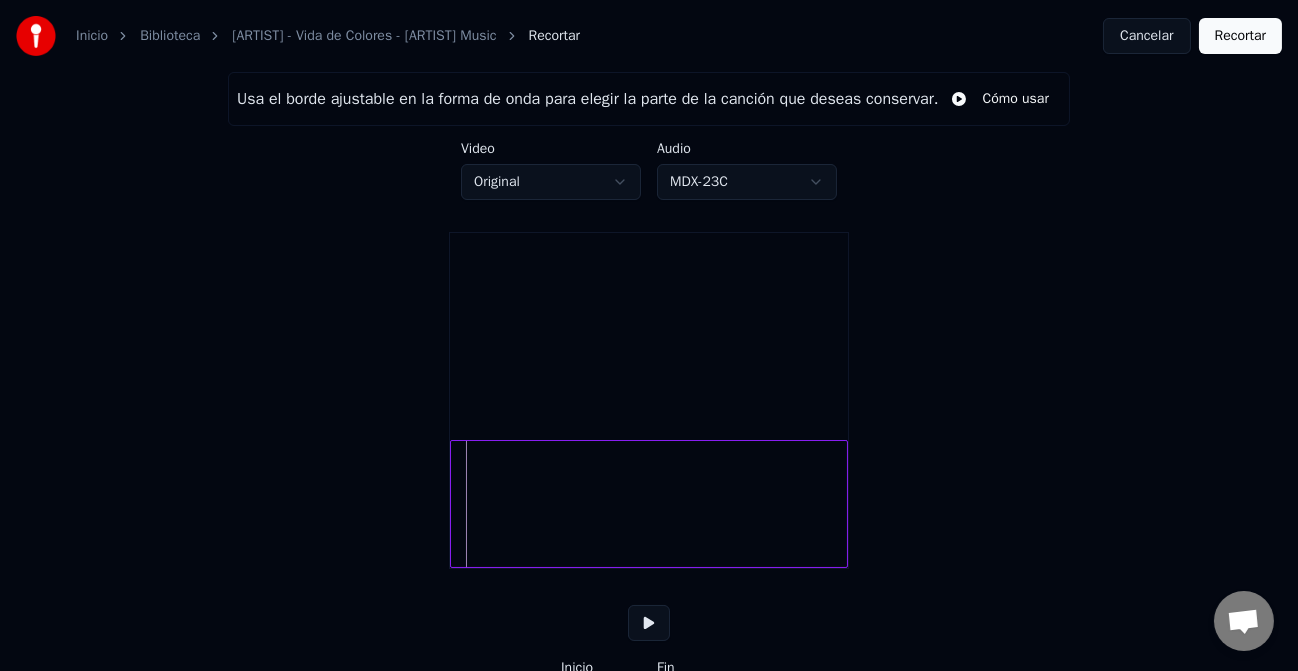 click at bounding box center (649, 504) 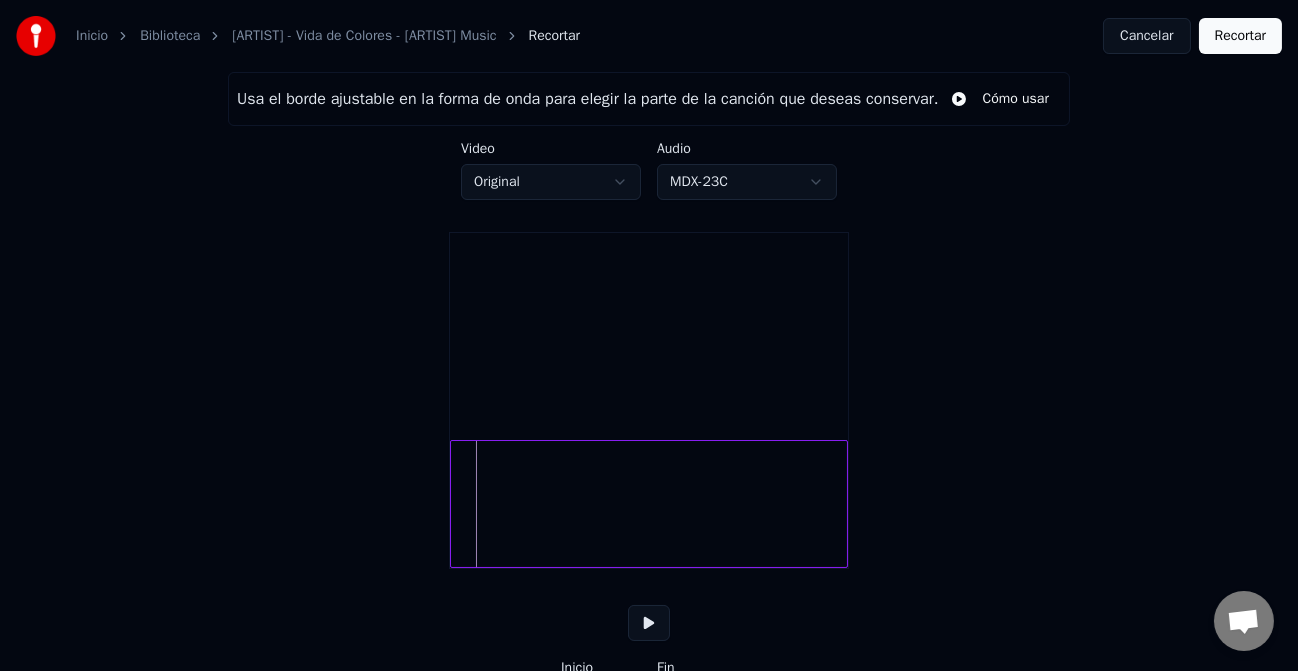 click at bounding box center (649, 504) 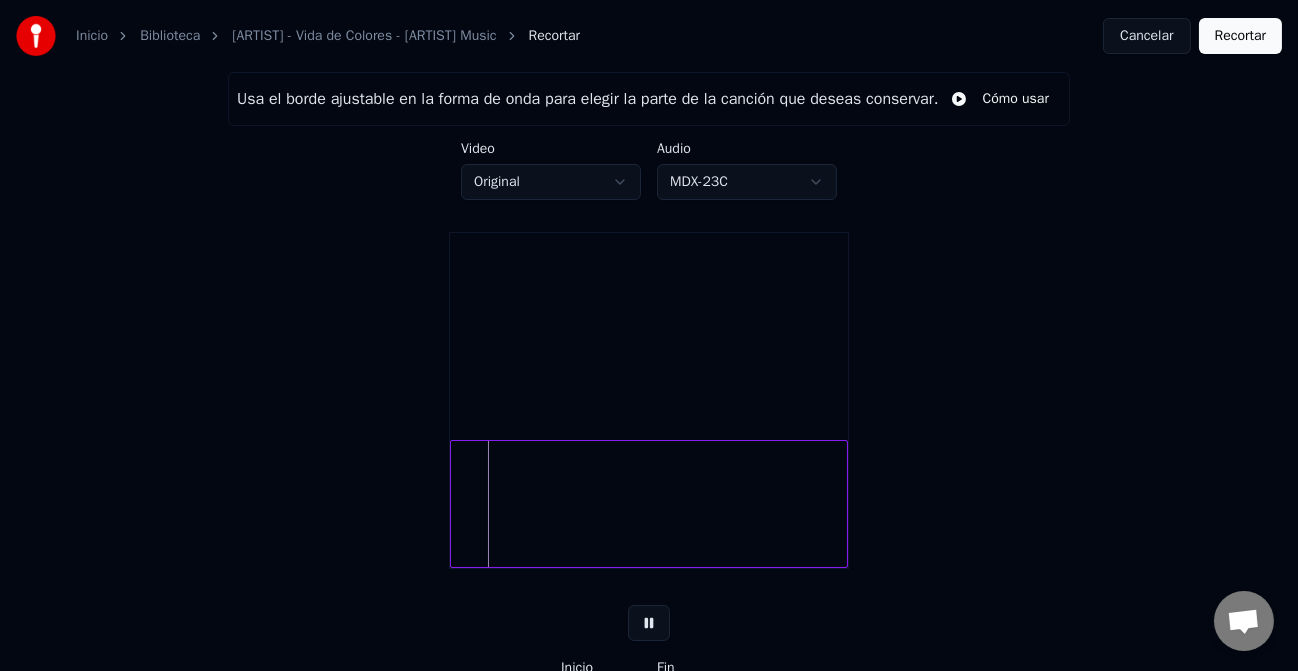 click at bounding box center [649, 623] 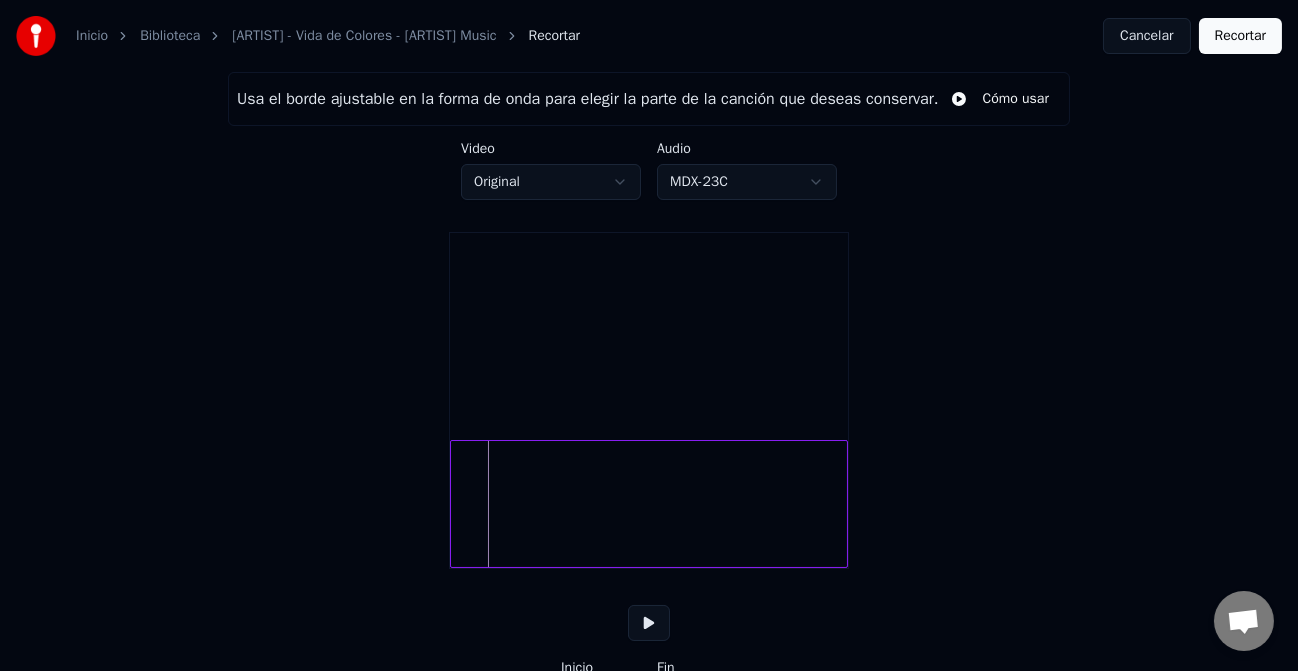 click at bounding box center [649, 623] 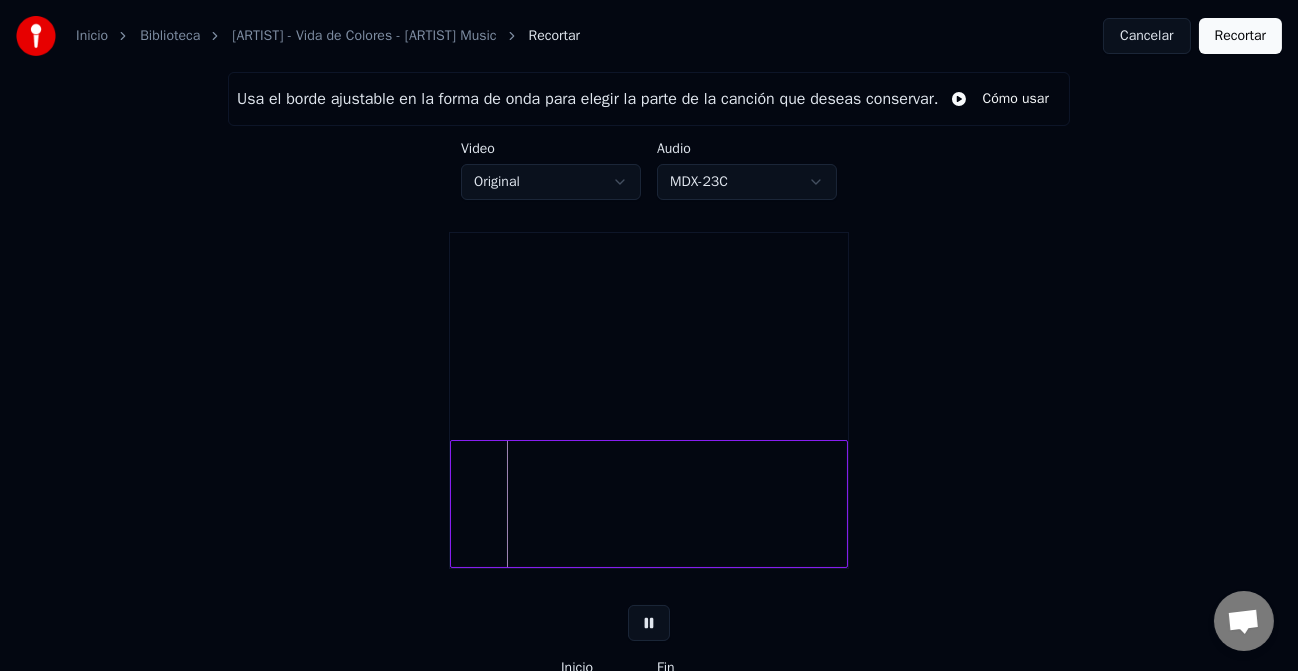 click at bounding box center [649, 623] 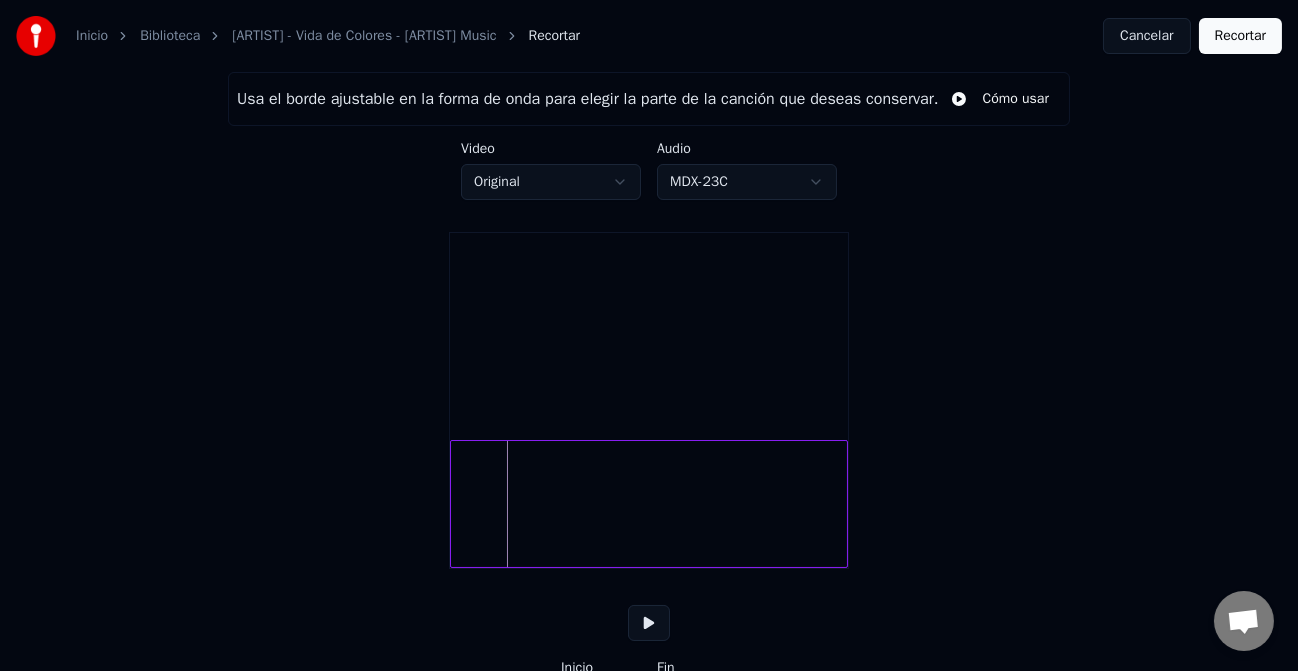 click at bounding box center [649, 504] 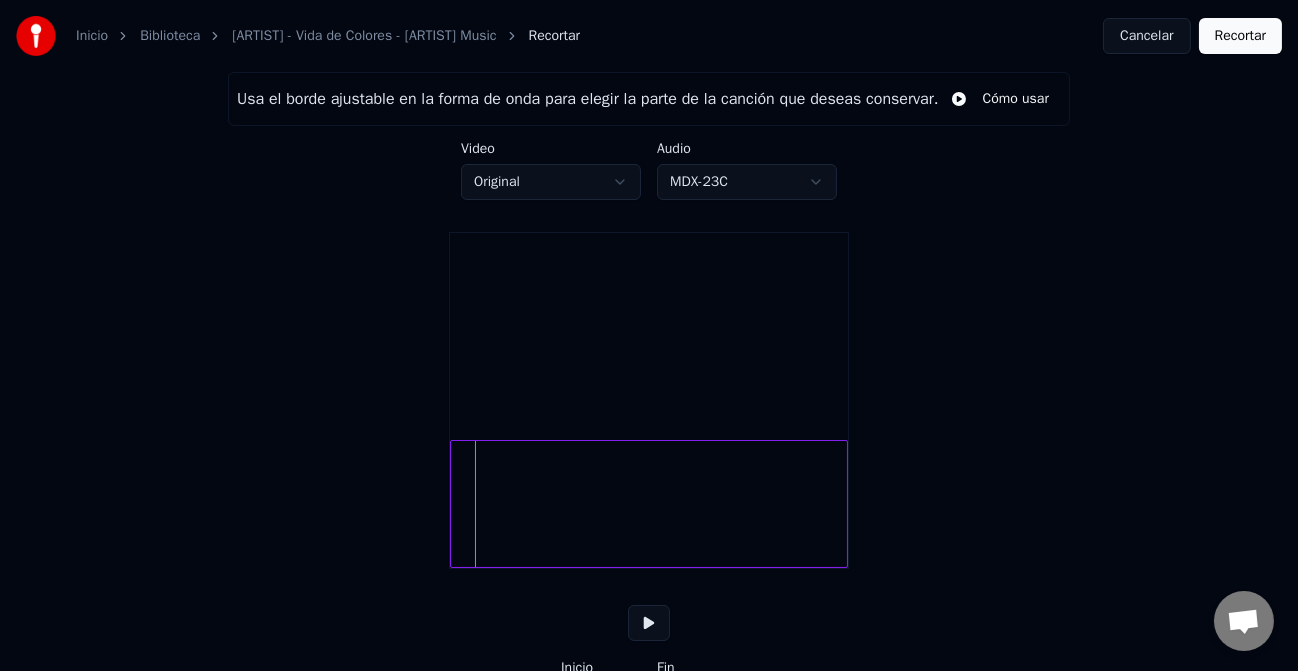 click at bounding box center (649, 623) 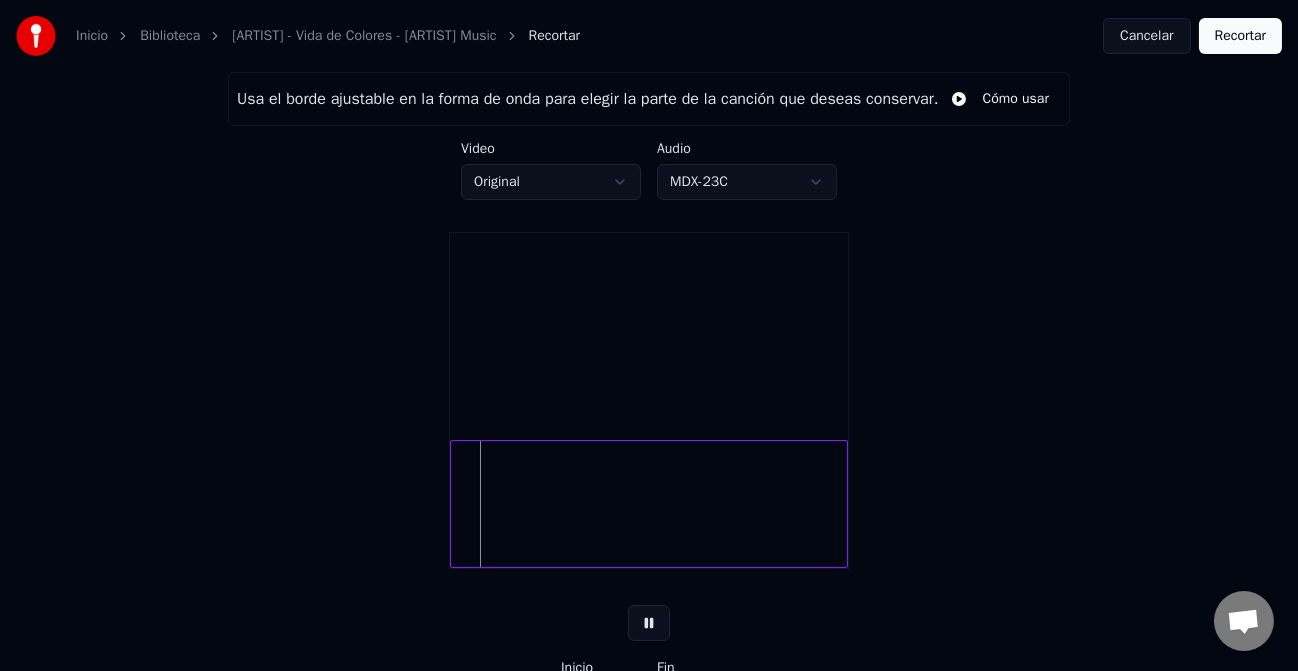 click at bounding box center [649, 623] 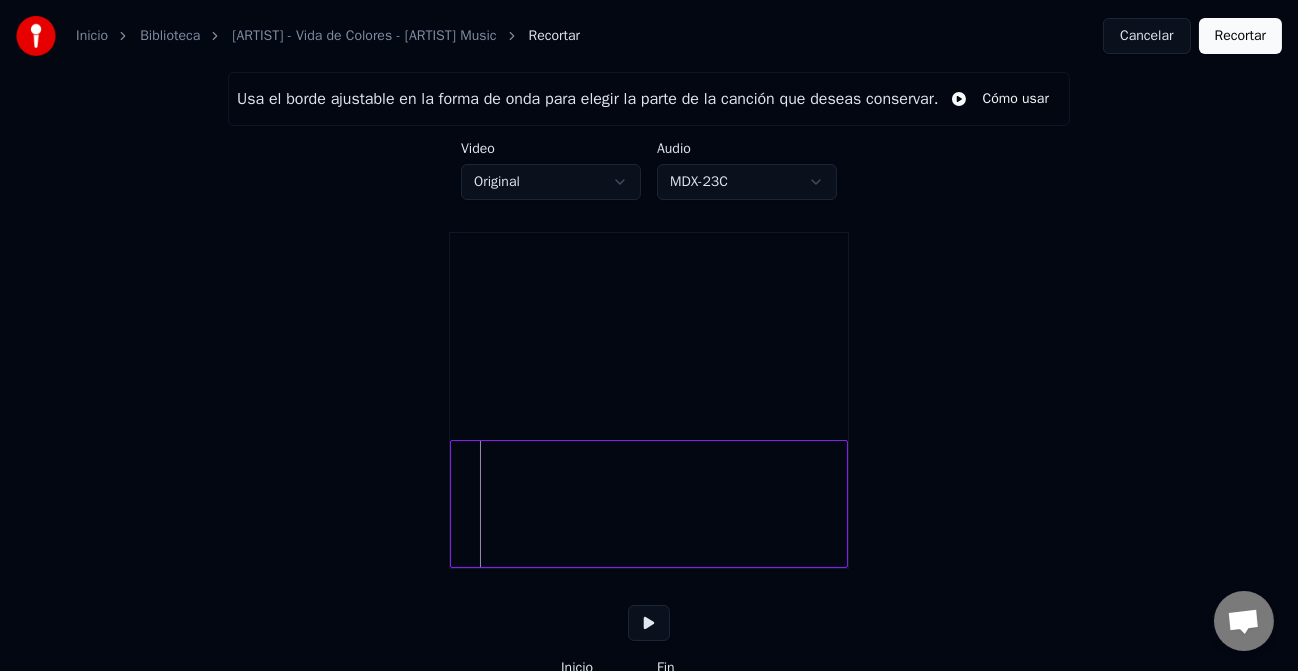 click at bounding box center (649, 504) 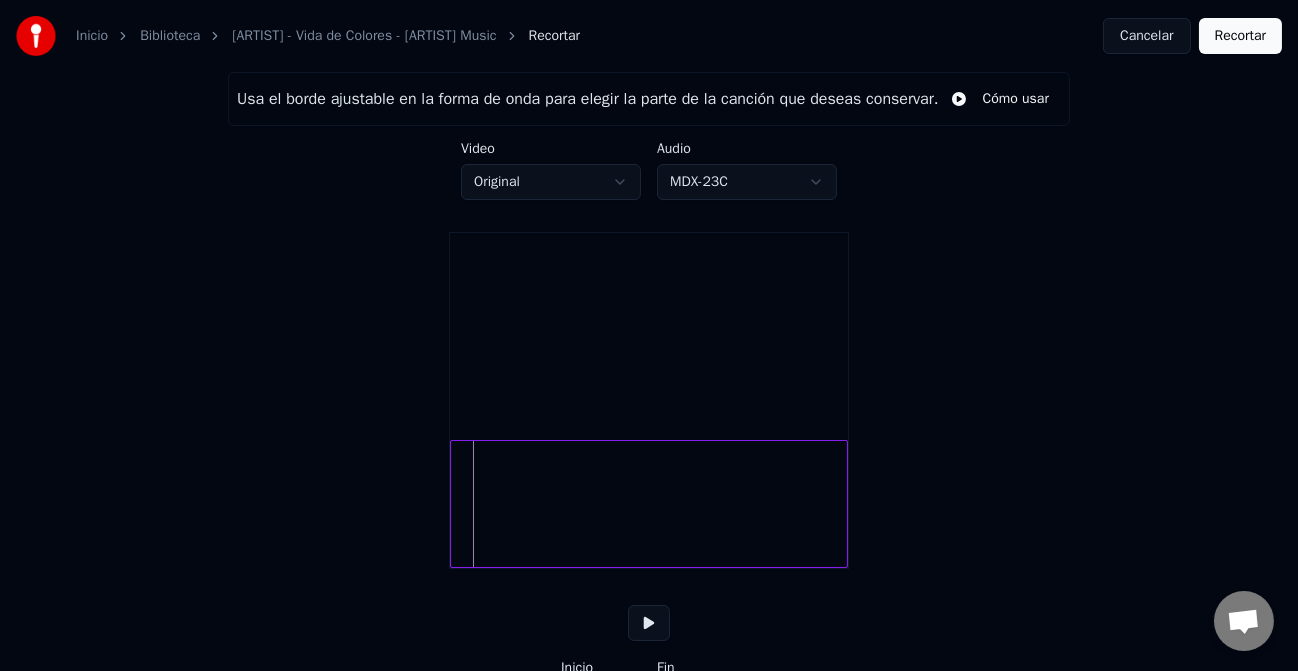 click at bounding box center [649, 623] 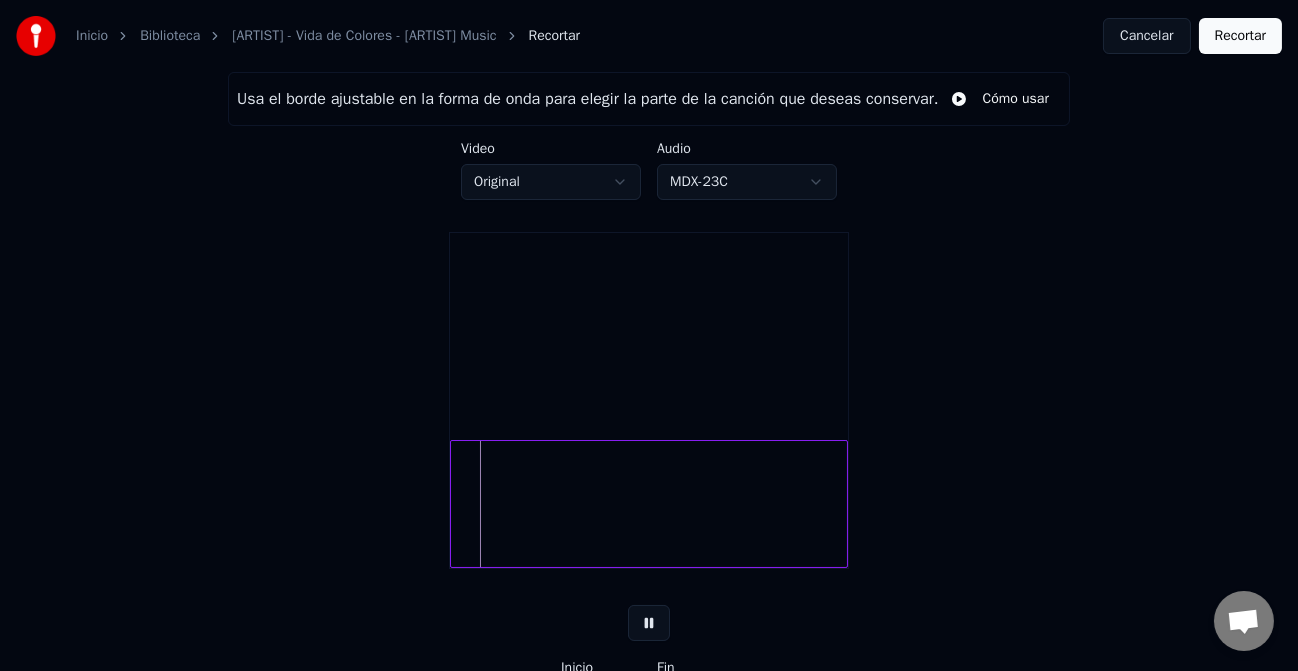 click at bounding box center (649, 623) 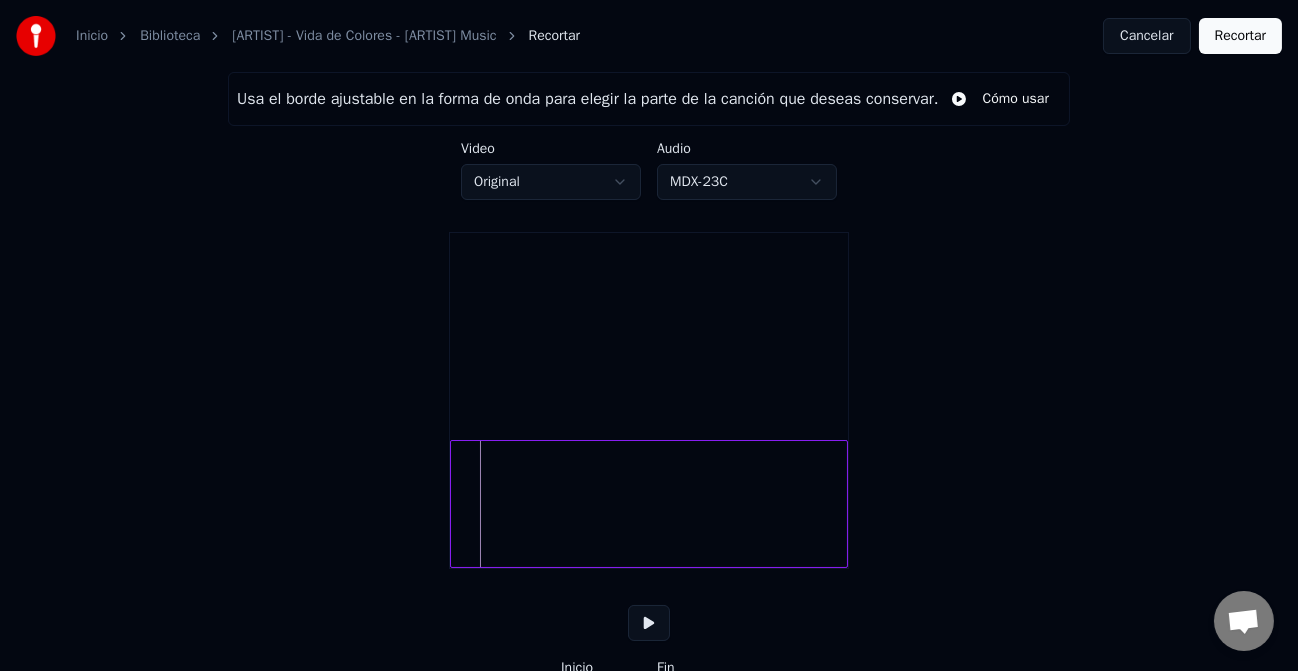 click at bounding box center [649, 504] 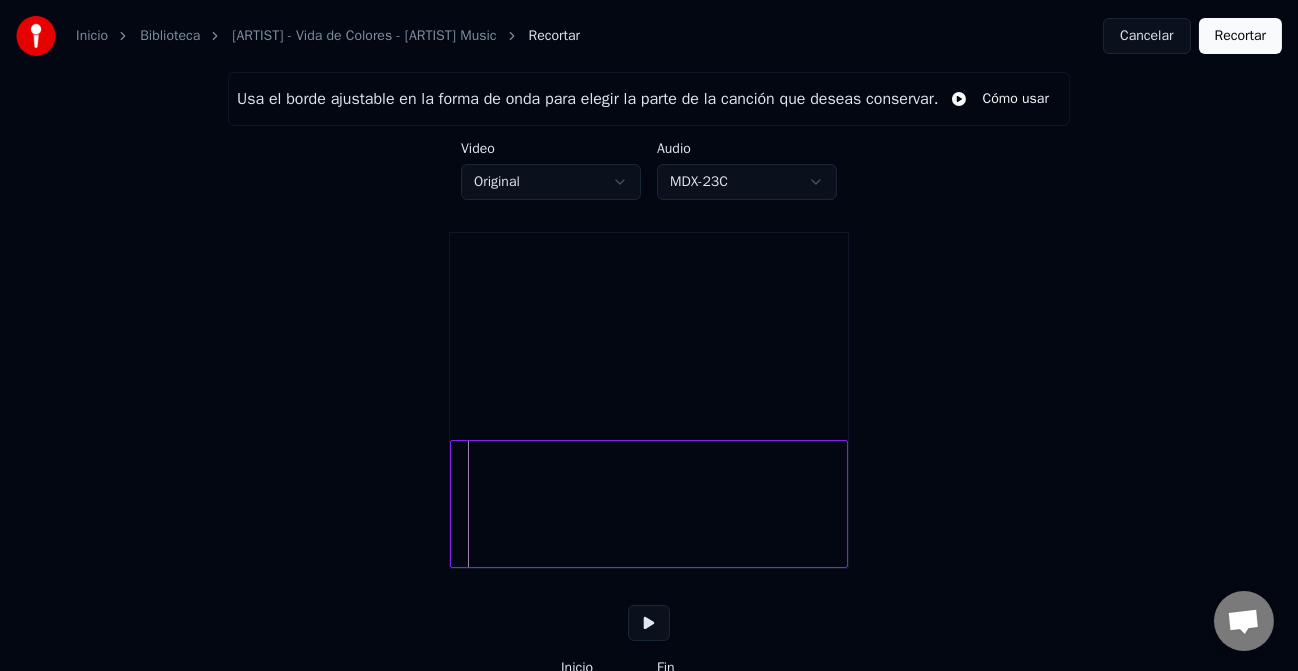 drag, startPoint x: 446, startPoint y: 522, endPoint x: 476, endPoint y: 527, distance: 30.413813 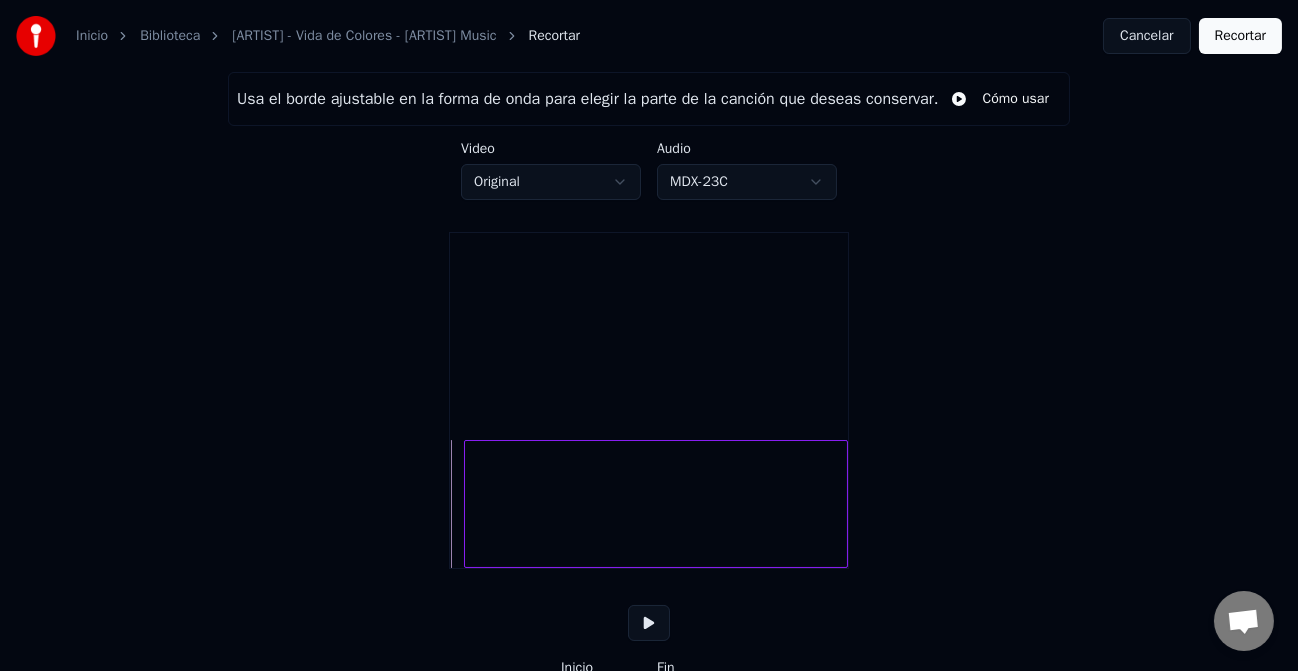 click at bounding box center [468, 504] 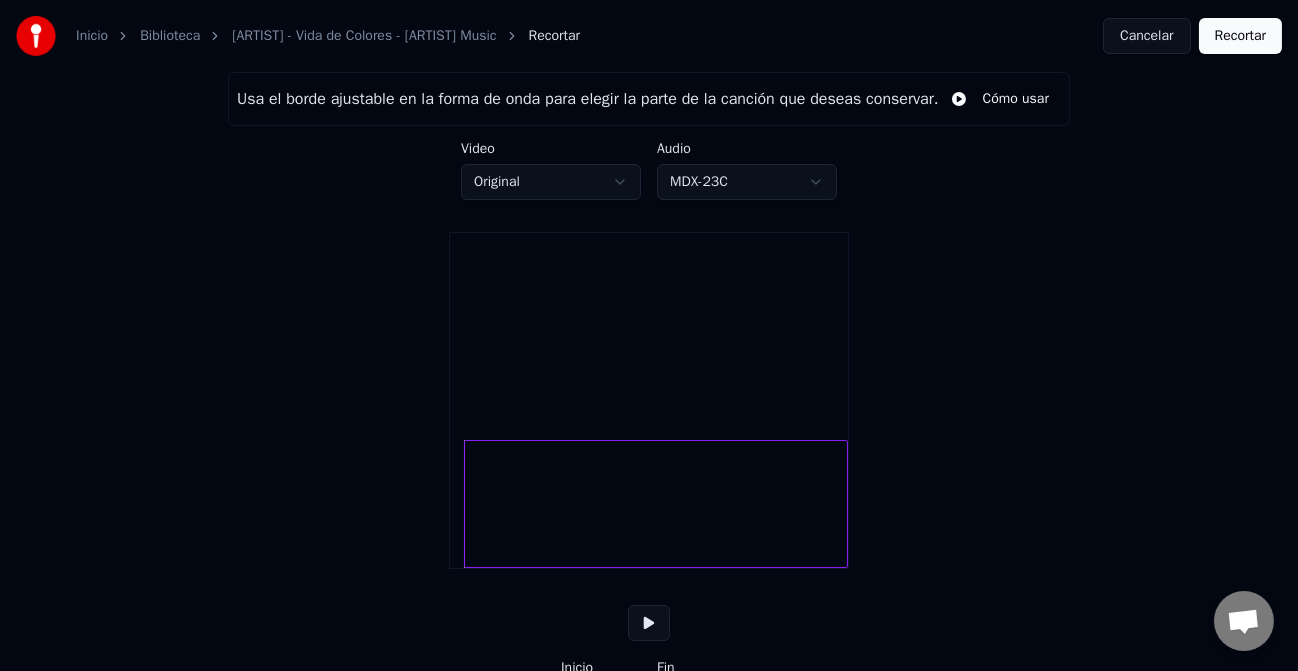 click at bounding box center (649, 623) 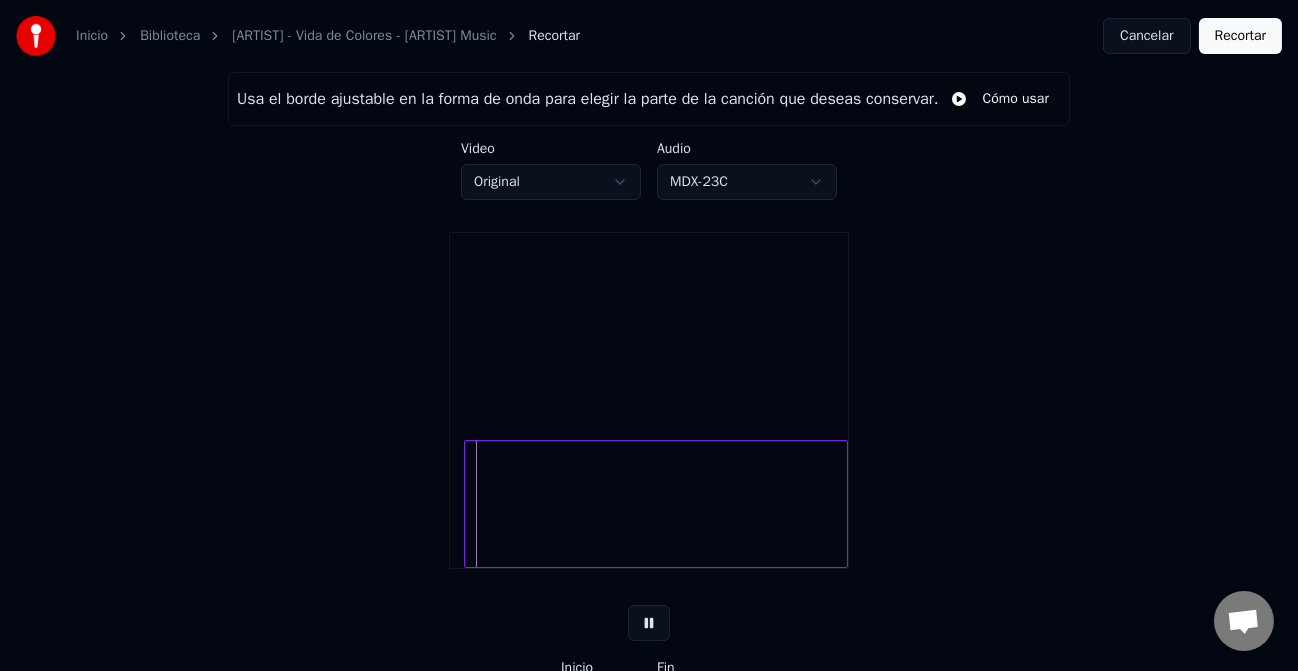click at bounding box center [649, 623] 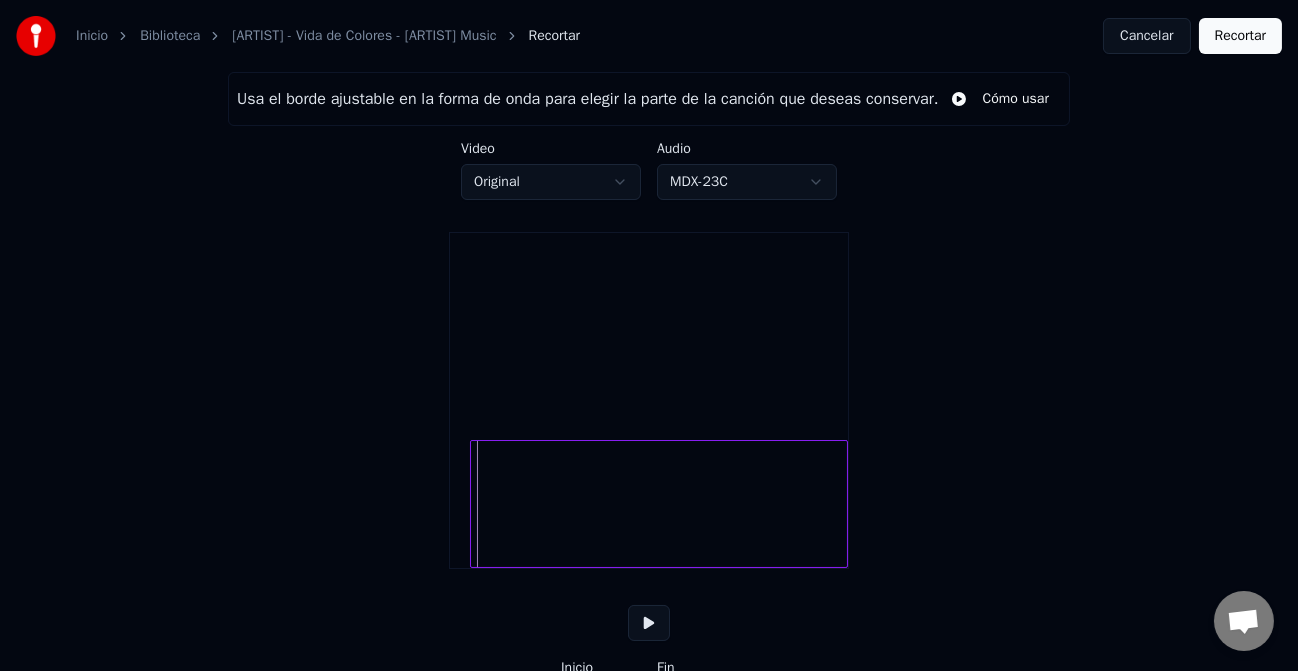 click at bounding box center (474, 504) 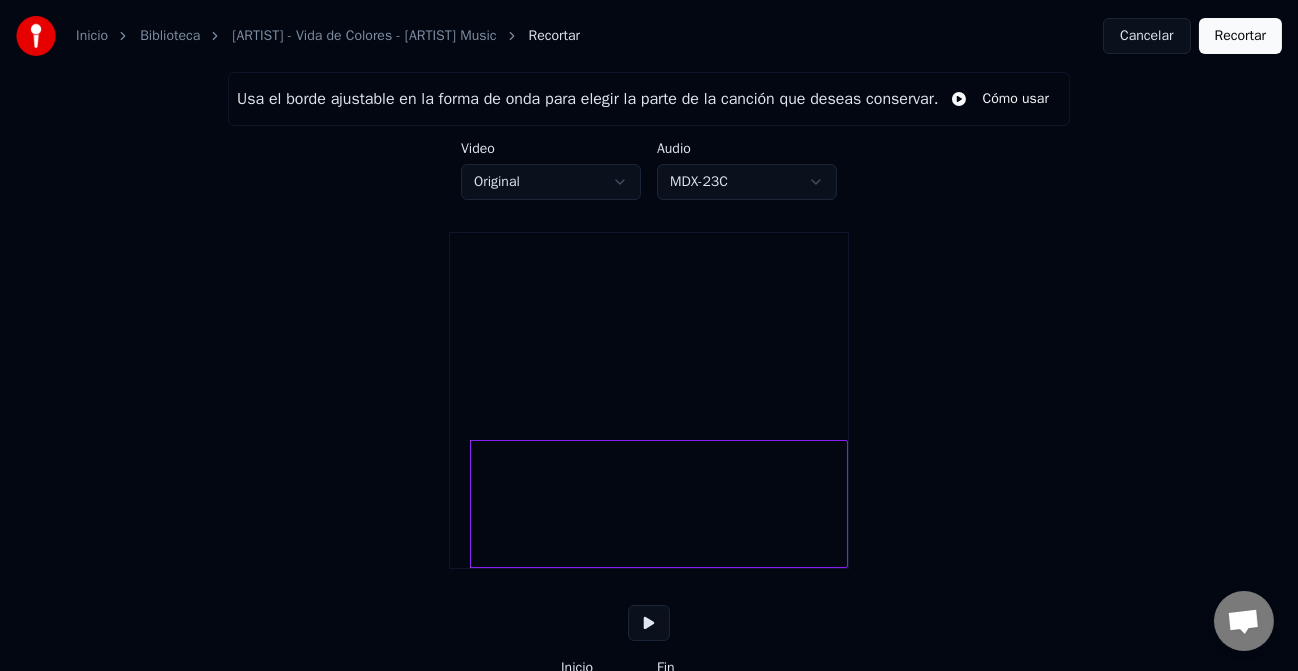 click at bounding box center (649, 623) 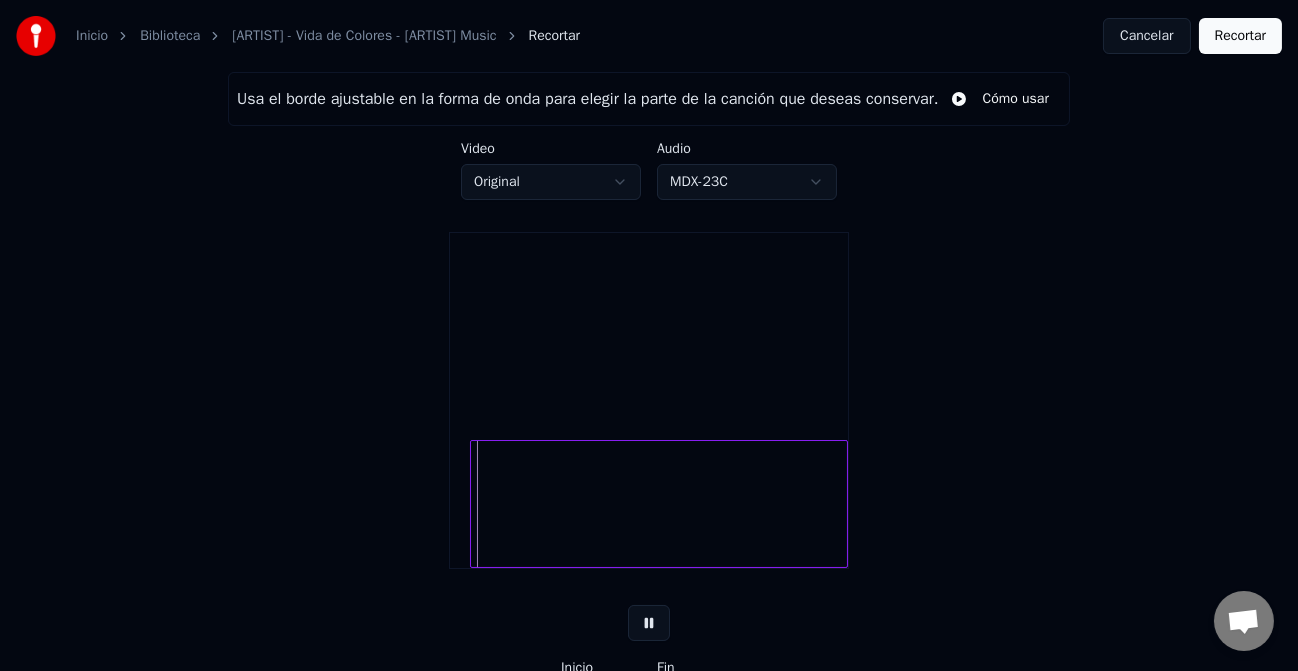 click at bounding box center [649, 623] 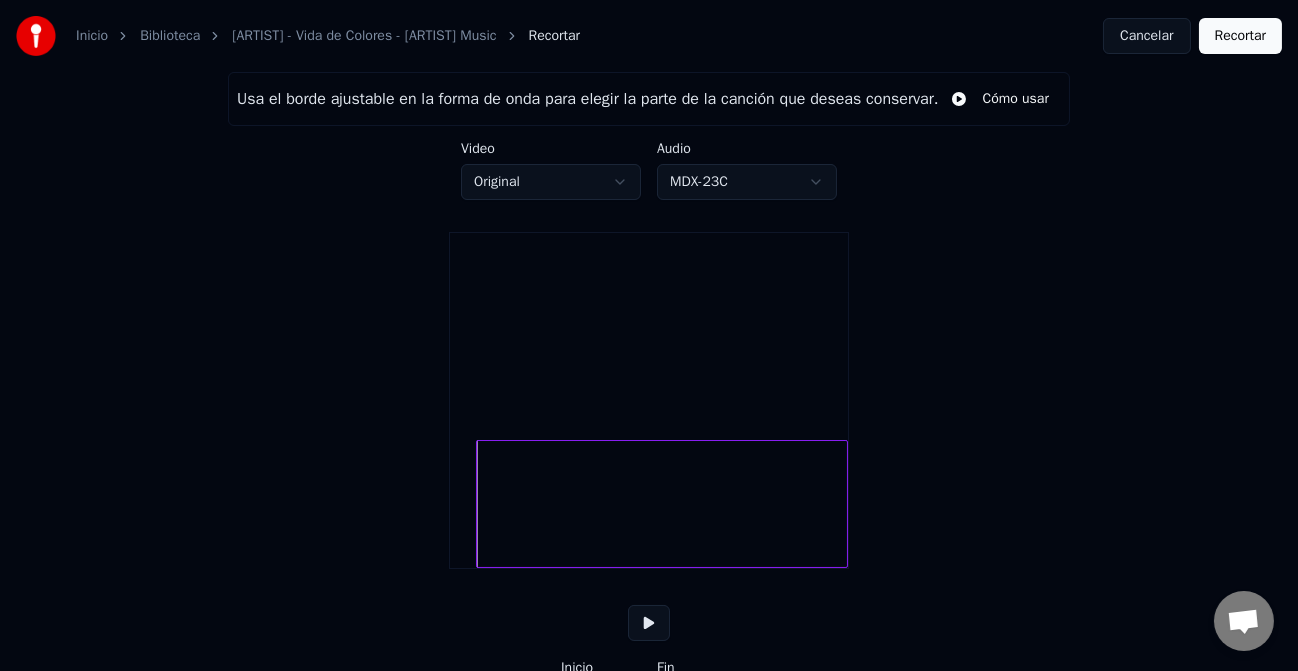 click at bounding box center [480, 504] 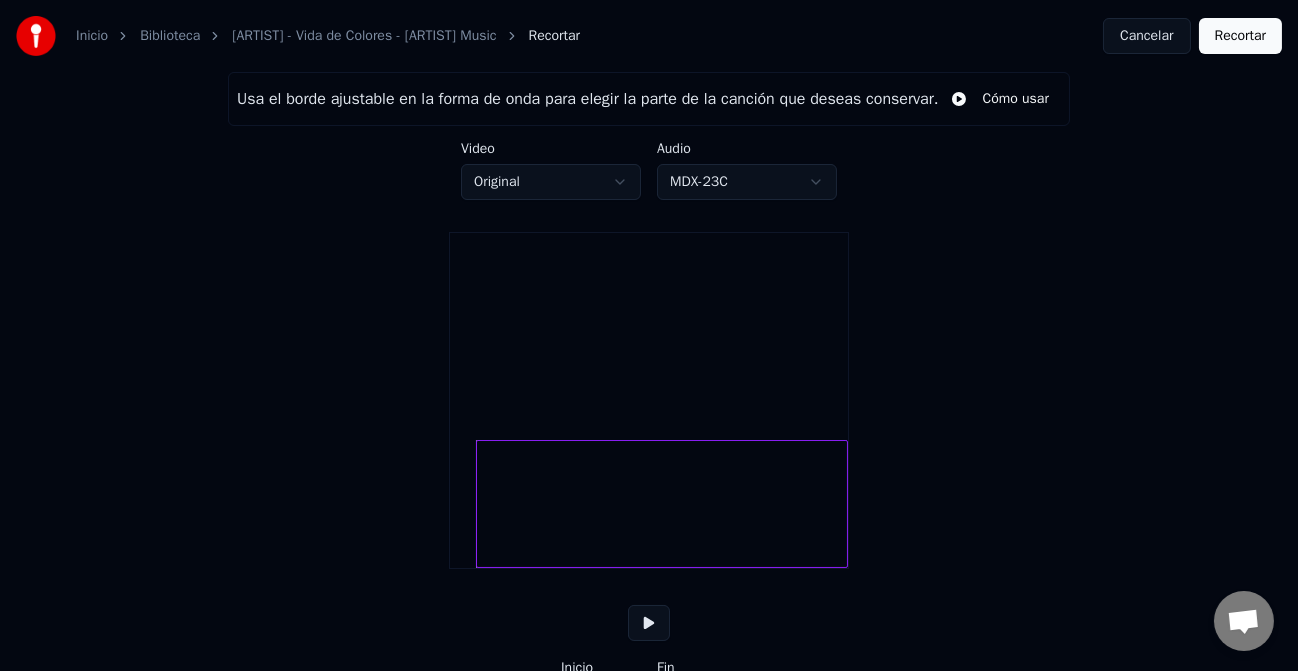 click at bounding box center (649, 623) 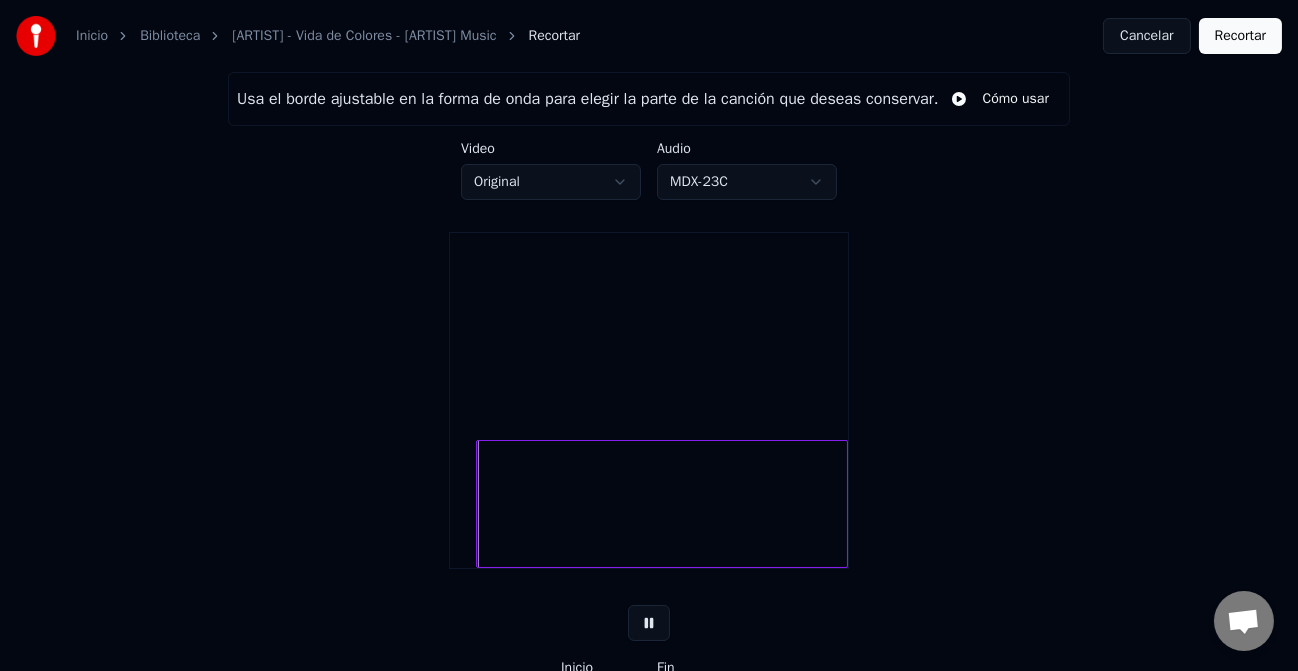 click at bounding box center (649, 623) 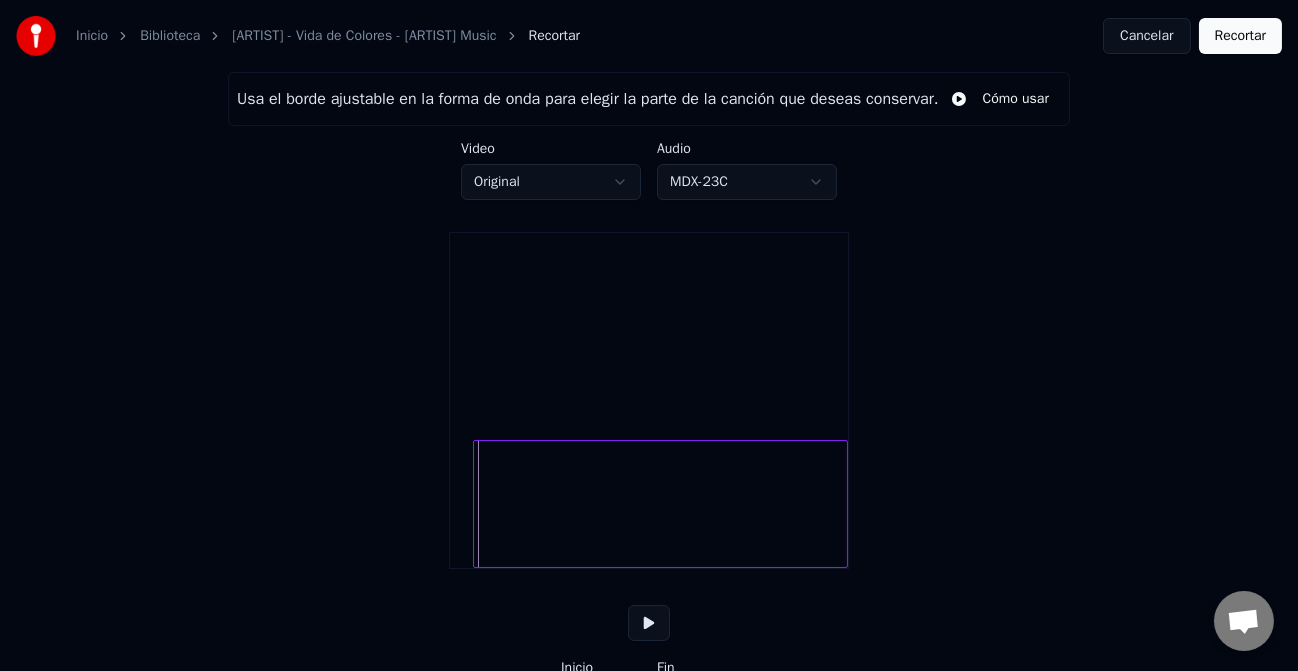 click at bounding box center [477, 504] 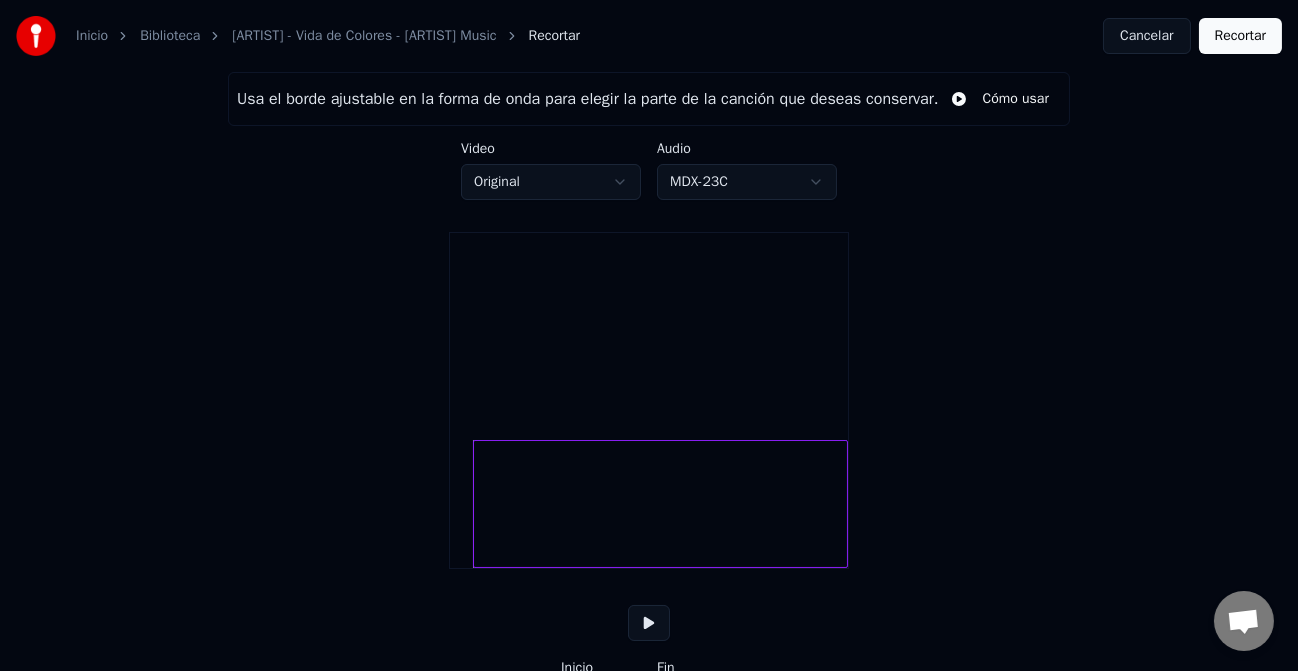click at bounding box center [649, 623] 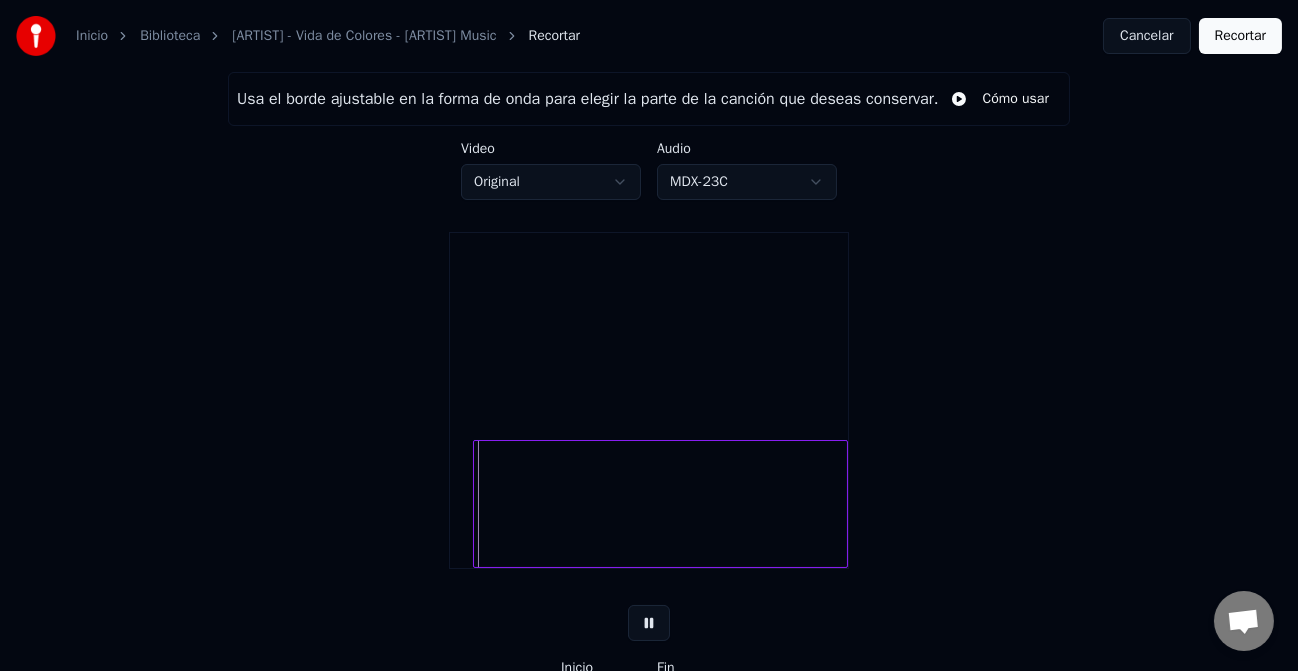 click at bounding box center (649, 623) 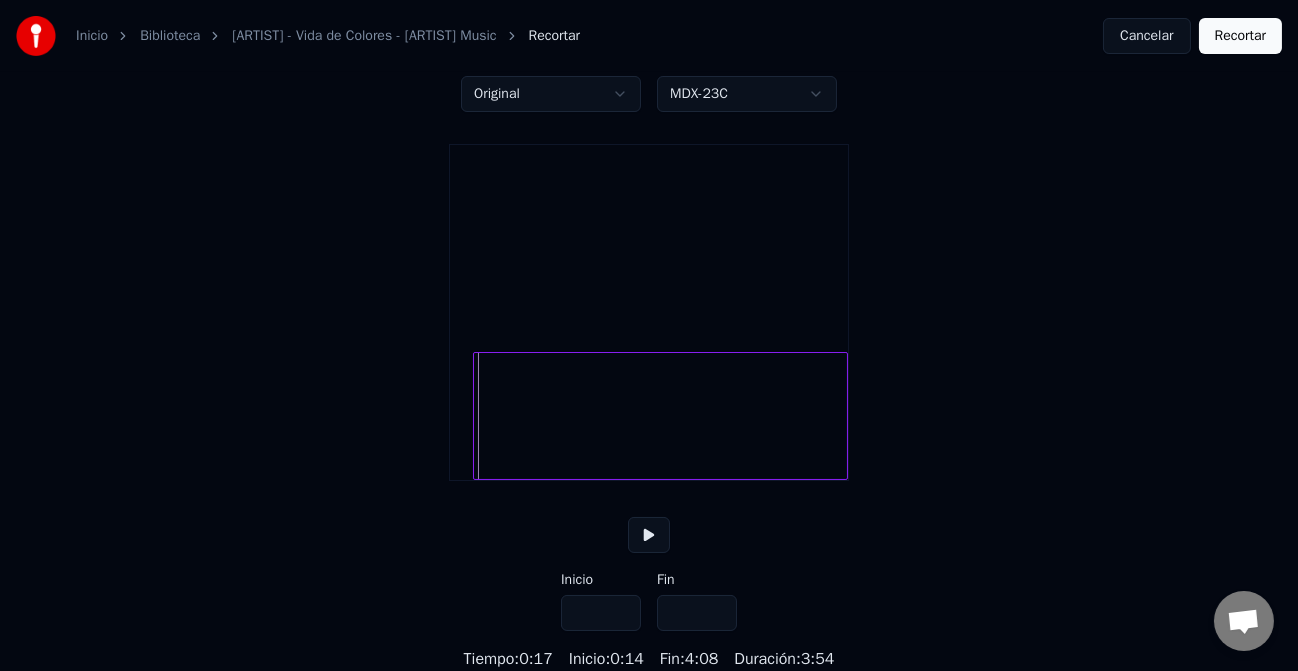 scroll, scrollTop: 0, scrollLeft: 0, axis: both 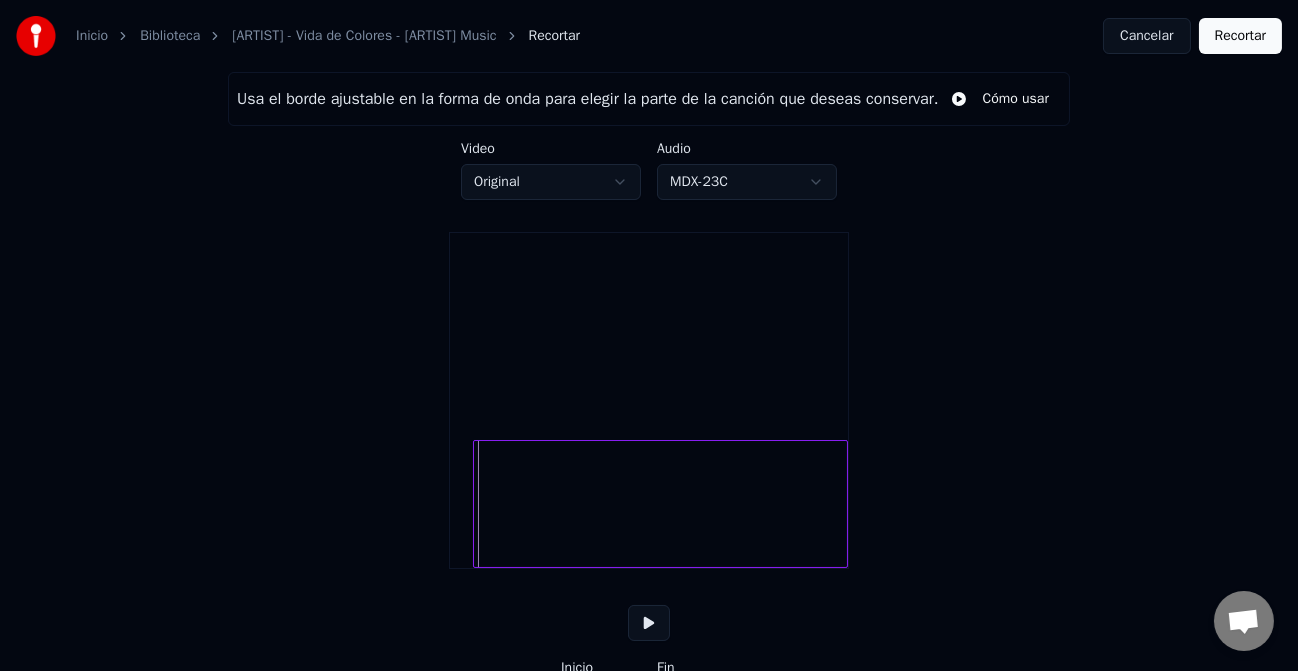 click on "Recortar" at bounding box center (1240, 36) 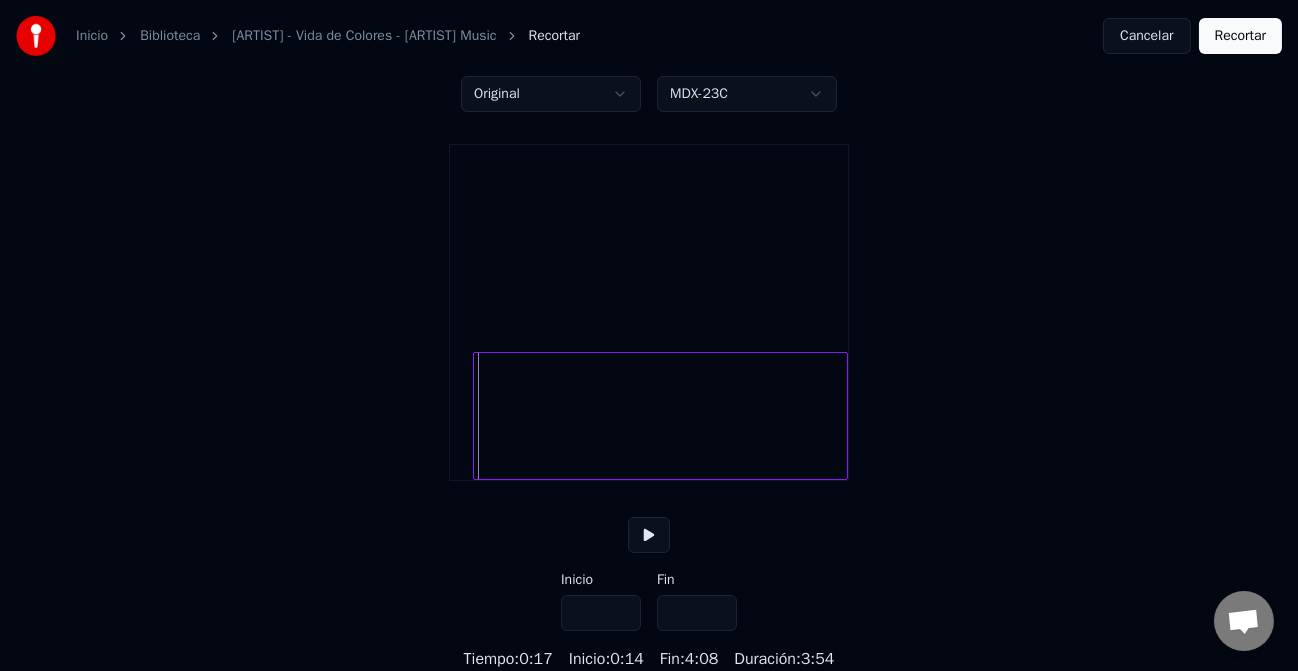 click on "Recortar" at bounding box center (1240, 36) 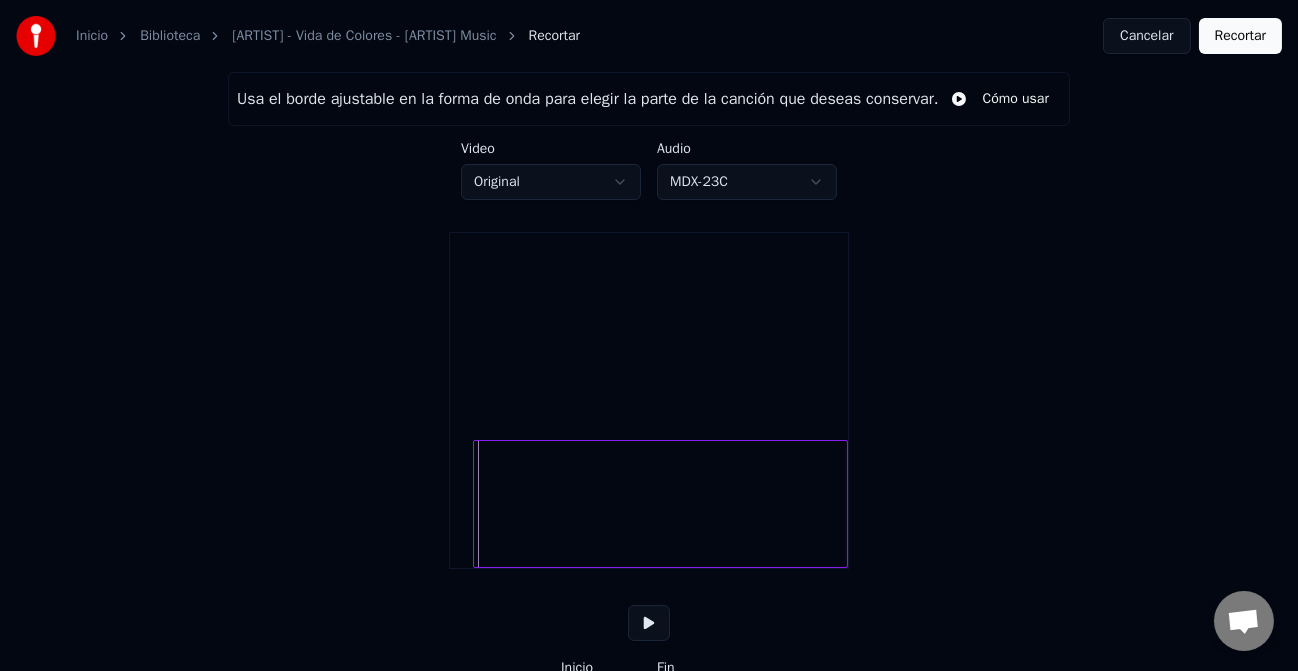 click at bounding box center [649, 623] 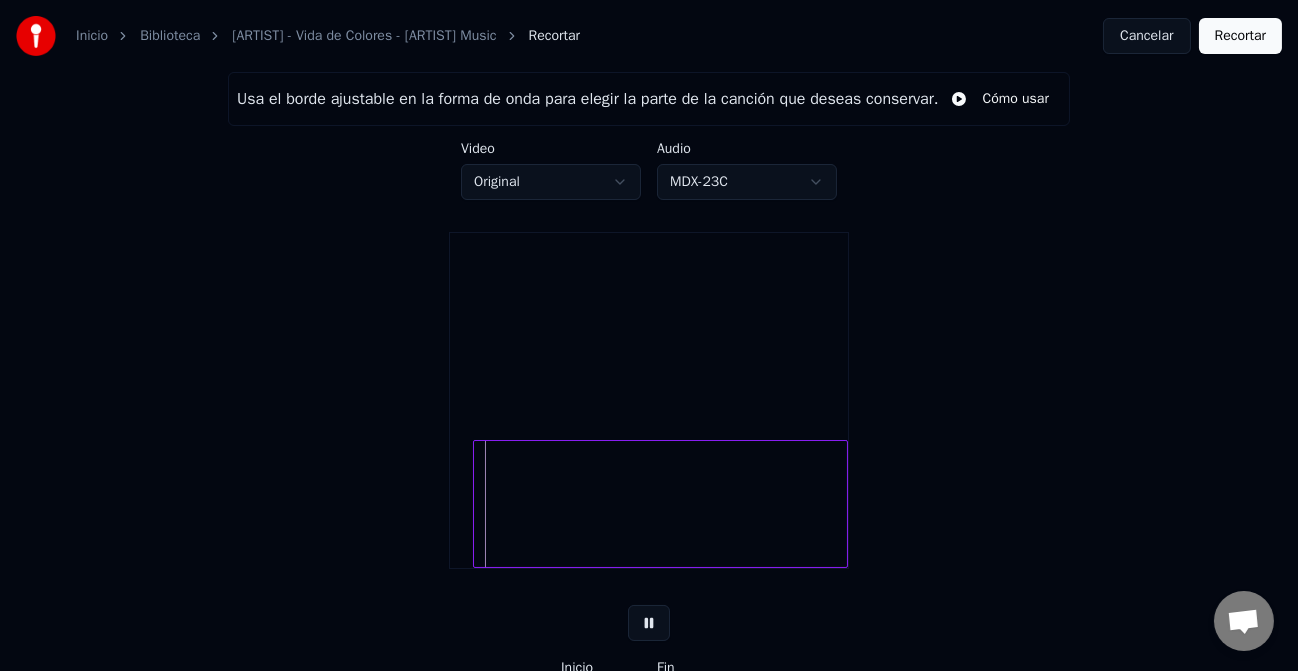 click at bounding box center (660, 504) 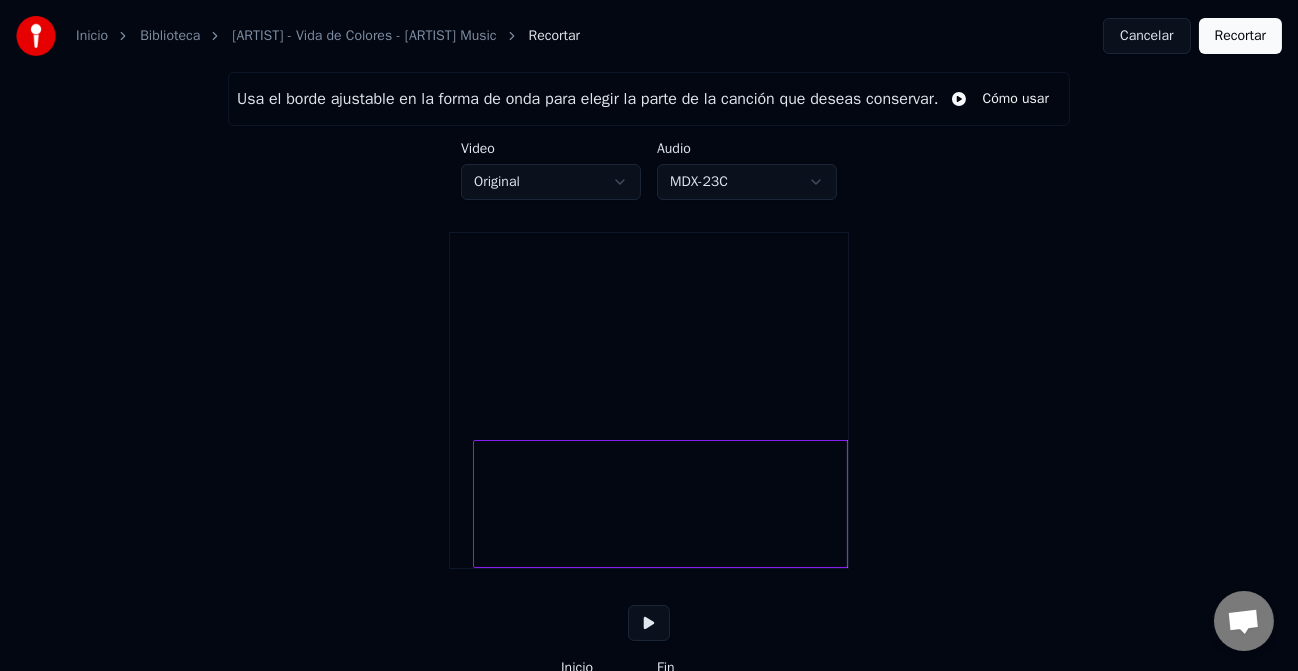 scroll, scrollTop: 112, scrollLeft: 0, axis: vertical 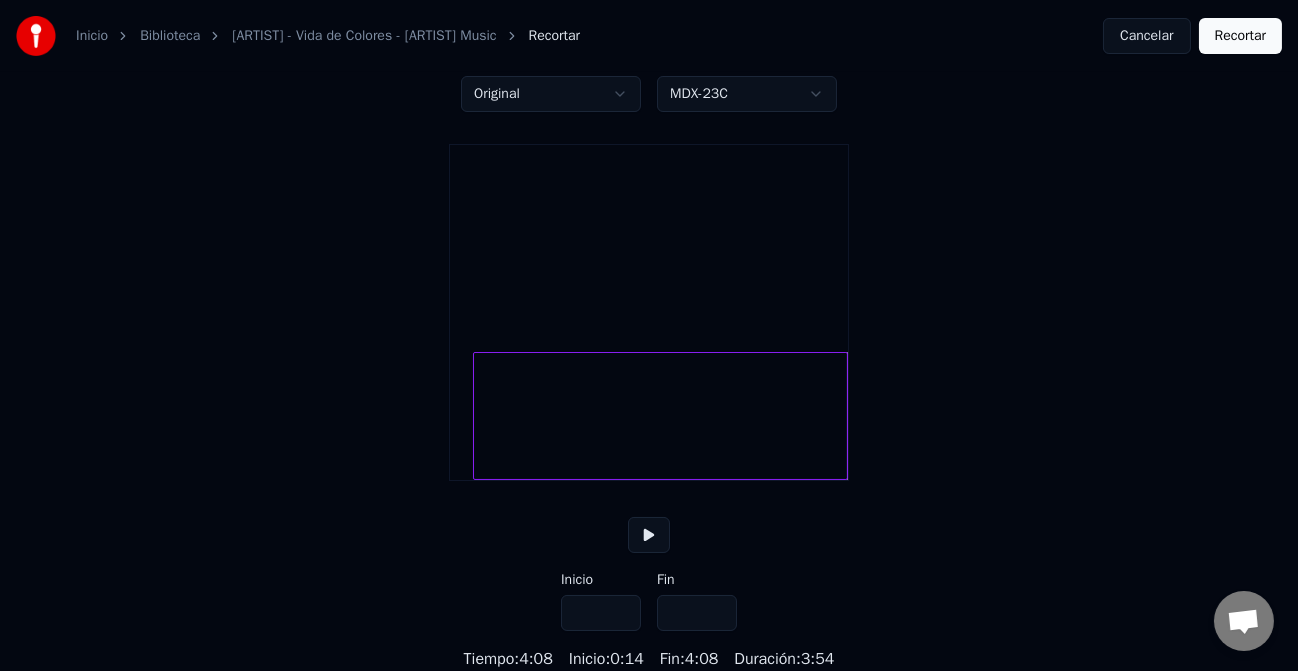 click at bounding box center (649, 416) 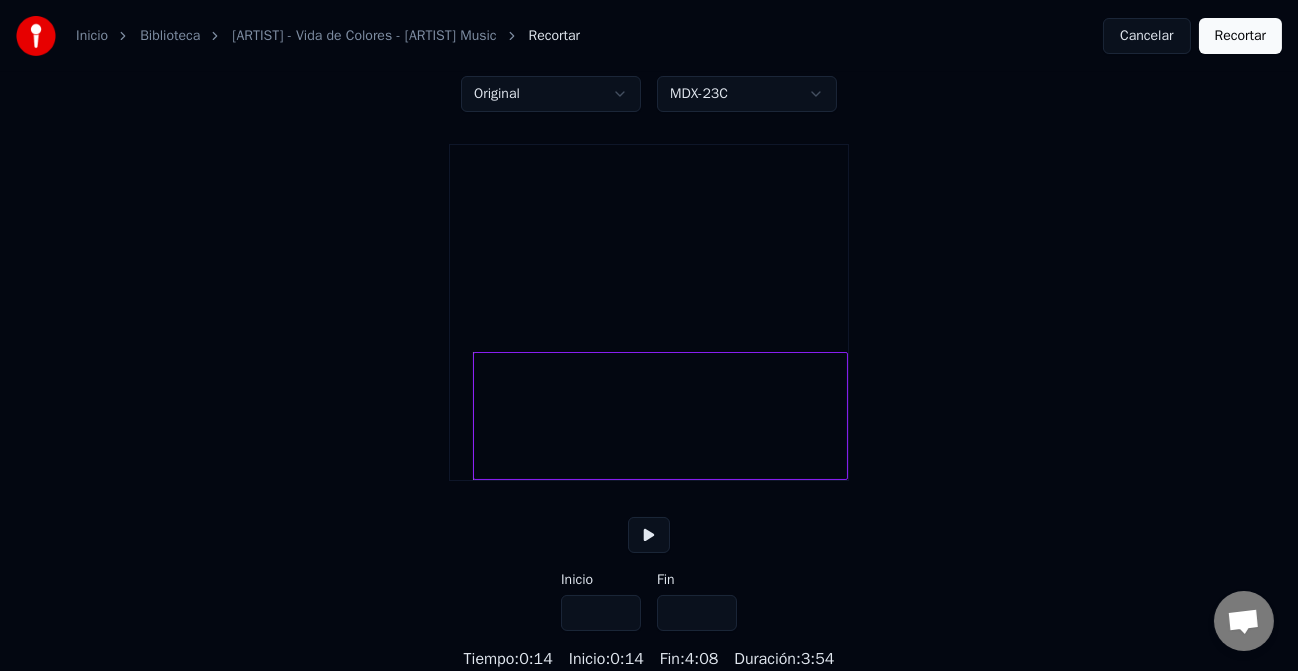 click at bounding box center [660, 416] 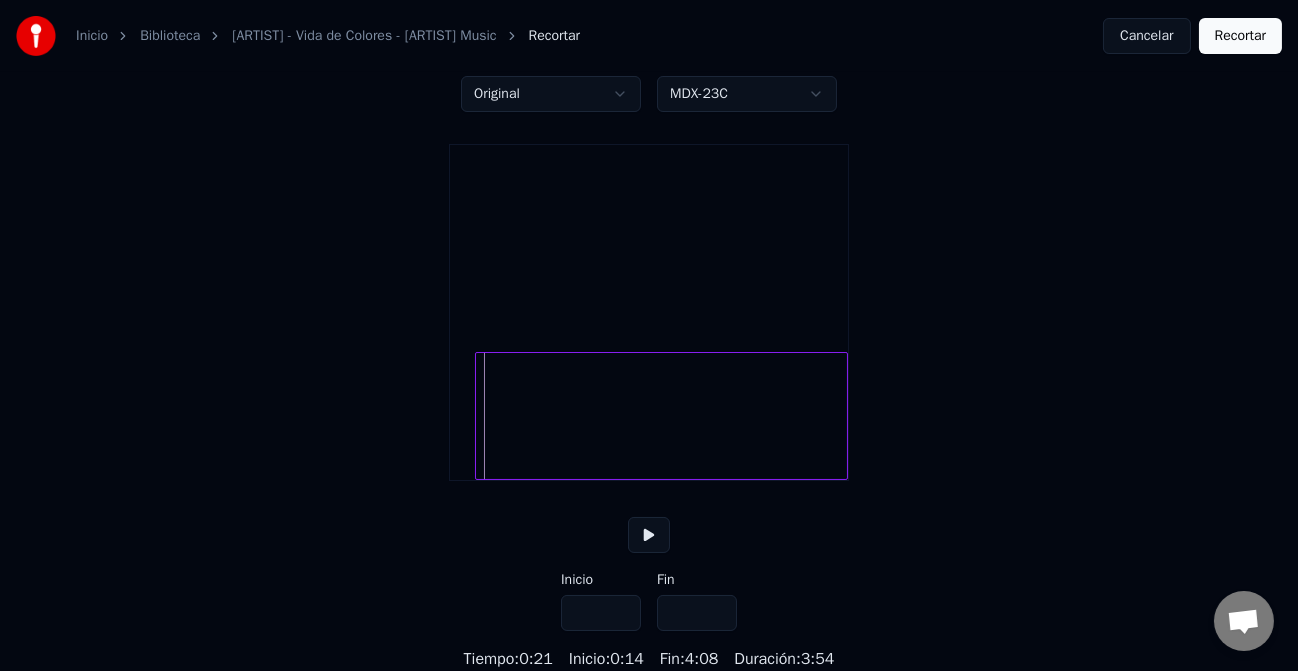 click at bounding box center [479, 416] 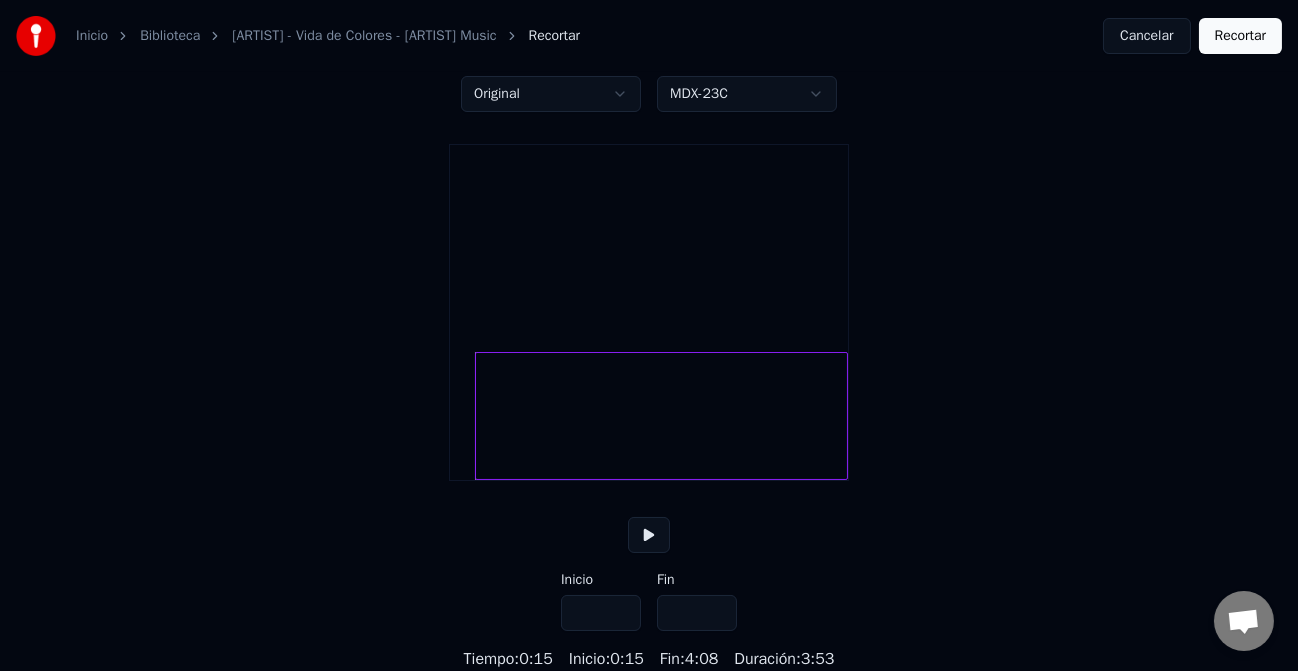 click at bounding box center [649, 535] 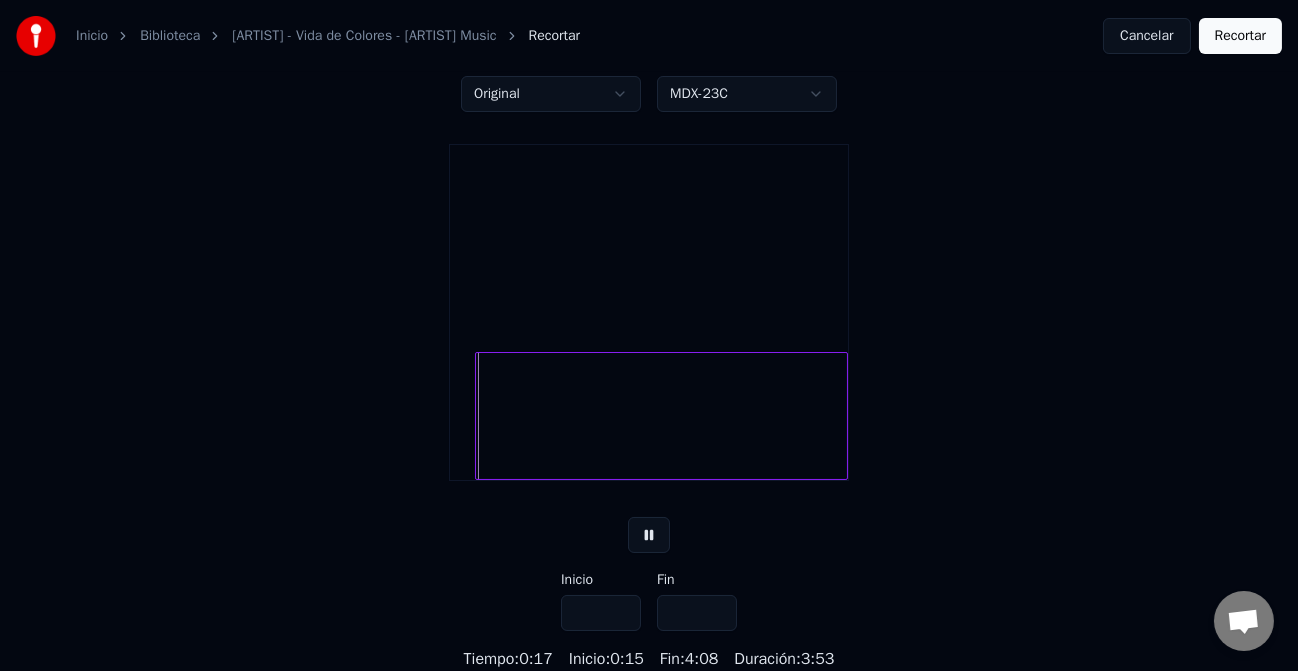 click at bounding box center (649, 535) 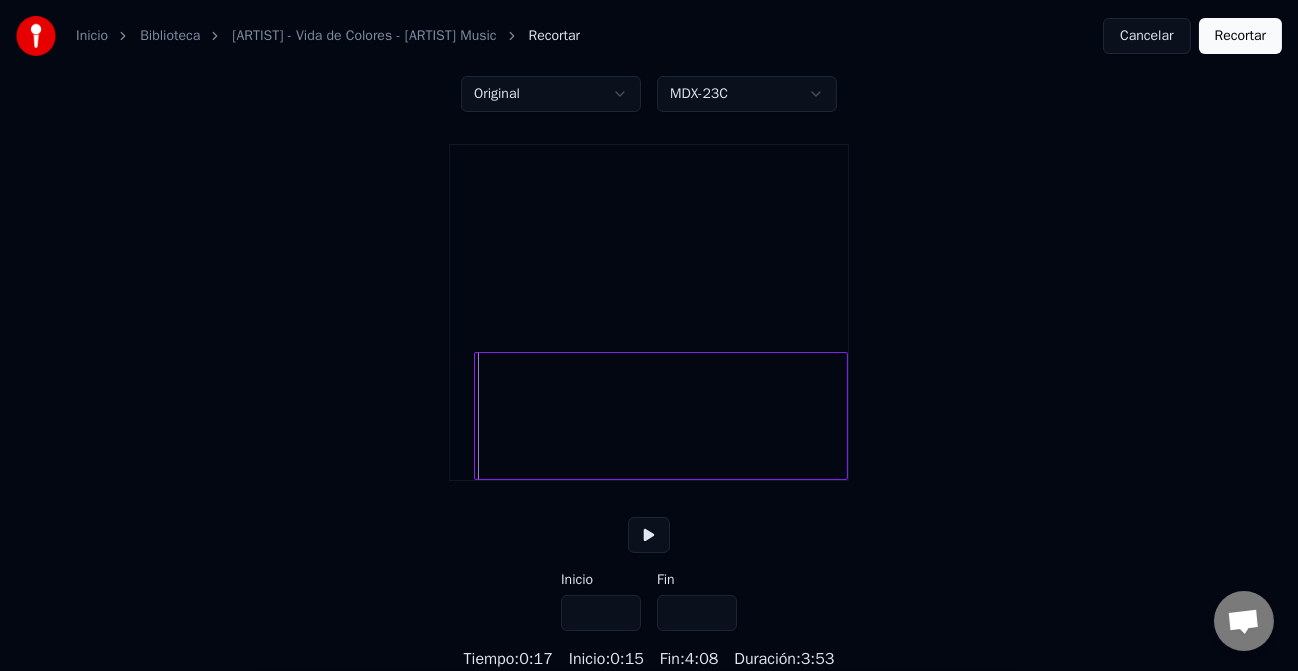 click at bounding box center (478, 416) 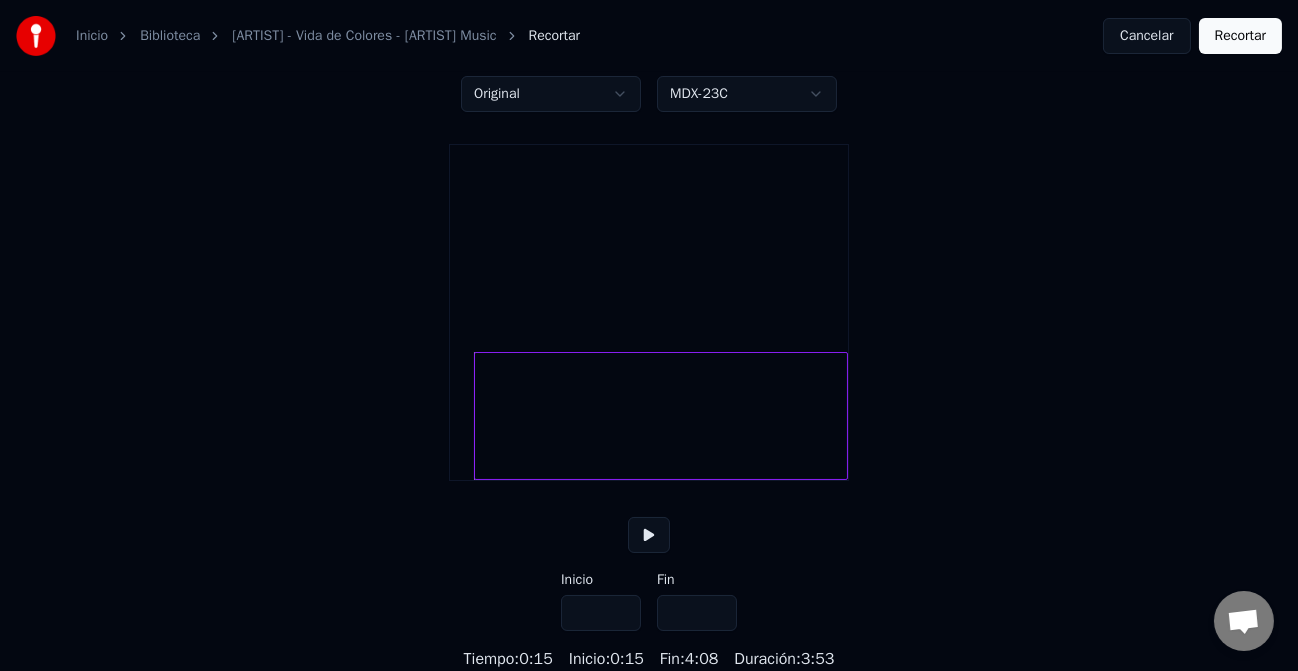 click at bounding box center [649, 535] 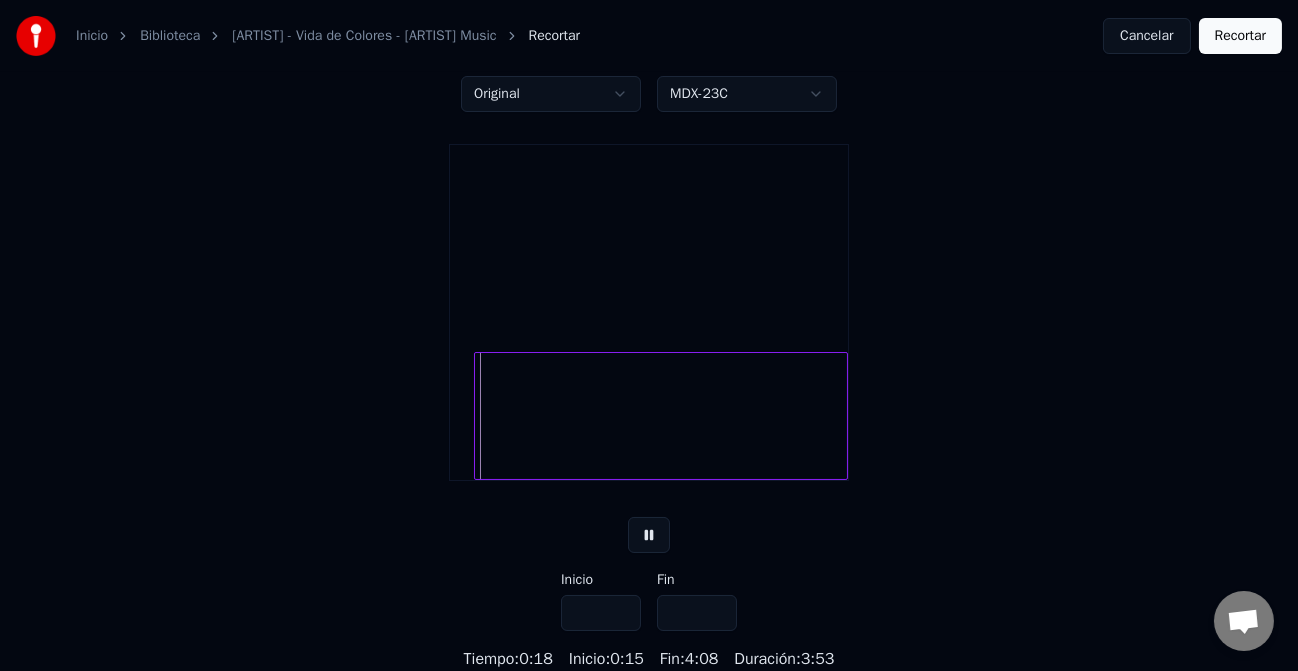 click at bounding box center (649, 535) 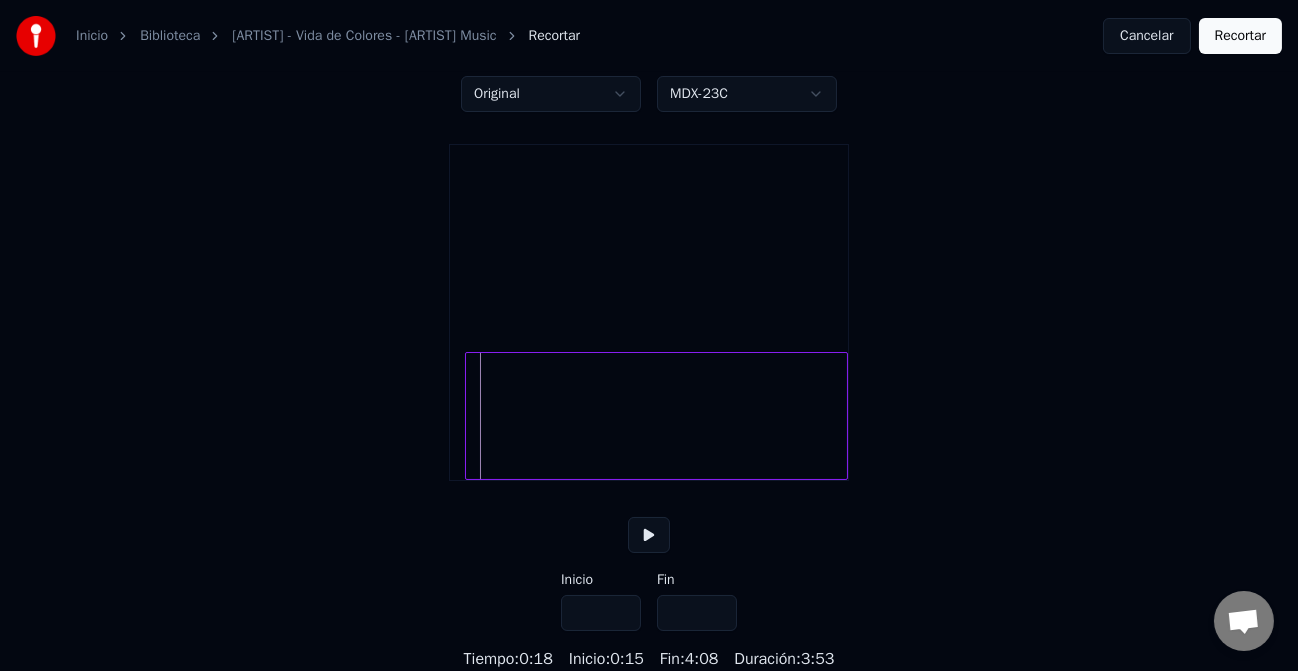 click at bounding box center (469, 416) 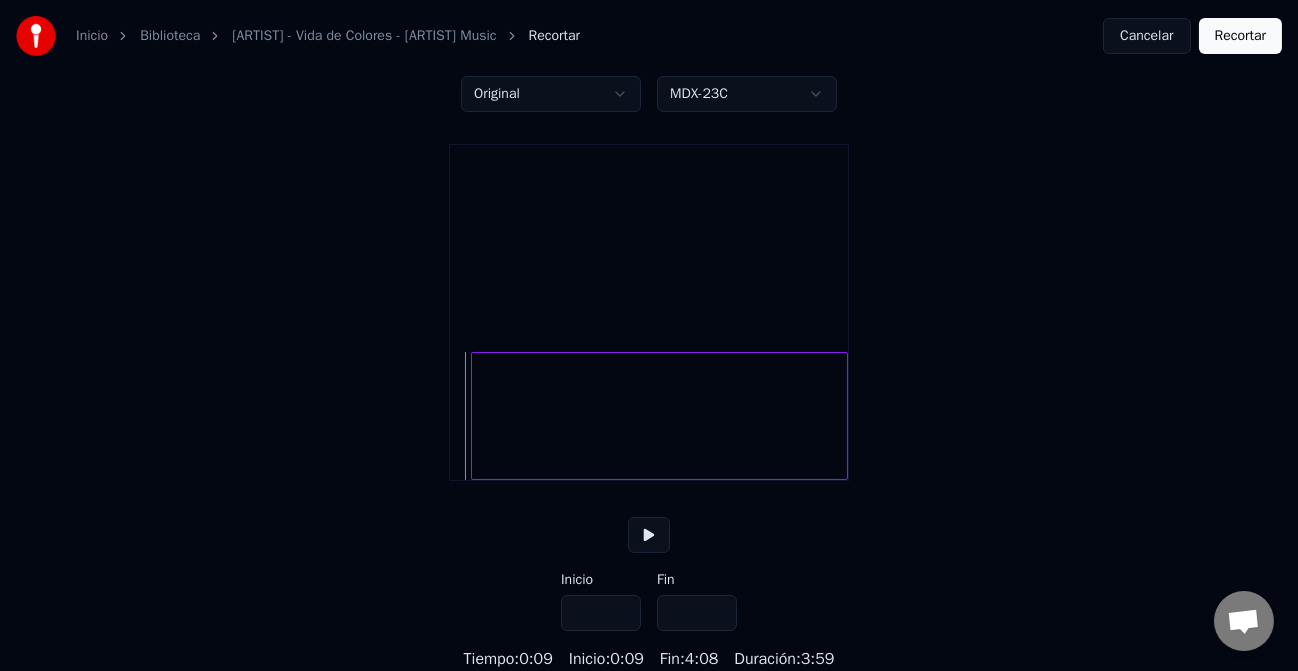 click at bounding box center (475, 416) 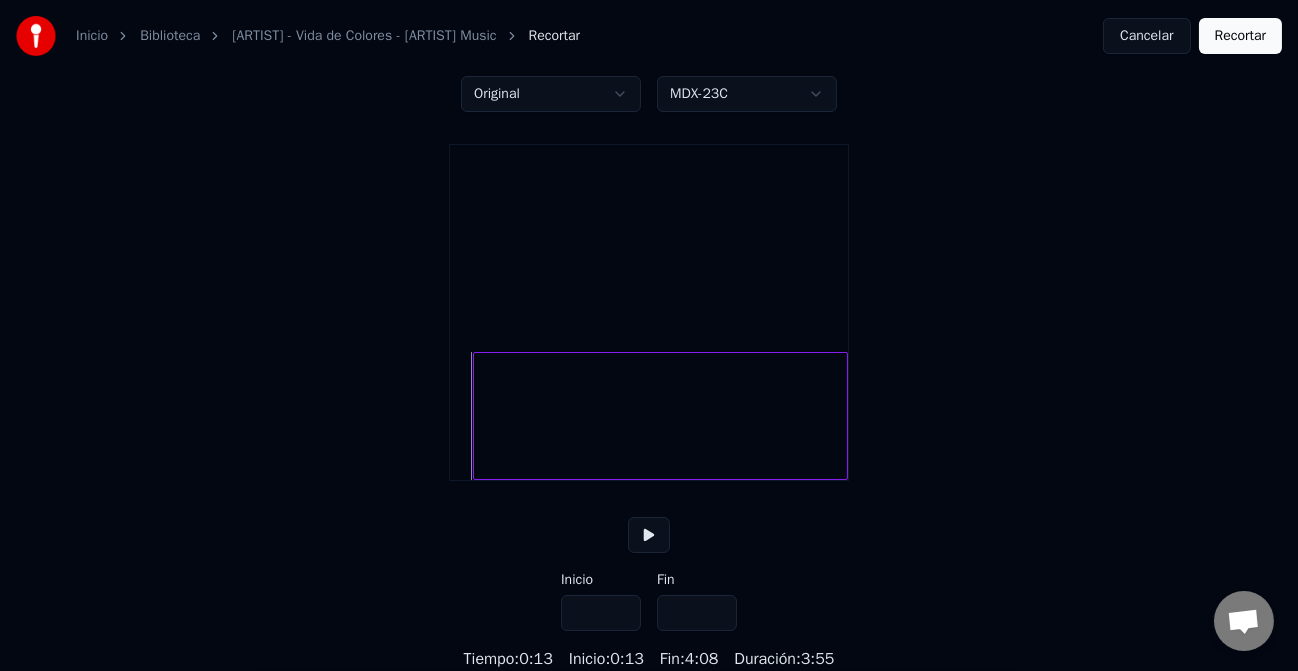 click at bounding box center [477, 416] 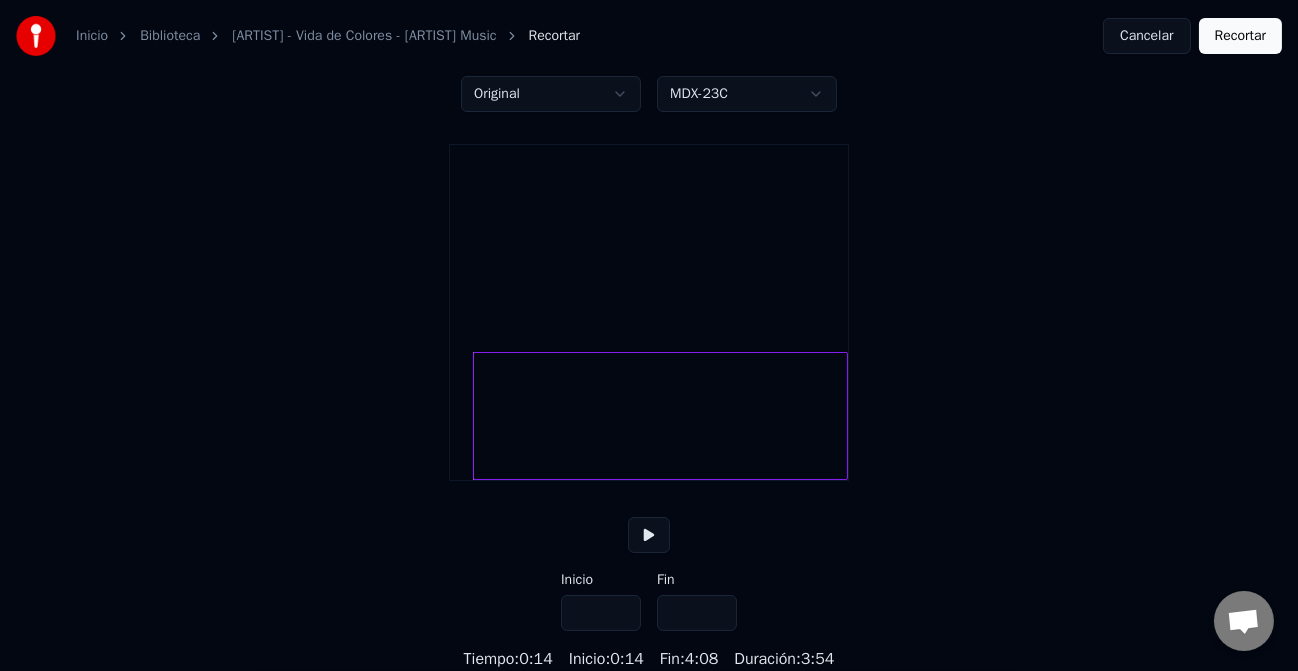 click at bounding box center [649, 535] 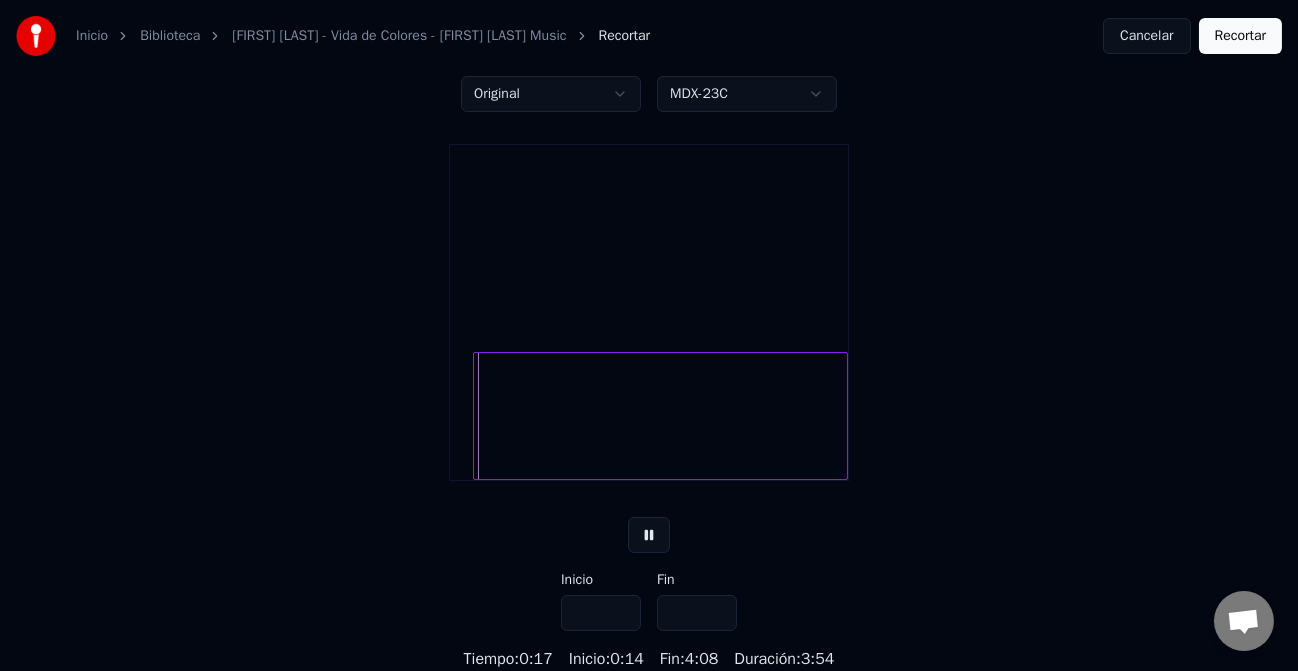 click at bounding box center (649, 535) 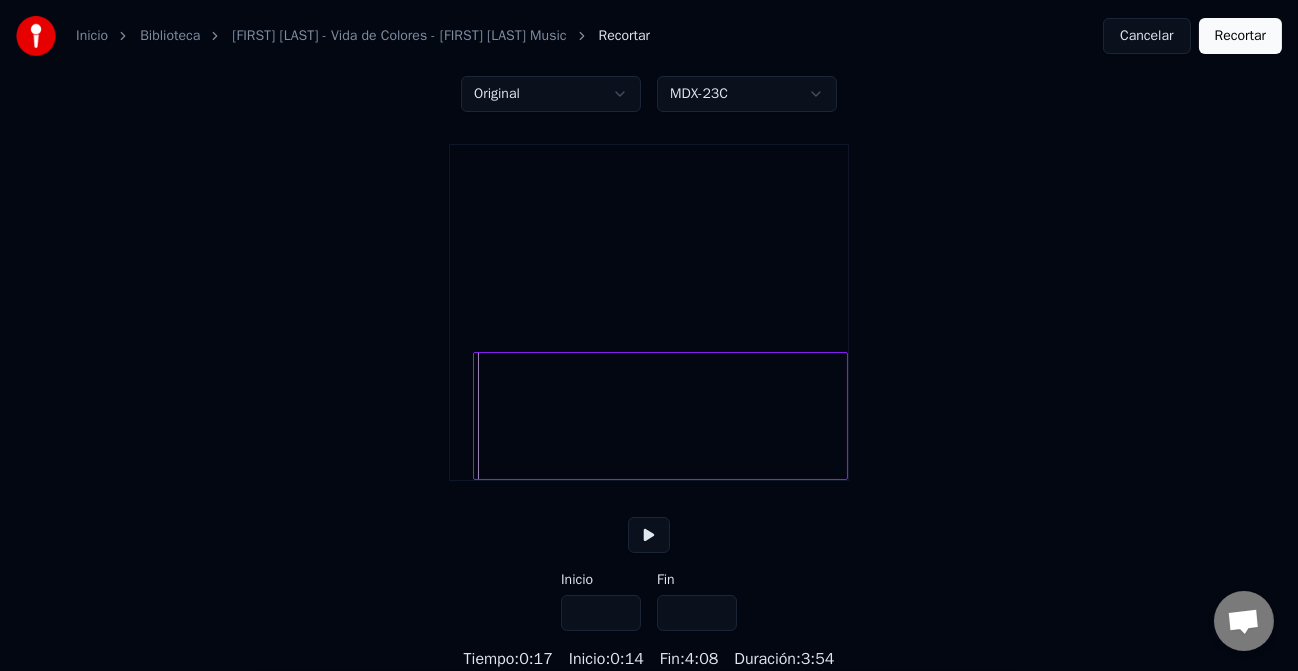 scroll, scrollTop: 0, scrollLeft: 0, axis: both 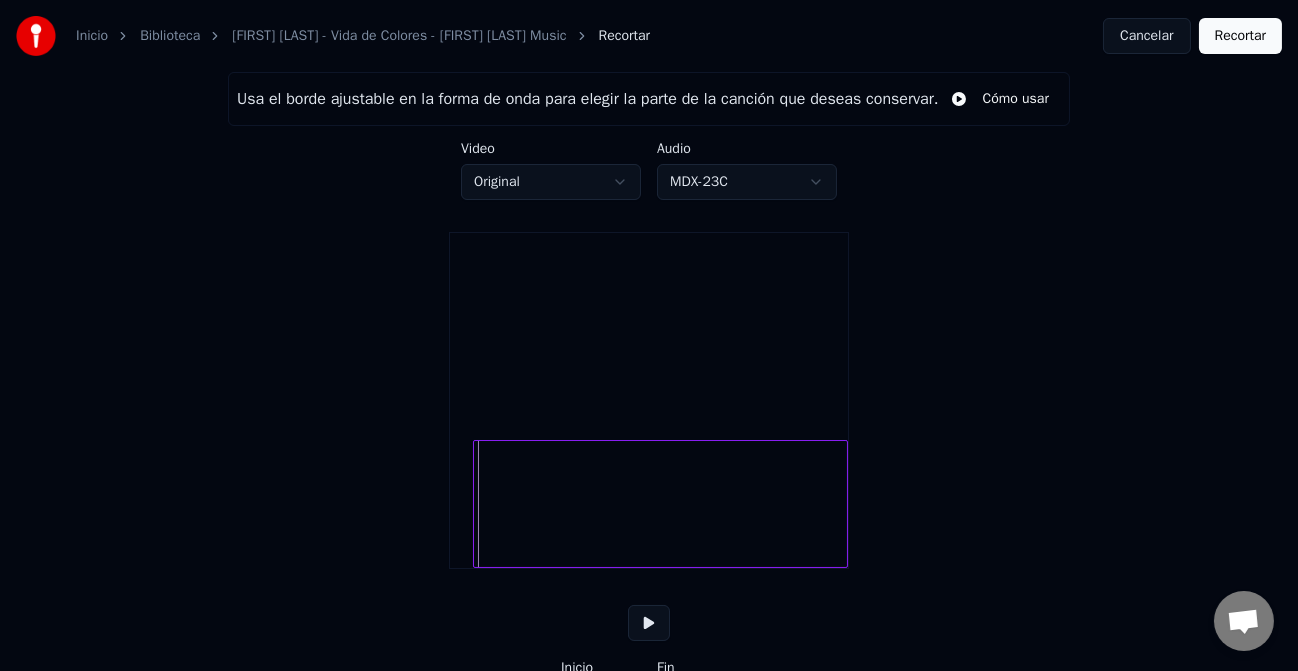 click on "Recortar" at bounding box center [1240, 36] 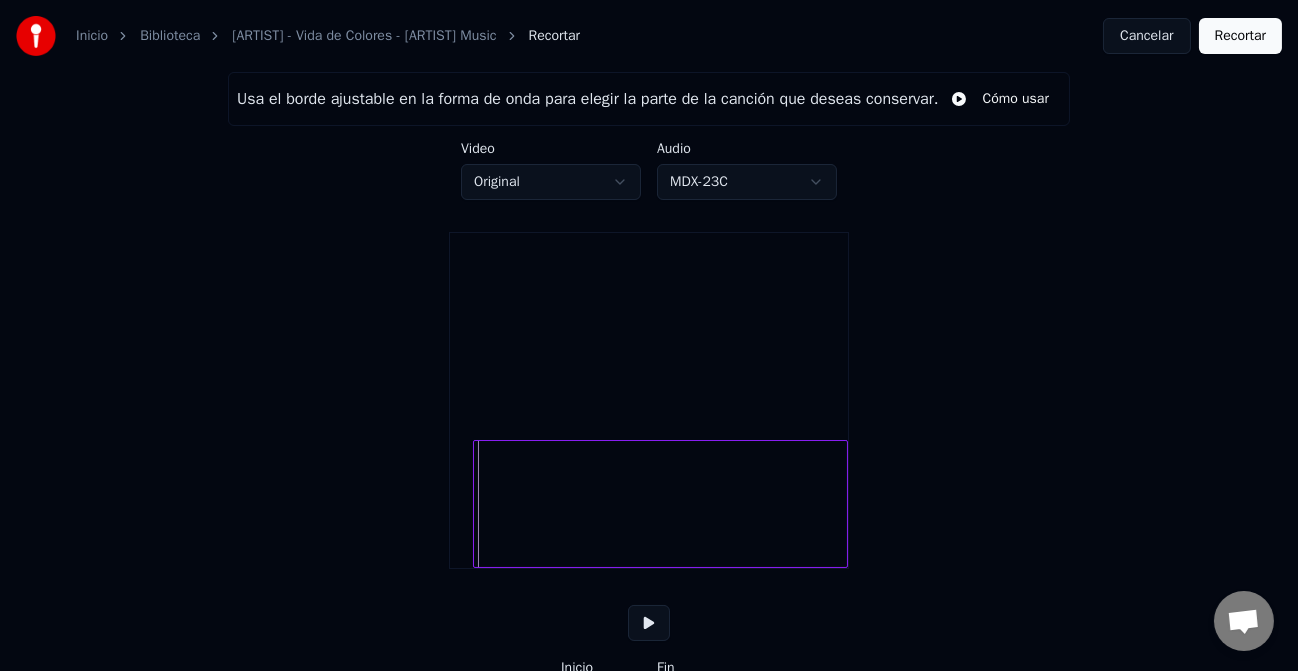 click on "Recortar" at bounding box center [1240, 36] 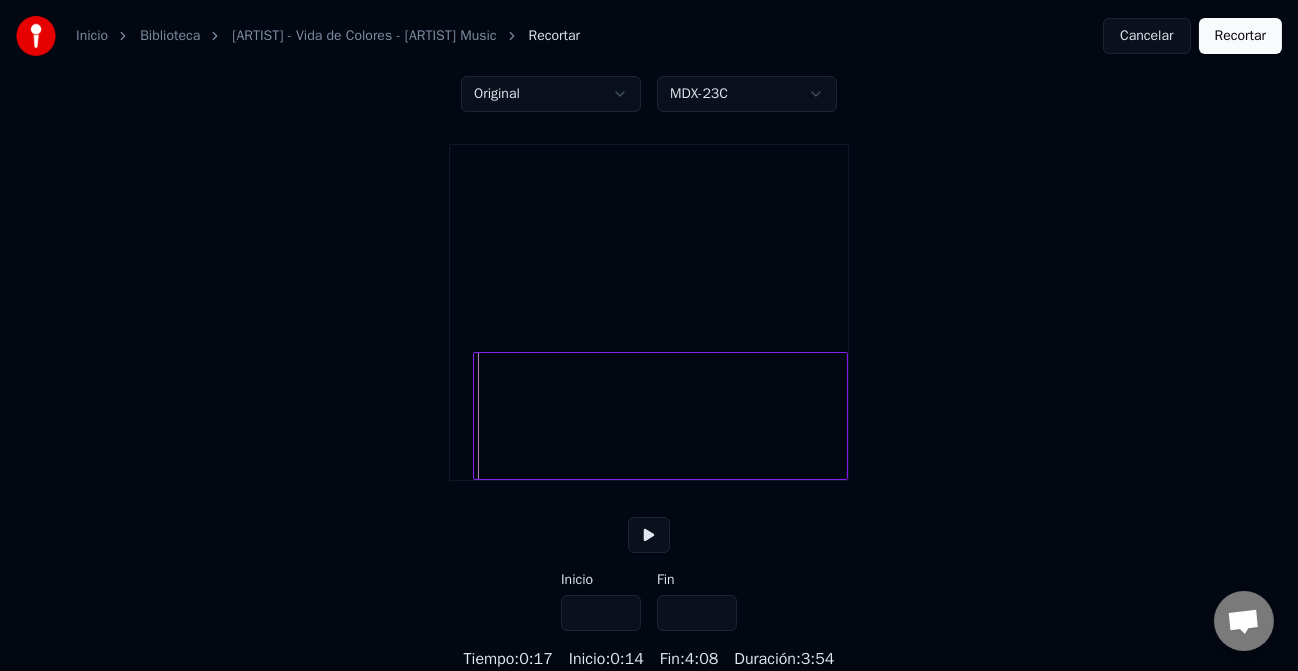 click on "*****" at bounding box center (697, 613) 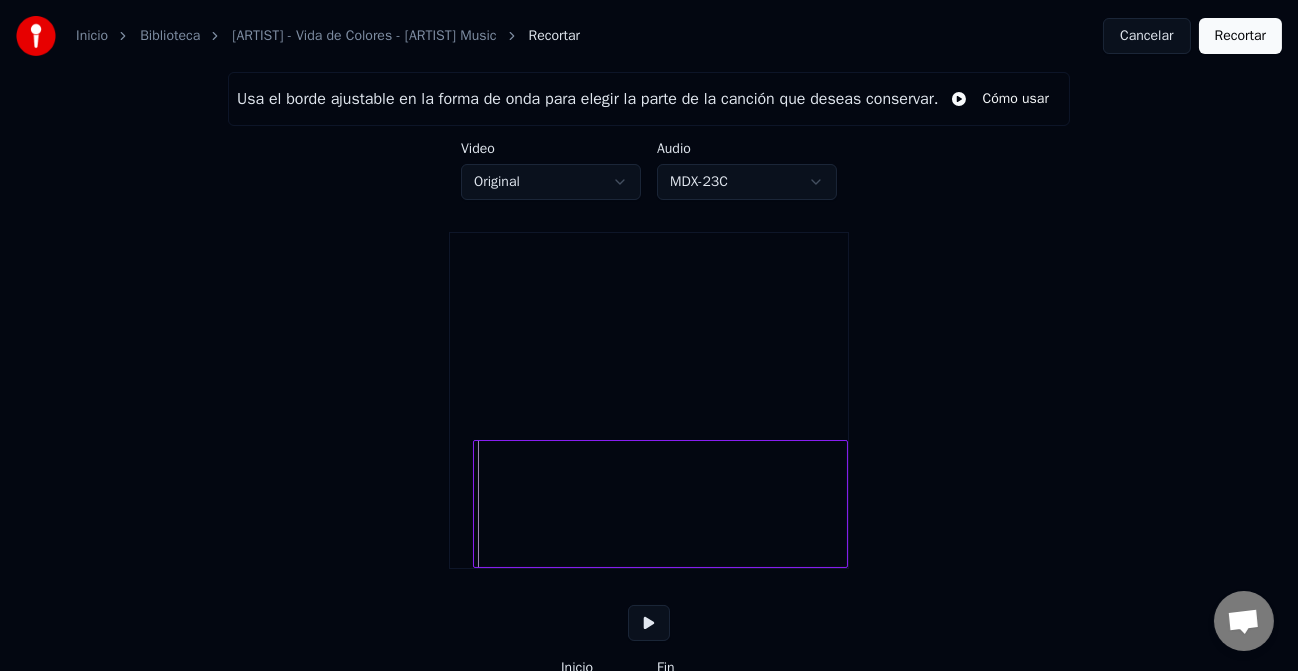 scroll, scrollTop: 0, scrollLeft: 0, axis: both 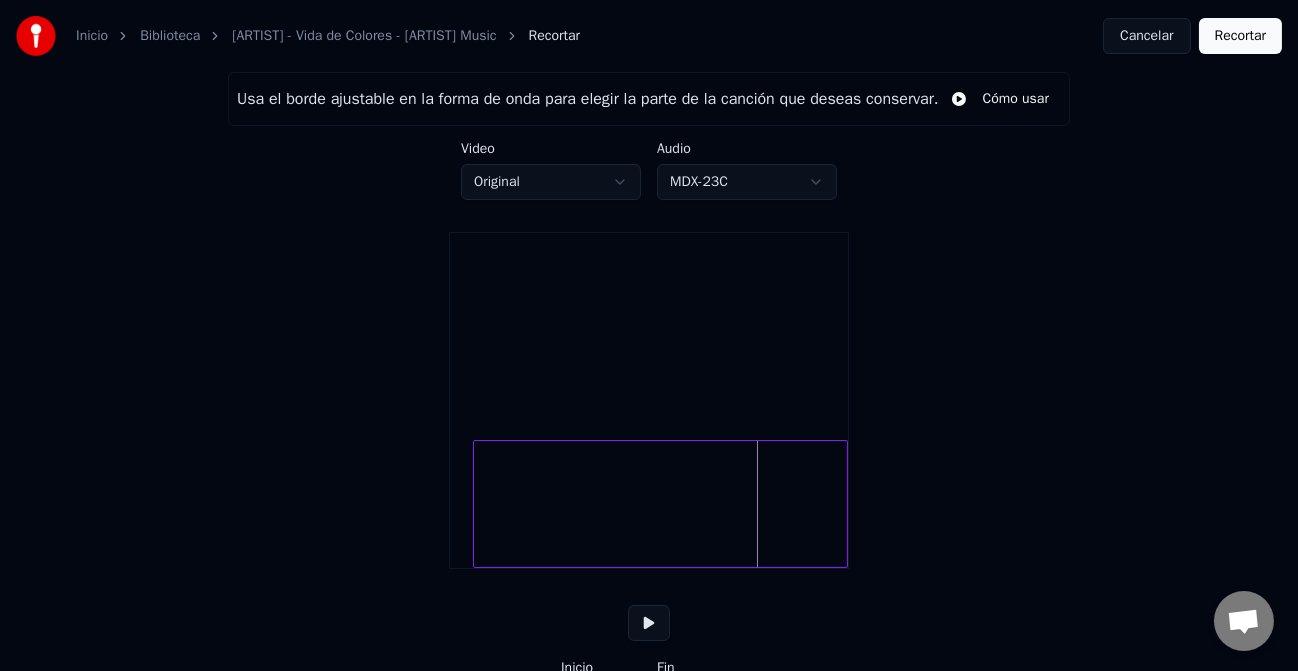 click at bounding box center (649, 332) 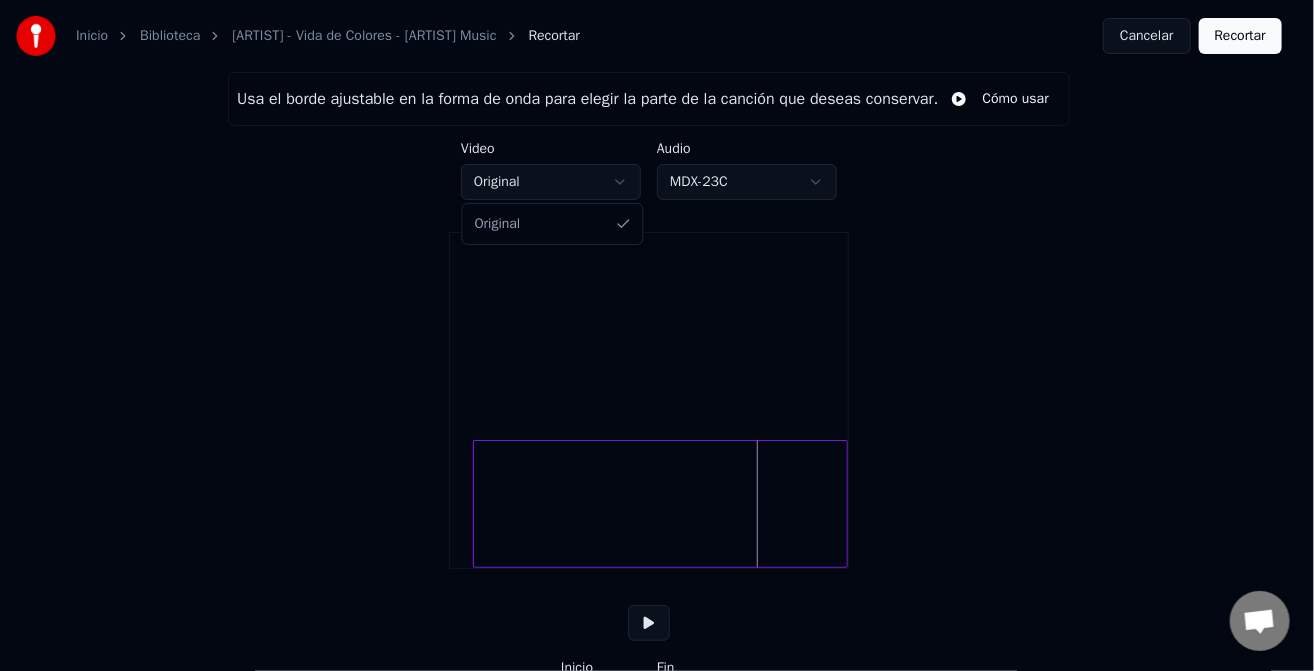 click on "Inicio Biblioteca [ARTIST] - Vida de Colores - [ARTIST] Music Recortar Cancelar Recortar Usa el borde ajustable en la forma de onda para elegir la parte de la canción que deseas conservar. Cómo usar Video Original Audio MDX-23C Inicio **** Fin ***** Tiempo :  3:11 Inicio :  0:14 Fin :  4:08 Duración :  3:54
Original" at bounding box center (657, 379) 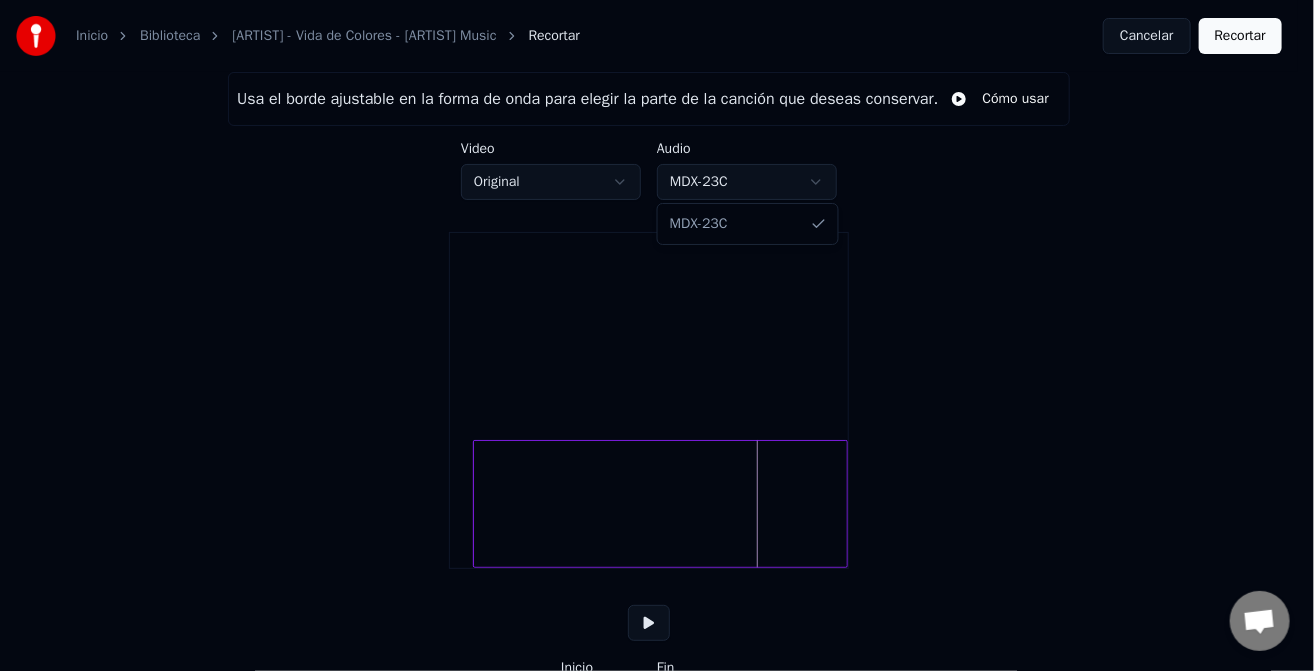 click on "Inicio Biblioteca [ARTIST] - Vida de Colores - [ARTIST] Music Recortar Cancelar Recortar Usa el borde ajustable en la forma de onda para elegir la parte de la canción que deseas conservar. Cómo usar Video Original Audio MDX-23C Inicio **** Fin ***** Tiempo :  3:11 Inicio :  0:14 Fin :  4:08 Duración :  3:54
MDX-23C" at bounding box center (657, 379) 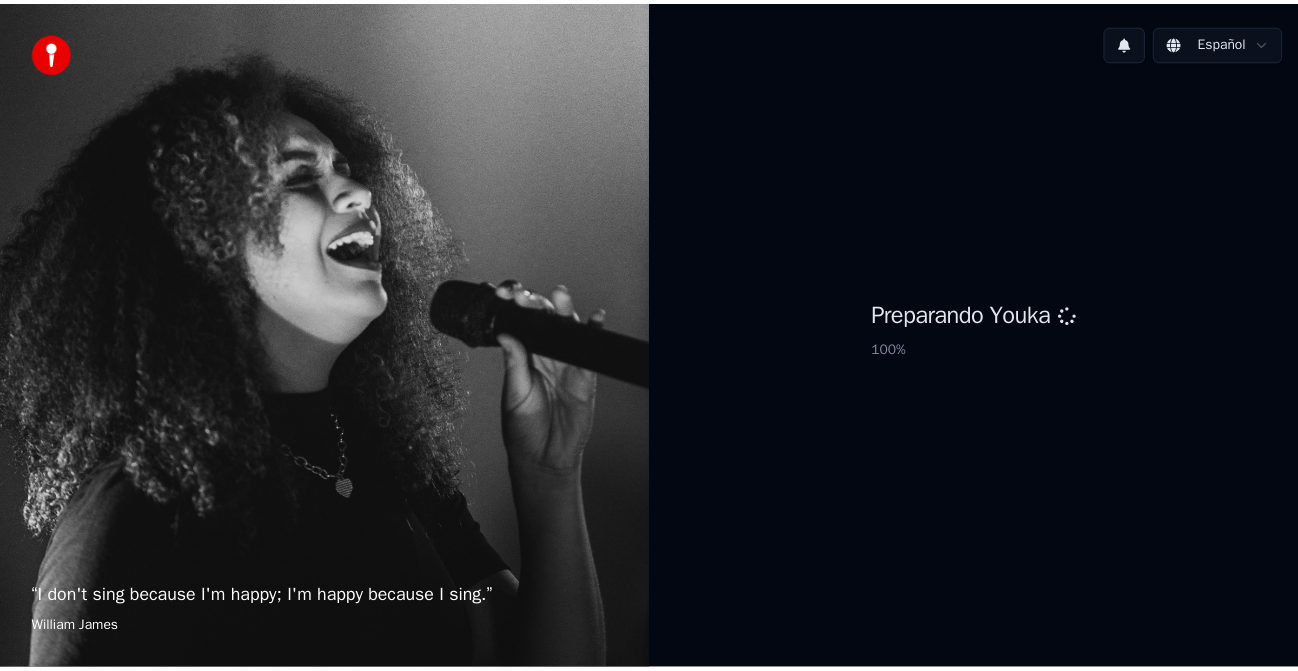 scroll, scrollTop: 0, scrollLeft: 0, axis: both 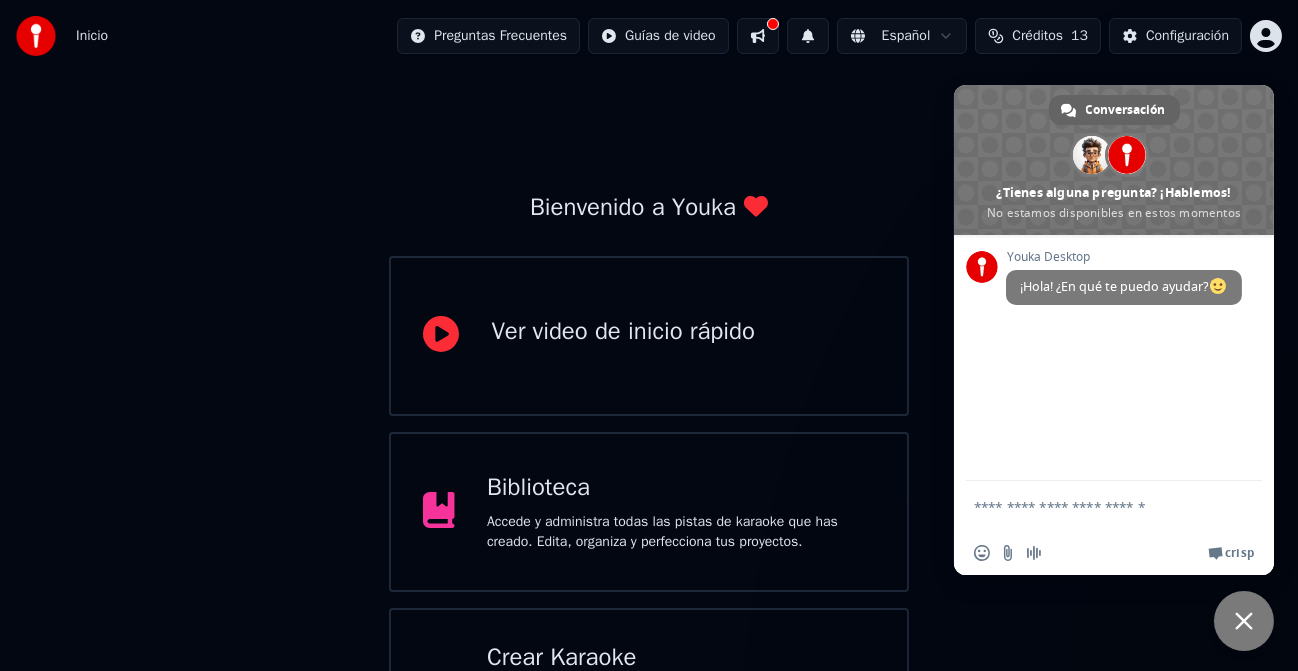 click at bounding box center (1244, 621) 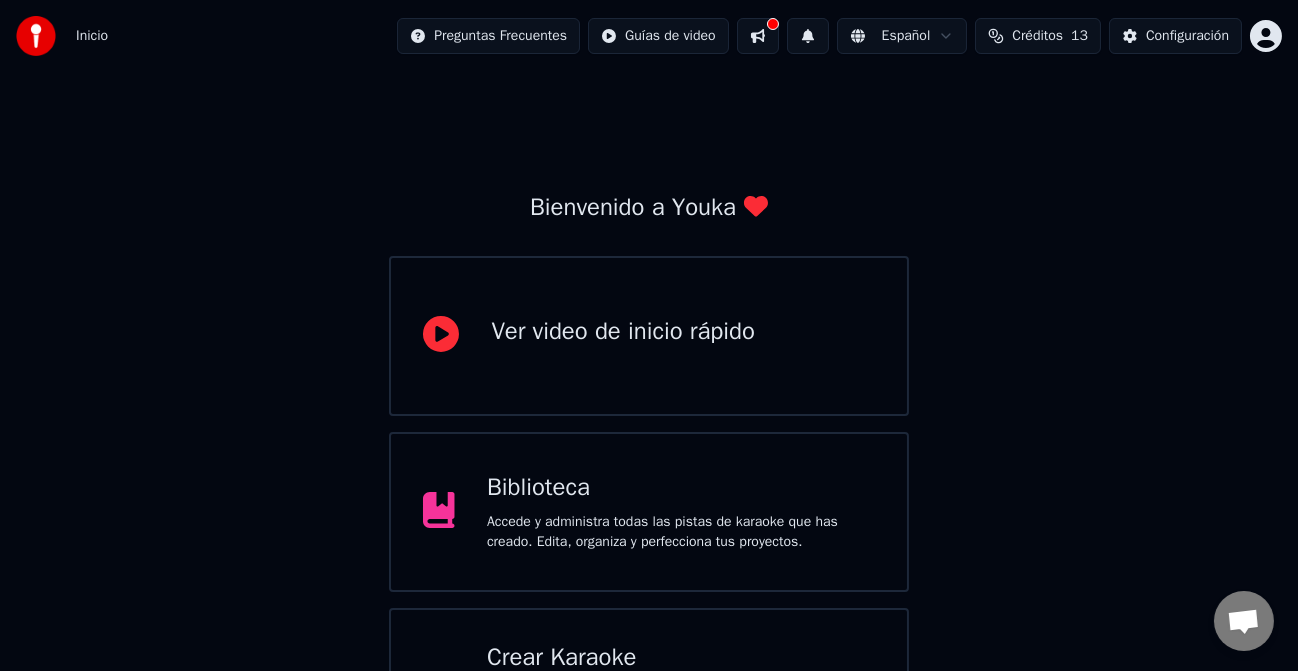 scroll, scrollTop: 104, scrollLeft: 0, axis: vertical 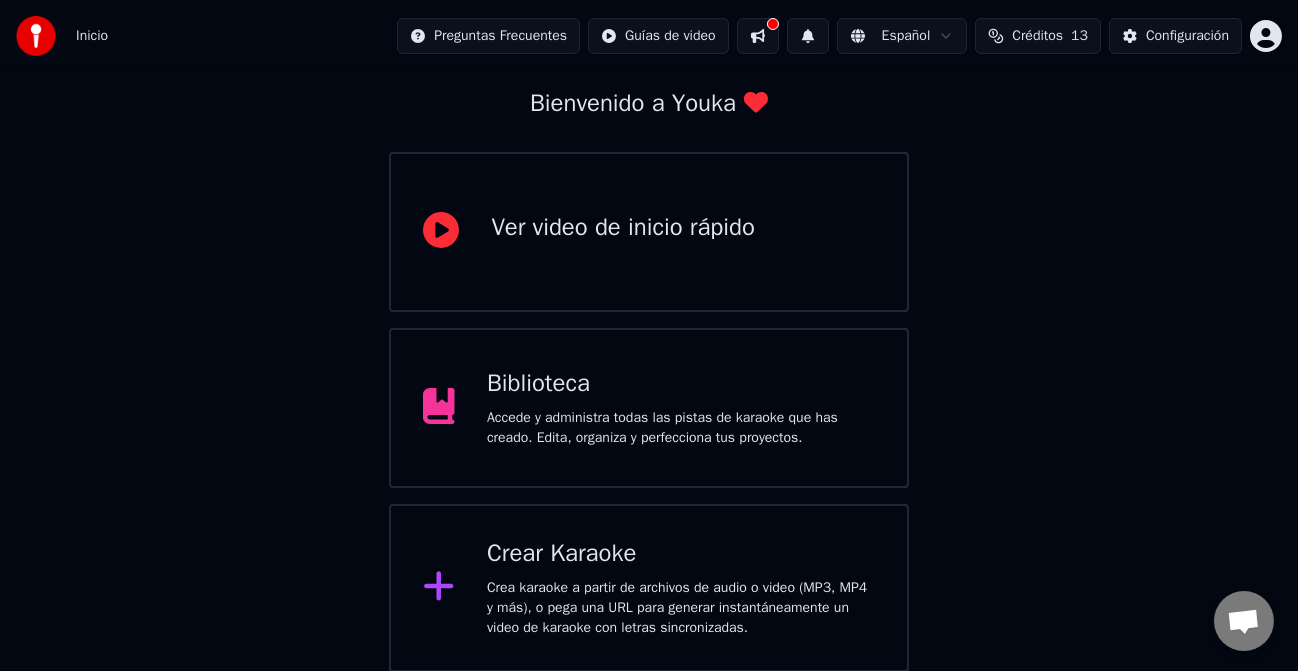 click on "Biblioteca Accede y administra todas las pistas de karaoke que has creado. Edita, organiza y perfecciona tus proyectos." at bounding box center [648, 408] 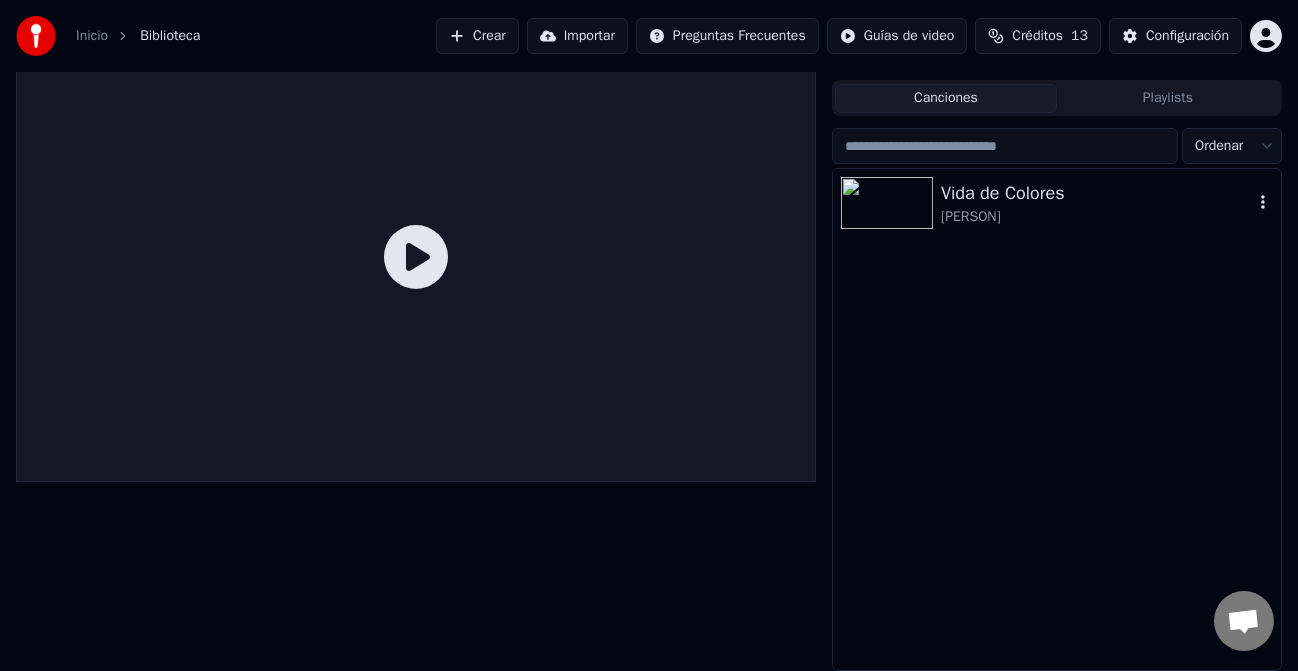 click on "[ARTIST]" at bounding box center [1097, 217] 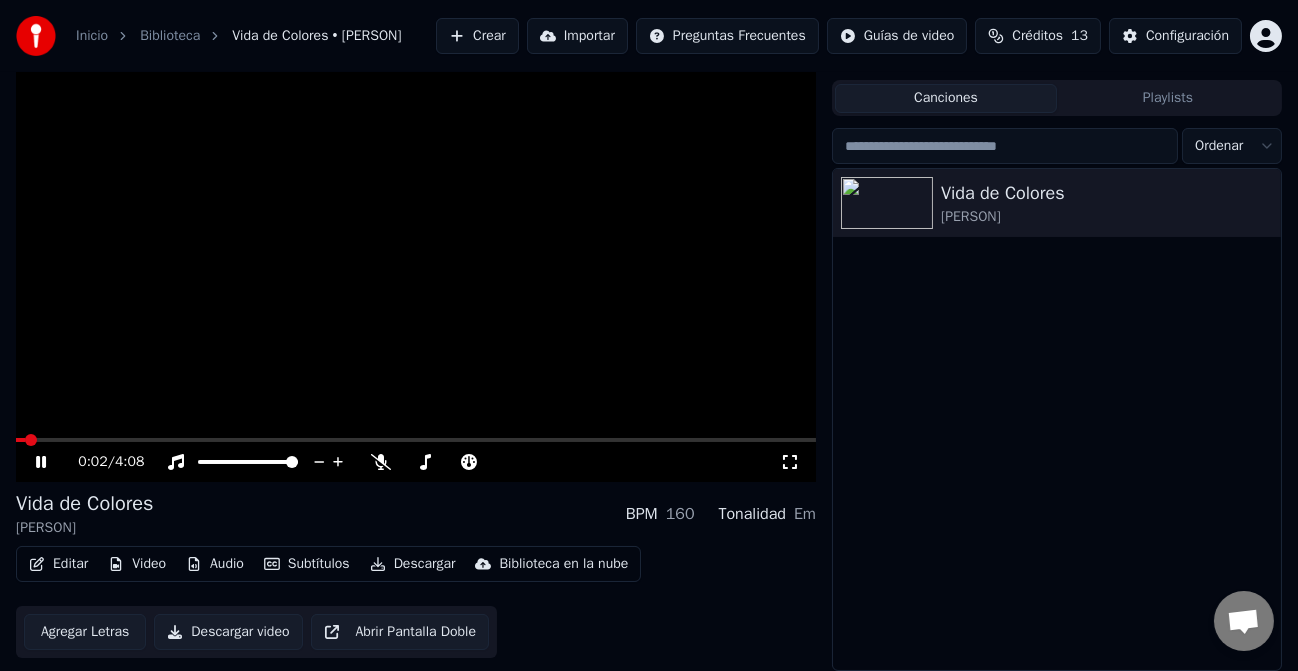 click on "0:02  /  4:08" at bounding box center (416, 462) 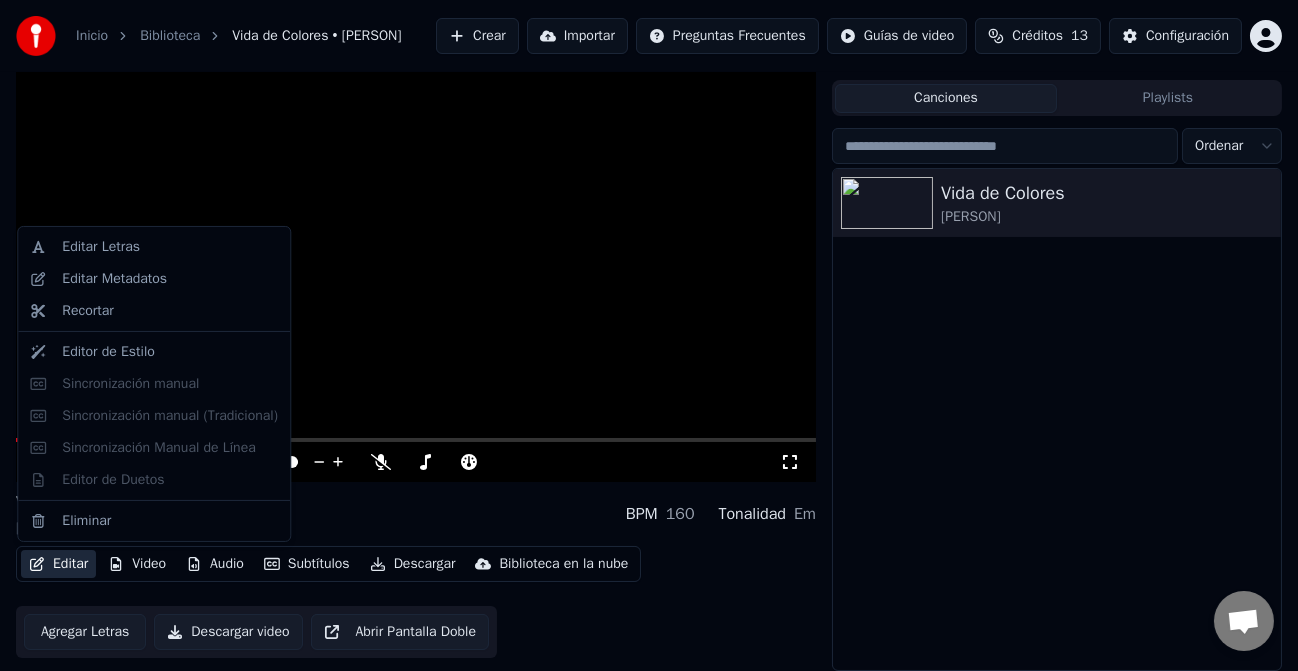 click on "Editar" at bounding box center (58, 564) 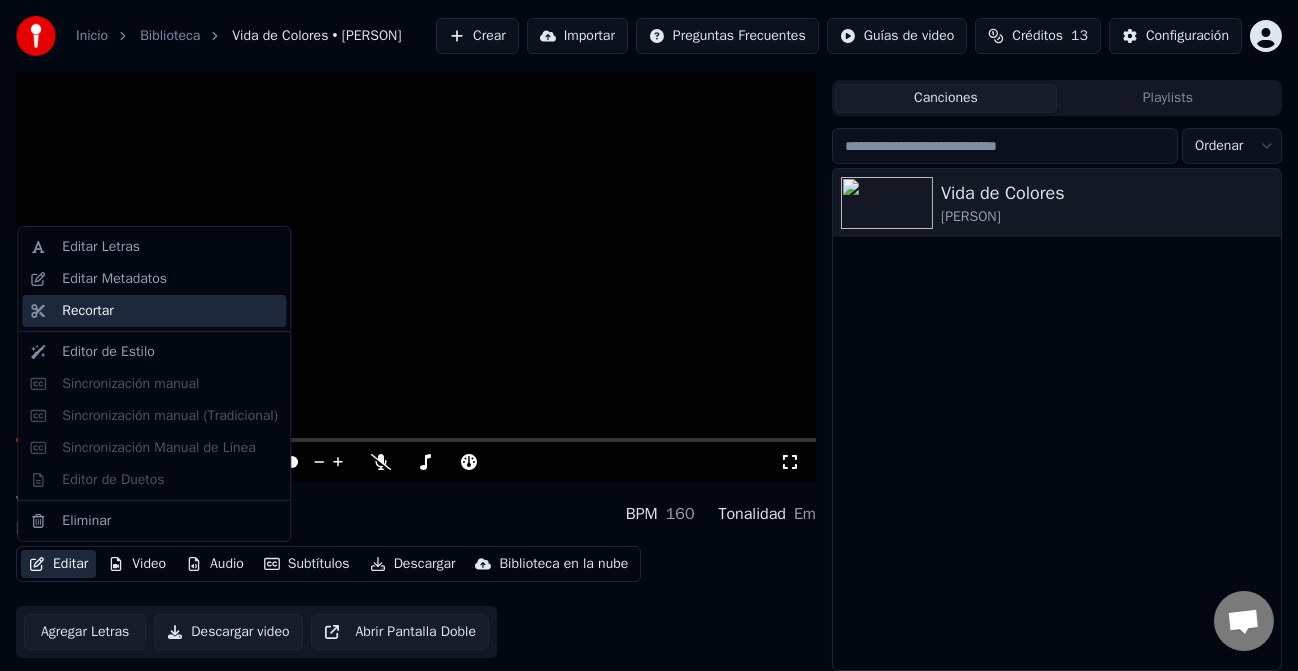 click on "Recortar" at bounding box center (87, 311) 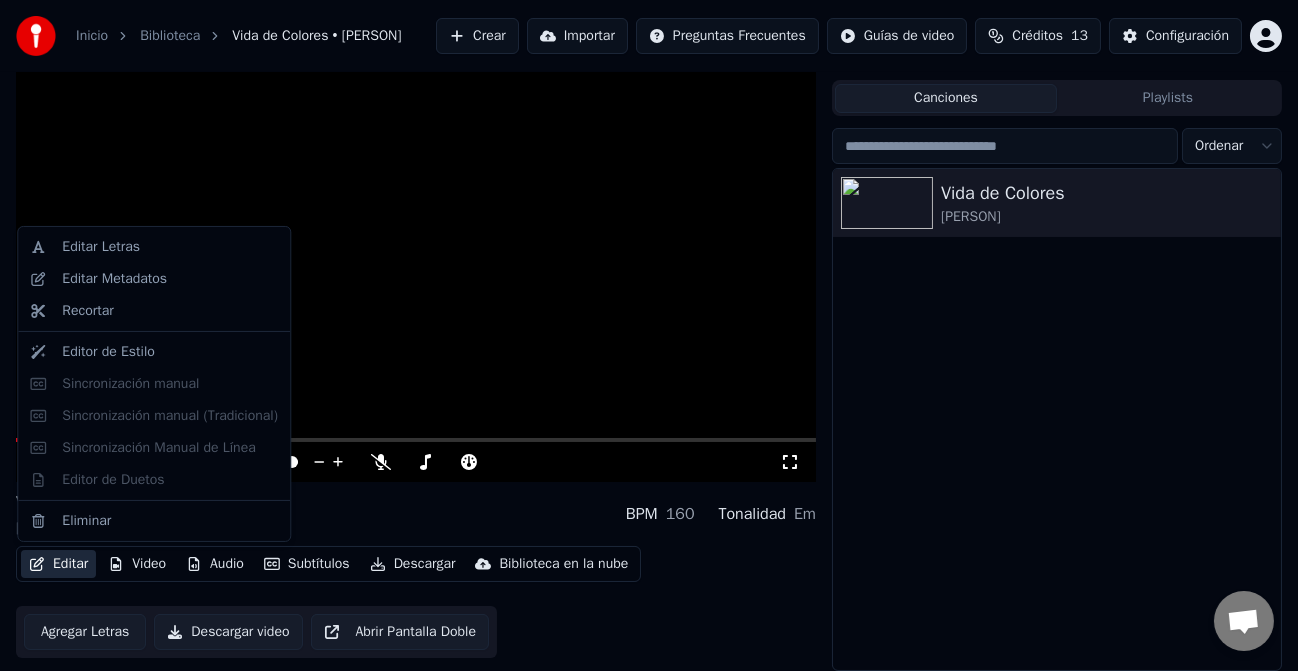 scroll, scrollTop: 0, scrollLeft: 0, axis: both 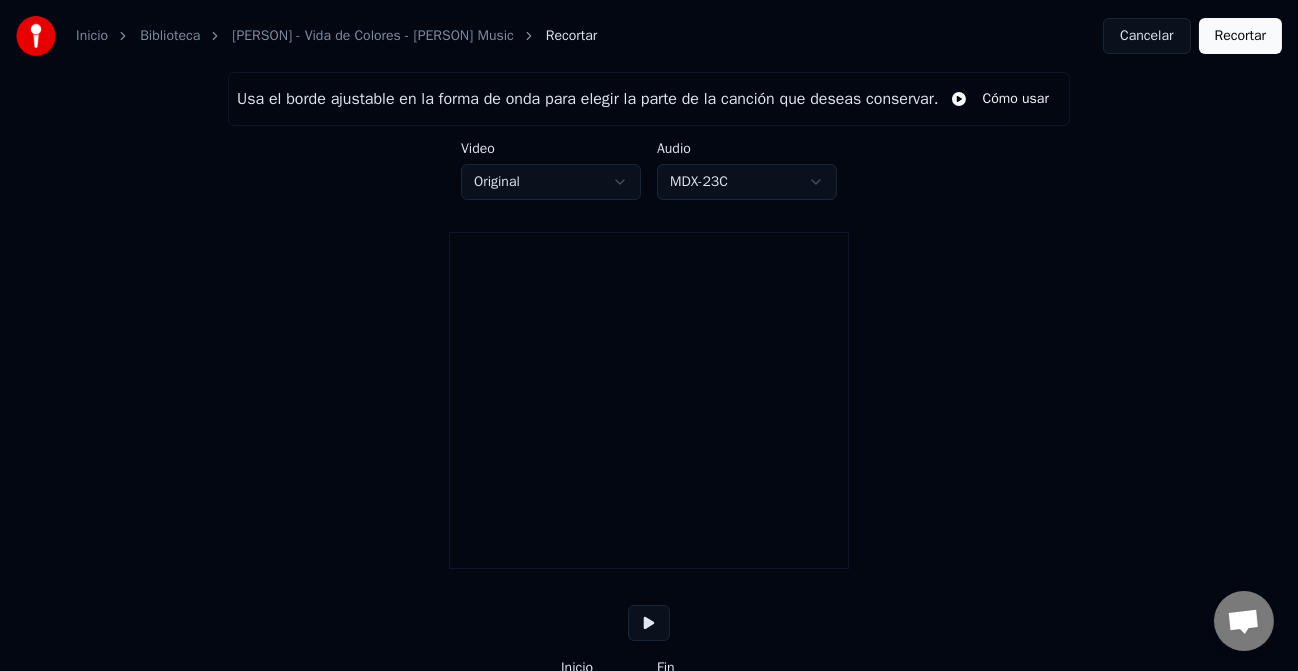 type on "*****" 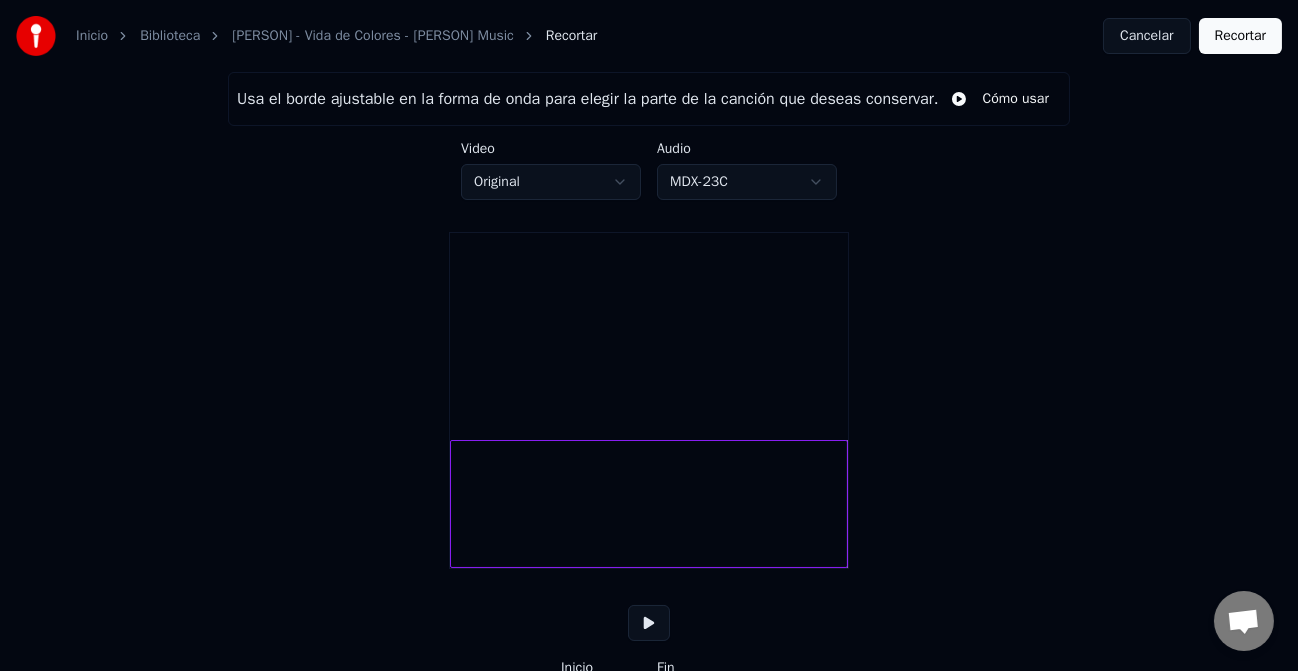 scroll, scrollTop: 112, scrollLeft: 0, axis: vertical 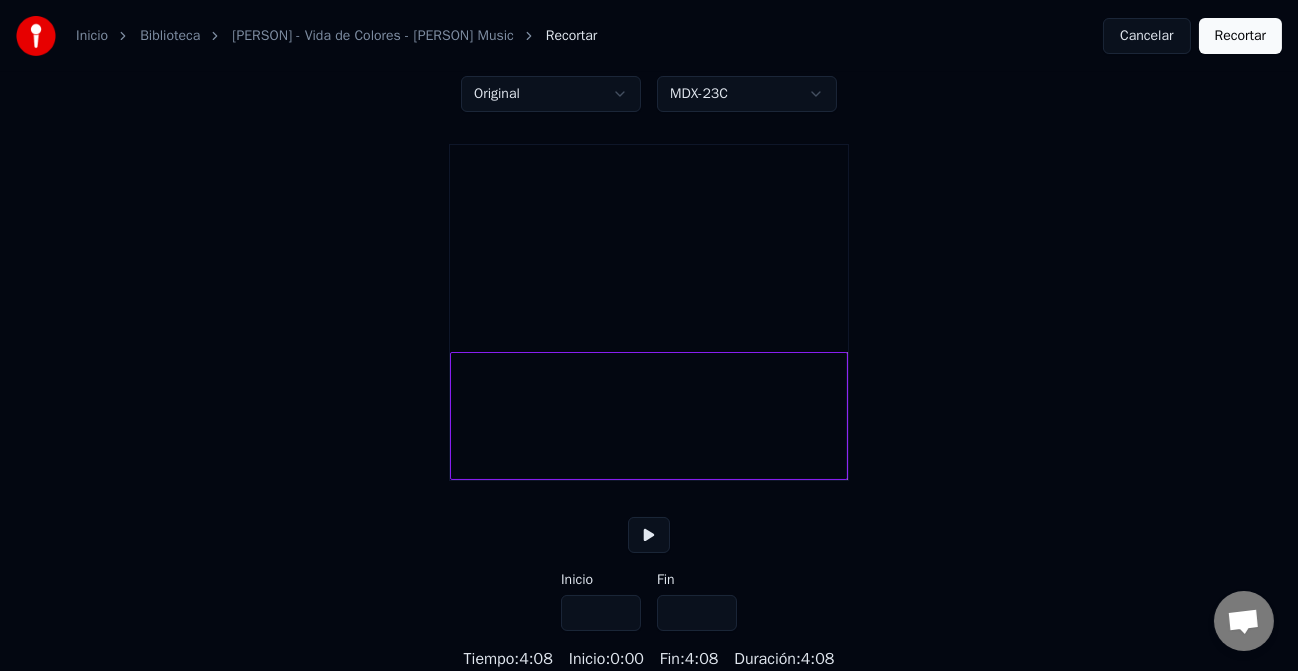 click on "***" at bounding box center [601, 613] 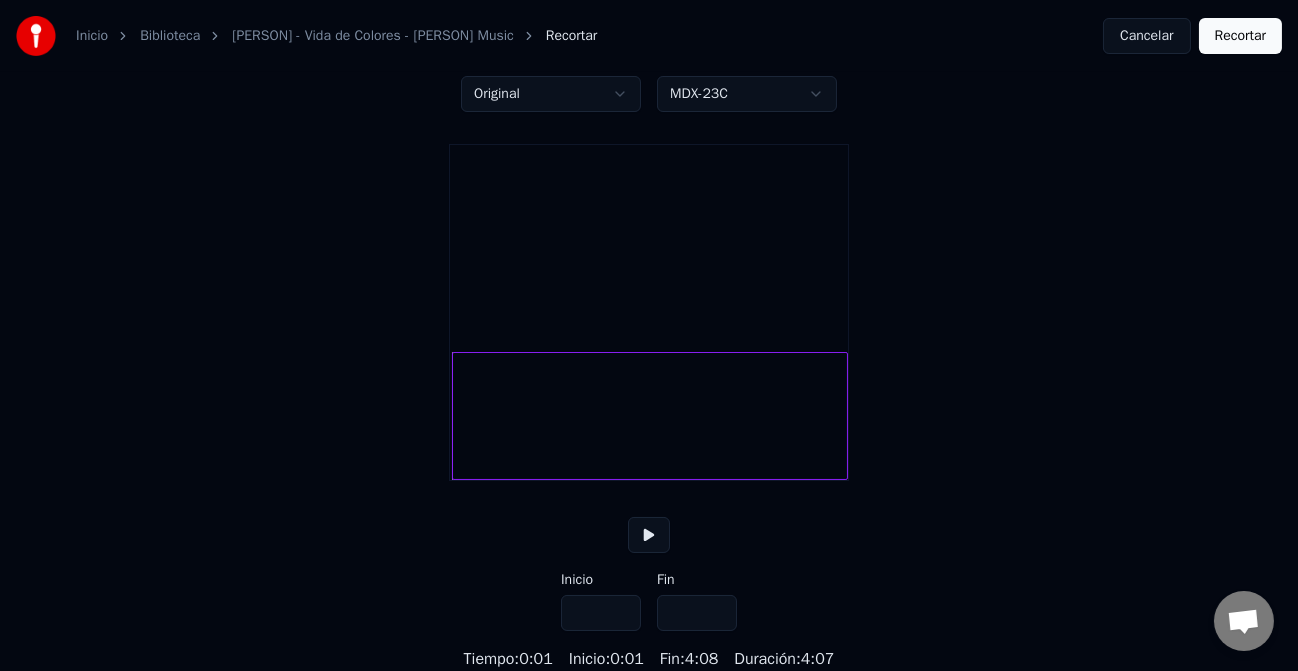 click on "***" at bounding box center (601, 613) 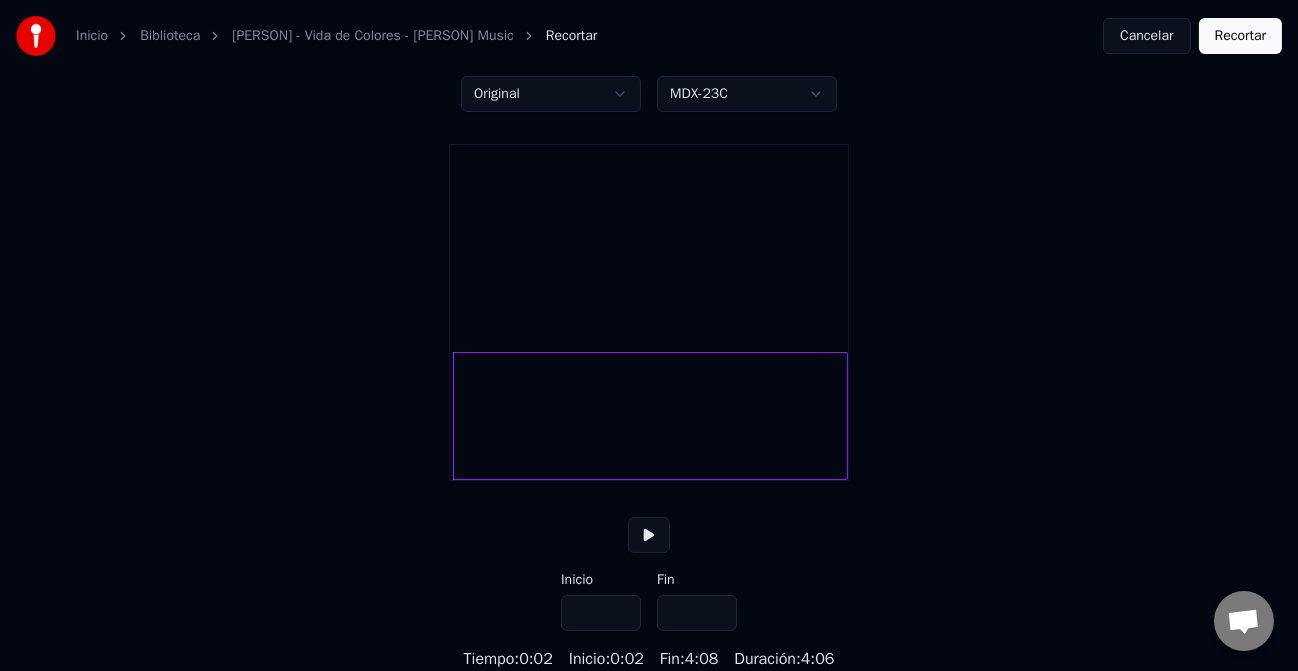 click on "***" at bounding box center (601, 613) 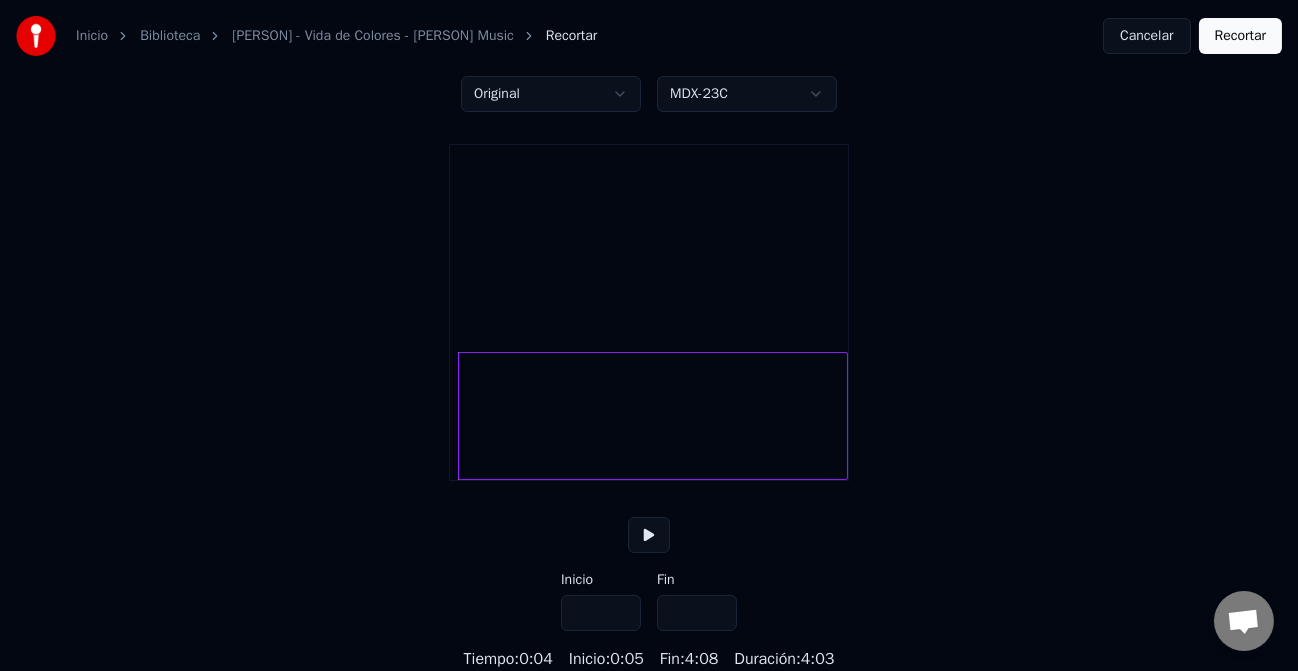click on "***" at bounding box center (601, 613) 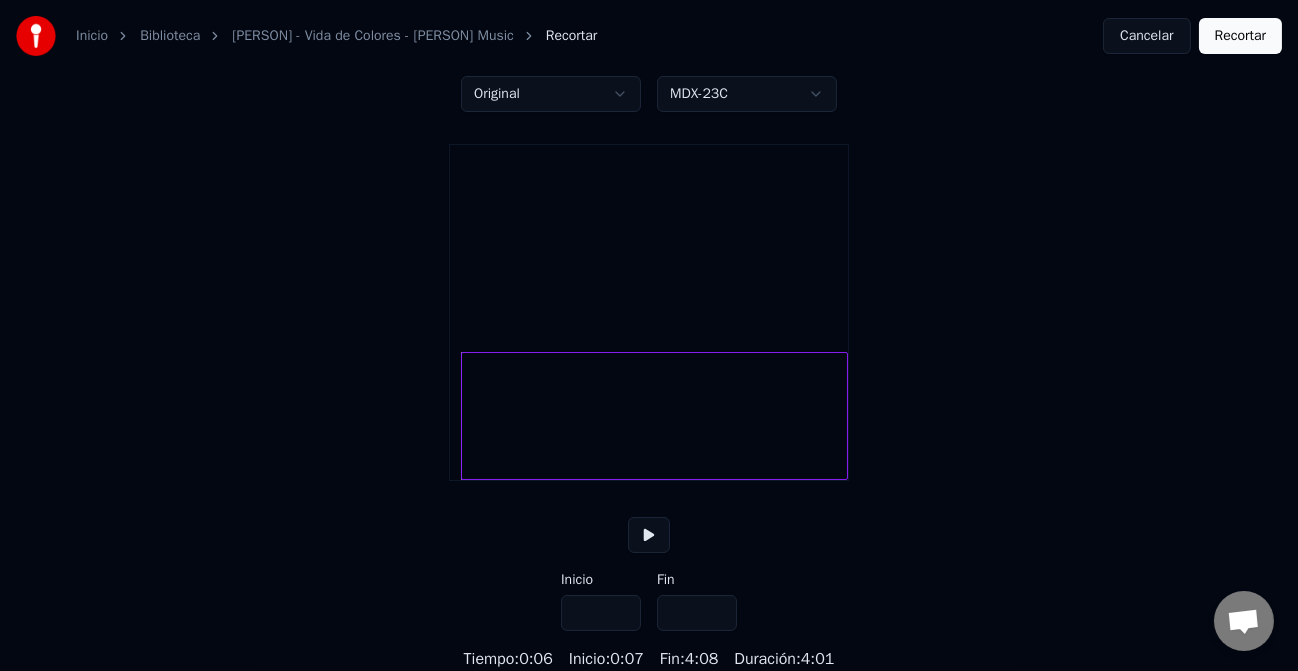 click on "***" at bounding box center [601, 613] 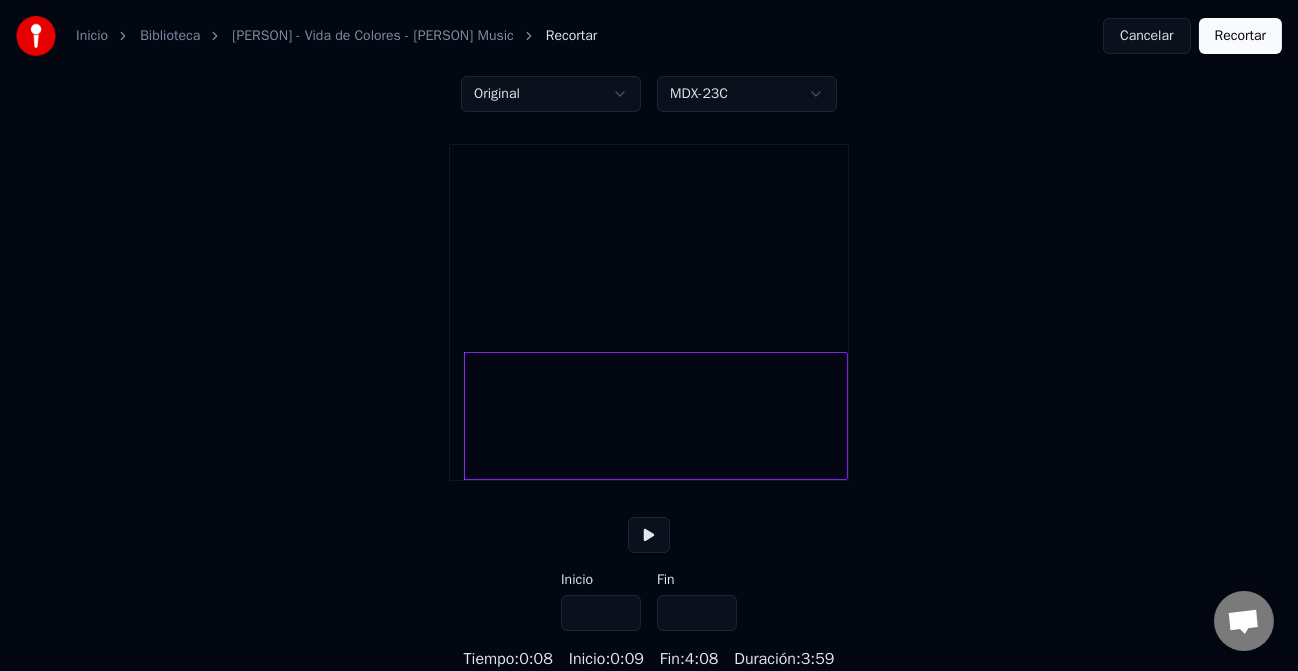 click on "***" at bounding box center [601, 613] 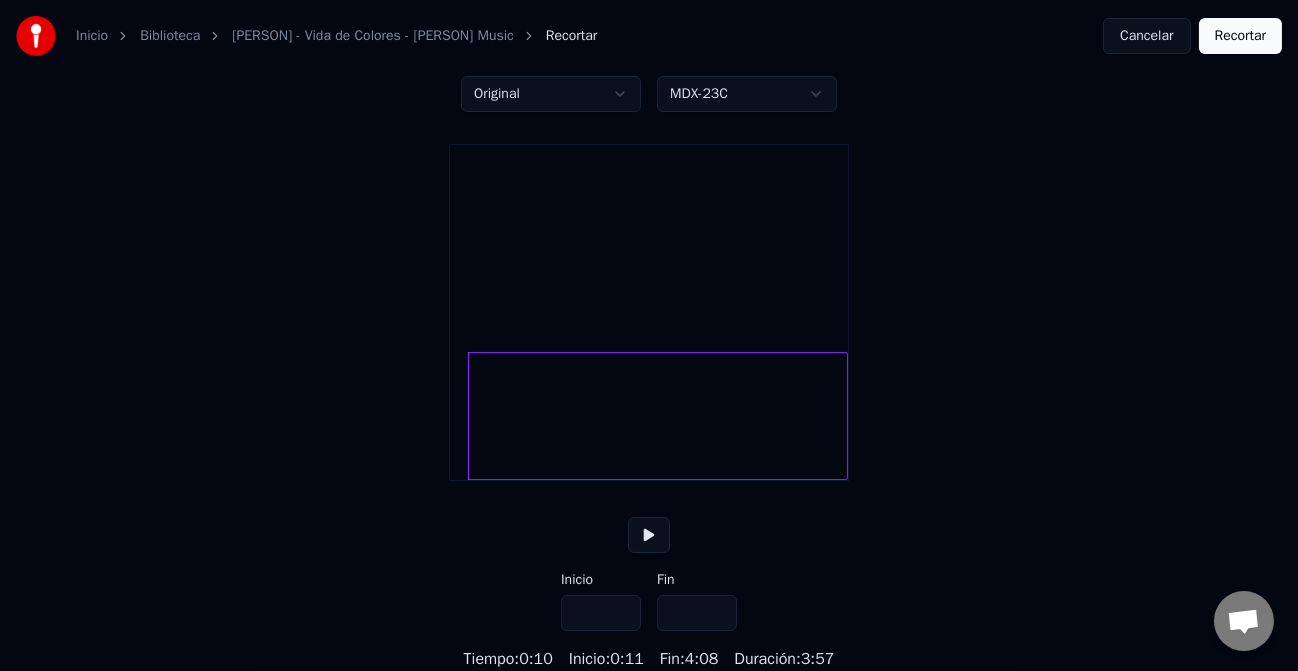 click on "****" at bounding box center [601, 613] 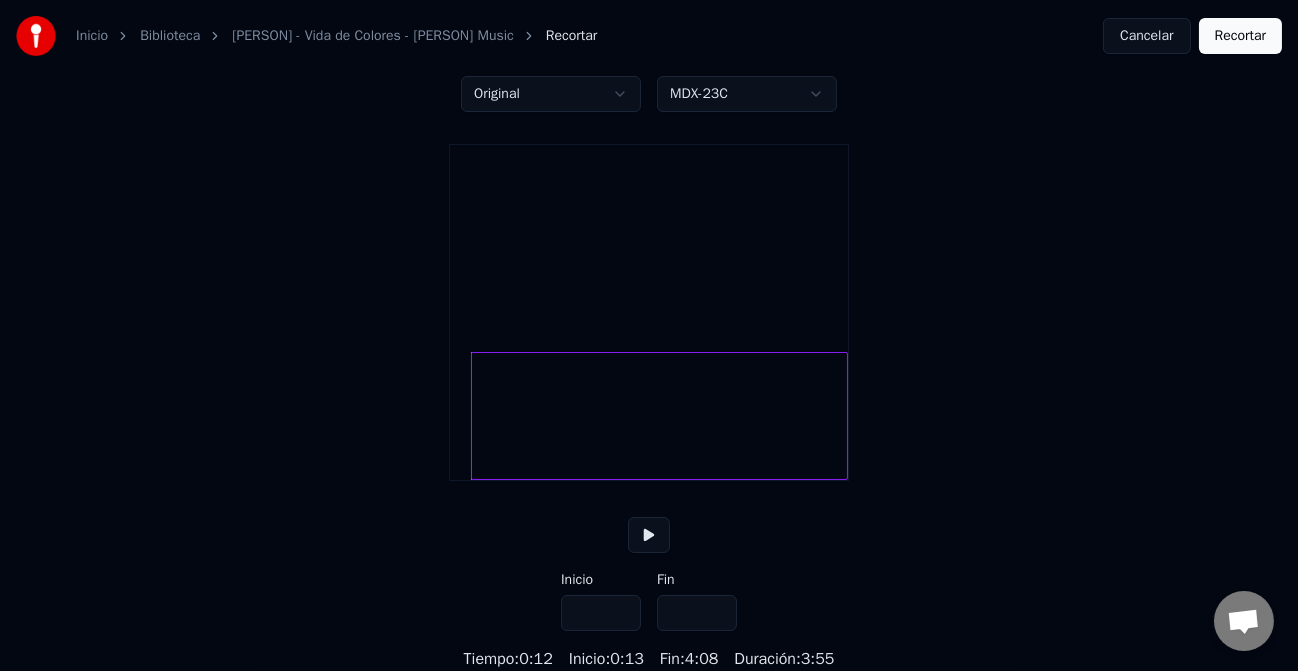 click on "****" at bounding box center (601, 613) 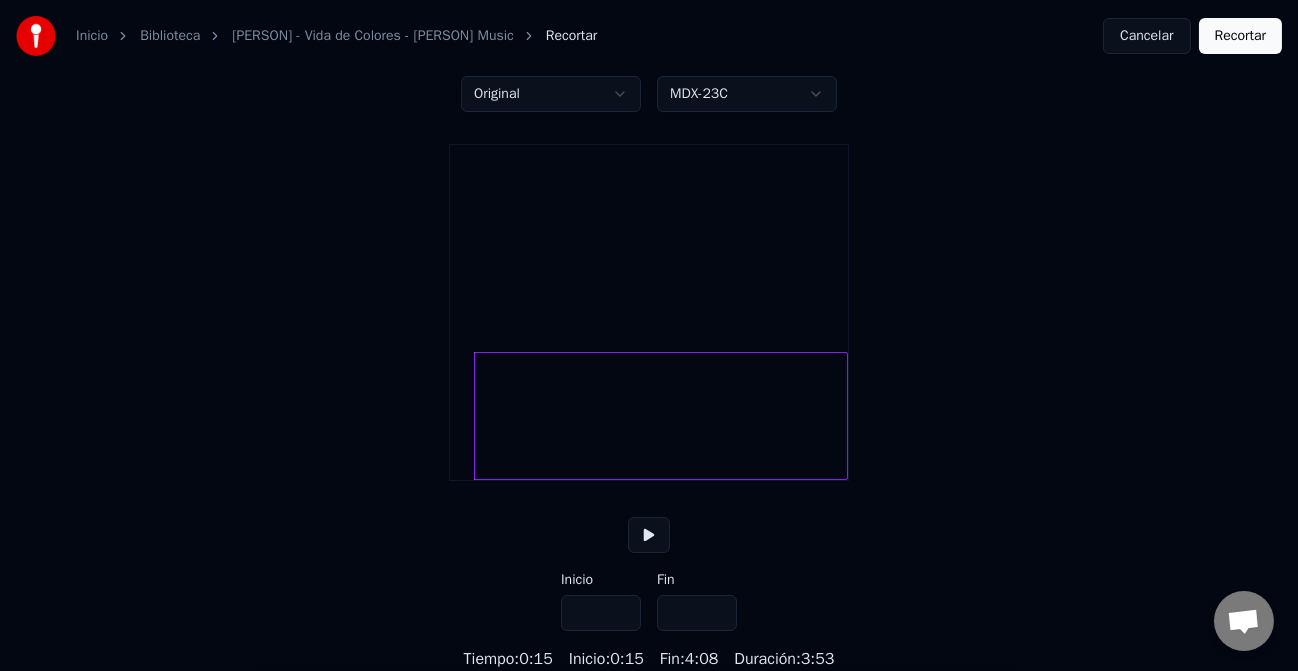 click on "****" at bounding box center [601, 613] 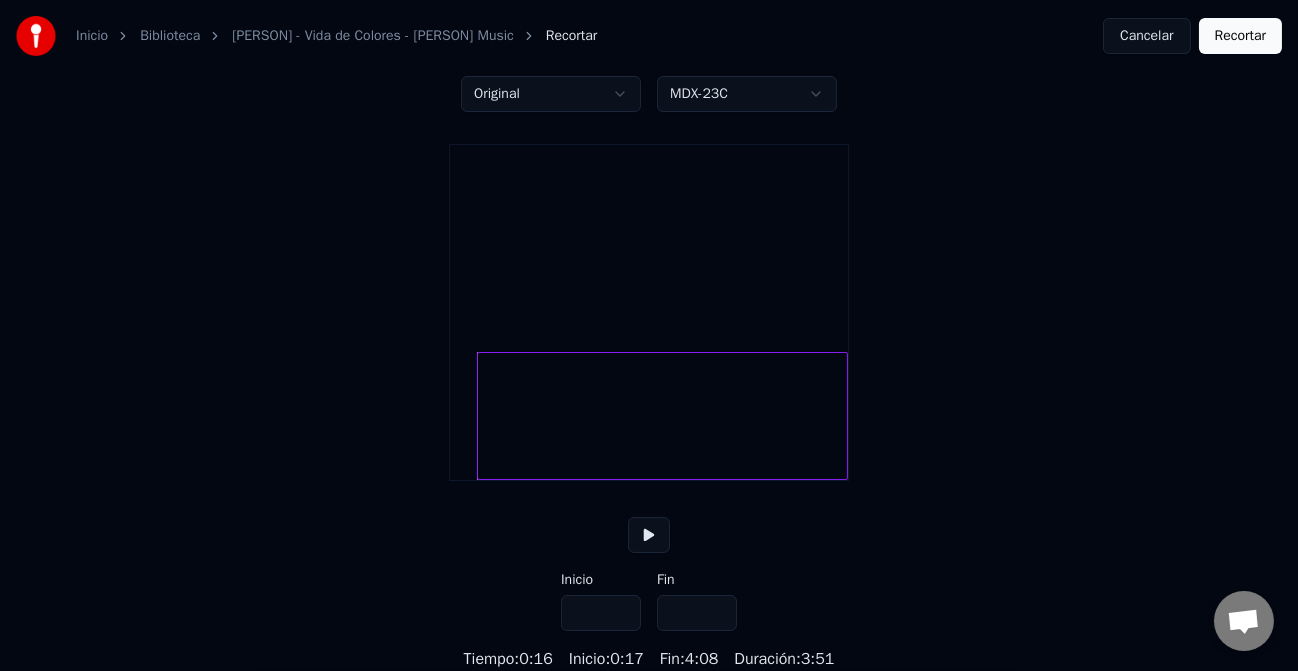 click on "****" at bounding box center [601, 613] 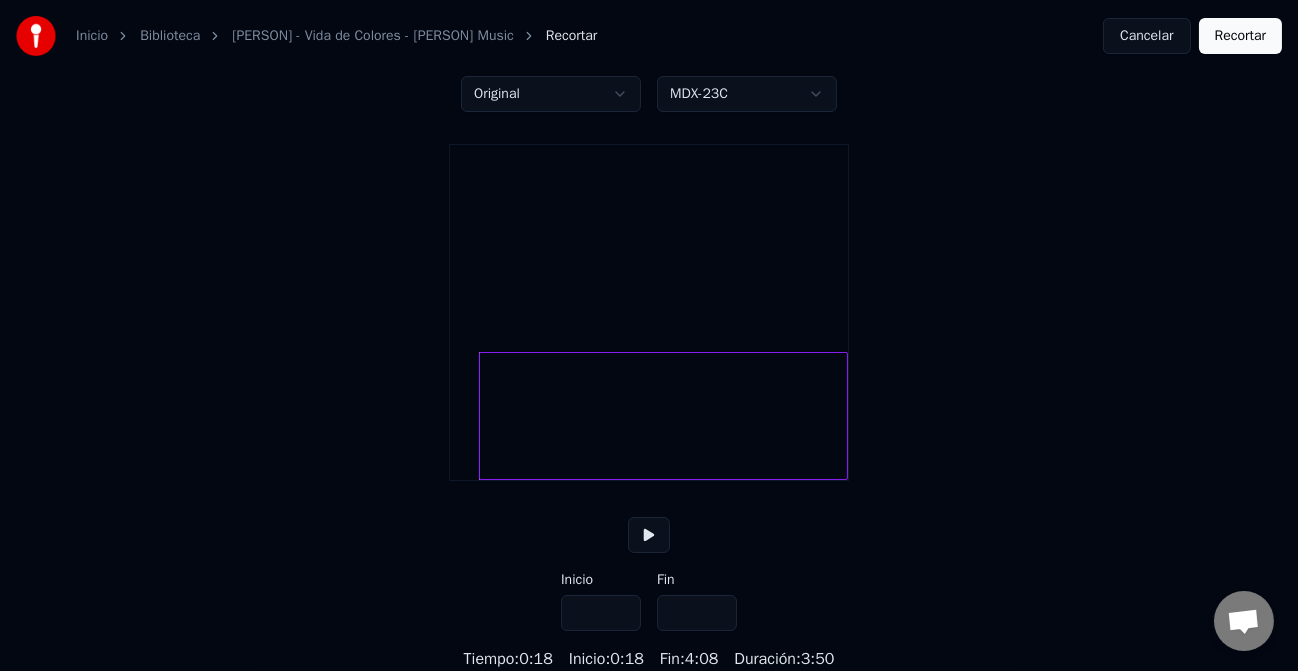click on "****" at bounding box center [601, 613] 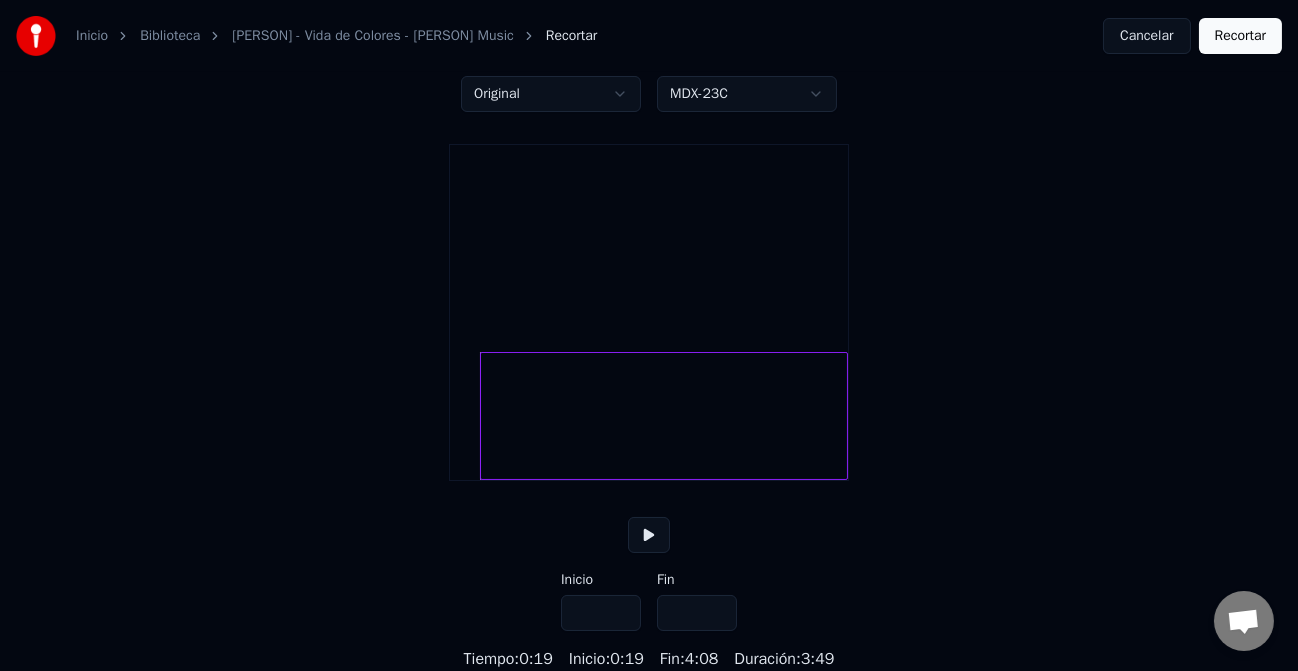 click on "****" at bounding box center [601, 613] 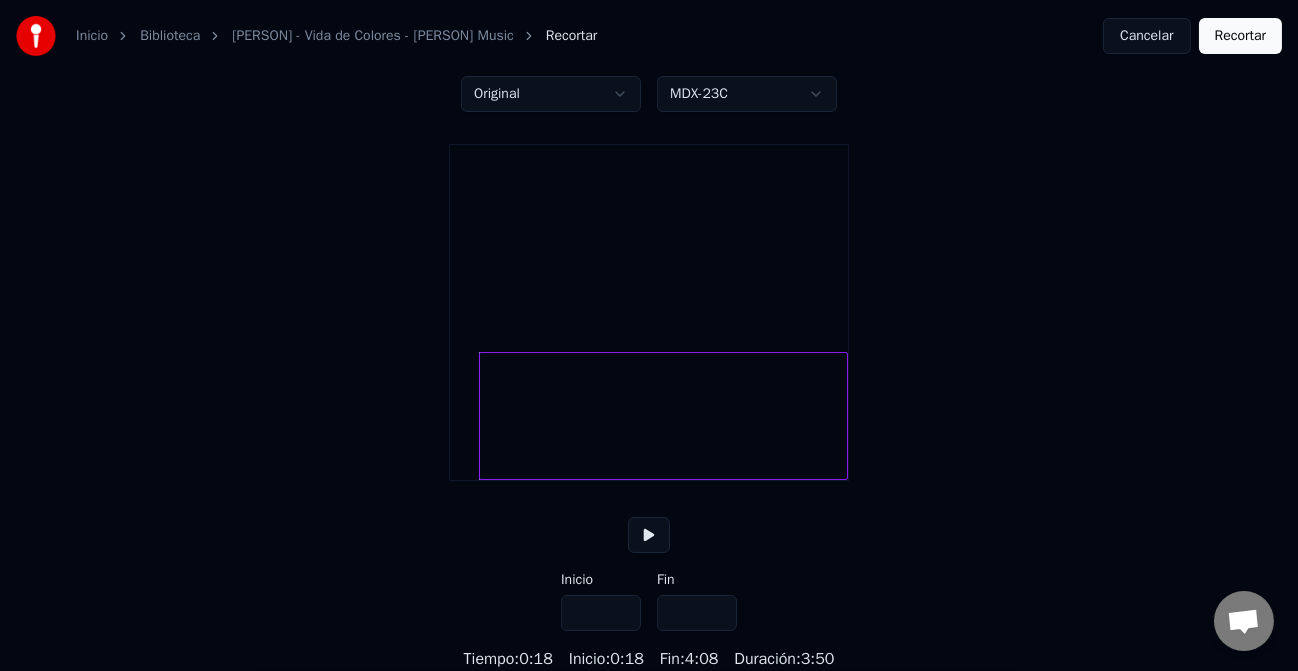 click on "****" at bounding box center [601, 613] 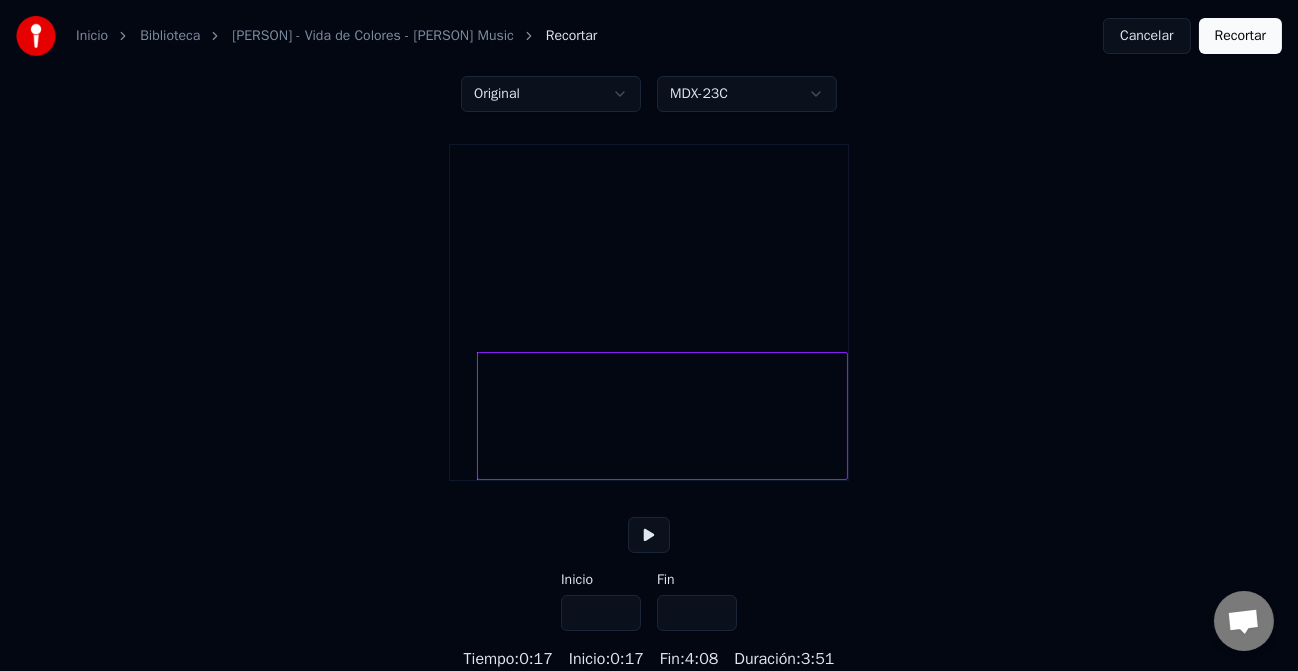 click on "****" at bounding box center [601, 613] 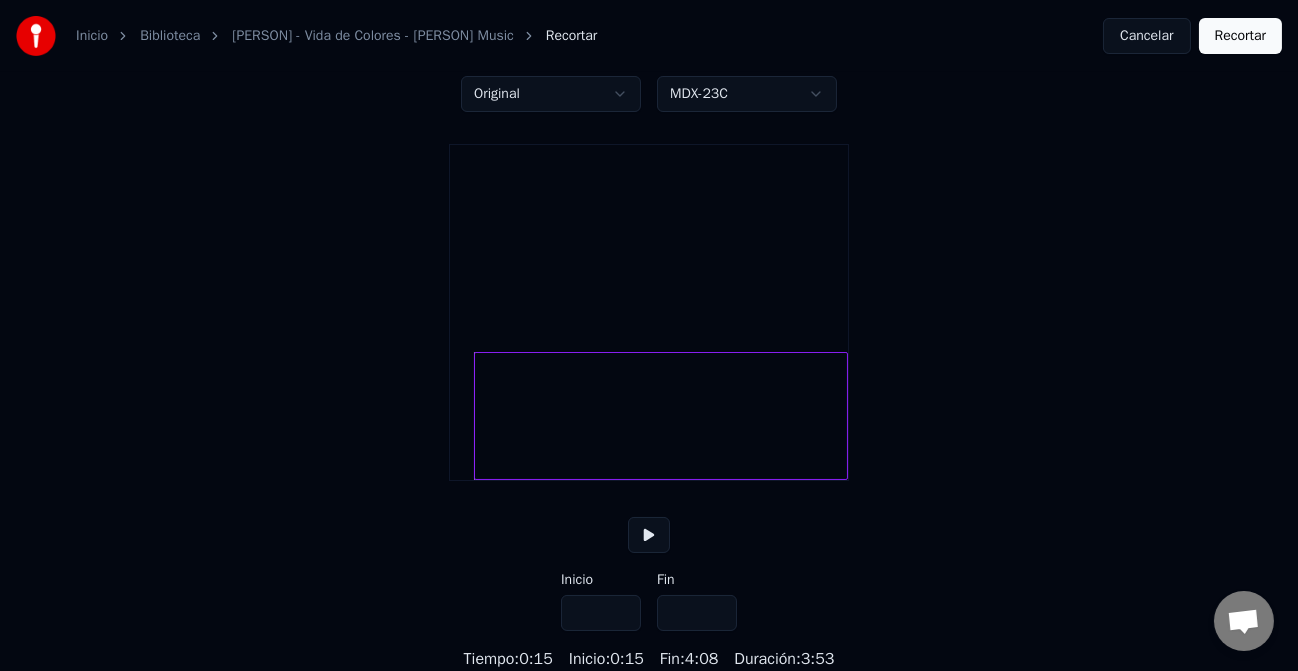 click on "****" at bounding box center (601, 613) 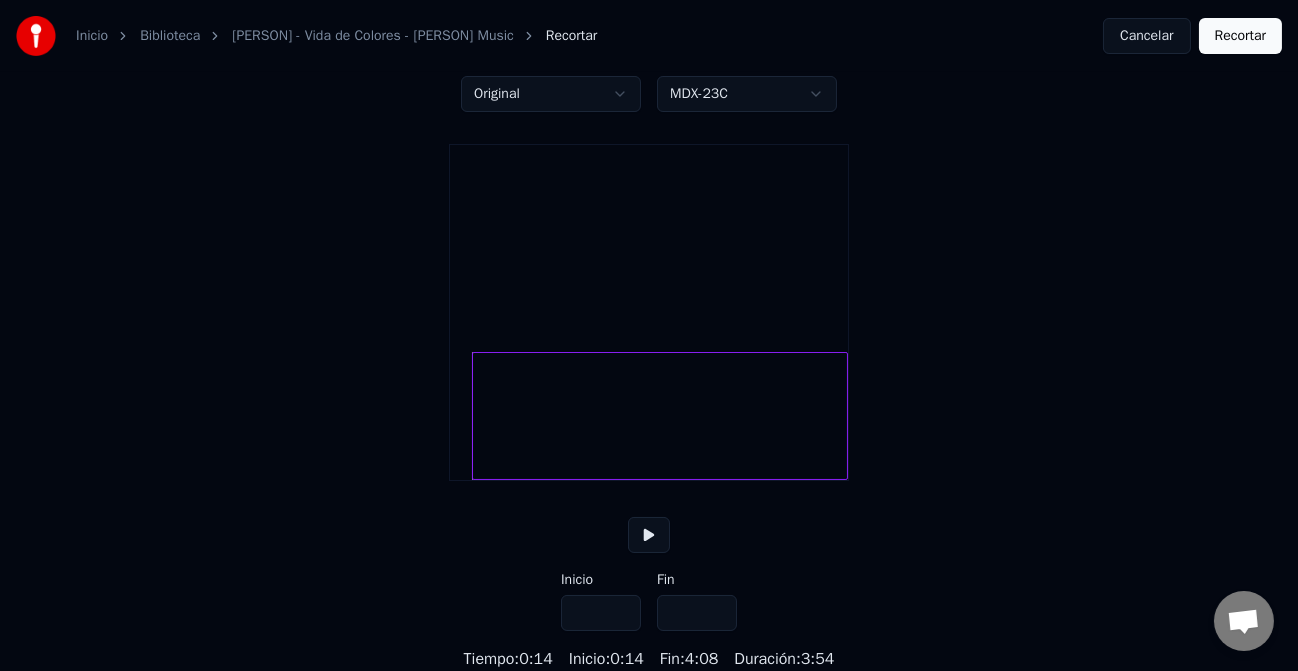click on "****" at bounding box center (601, 613) 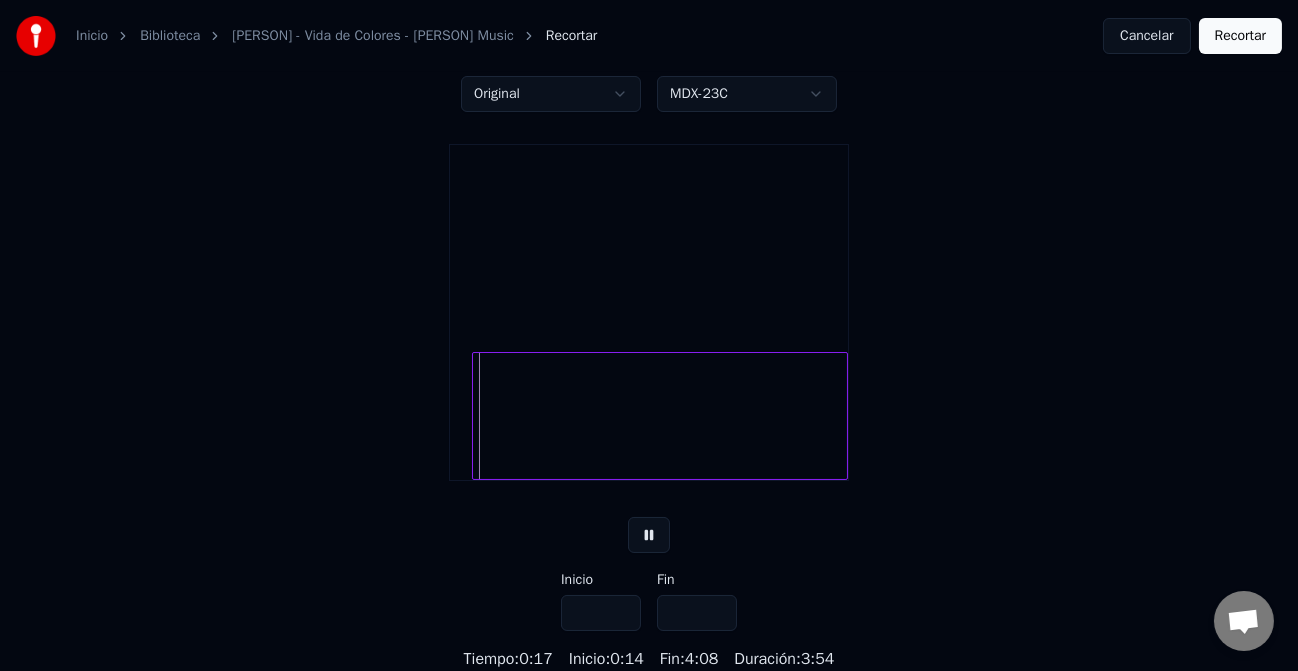 click at bounding box center [649, 535] 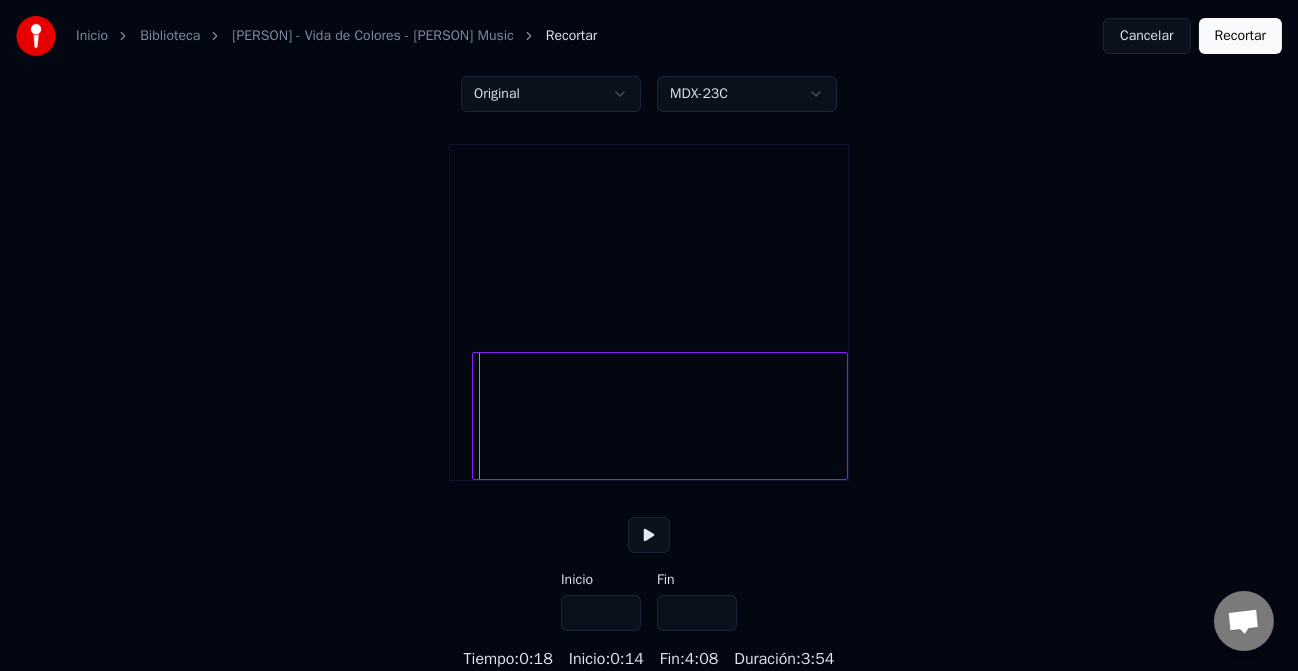 scroll, scrollTop: 0, scrollLeft: 0, axis: both 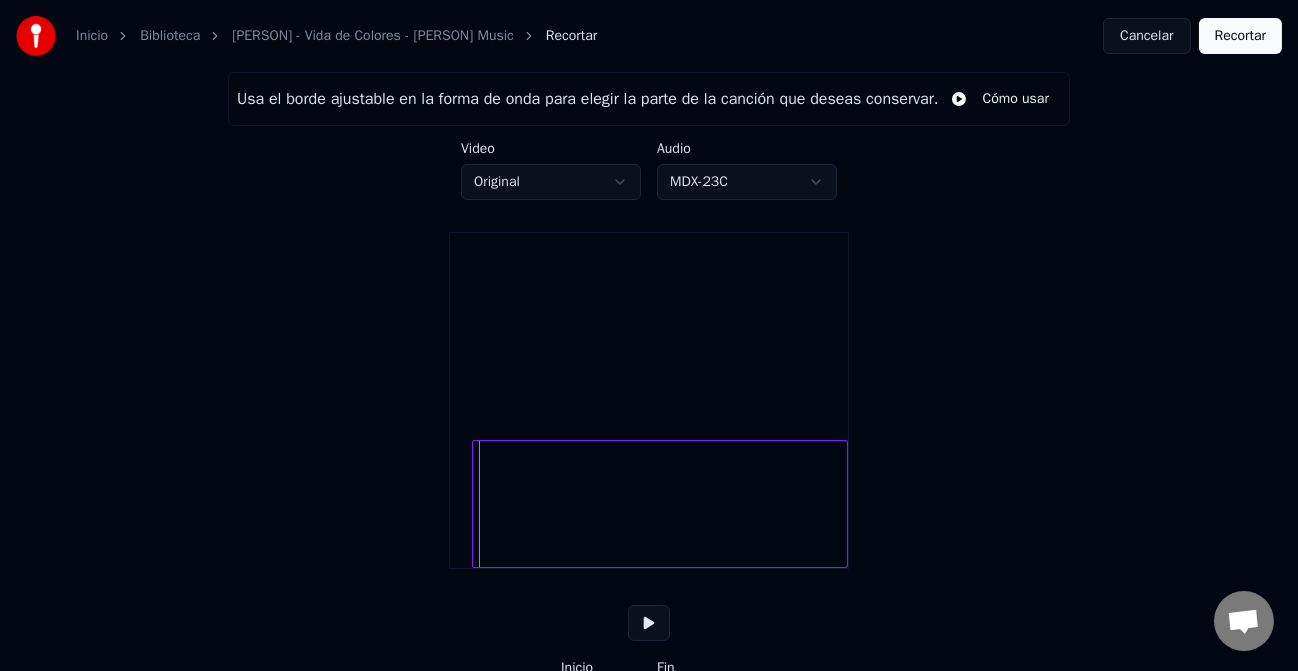 click on "Recortar" at bounding box center [1240, 36] 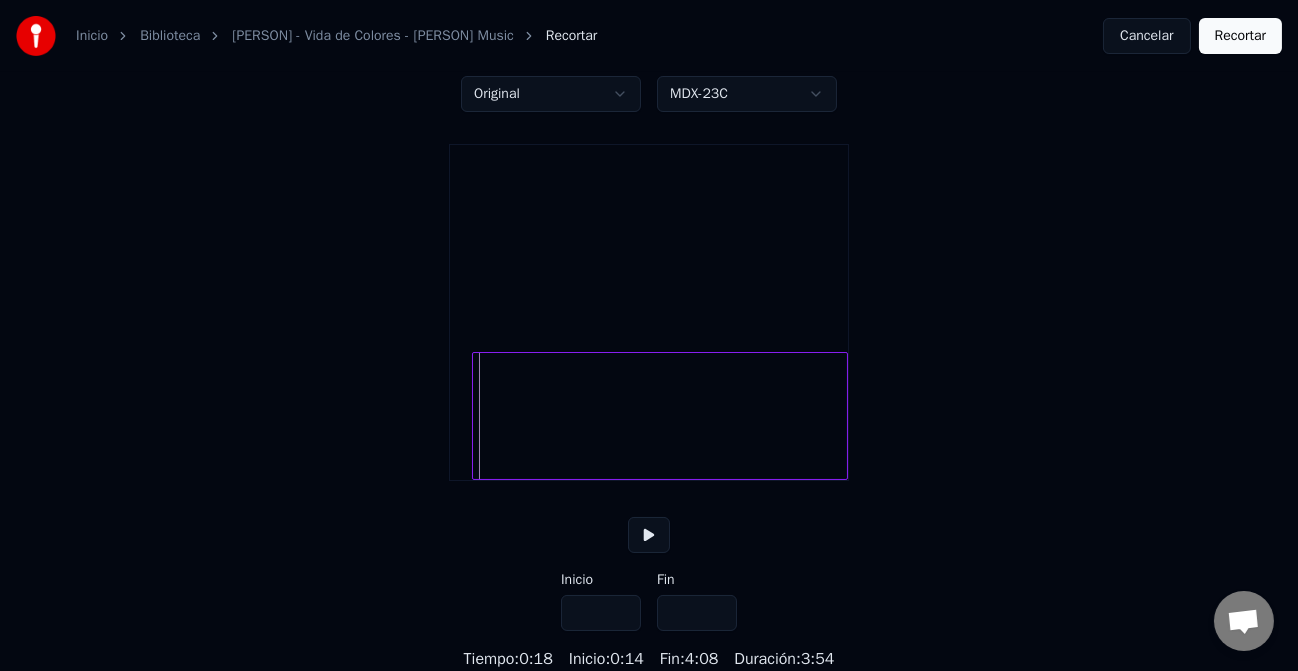 click at bounding box center [649, 535] 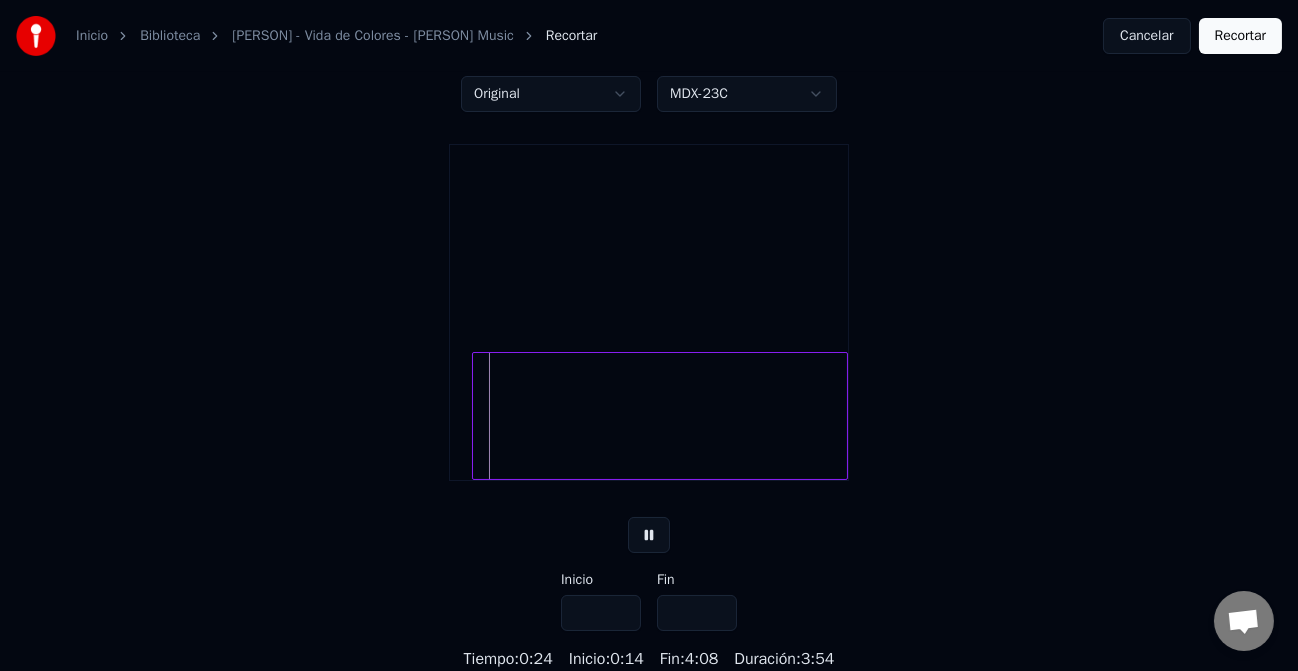 click on "Recortar" at bounding box center (571, 36) 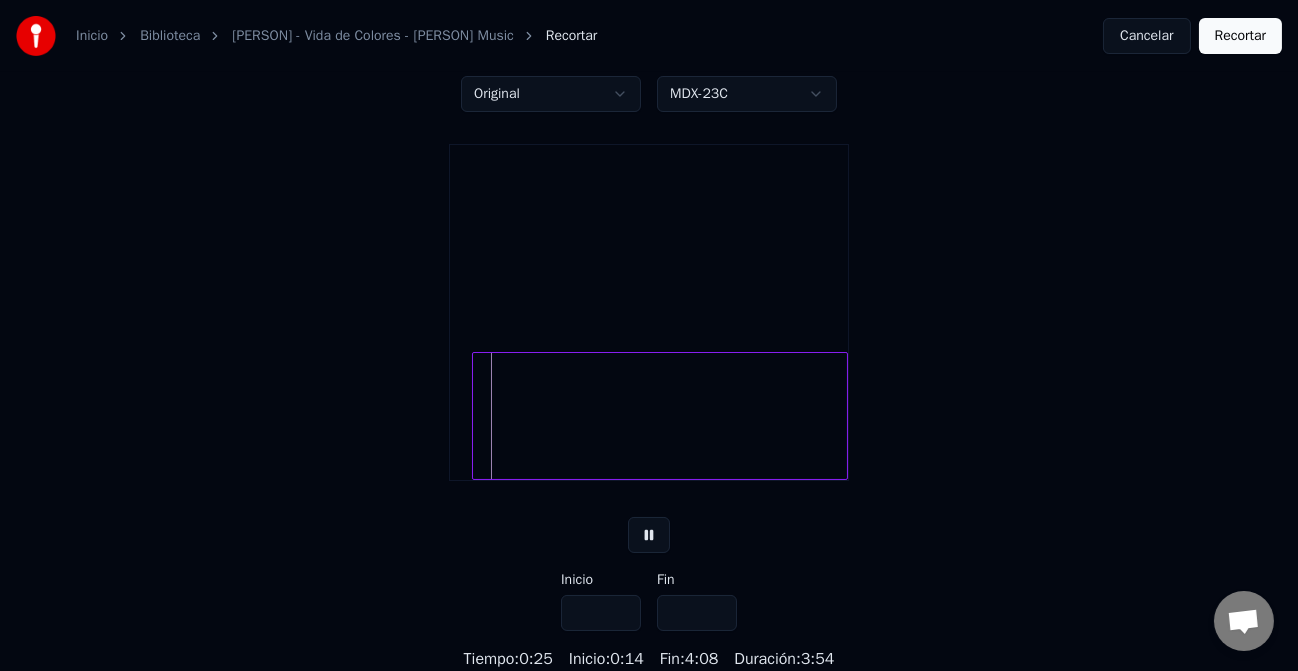 click on "Recortar" at bounding box center [571, 36] 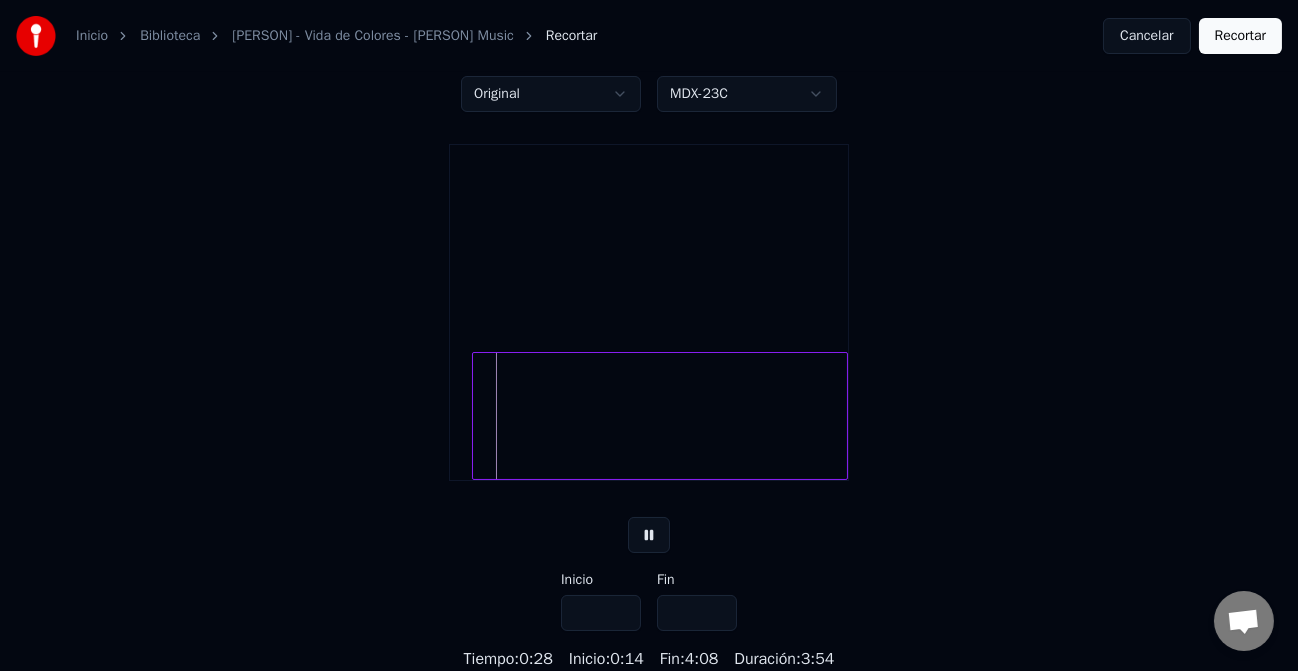 click on "[ARTIST] - Vida de Colores - [ARTIST] Music" at bounding box center [373, 36] 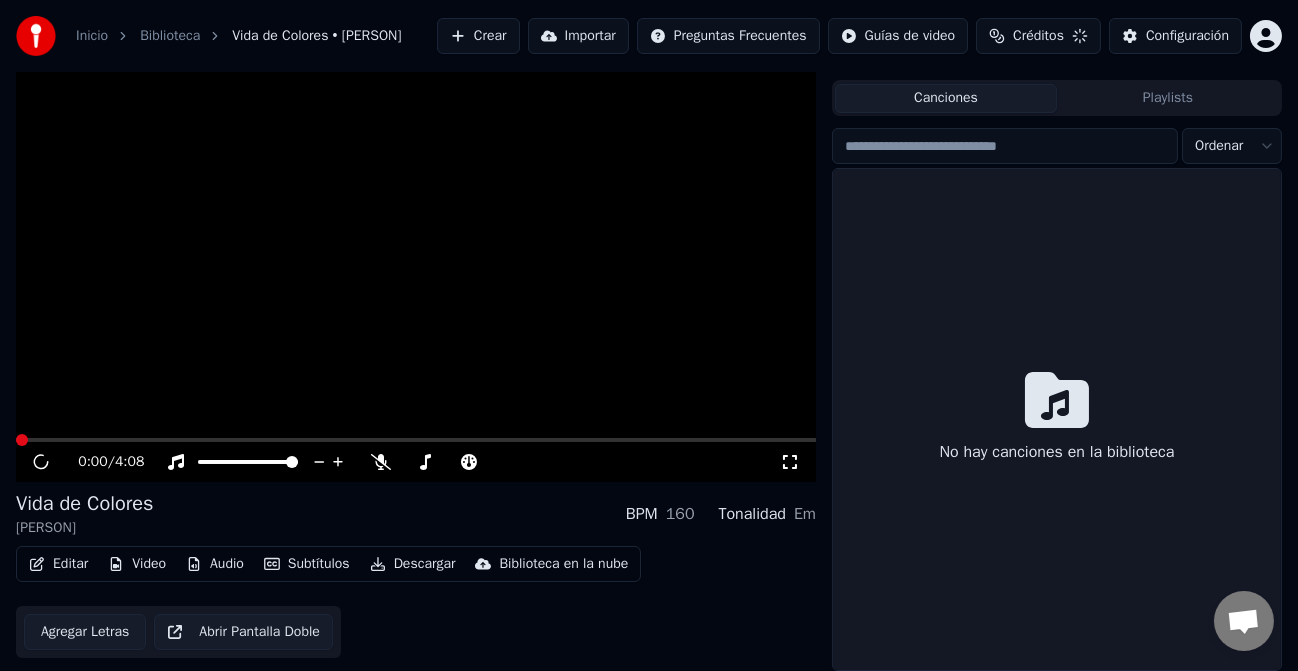 scroll, scrollTop: 40, scrollLeft: 0, axis: vertical 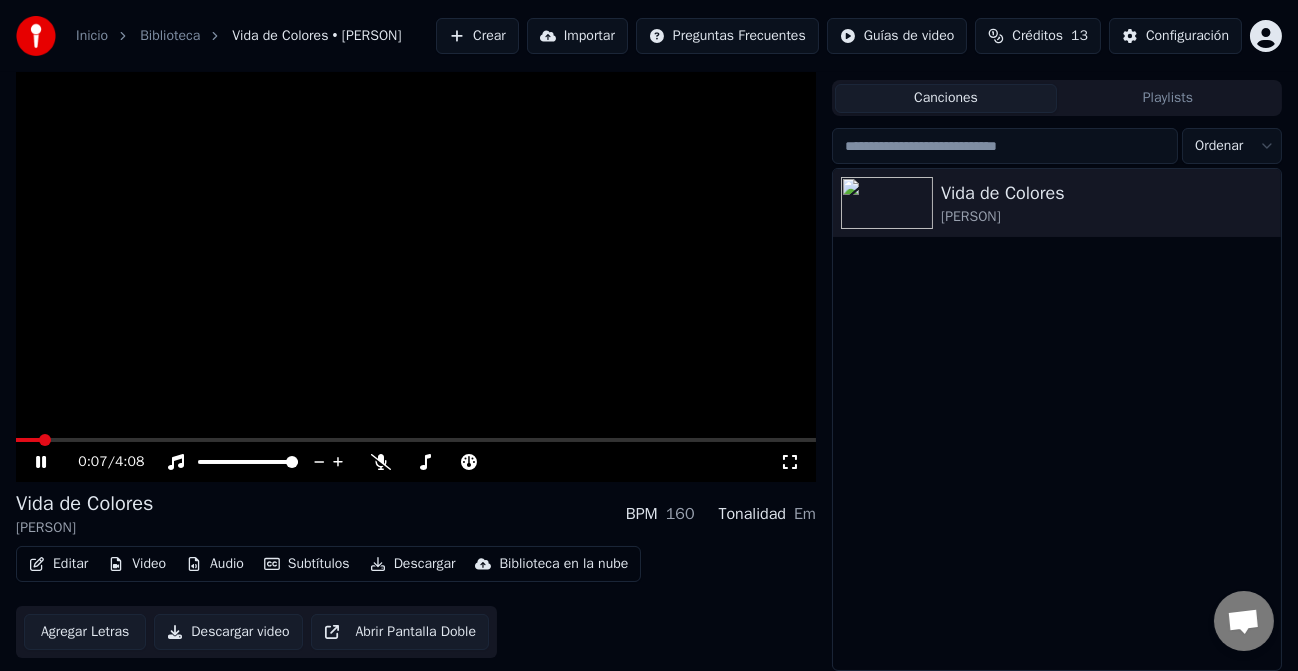 click on "Editar" at bounding box center (58, 564) 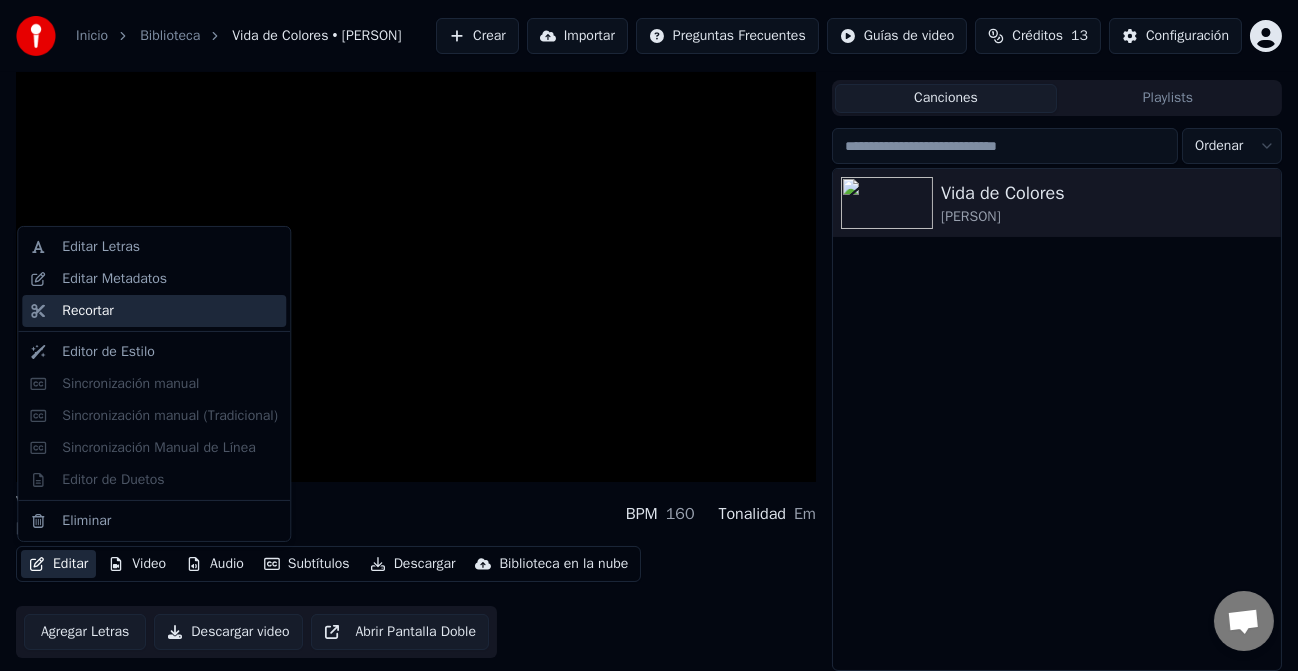 click on "Recortar" at bounding box center (87, 311) 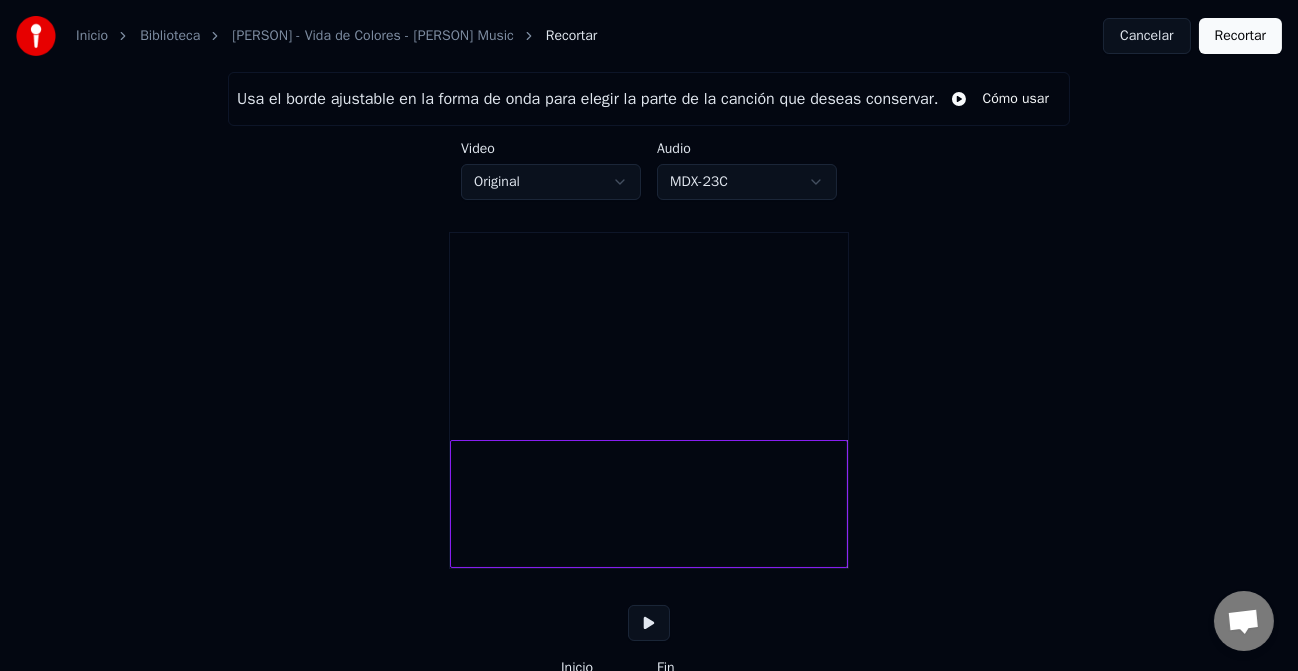 scroll, scrollTop: 112, scrollLeft: 0, axis: vertical 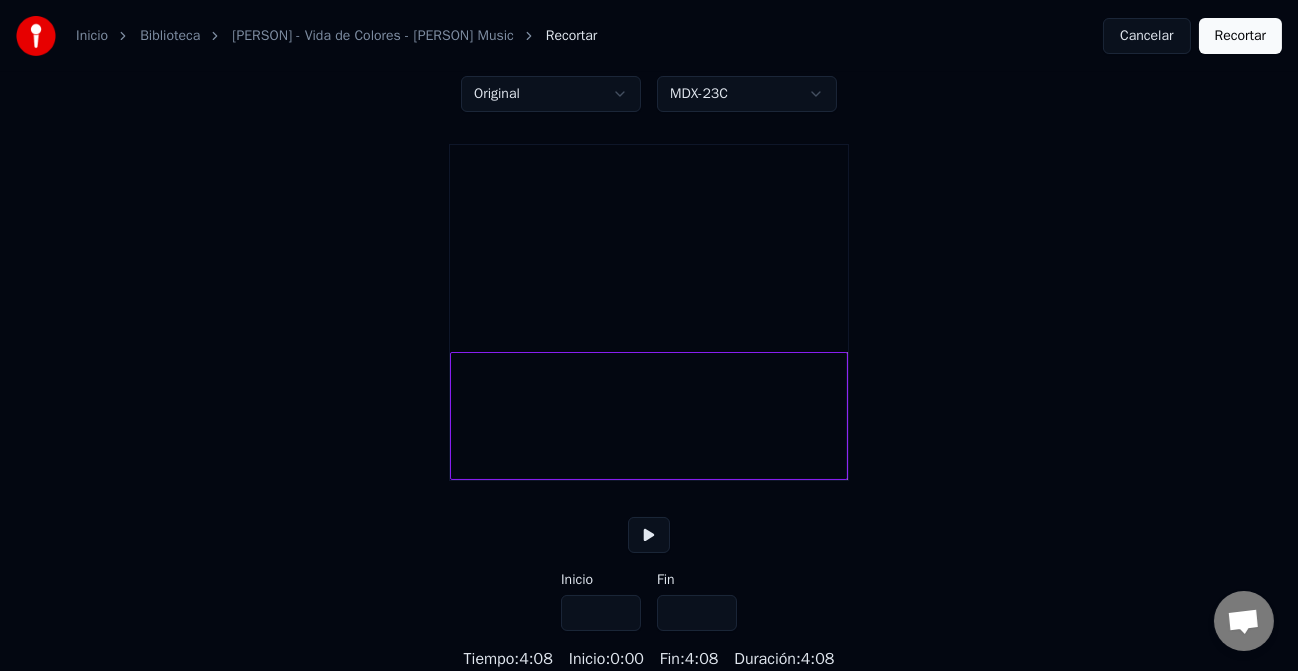 click on "***" at bounding box center [601, 613] 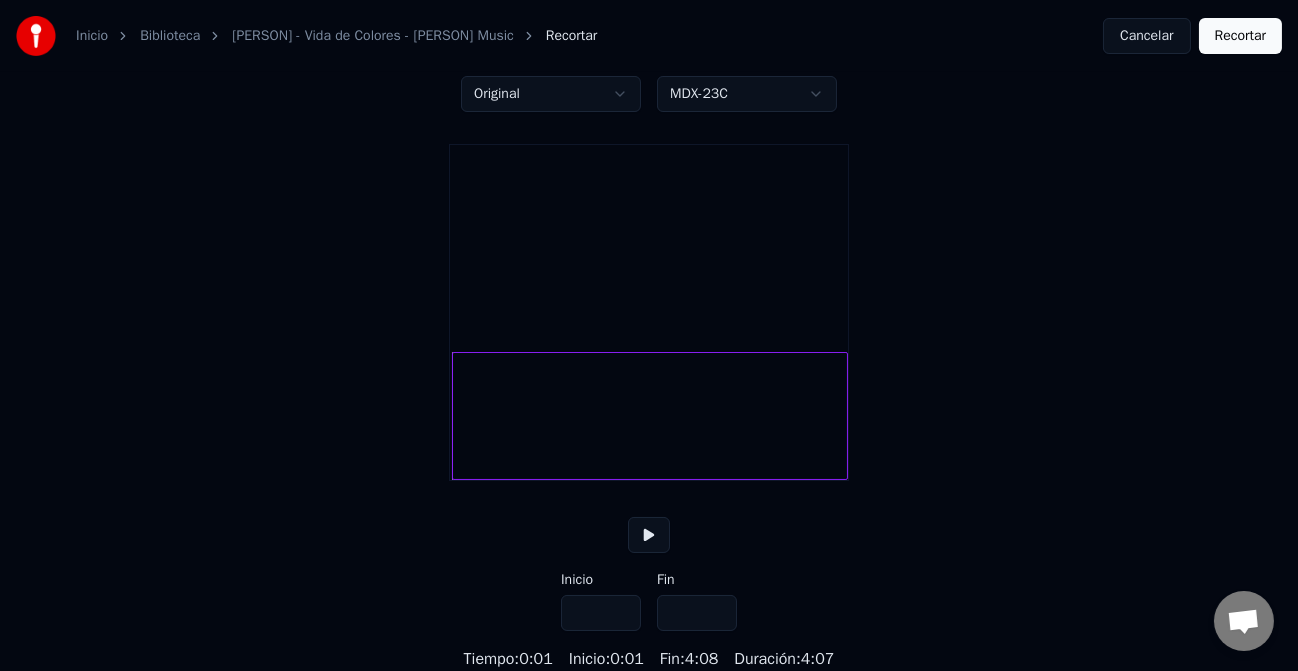 click on "***" at bounding box center (601, 613) 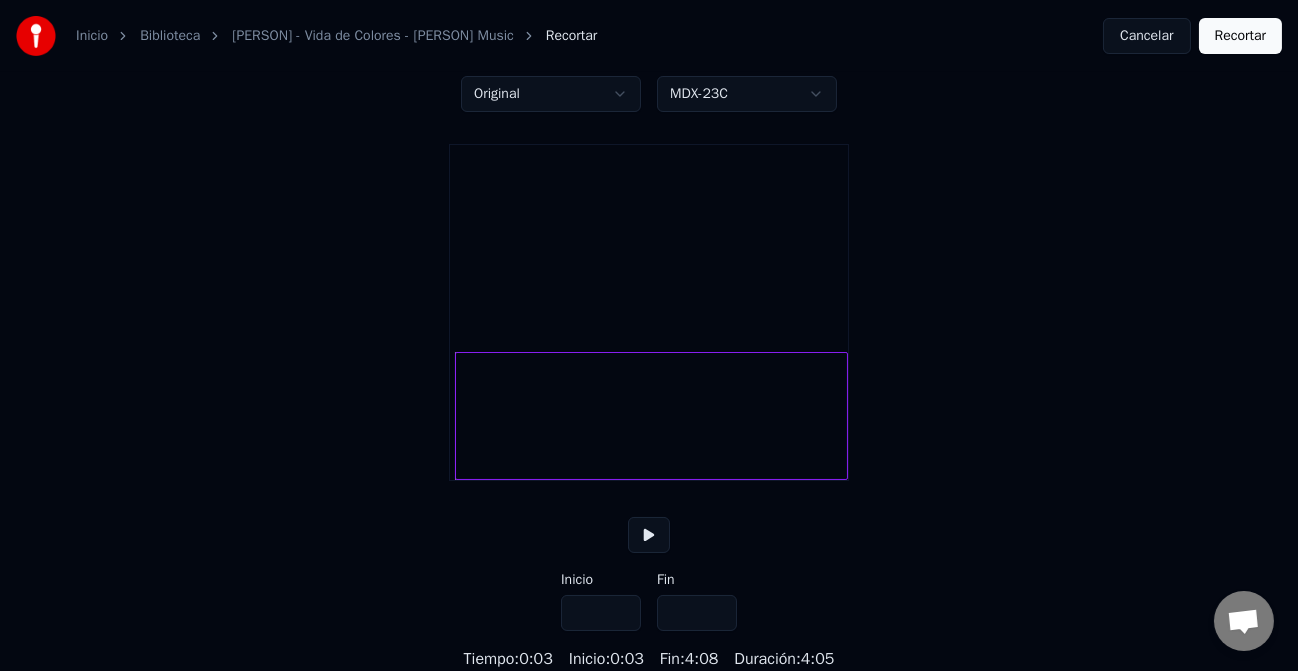 click on "***" at bounding box center [601, 613] 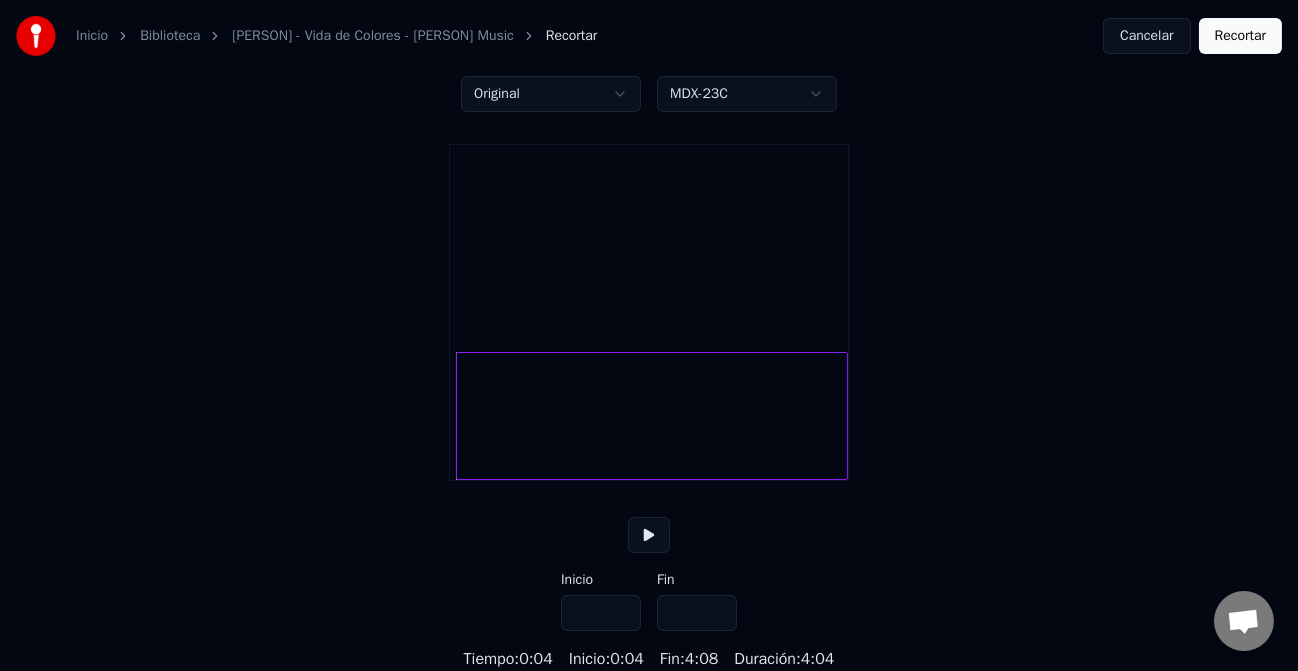 click on "***" at bounding box center (601, 613) 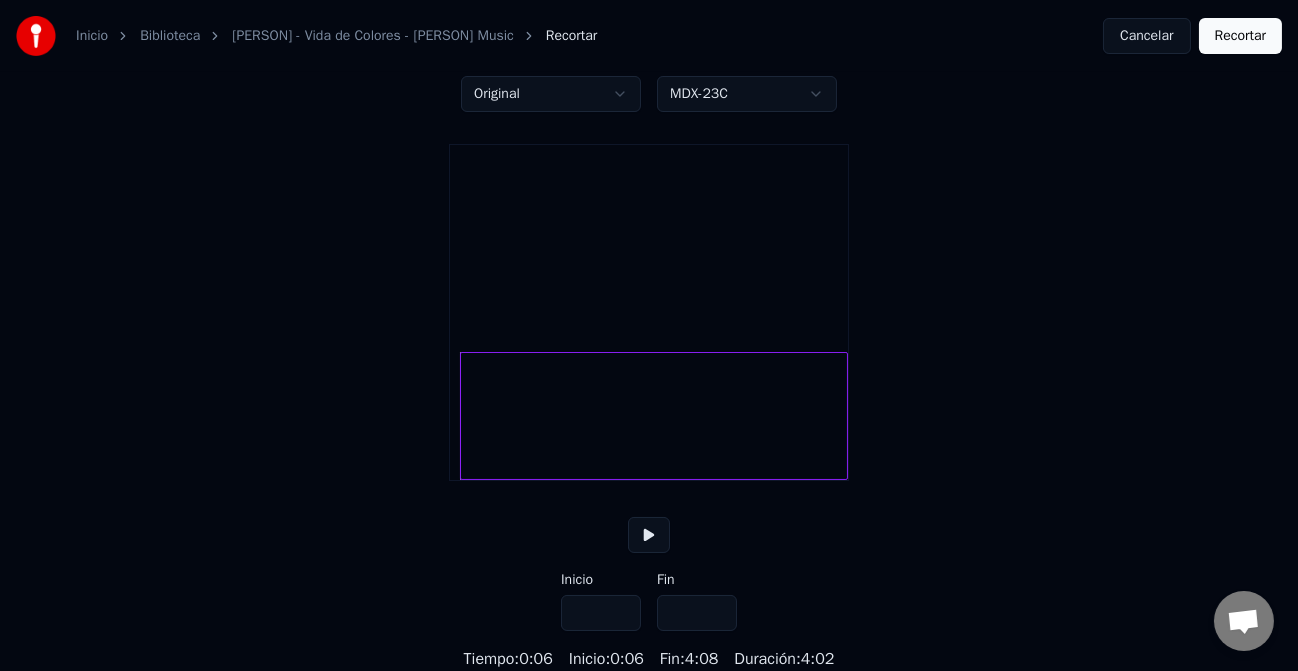 click on "***" at bounding box center [601, 613] 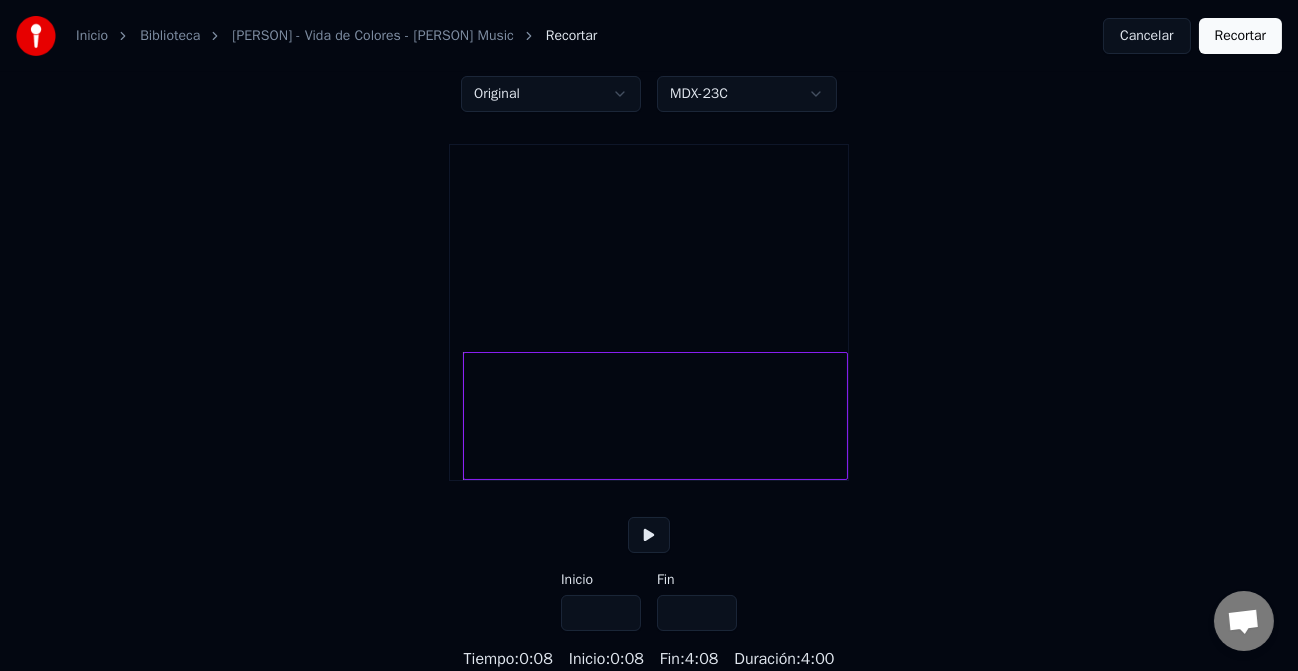 click on "***" at bounding box center (601, 613) 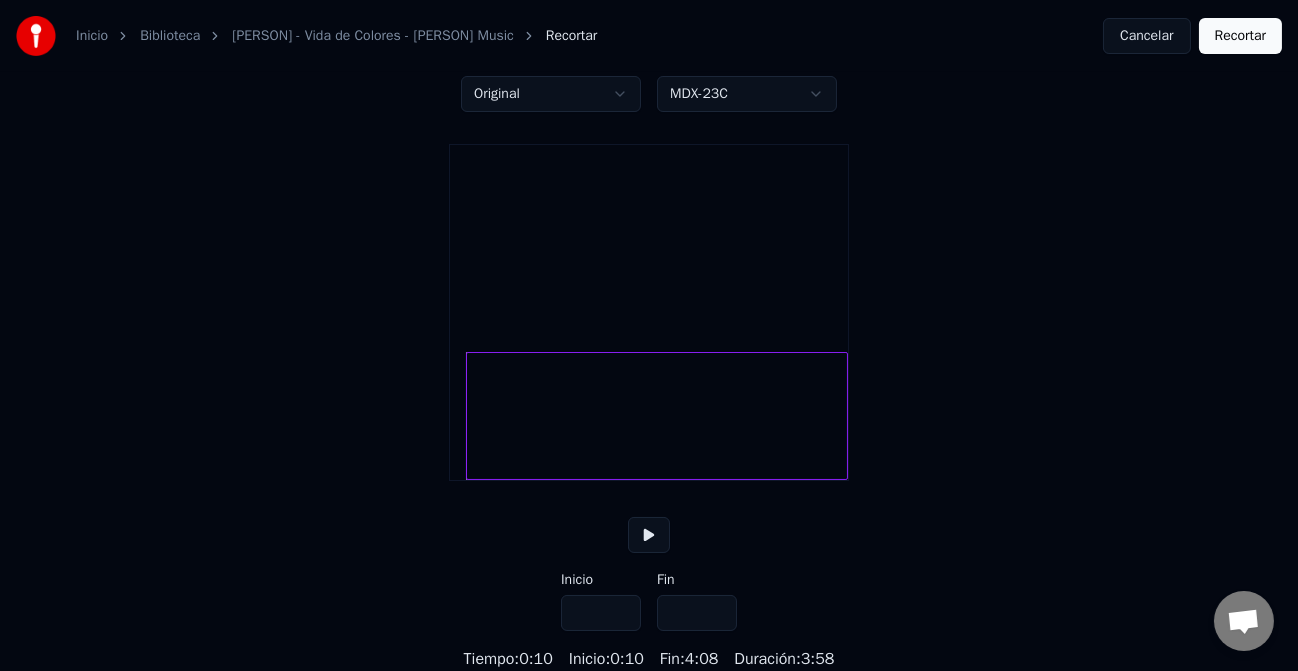 click on "****" at bounding box center [601, 613] 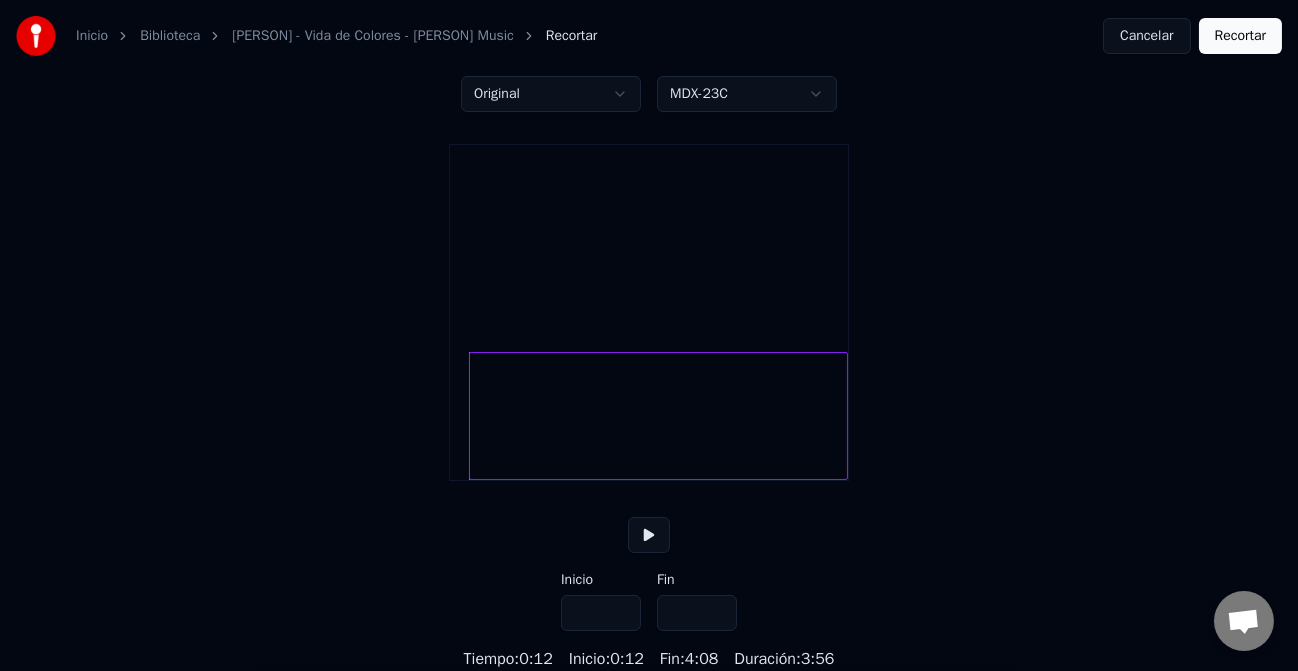 click on "****" at bounding box center (601, 613) 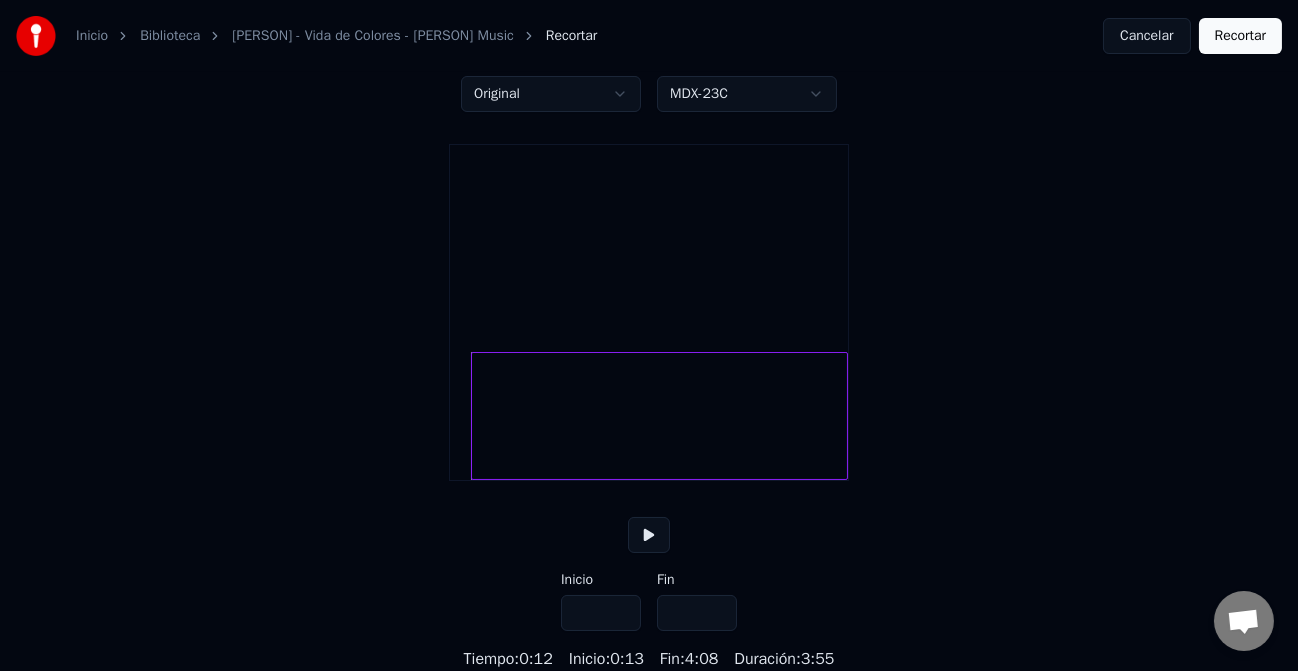 click on "****" at bounding box center (601, 613) 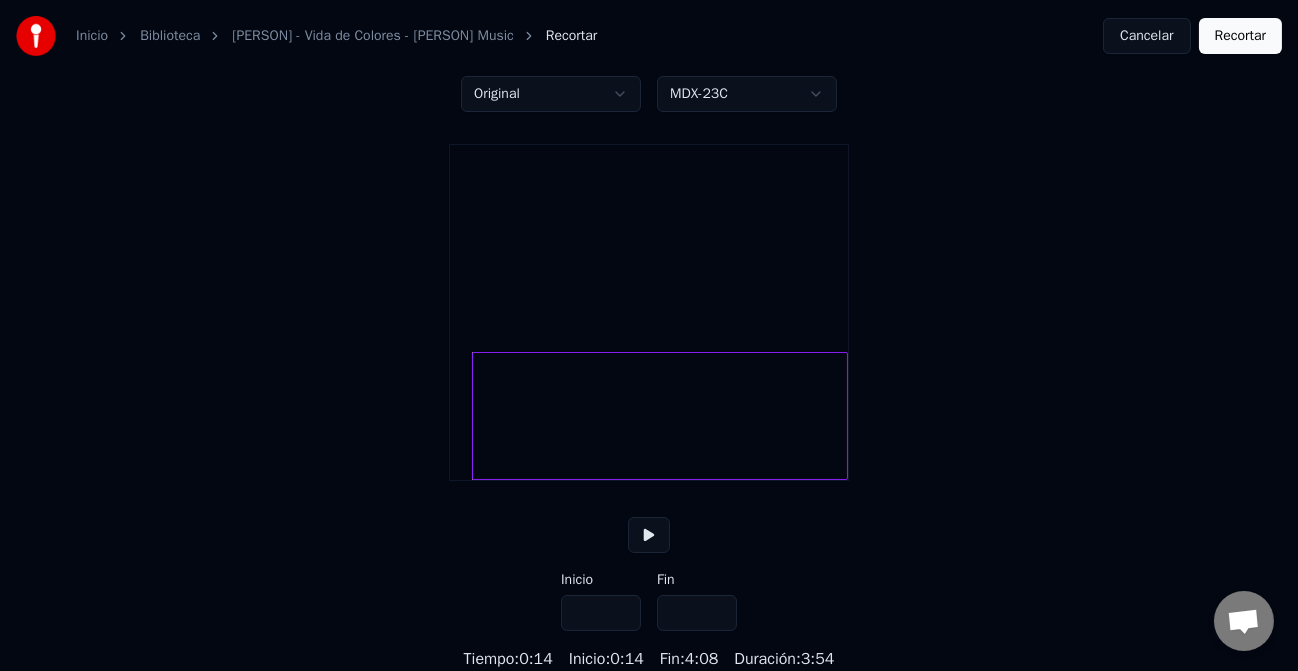 click on "****" at bounding box center (601, 613) 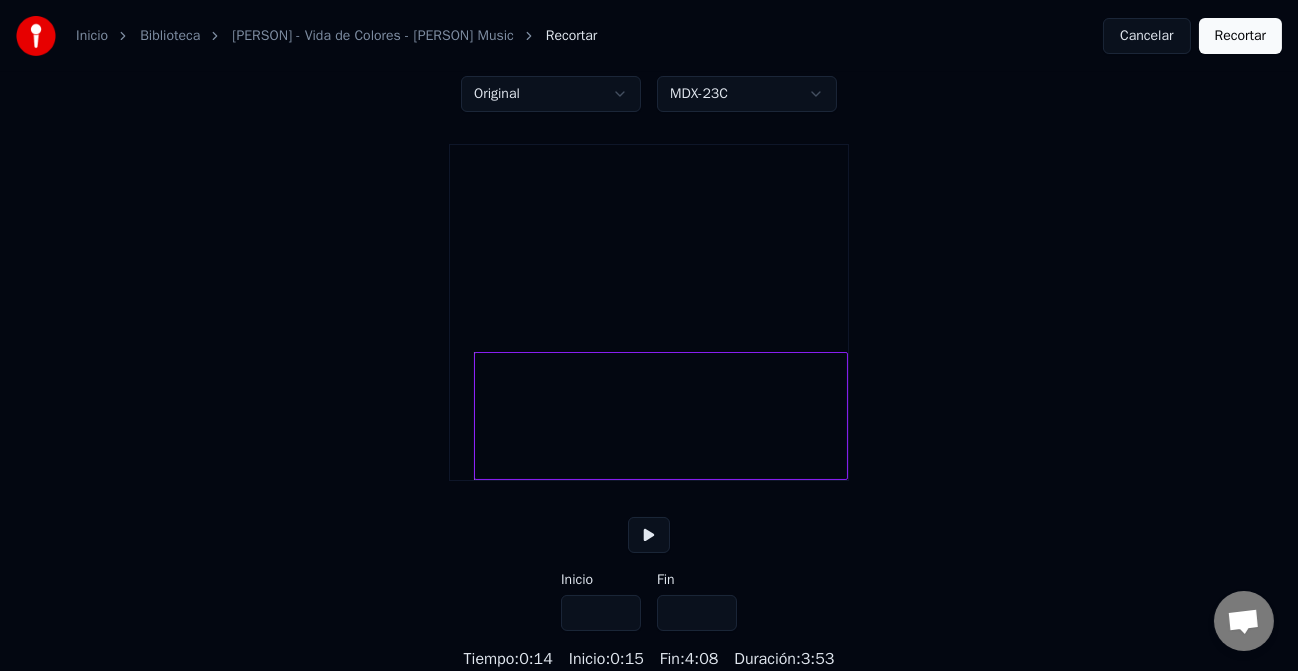 click on "****" at bounding box center (601, 613) 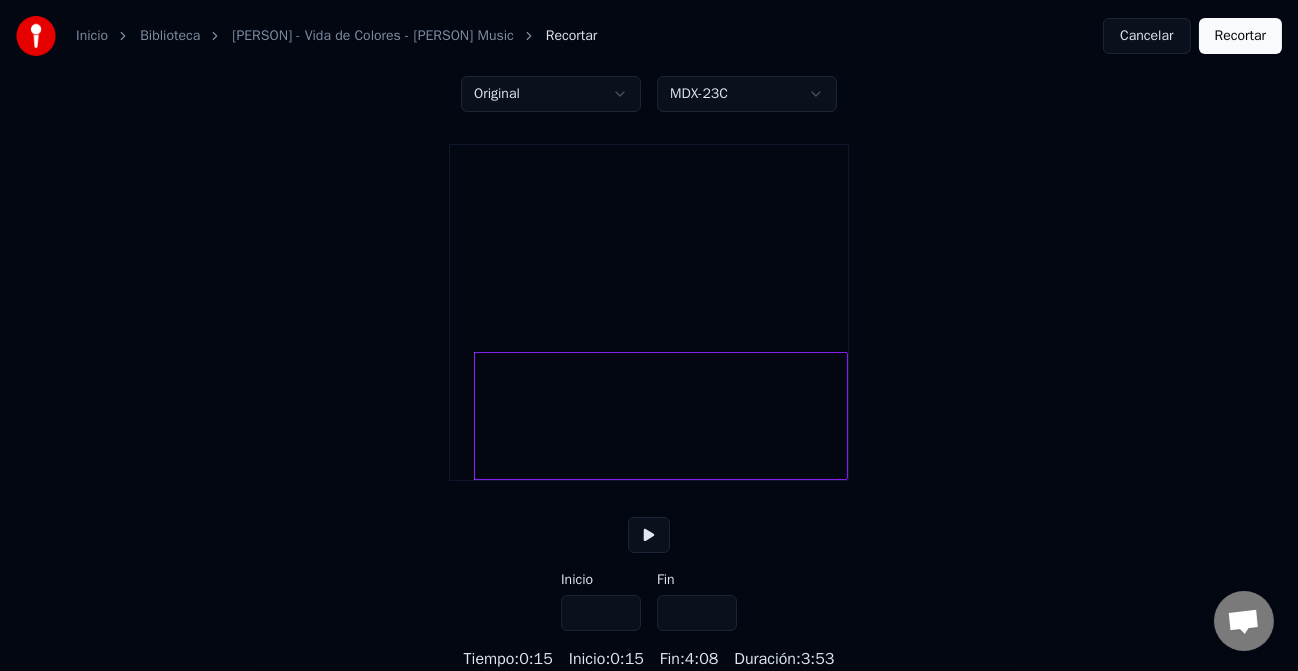 click at bounding box center (649, 535) 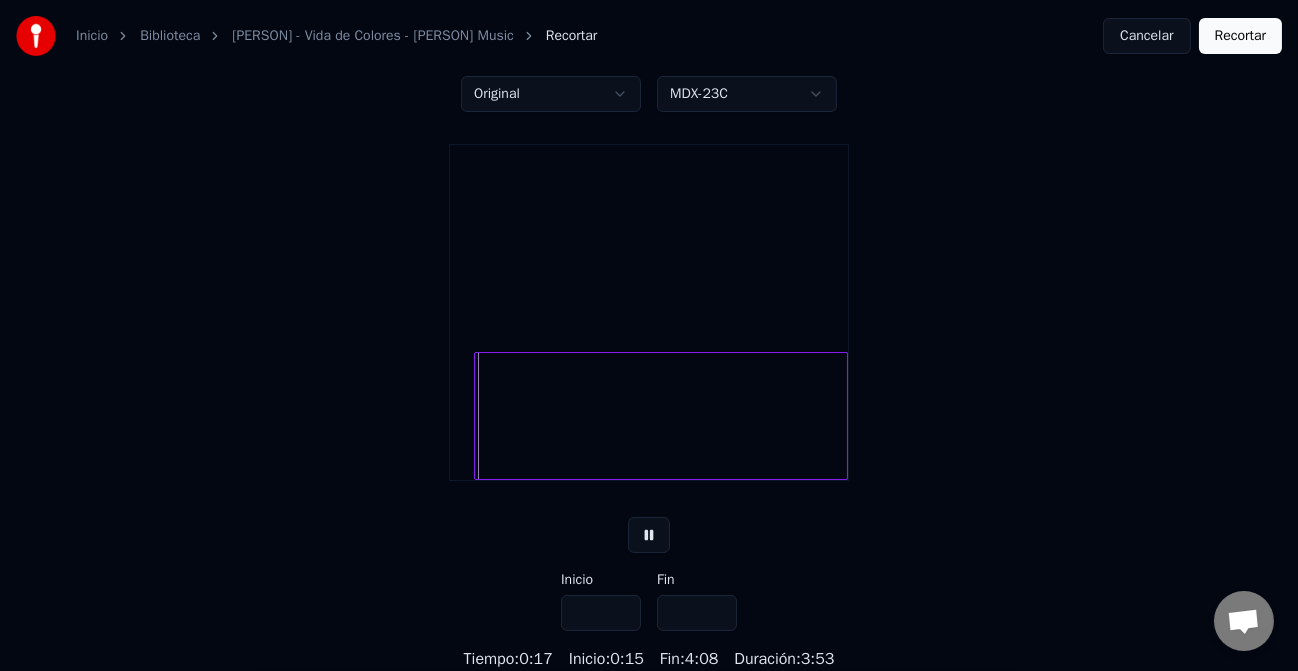 click at bounding box center (649, 535) 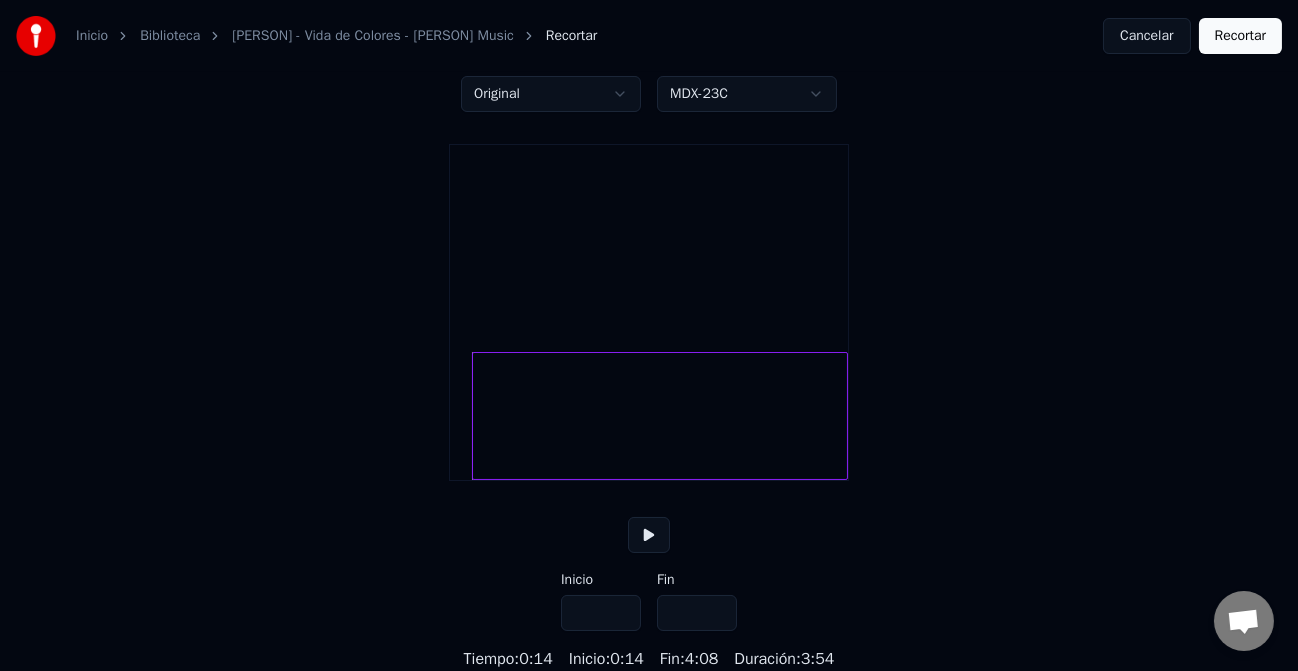 type on "****" 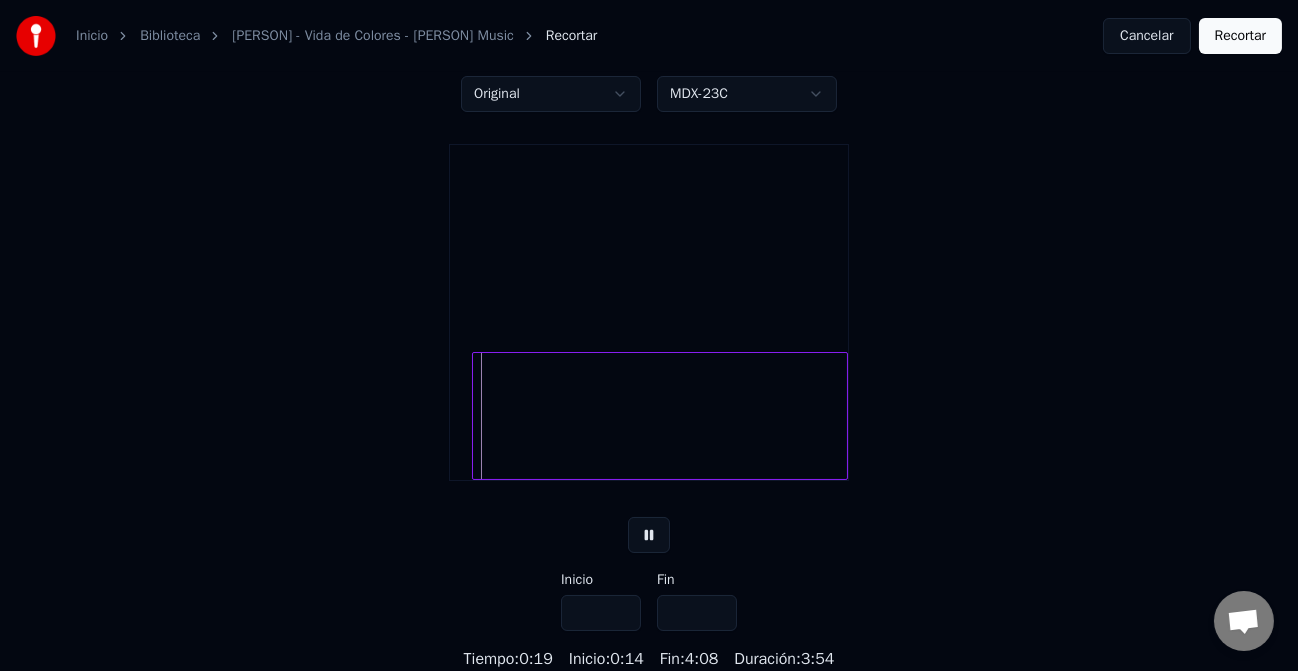 click at bounding box center (649, 535) 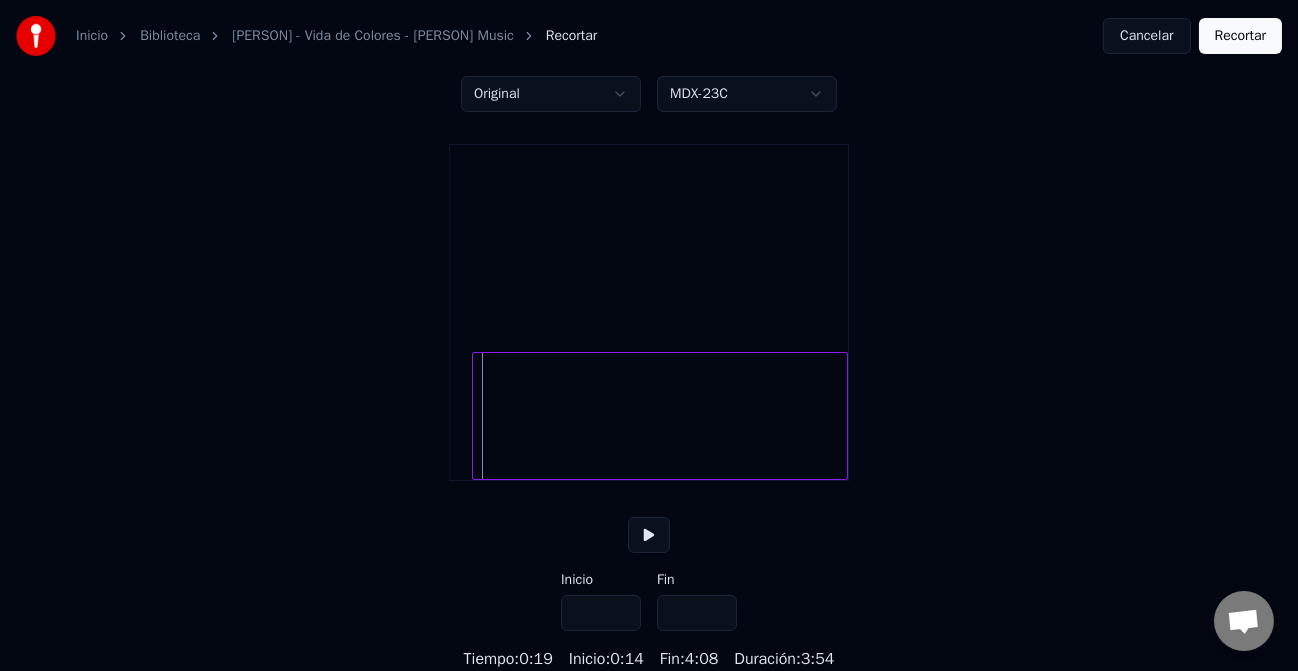 click on "Recortar" at bounding box center (1240, 36) 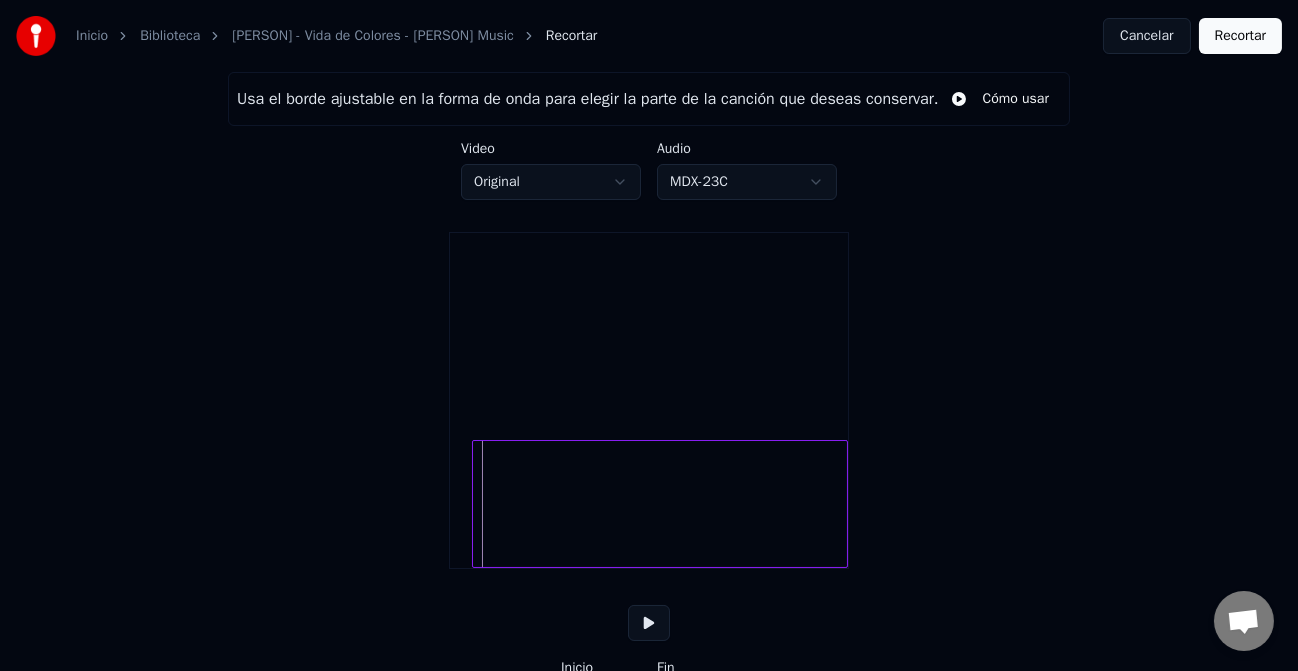 click on "Cómo usar" at bounding box center [1000, 99] 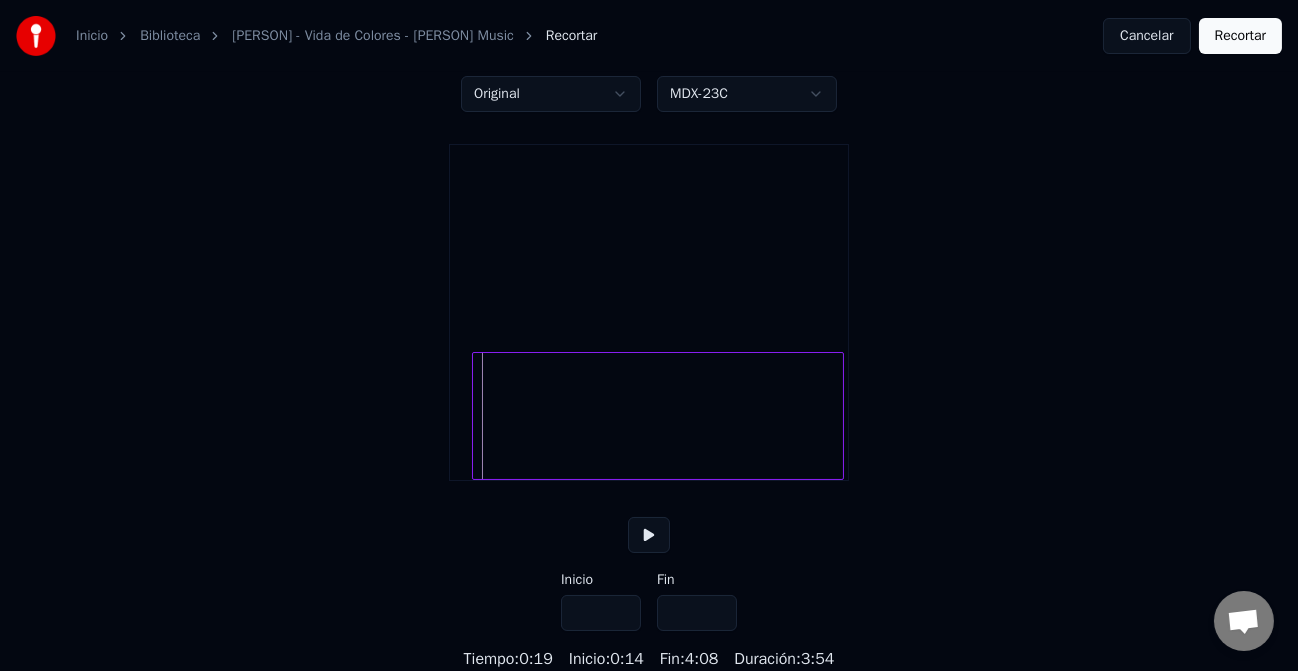 click at bounding box center [840, 416] 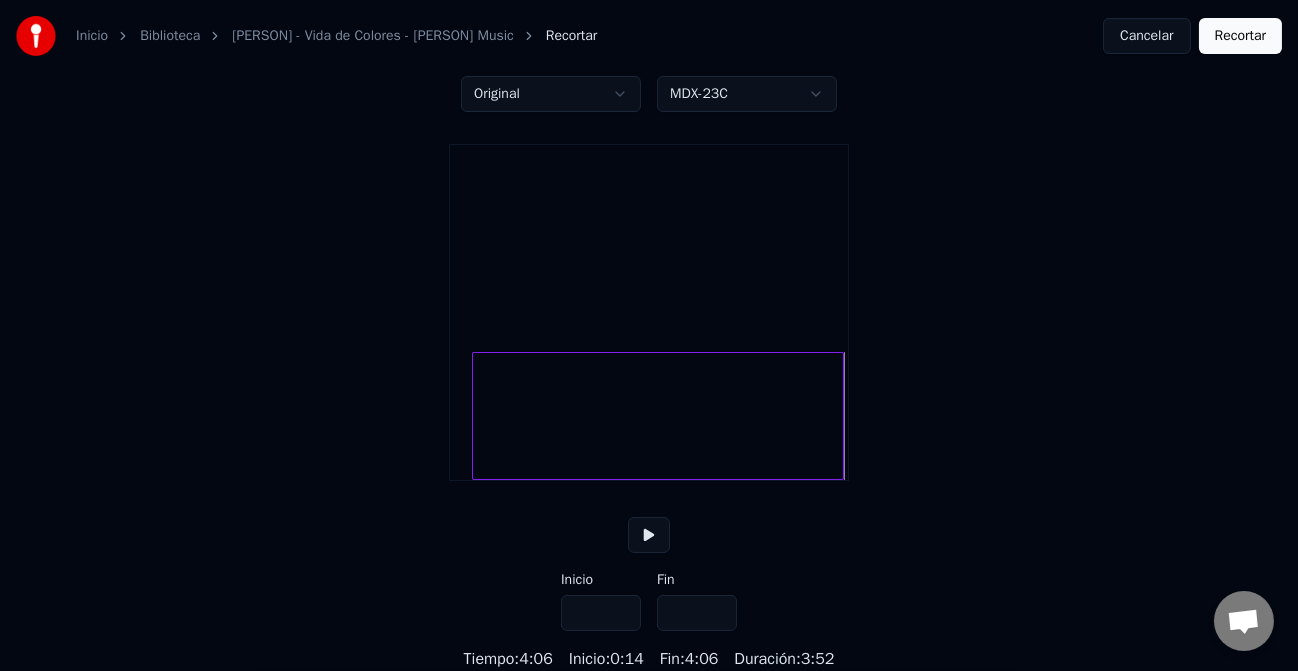 click on "Recortar" at bounding box center [1240, 36] 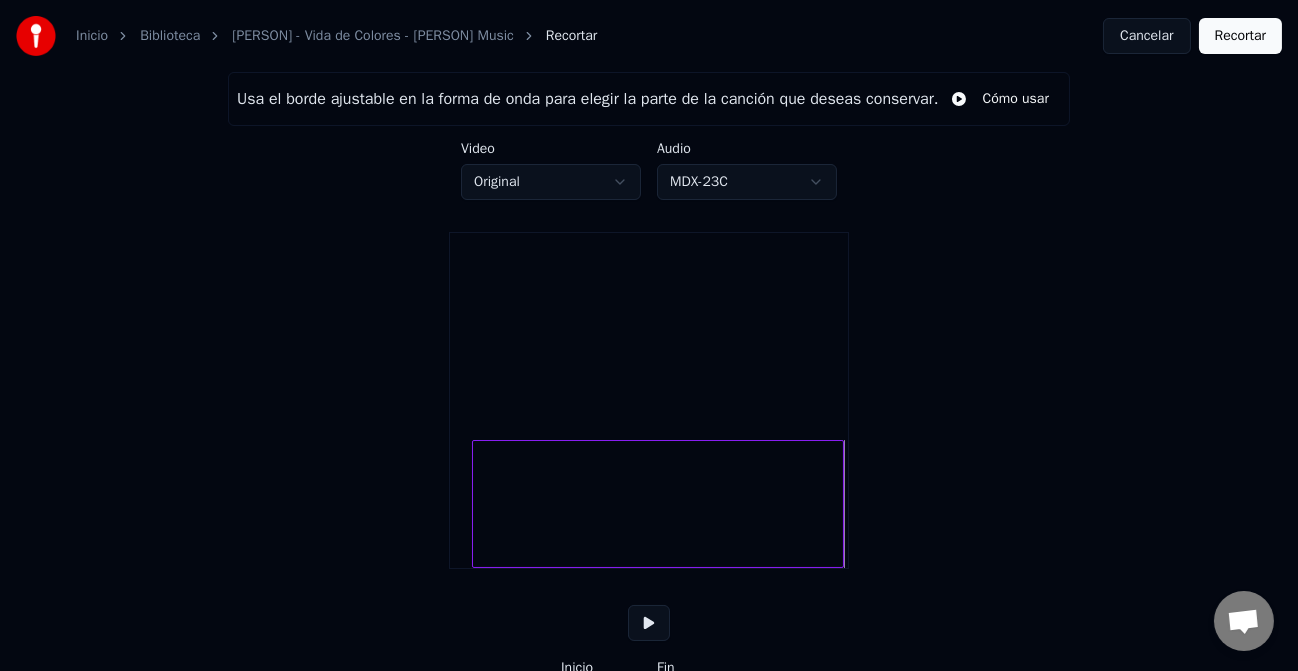 click on "Cómo usar" at bounding box center (1000, 99) 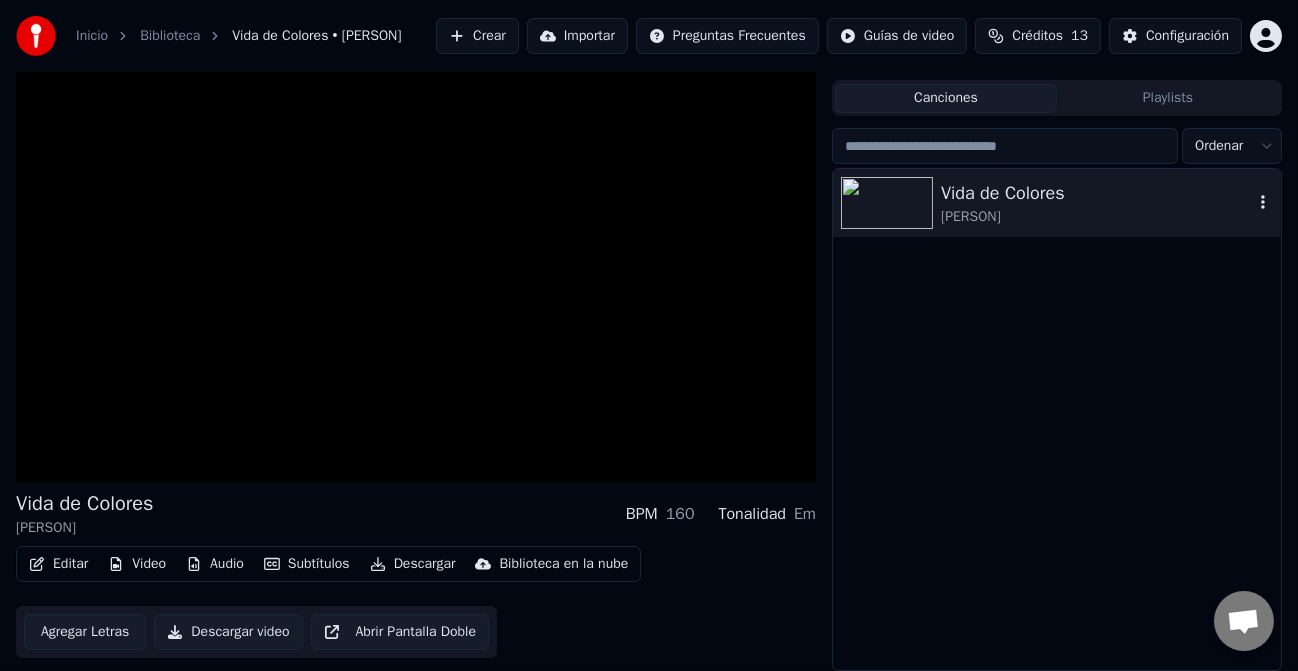 click on "Vida de Colores [ARTIST]" at bounding box center [1057, 203] 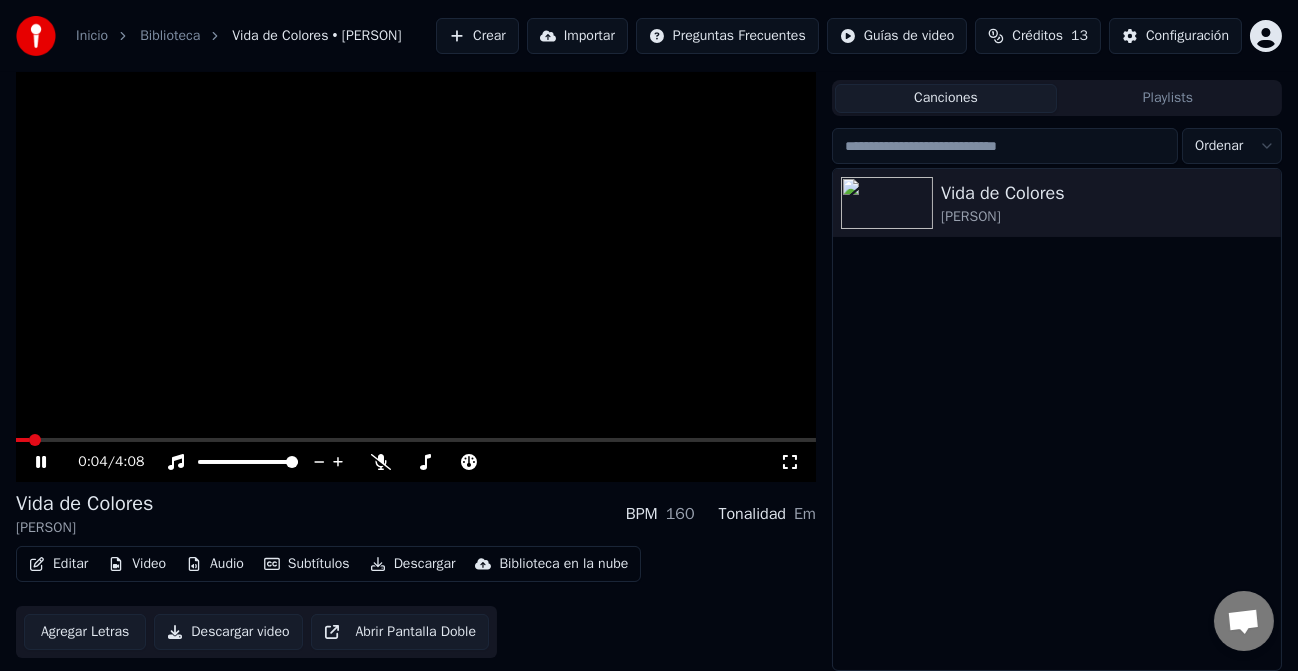 click at bounding box center (416, 257) 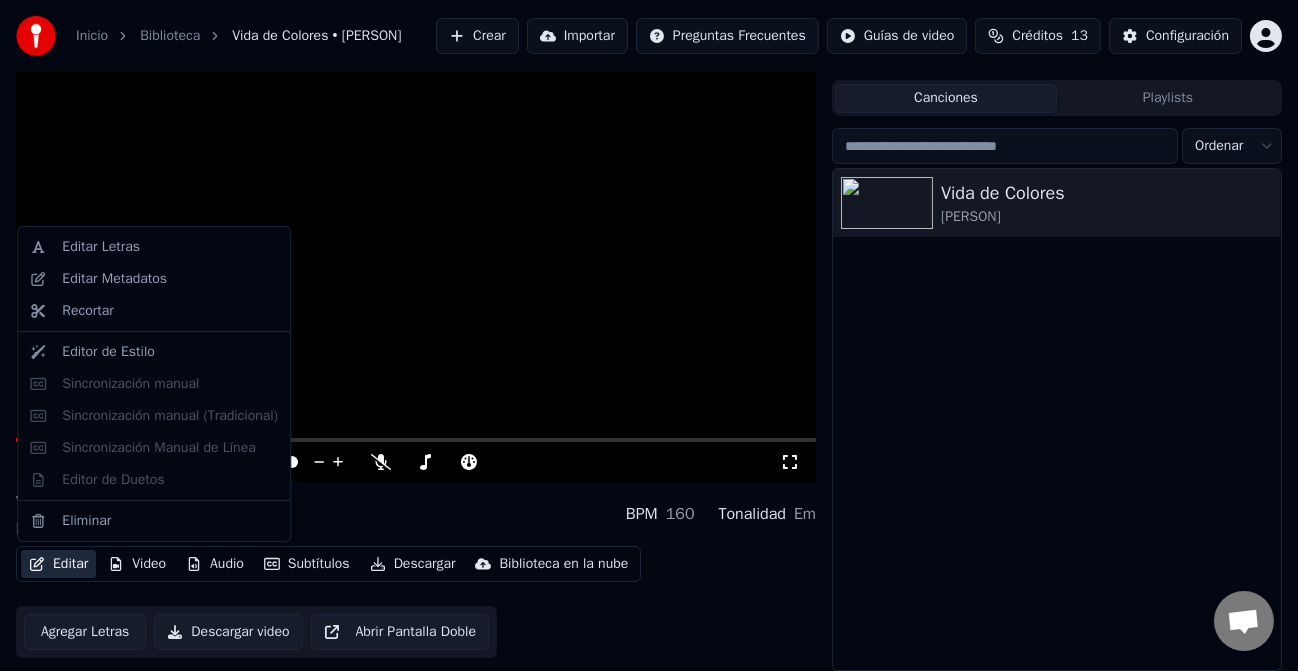 click on "Editar" at bounding box center (58, 564) 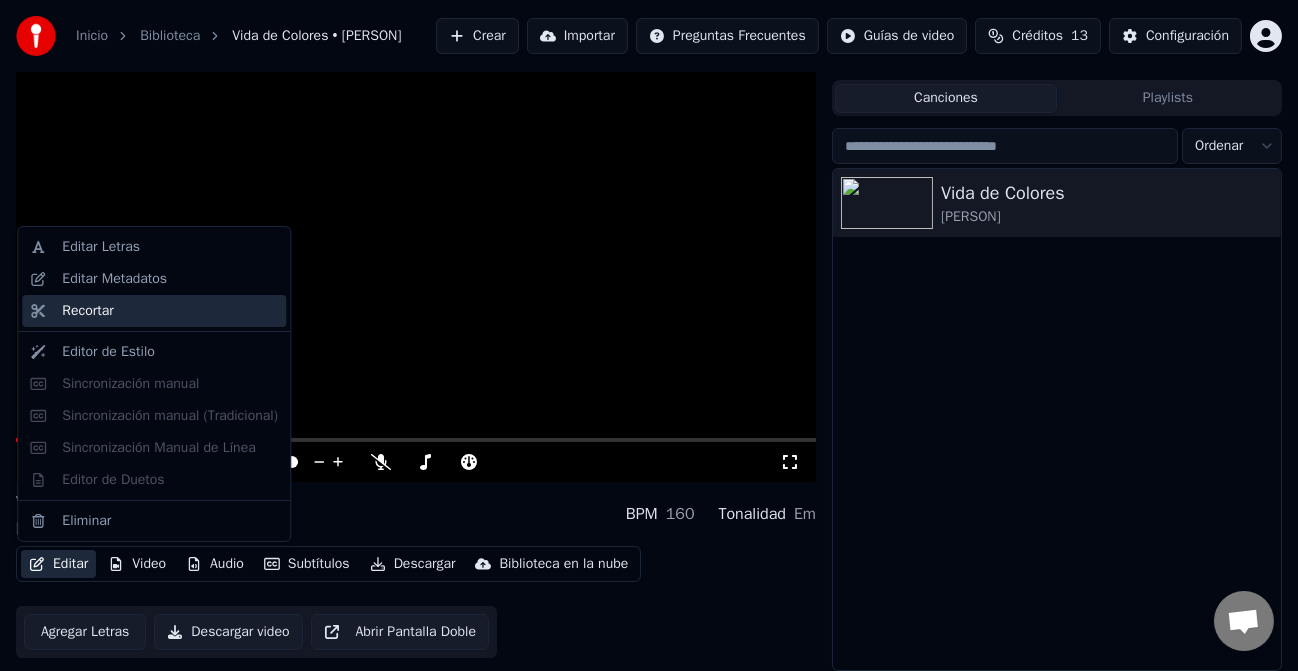 click on "Recortar" at bounding box center [87, 311] 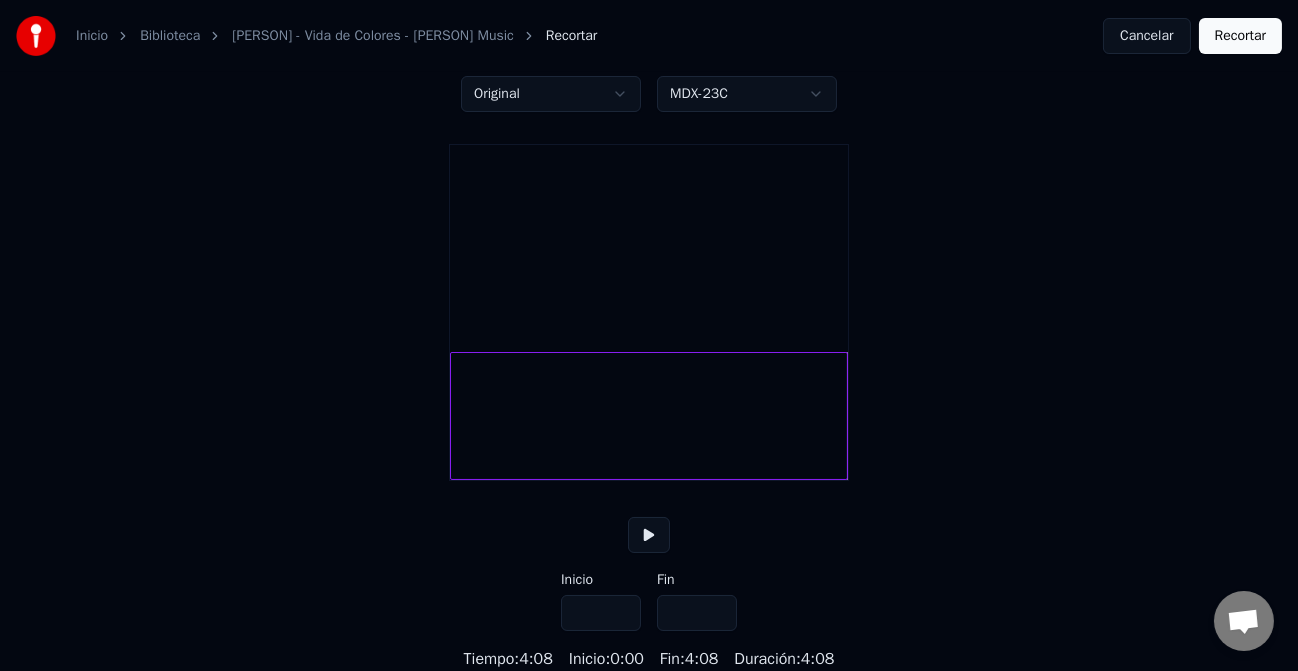 scroll, scrollTop: 0, scrollLeft: 0, axis: both 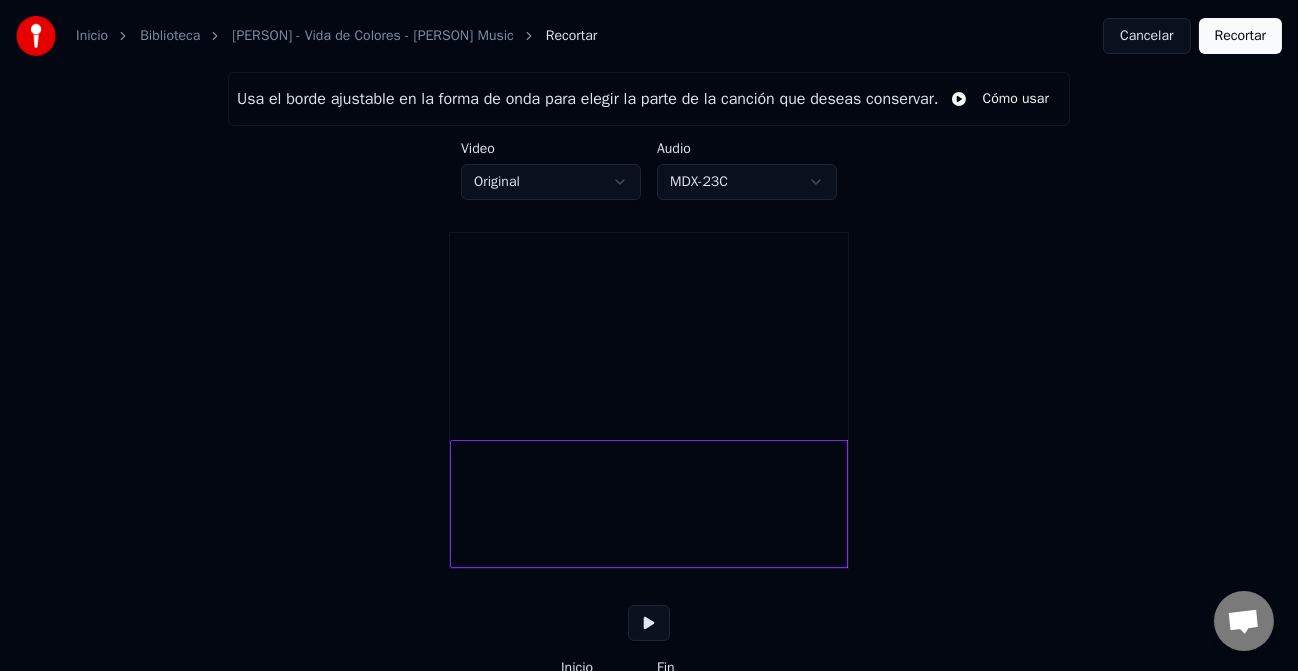click on "Recortar" at bounding box center [1240, 36] 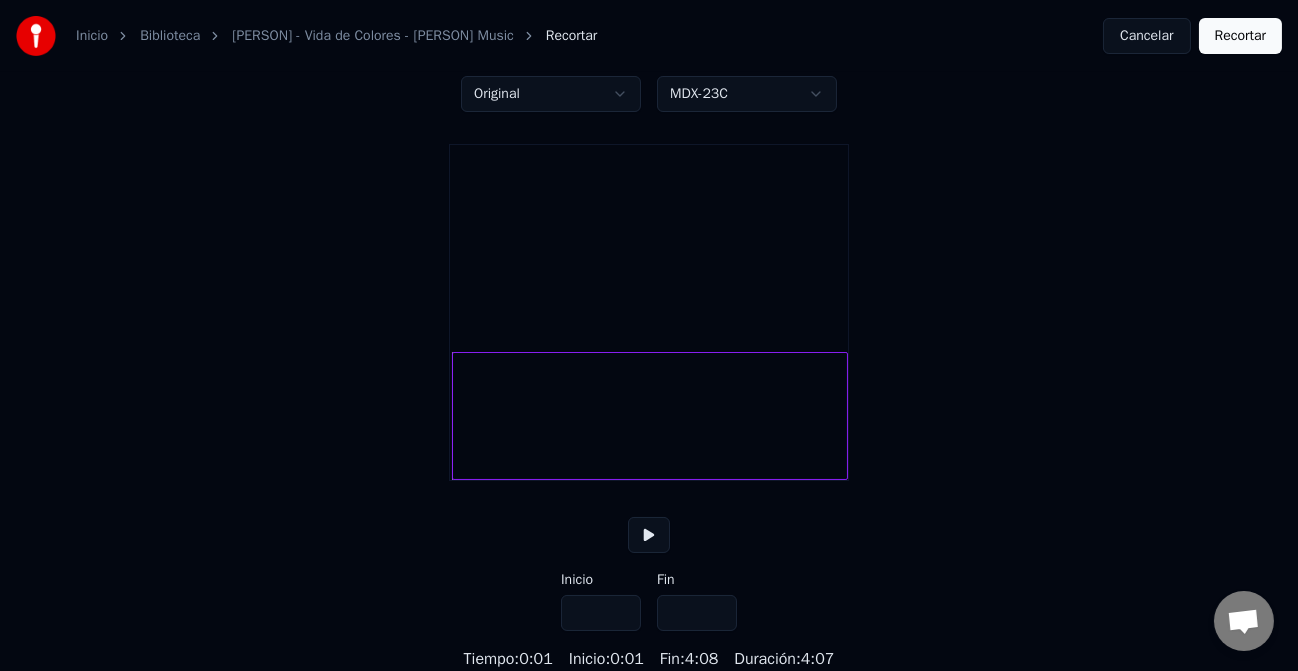 click on "***" at bounding box center [601, 613] 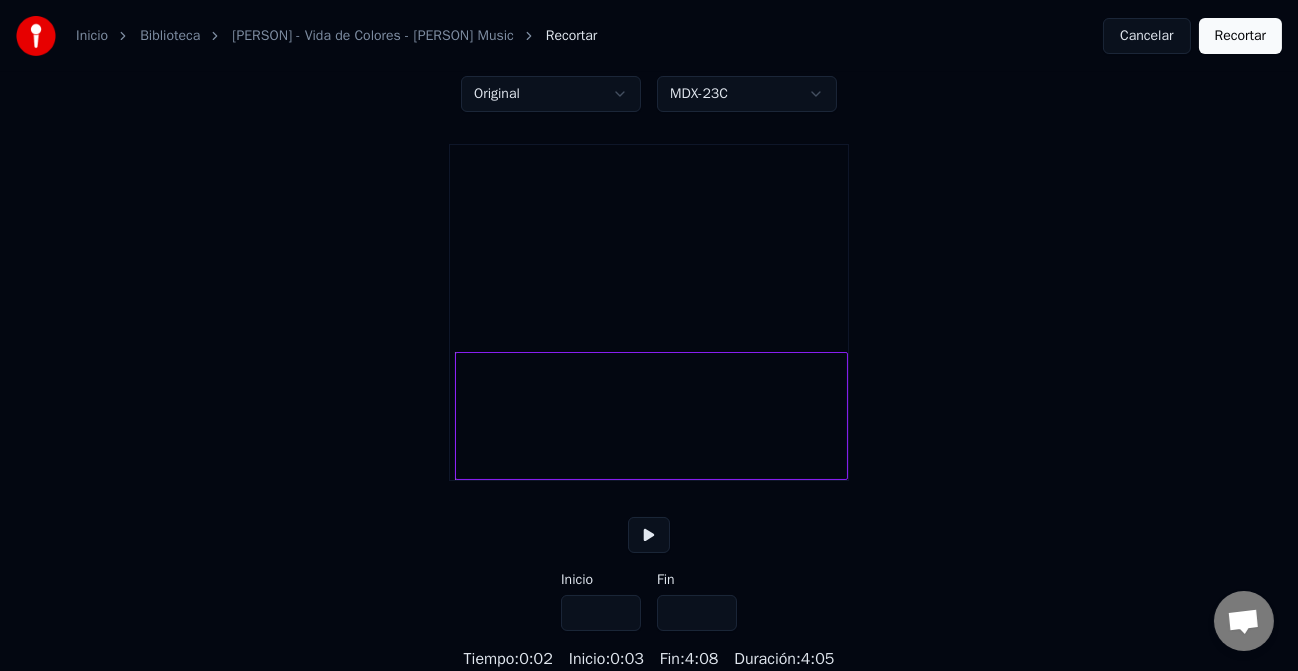 click on "***" at bounding box center [601, 613] 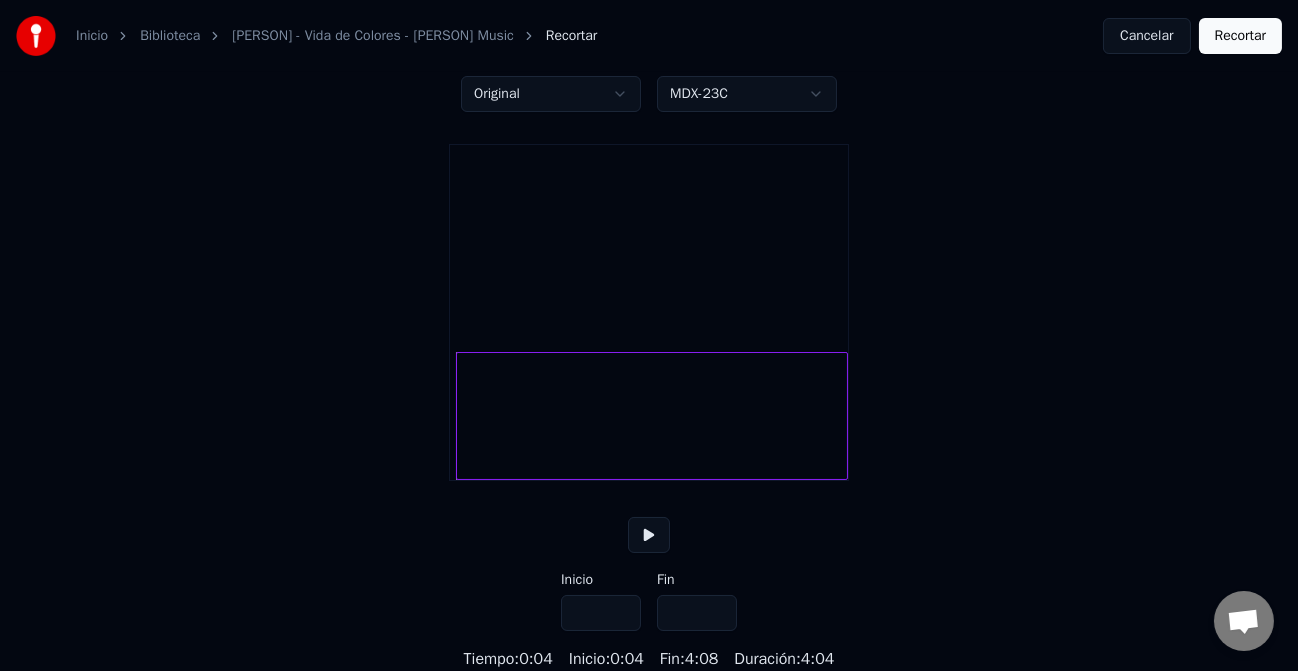 click on "***" at bounding box center [601, 613] 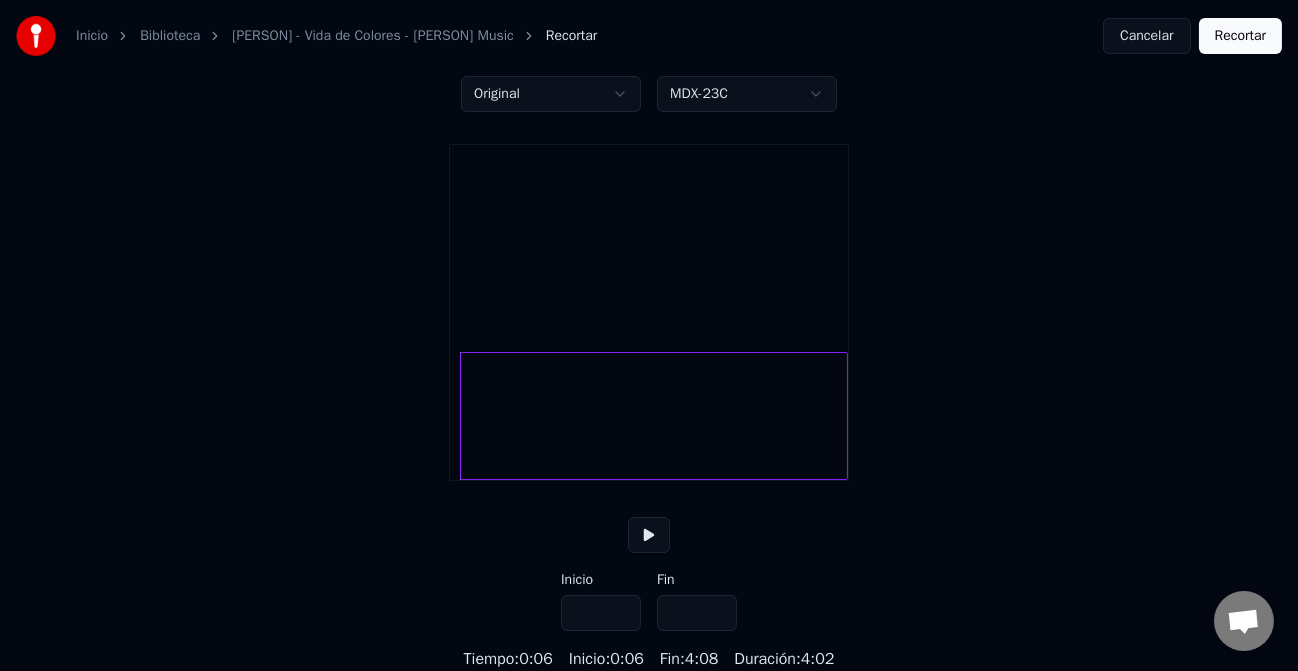 click on "***" at bounding box center (601, 613) 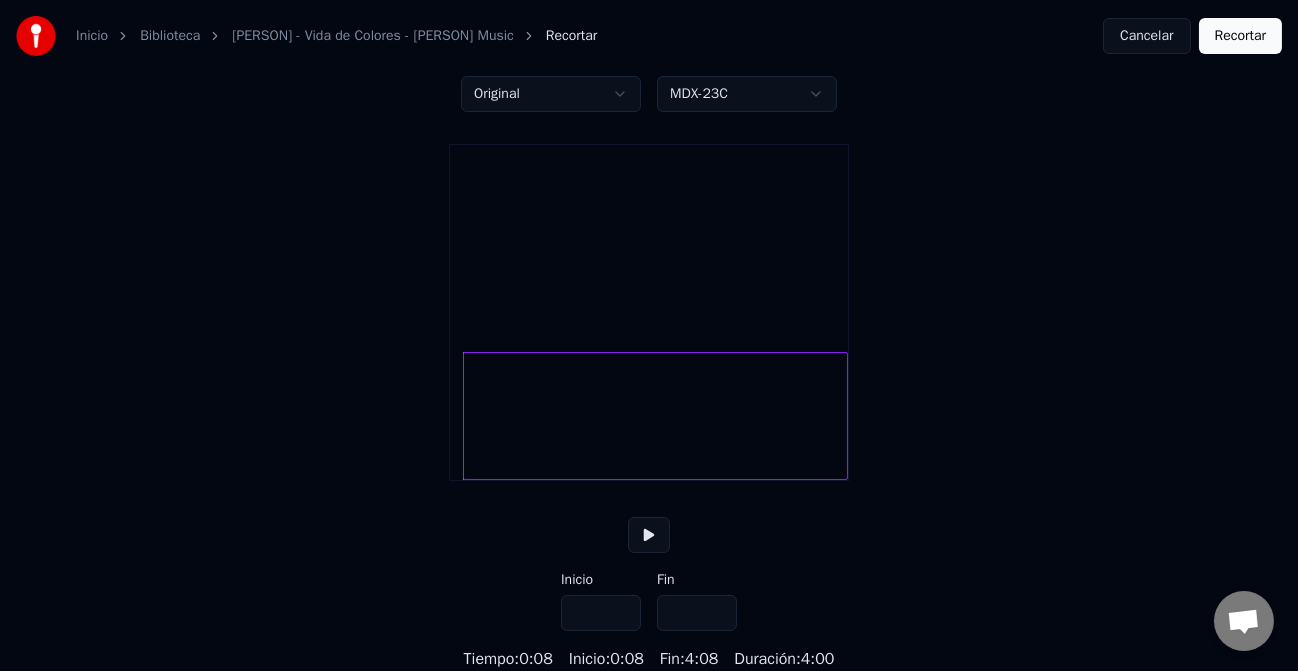 click on "***" at bounding box center (601, 613) 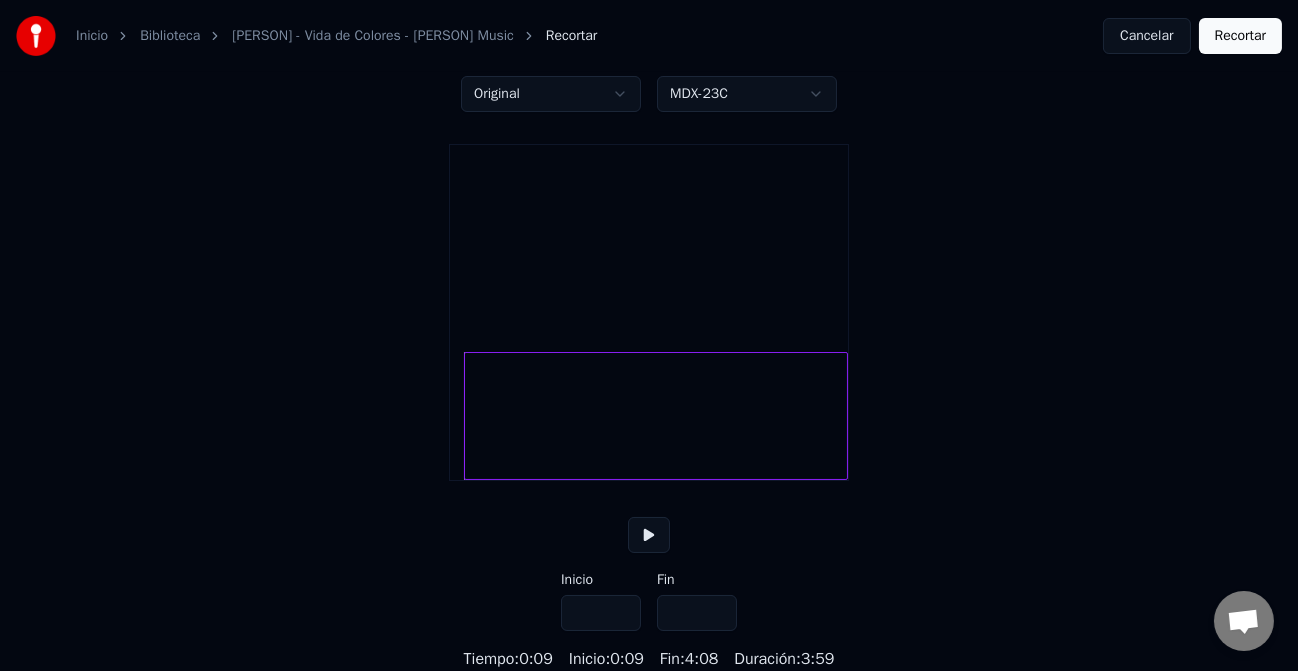 click on "***" at bounding box center [601, 613] 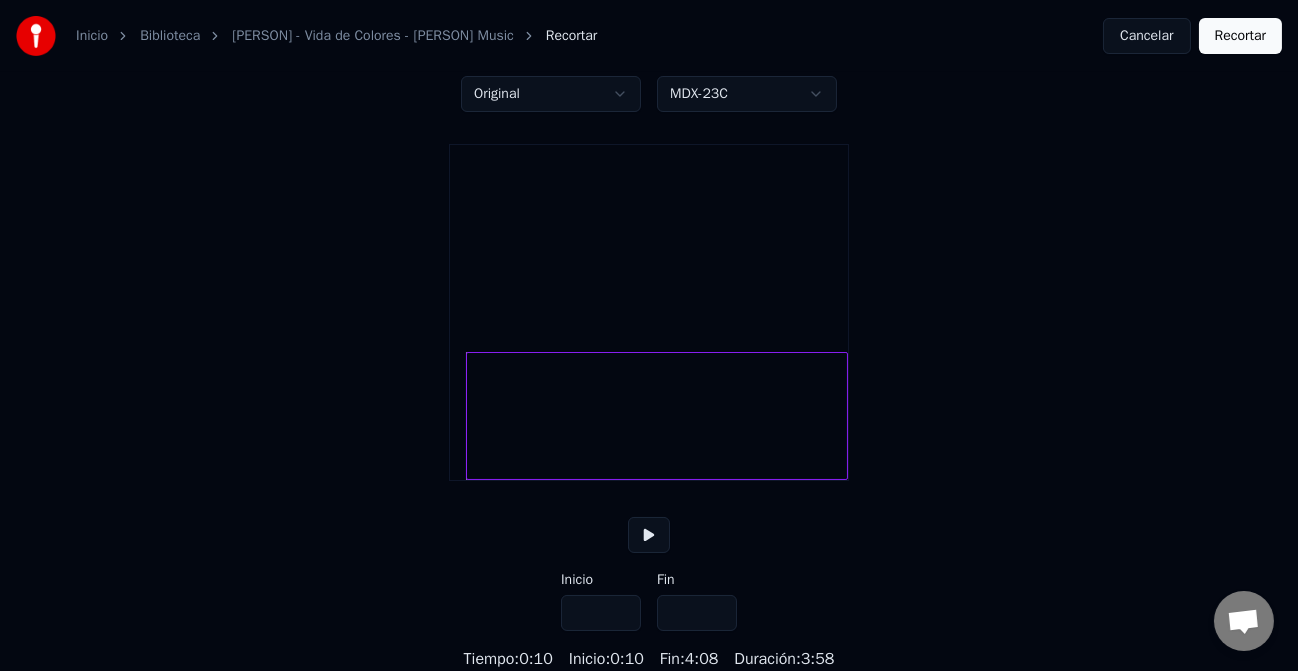click on "****" at bounding box center [601, 613] 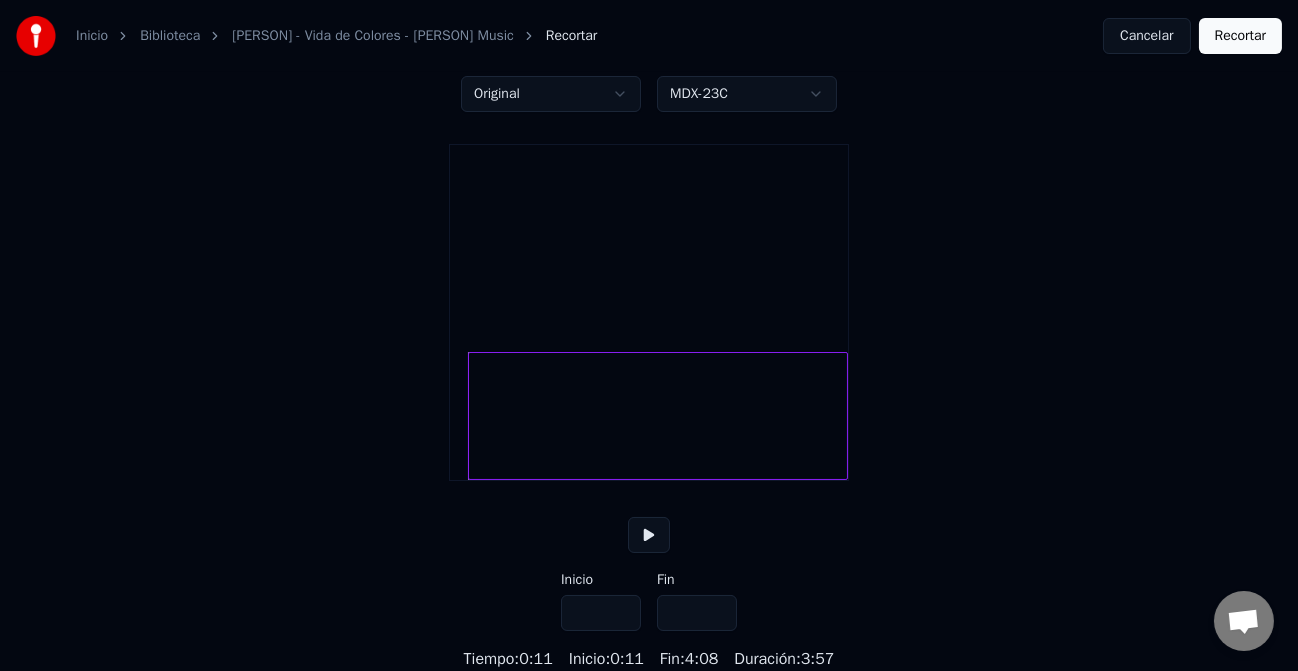 click on "****" at bounding box center [601, 613] 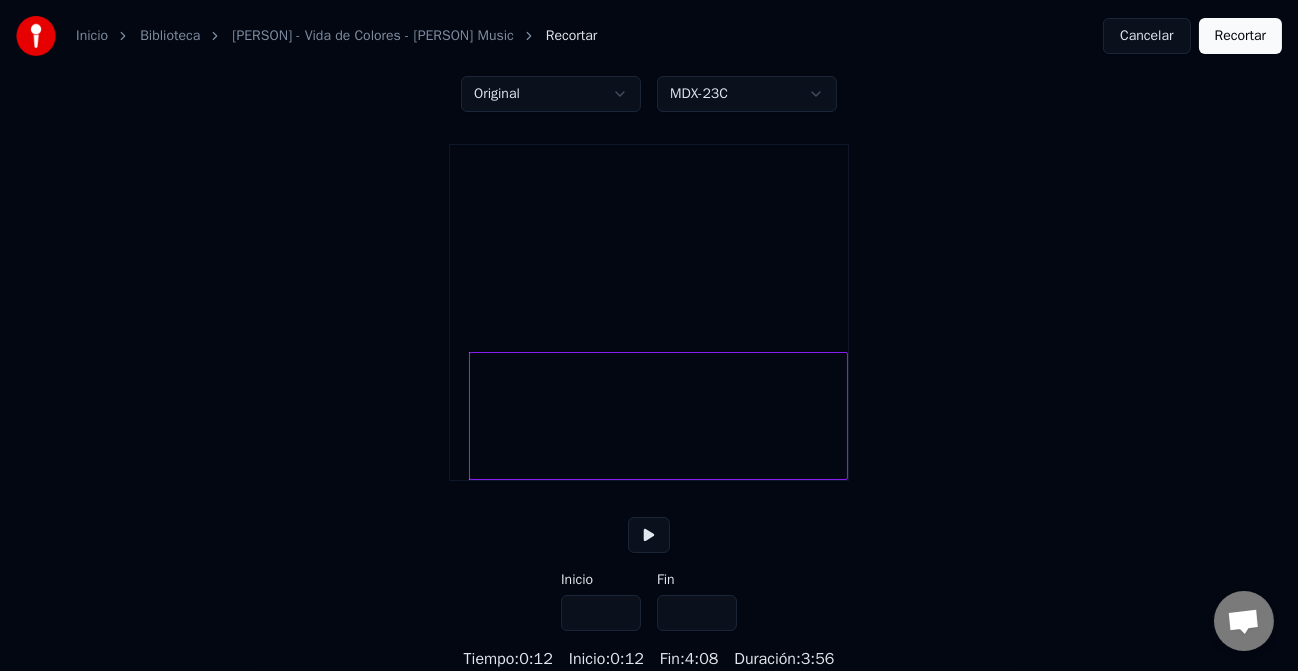 click on "****" at bounding box center [601, 613] 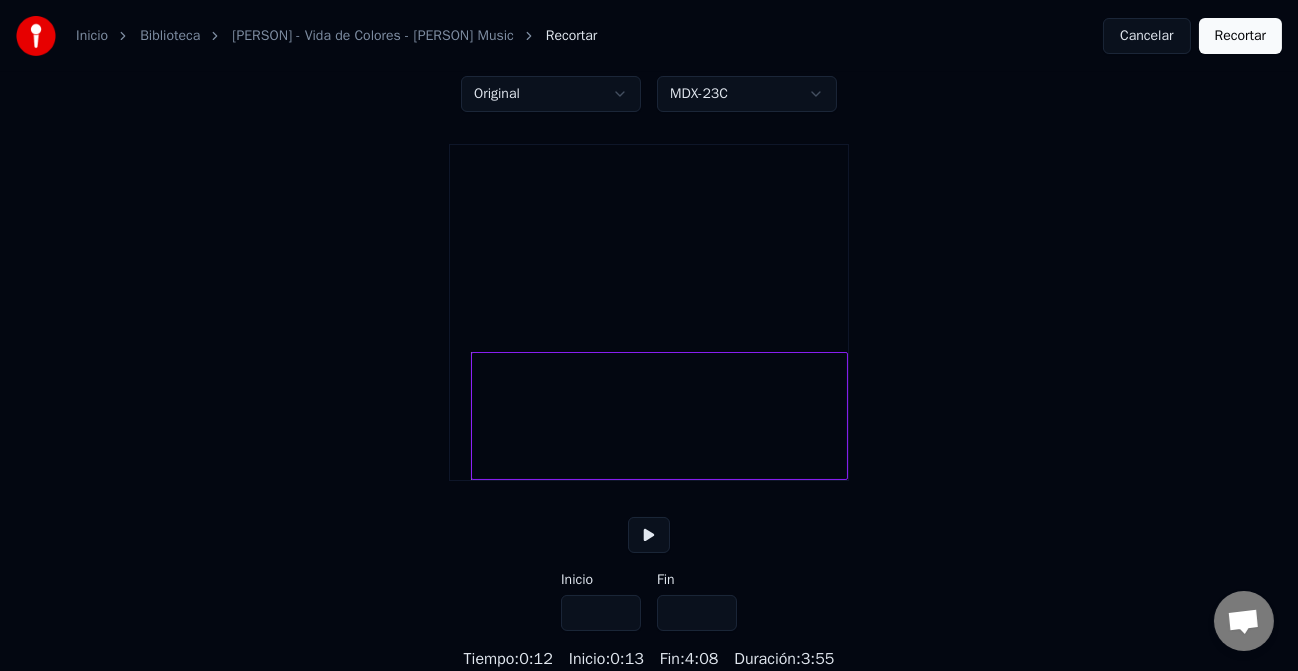 click on "****" at bounding box center (601, 613) 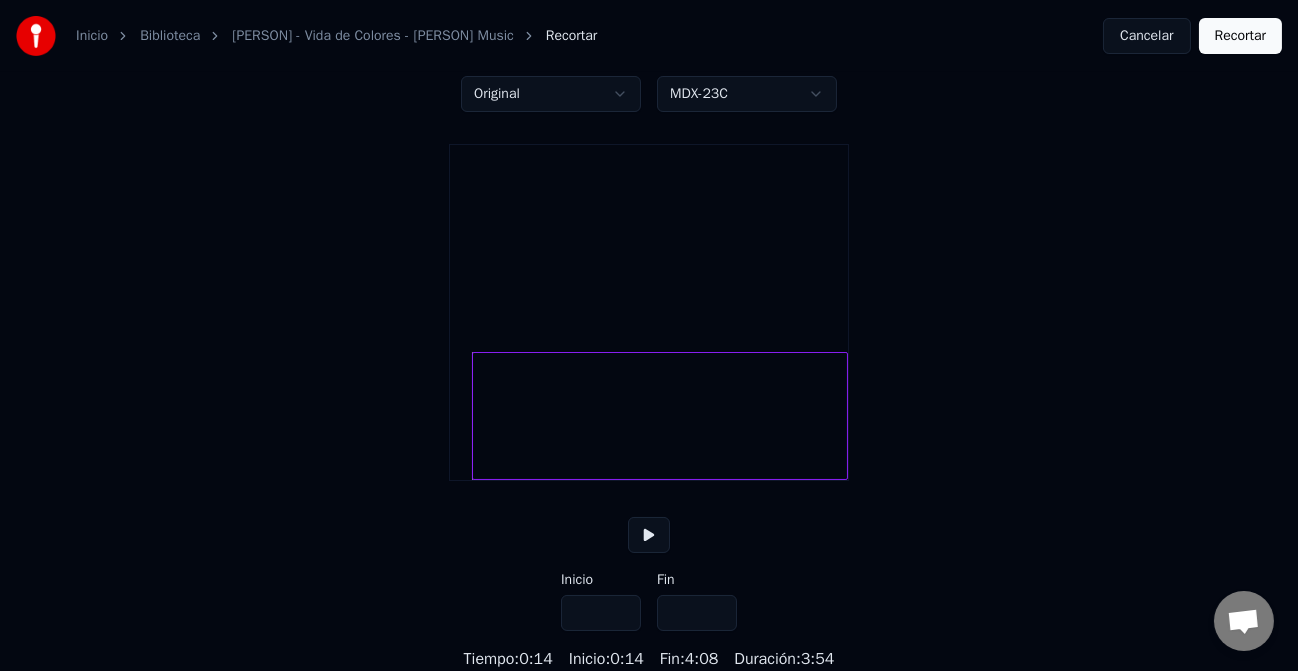 type on "****" 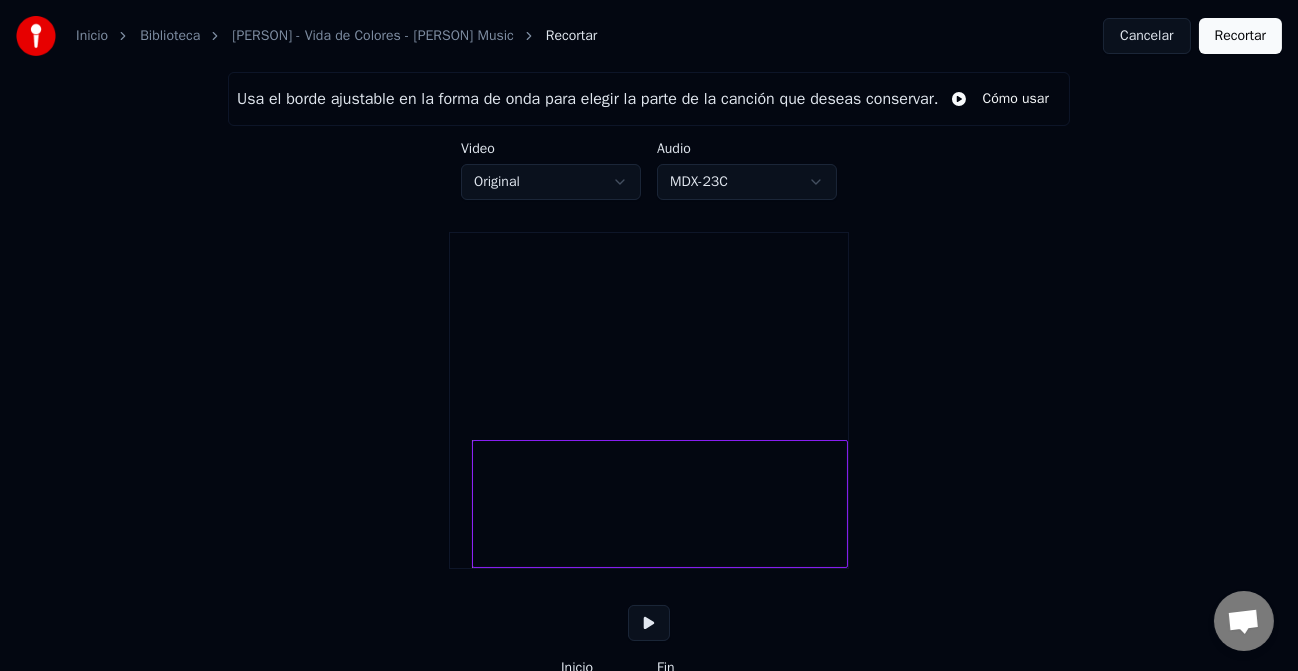 click on "Recortar" at bounding box center (1240, 36) 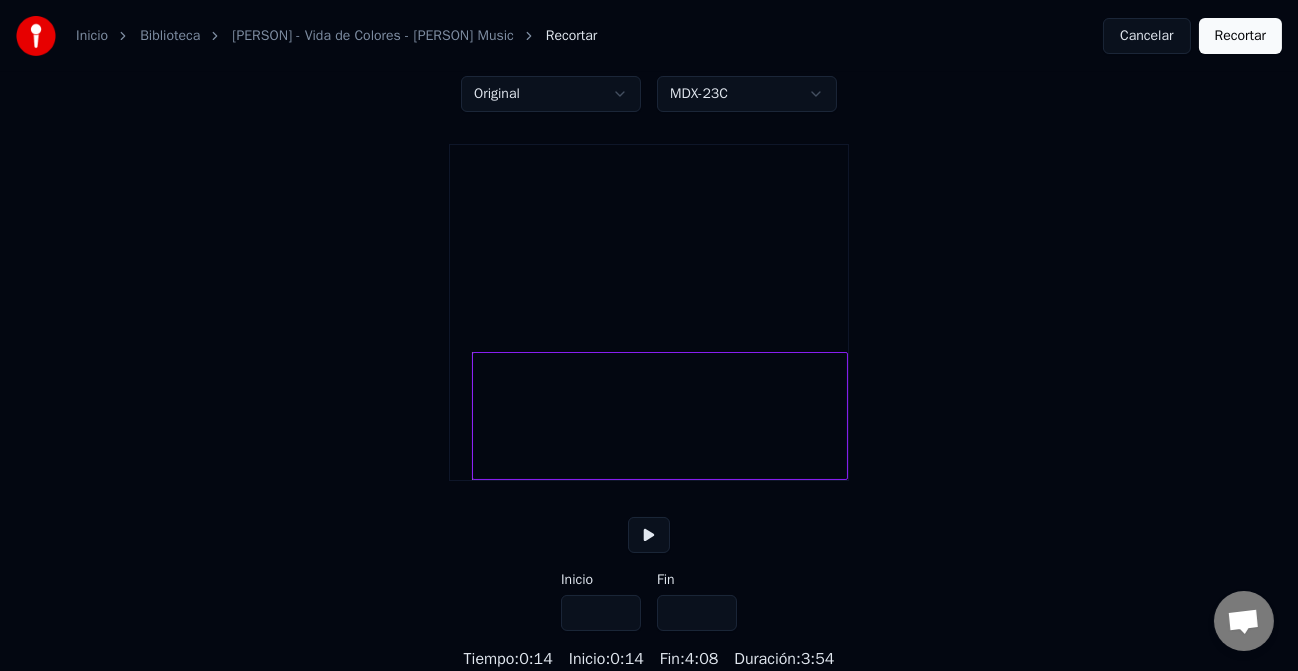click at bounding box center [649, 535] 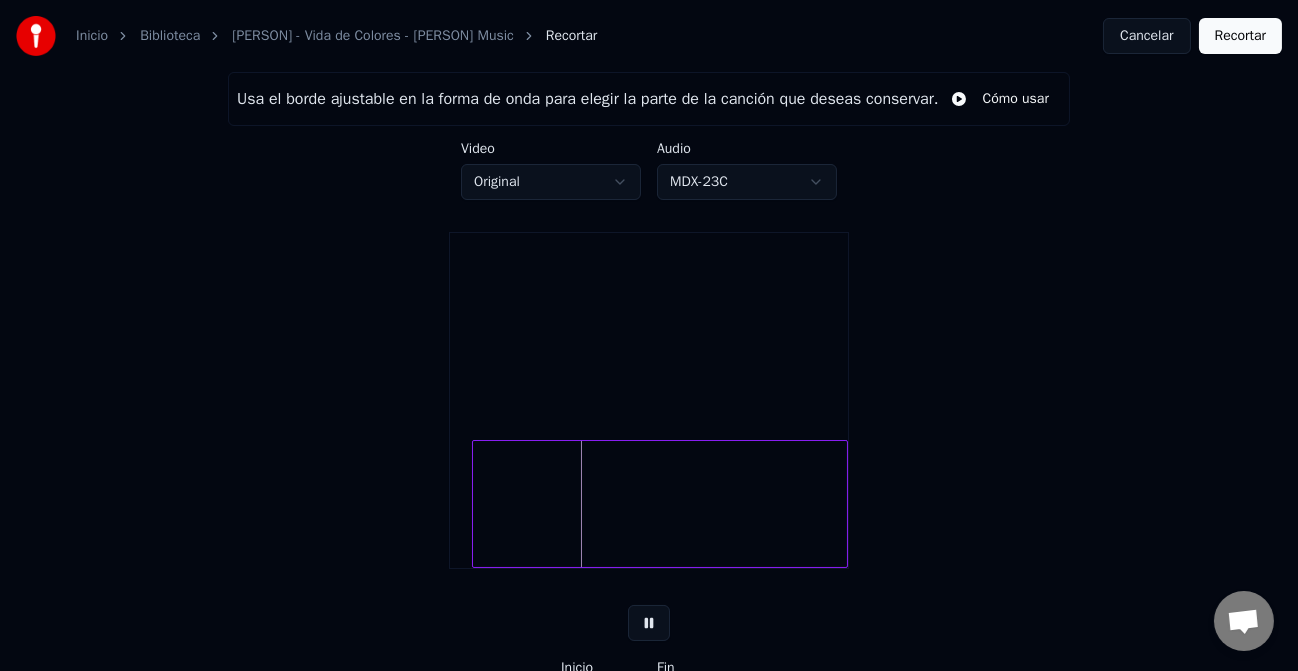 scroll, scrollTop: 112, scrollLeft: 0, axis: vertical 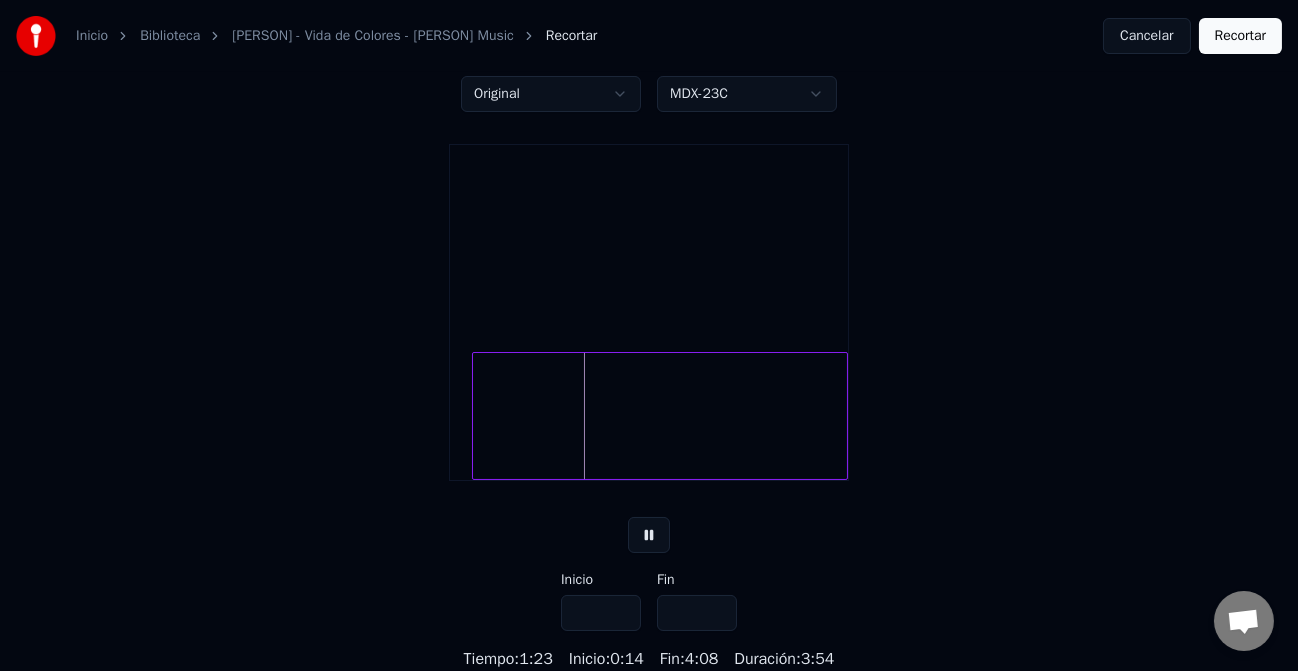 click at bounding box center [649, 535] 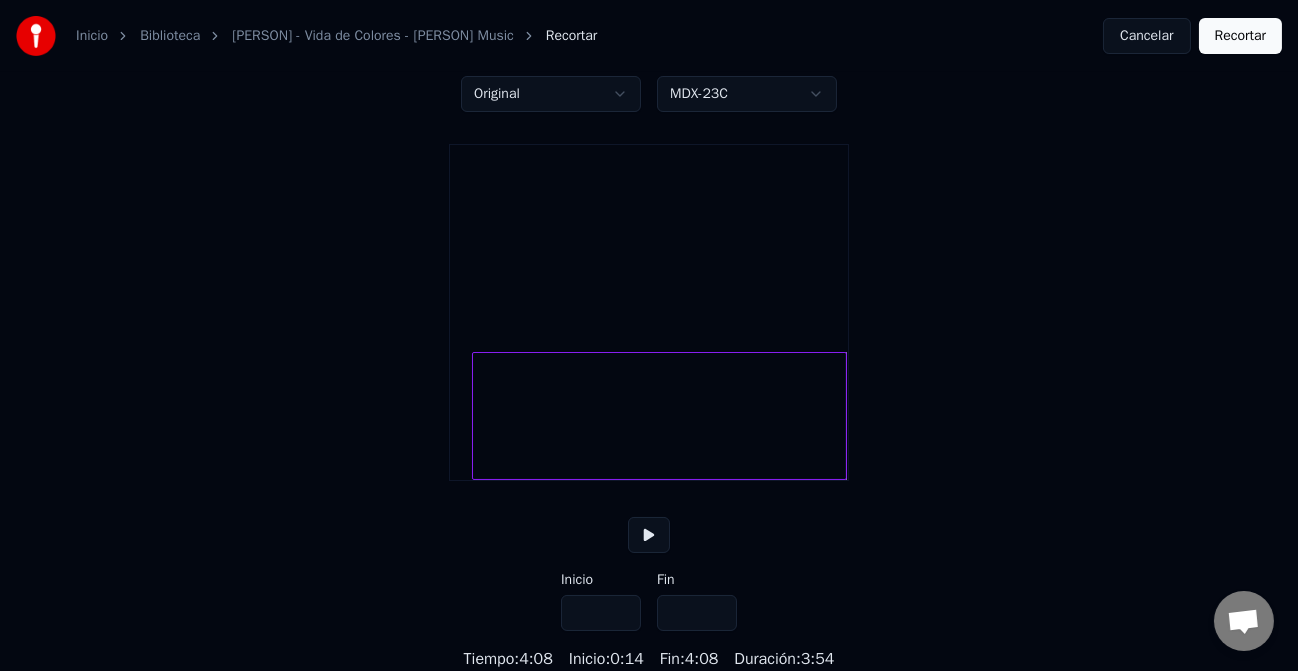 click on "*****" at bounding box center (697, 613) 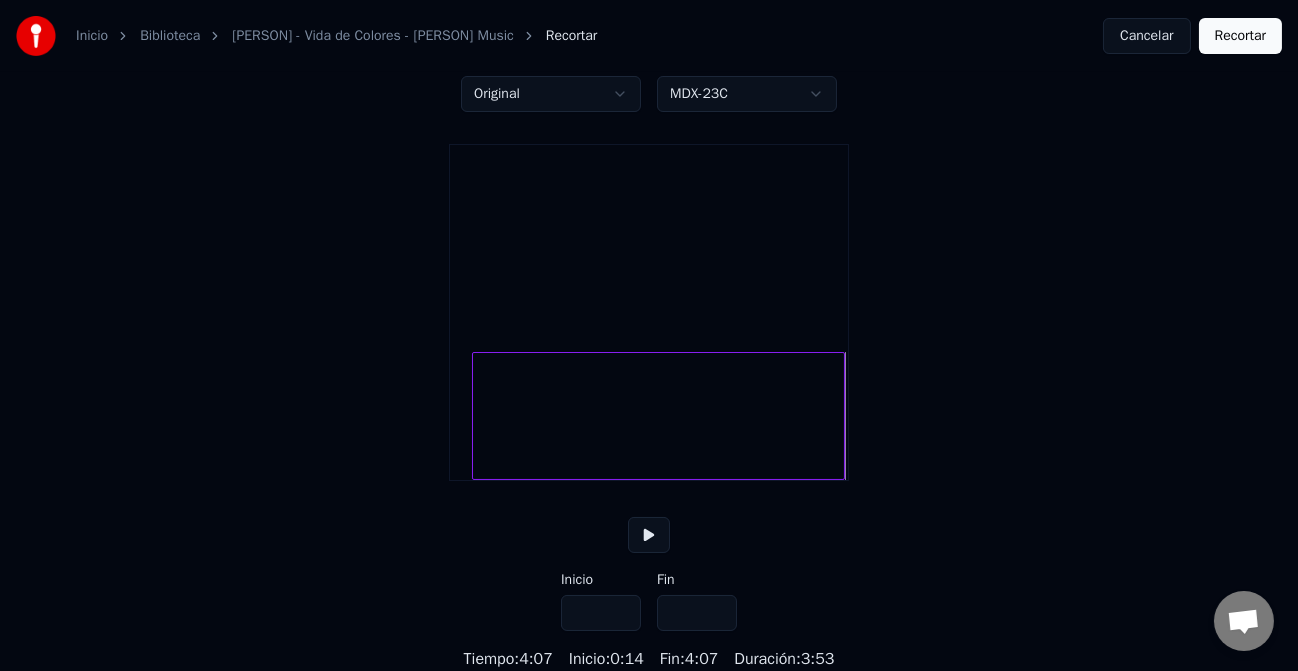 type on "*****" 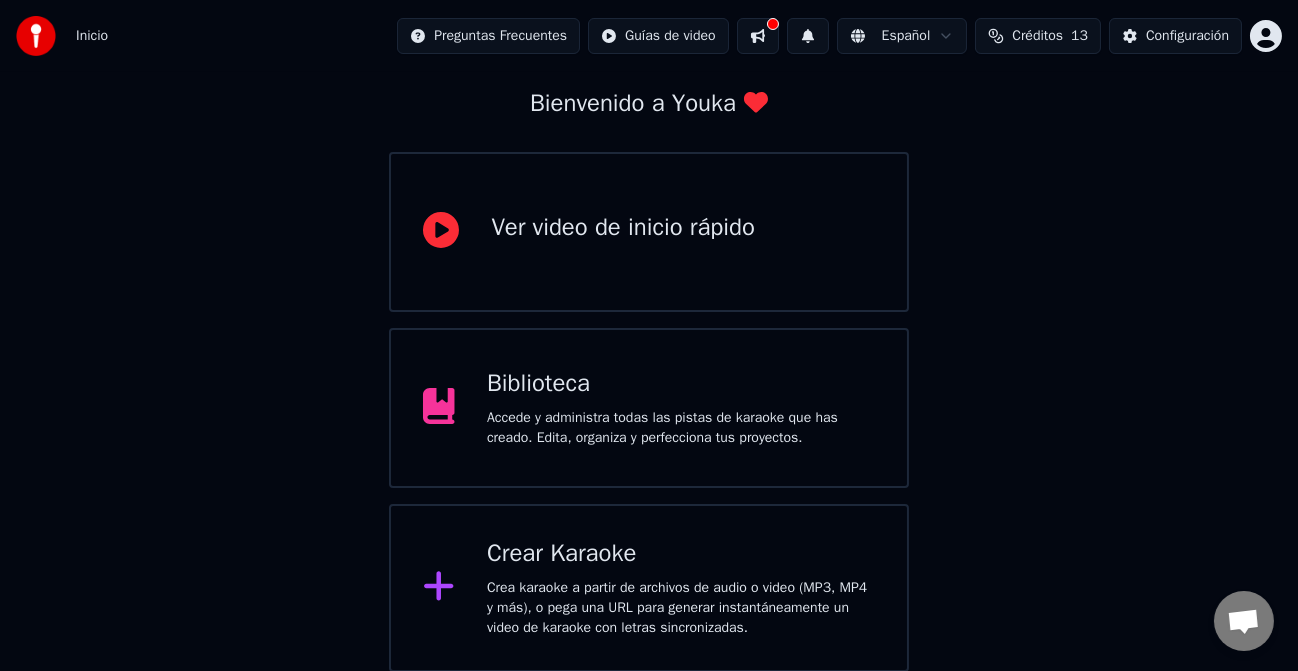click on "Crea karaoke a partir de archivos de audio o video (MP3, MP4 y más), o pega una URL para generar instantáneamente un video de karaoke con letras sincronizadas." at bounding box center [681, 608] 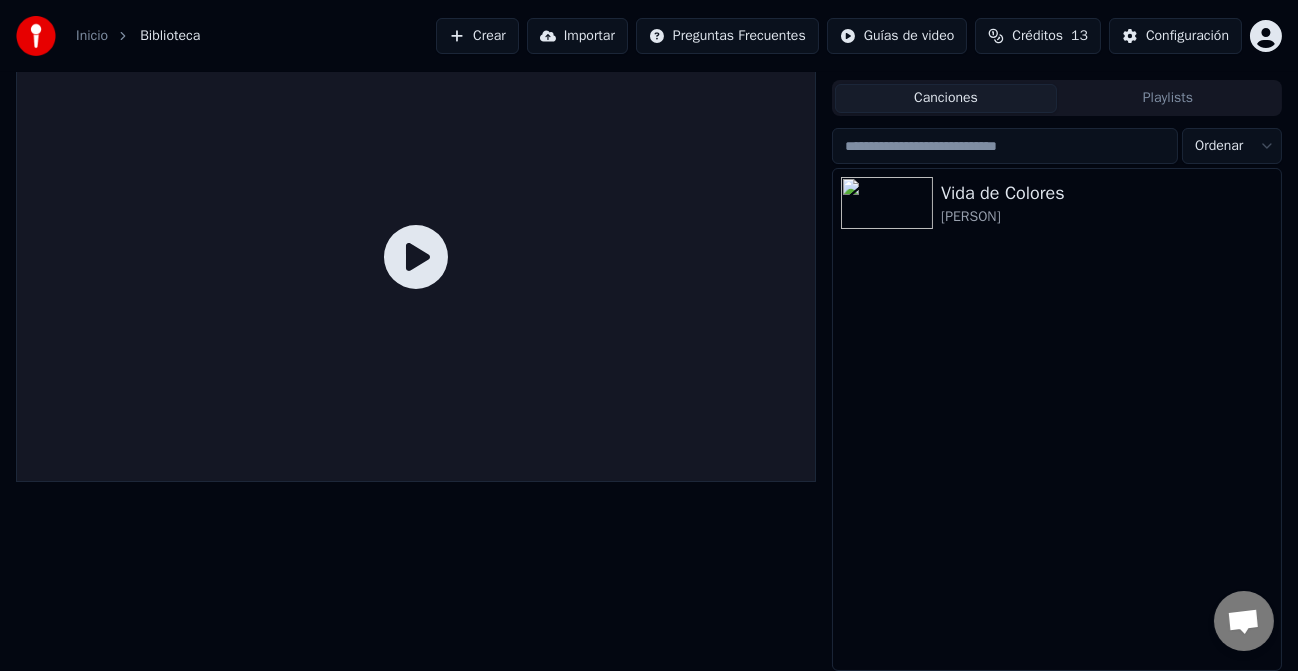 scroll, scrollTop: 40, scrollLeft: 0, axis: vertical 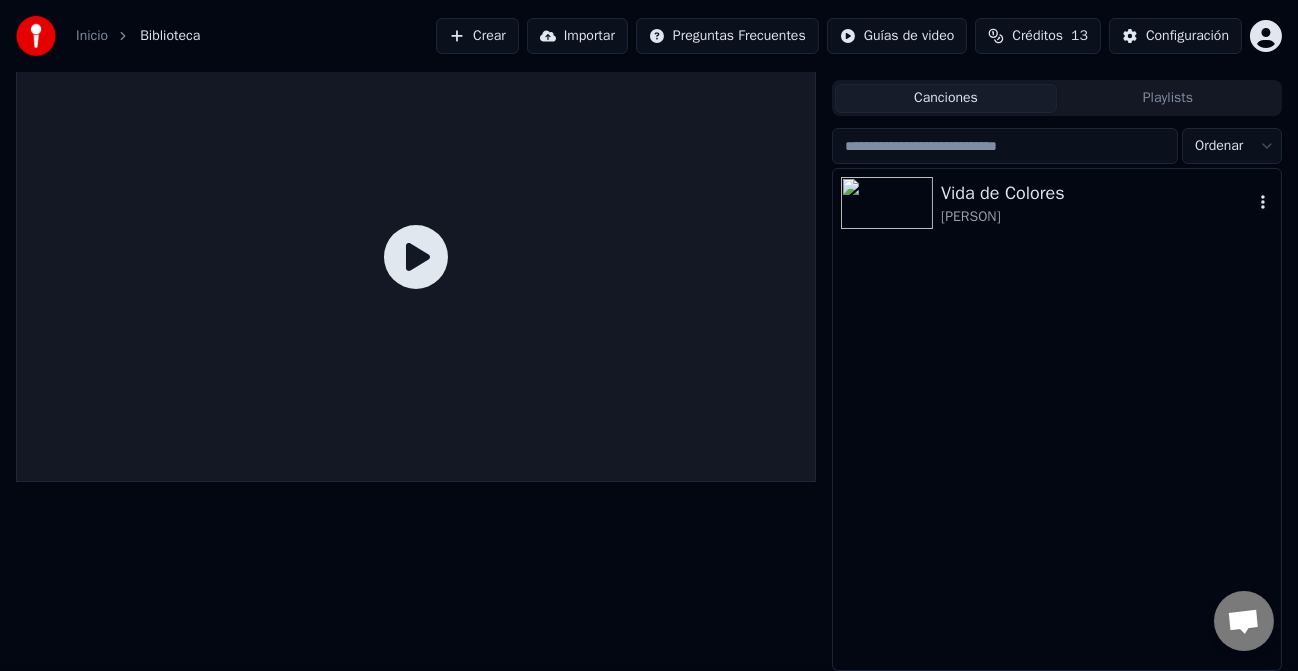 click at bounding box center (887, 203) 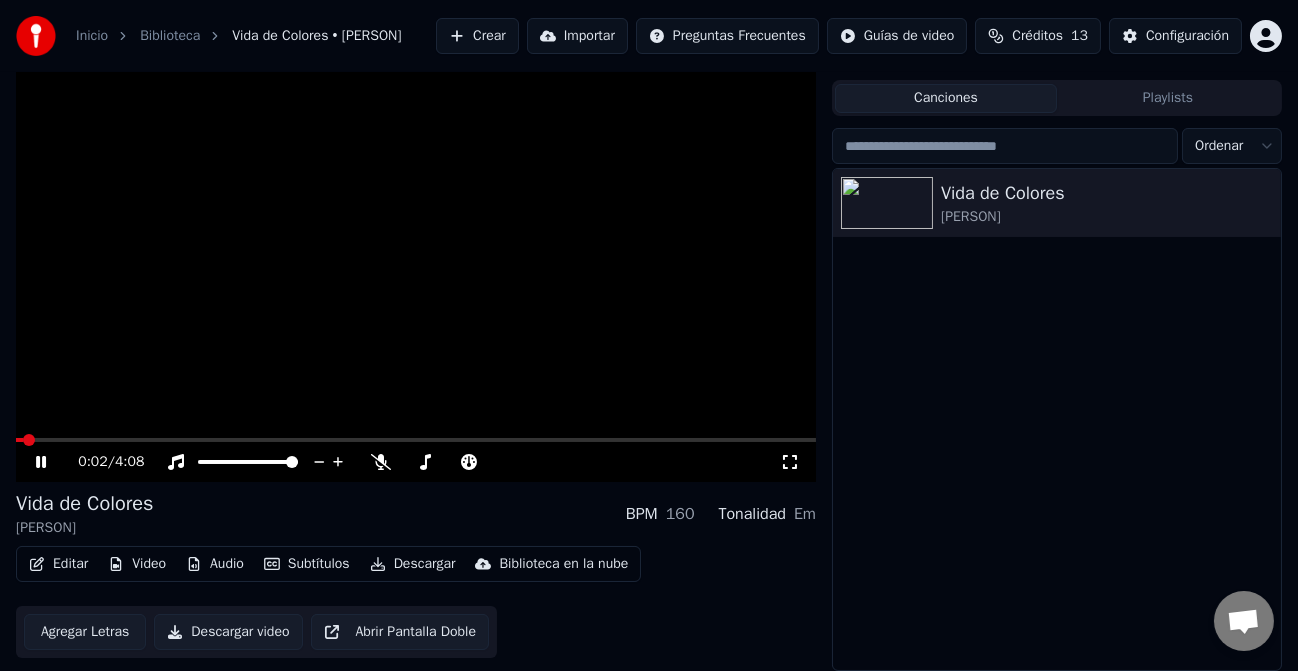 click 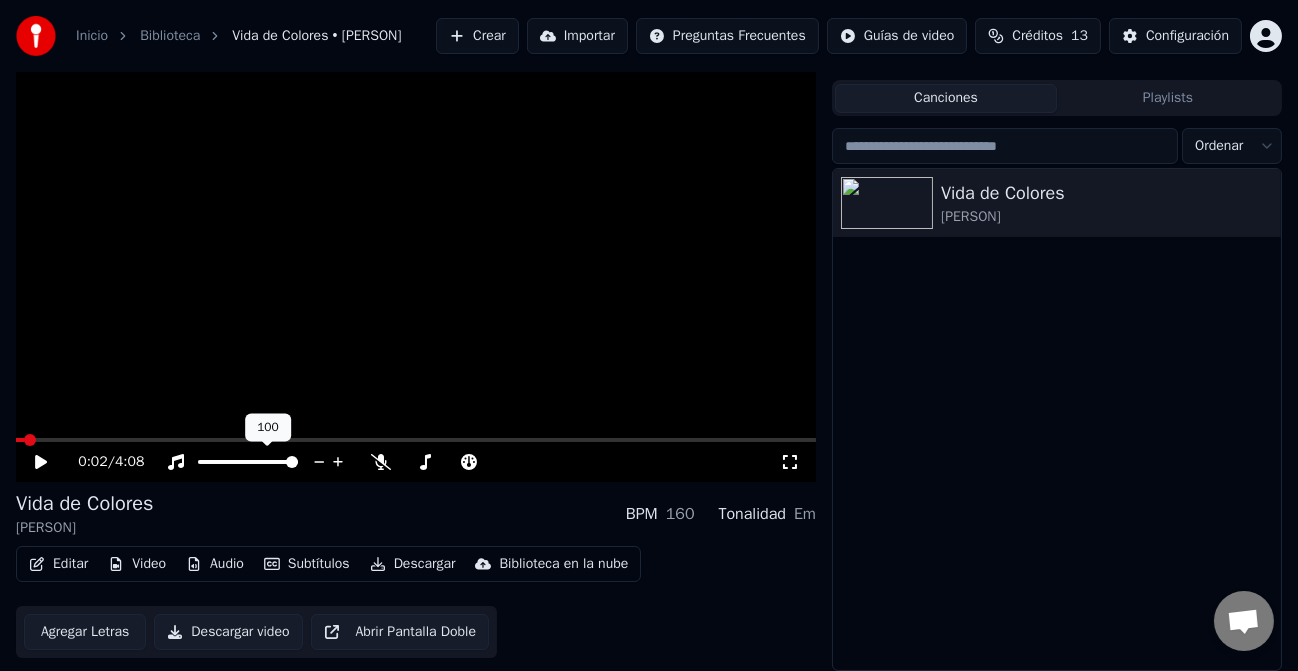 click 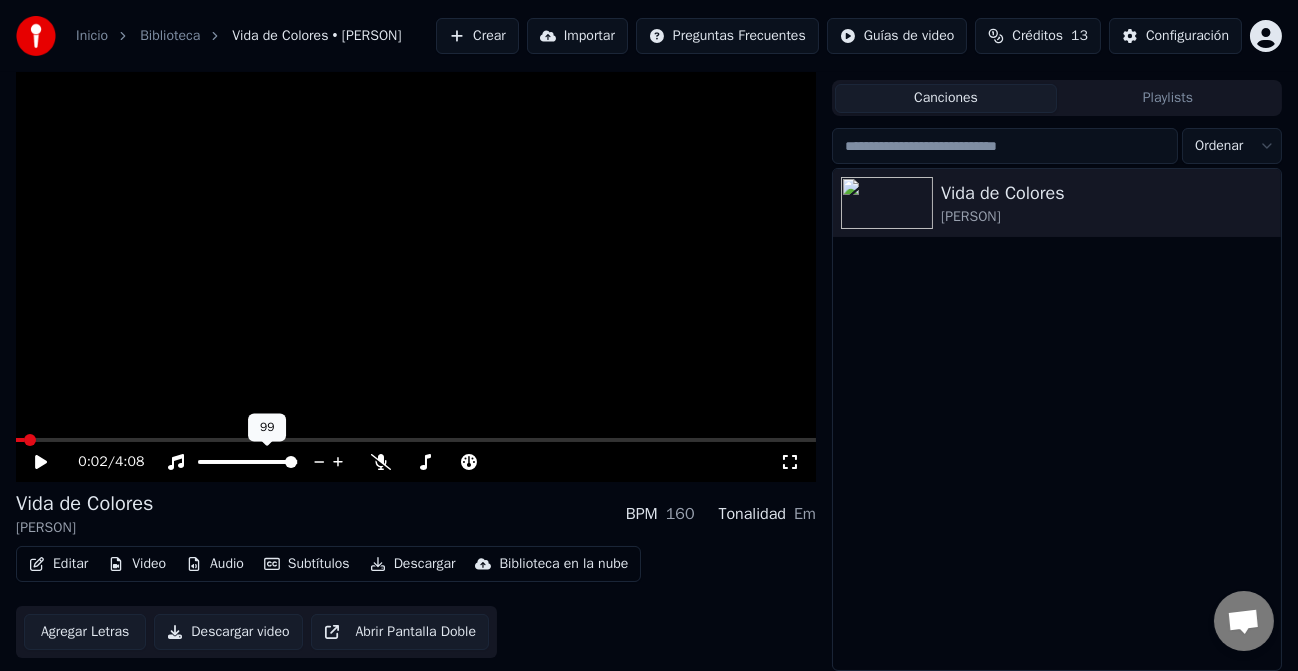 click 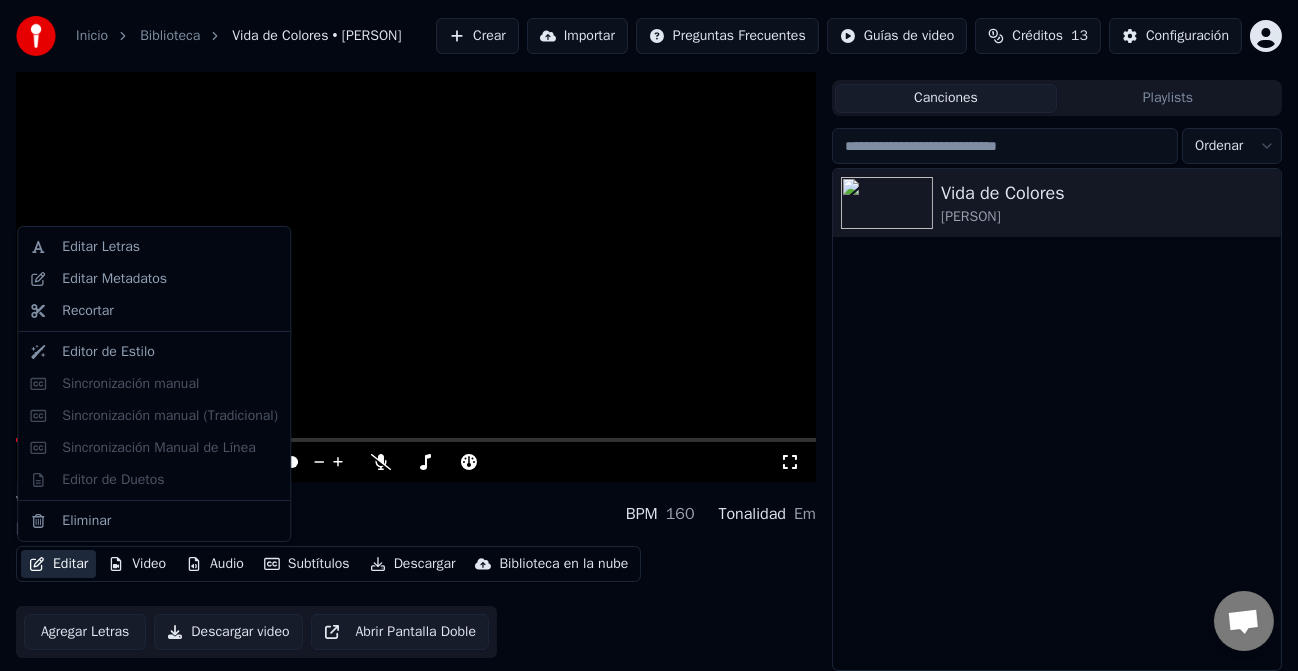 click on "Editar" at bounding box center [58, 564] 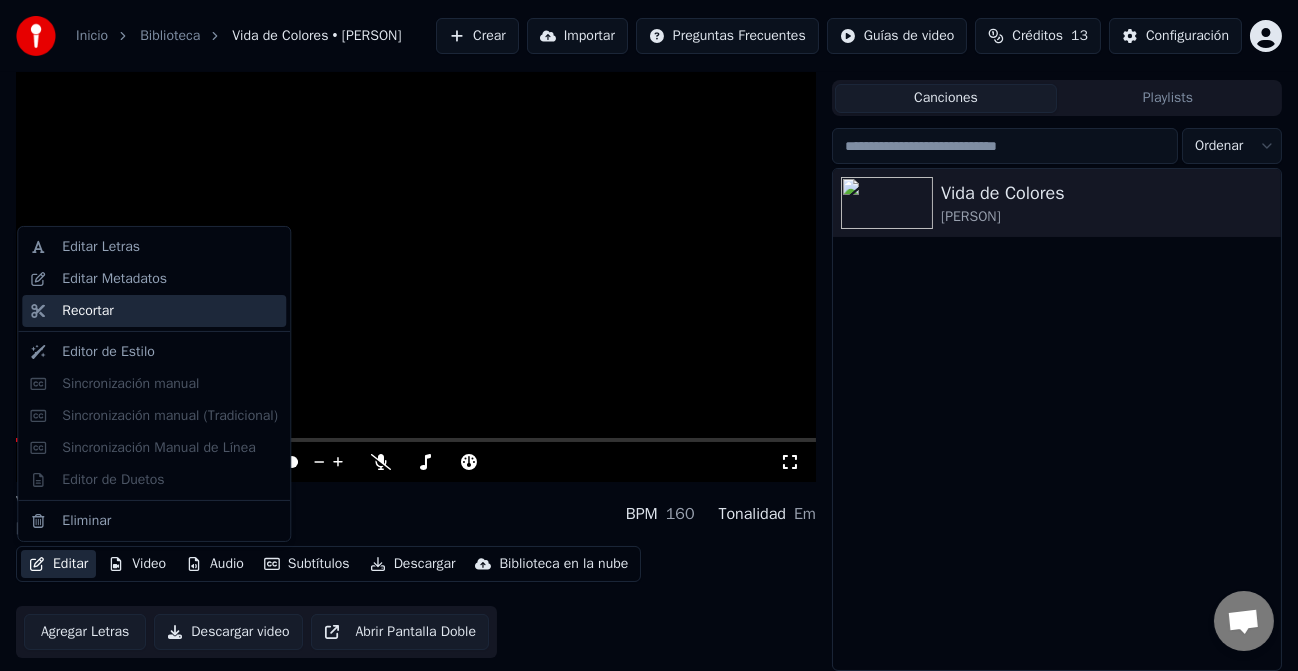 click on "Recortar" at bounding box center [154, 311] 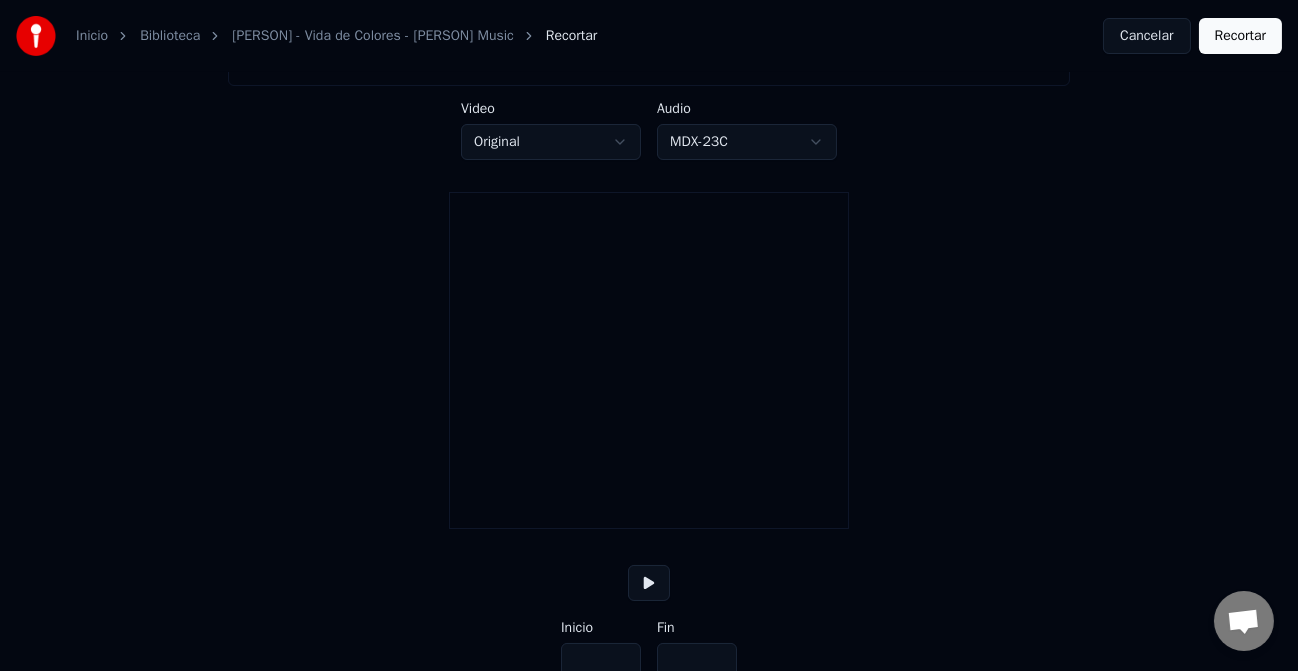 type on "*****" 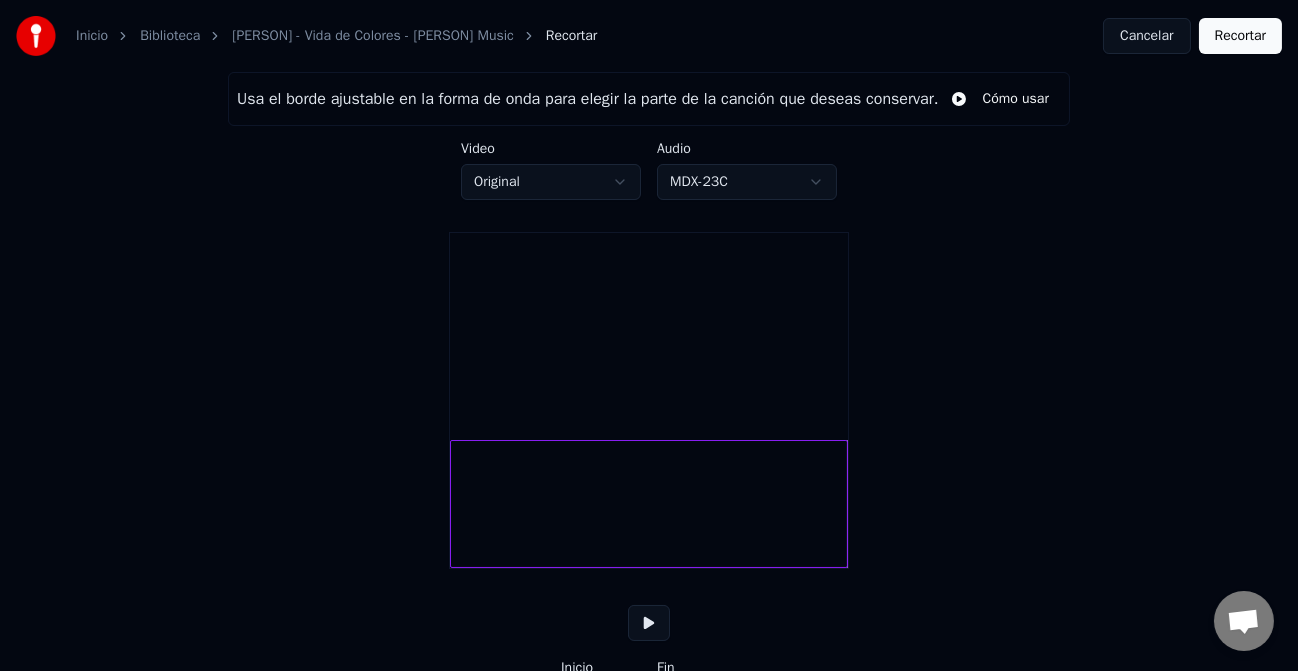 scroll, scrollTop: 112, scrollLeft: 0, axis: vertical 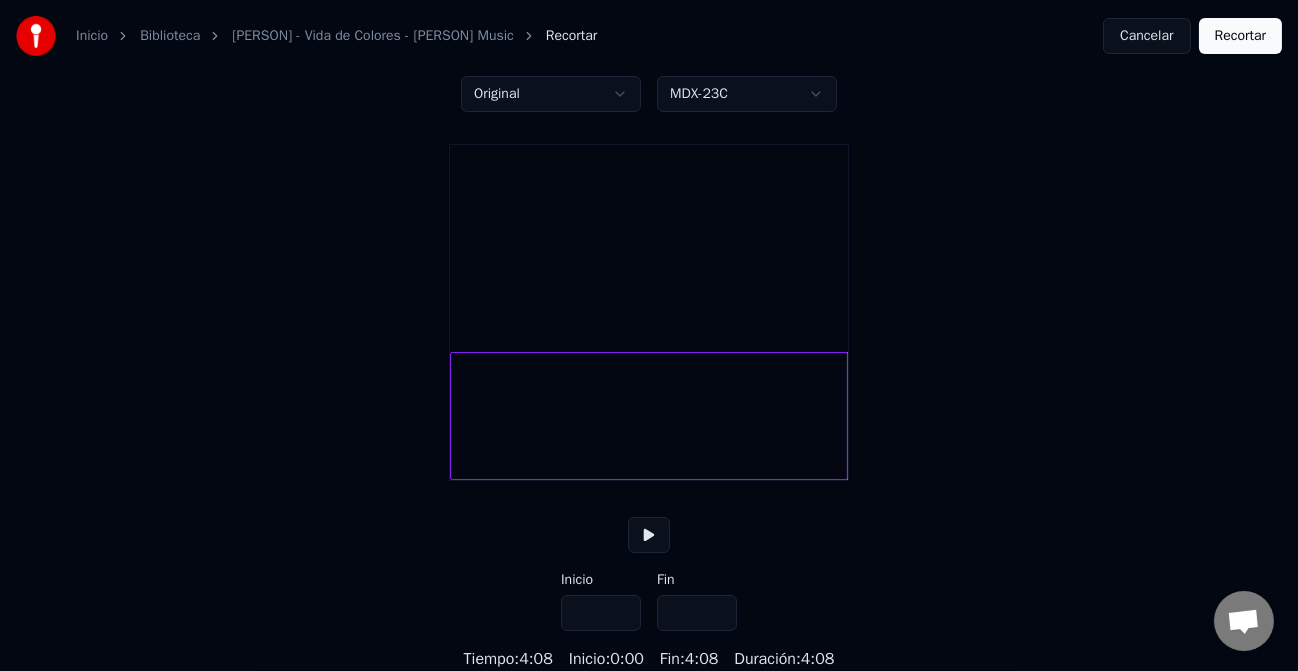 click on "***" at bounding box center (601, 613) 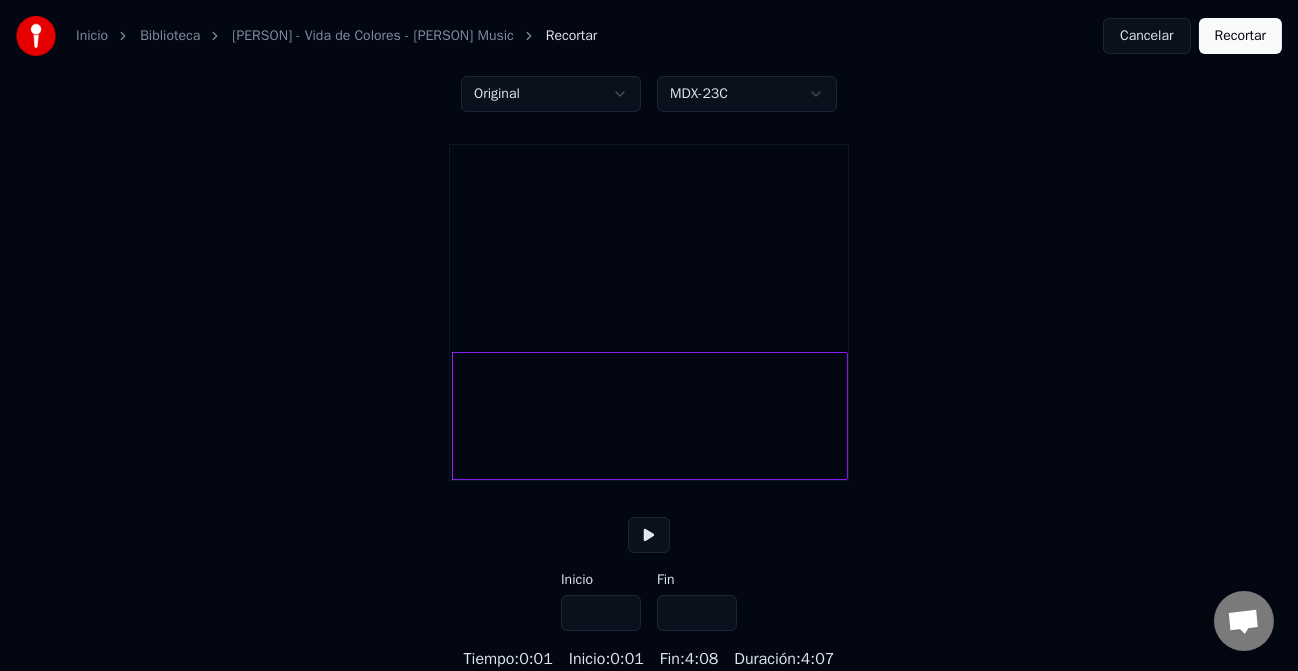 click on "***" at bounding box center [601, 613] 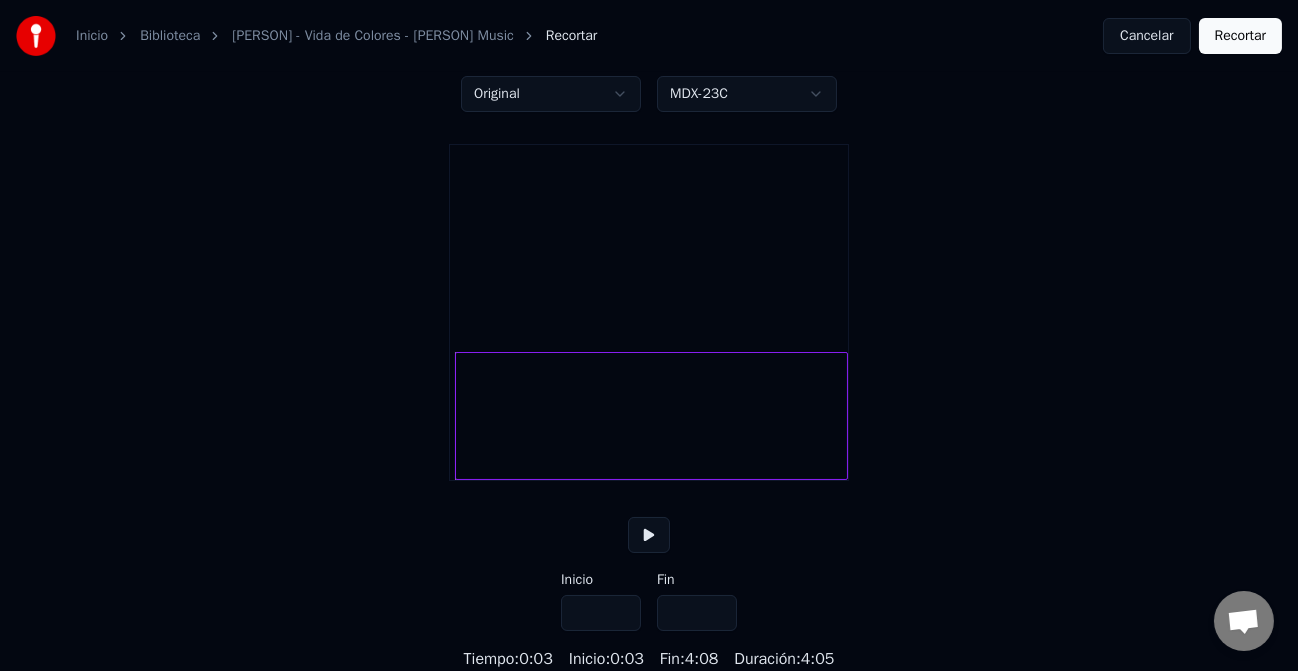 click on "***" at bounding box center (601, 613) 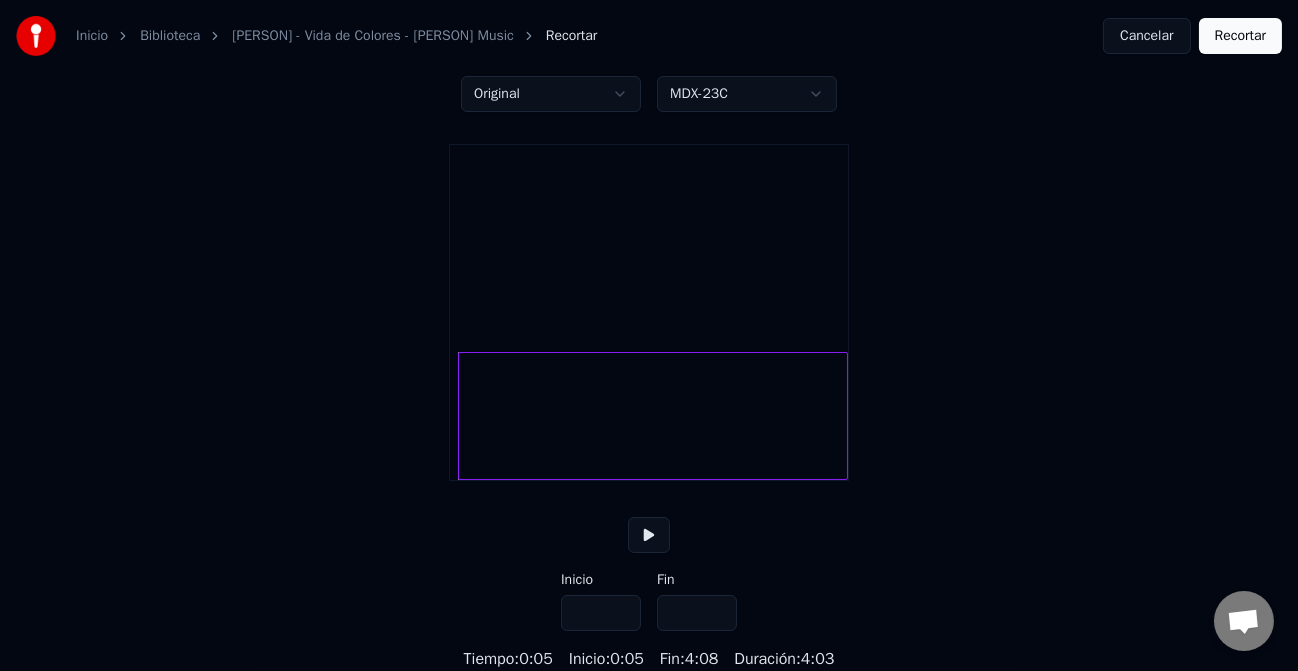 click on "***" at bounding box center [601, 613] 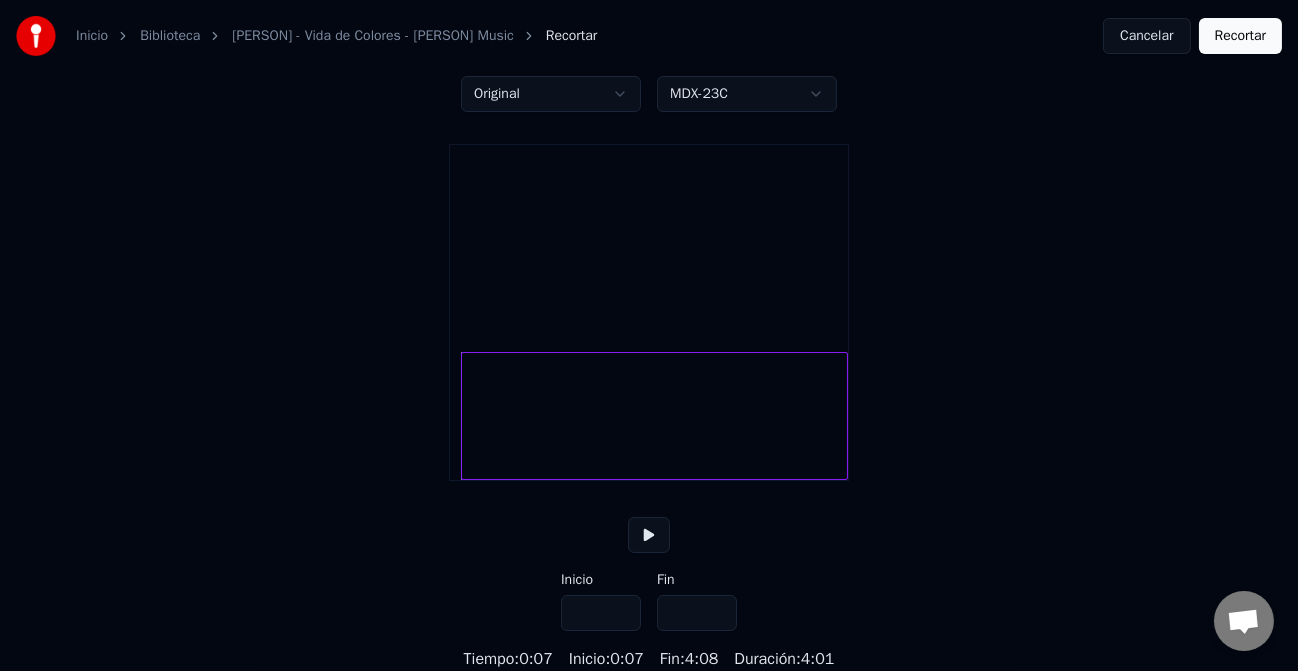 click on "***" at bounding box center [601, 613] 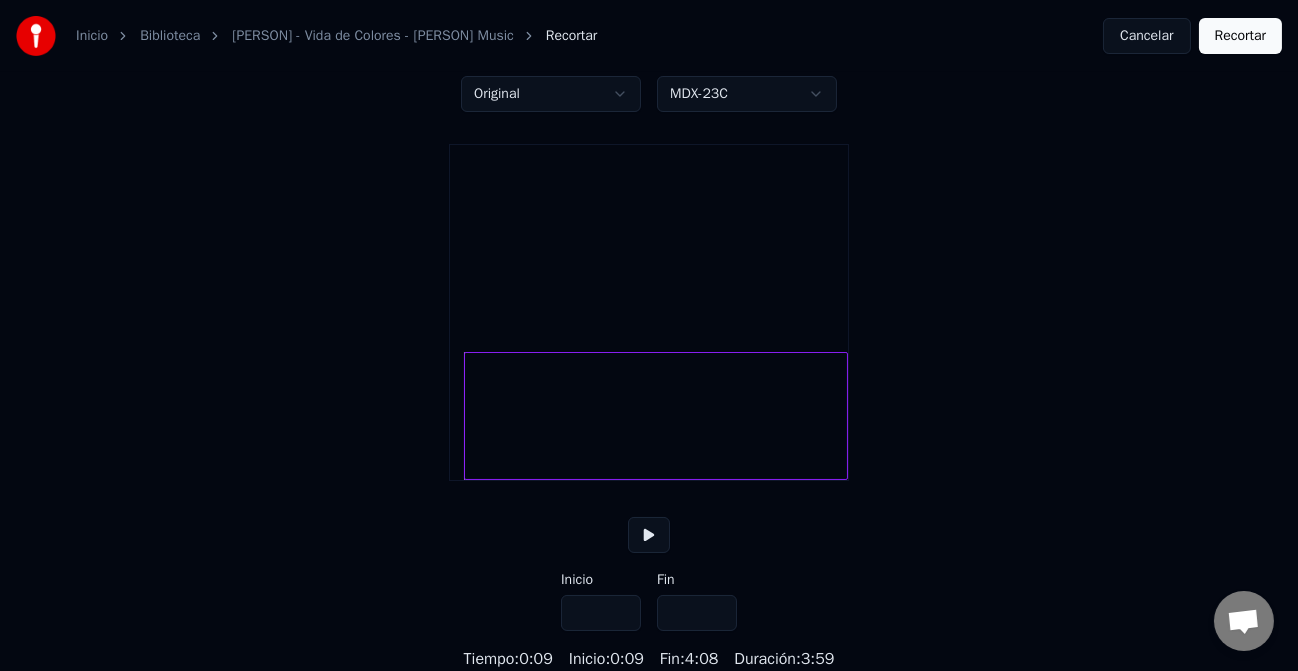 click on "****" at bounding box center (601, 613) 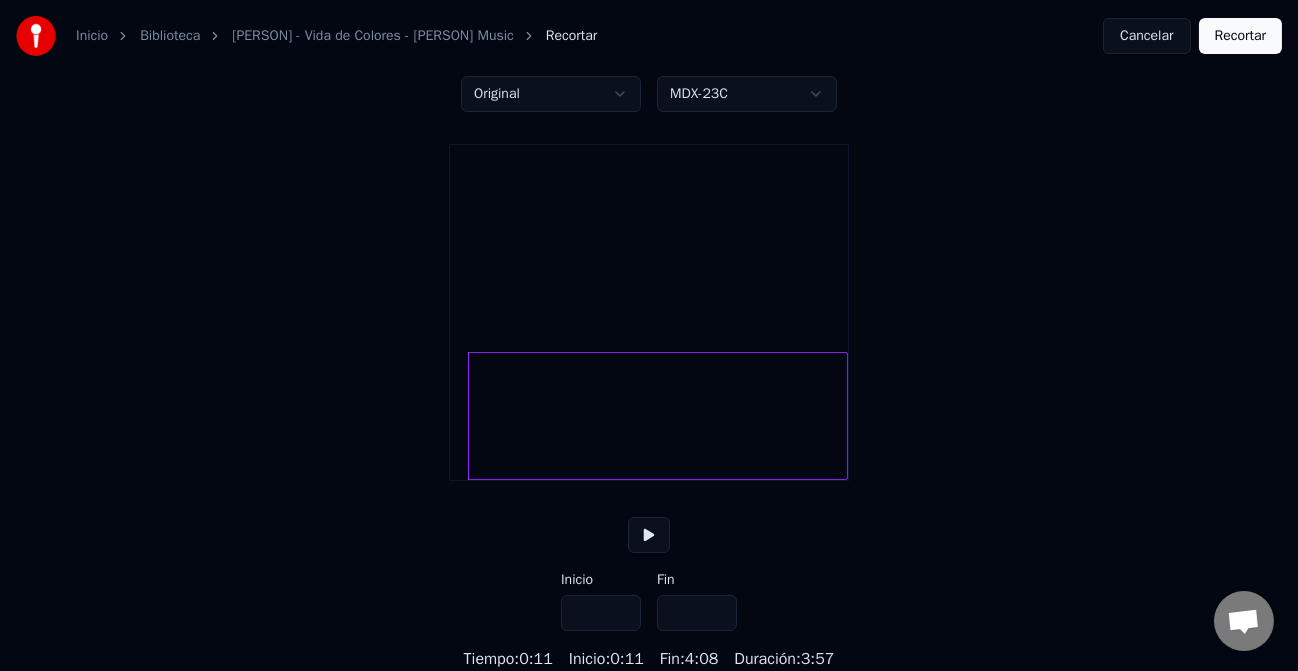 click on "****" at bounding box center (601, 613) 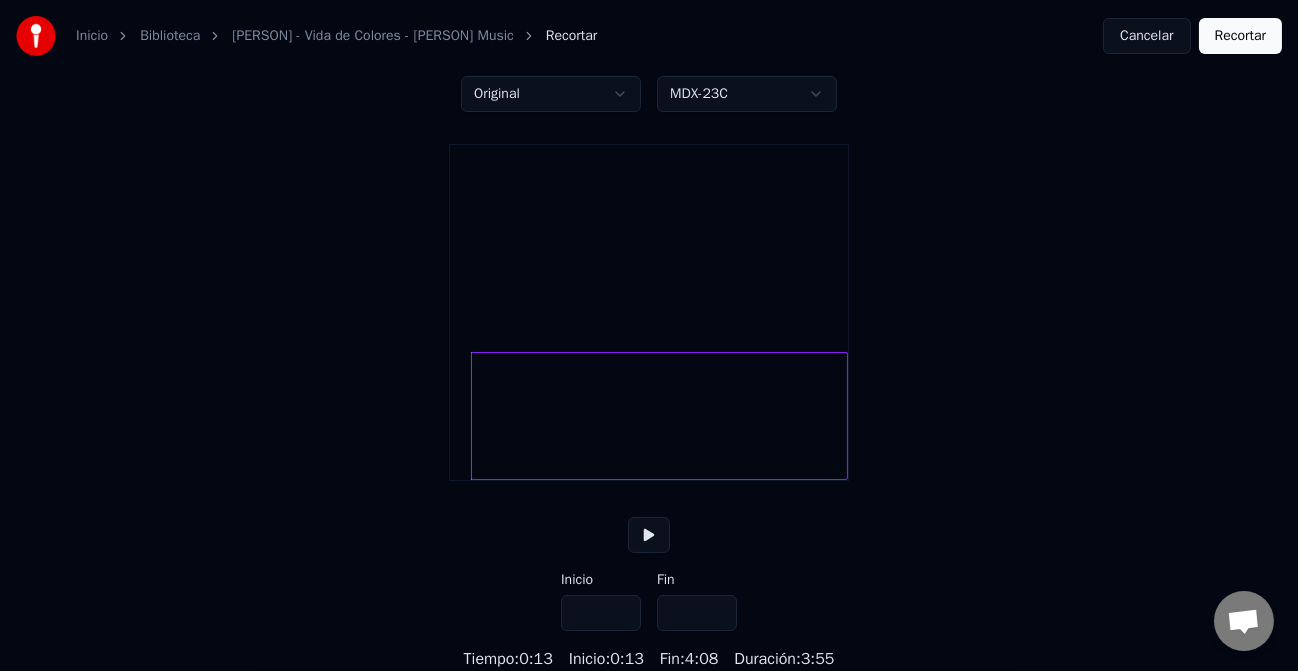 click on "****" at bounding box center (601, 613) 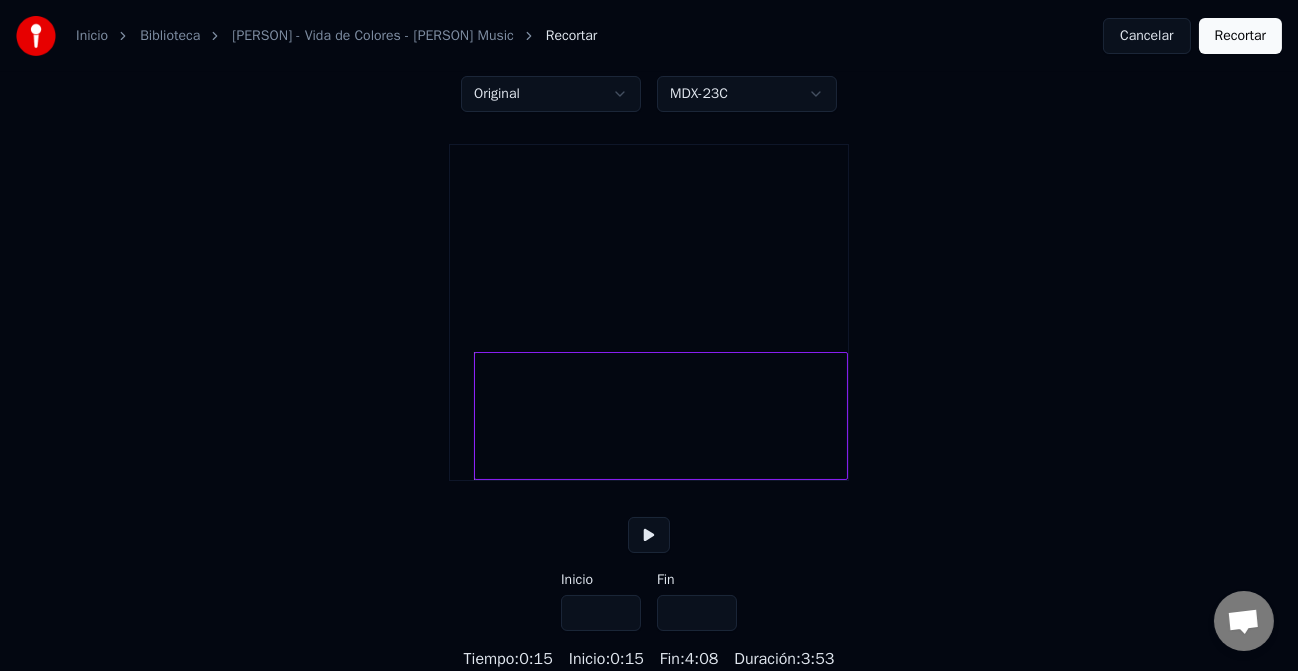 click on "****" at bounding box center [601, 613] 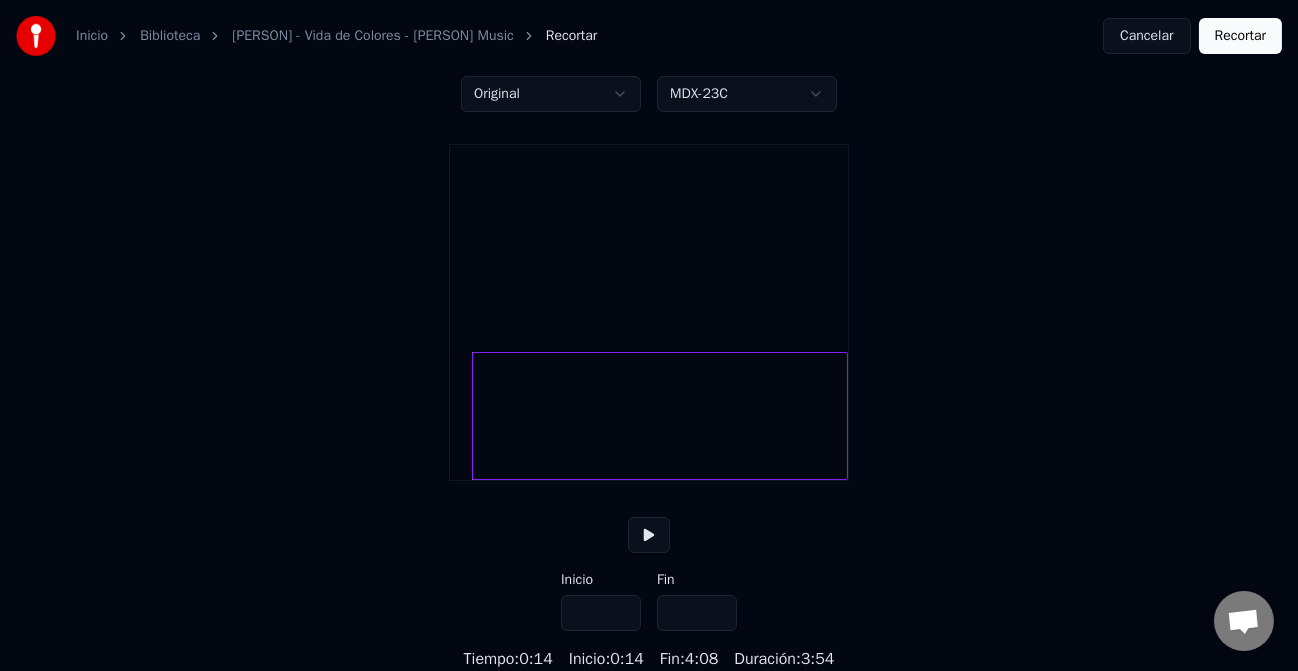 type on "****" 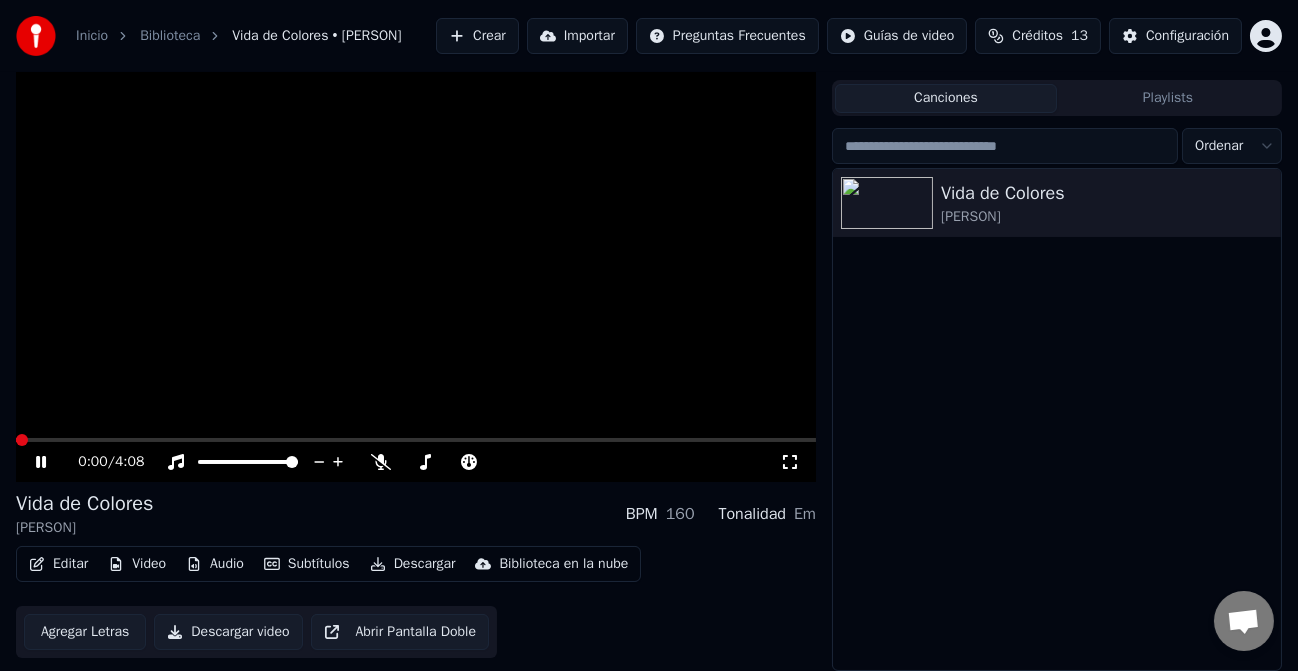 click on "Vida de Colores • [ARTIST]" at bounding box center [316, 36] 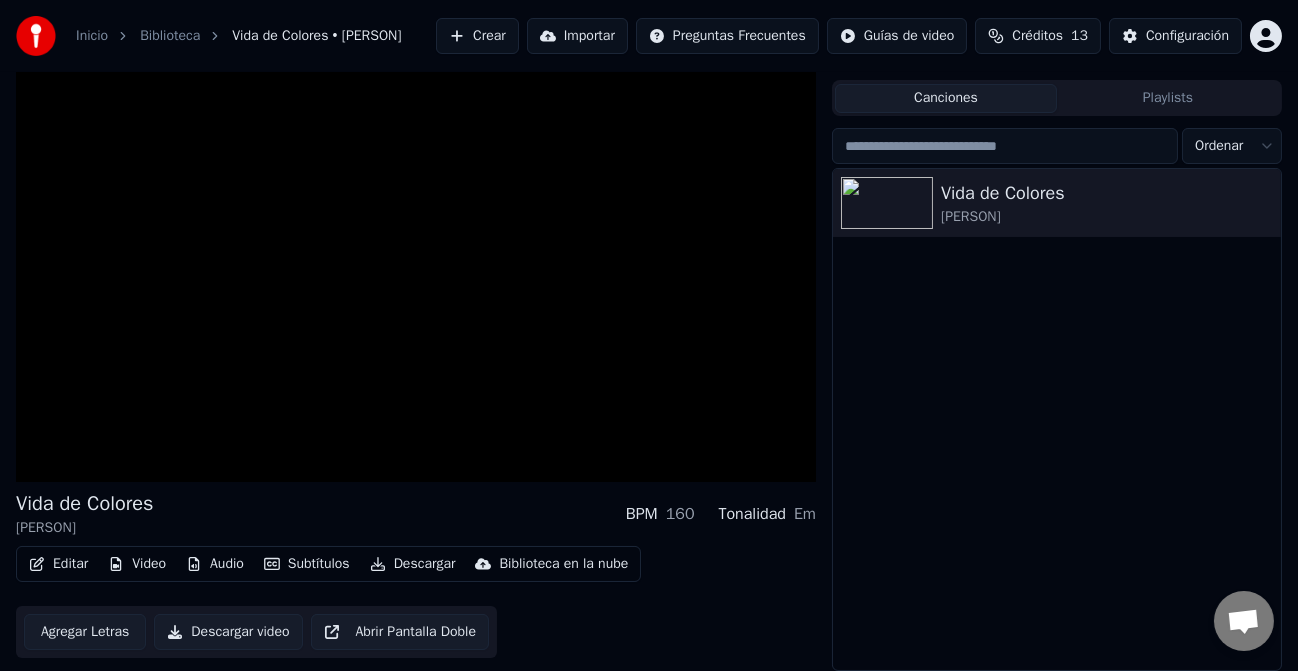 click on "Vida de Colores • [ARTIST]" at bounding box center [316, 36] 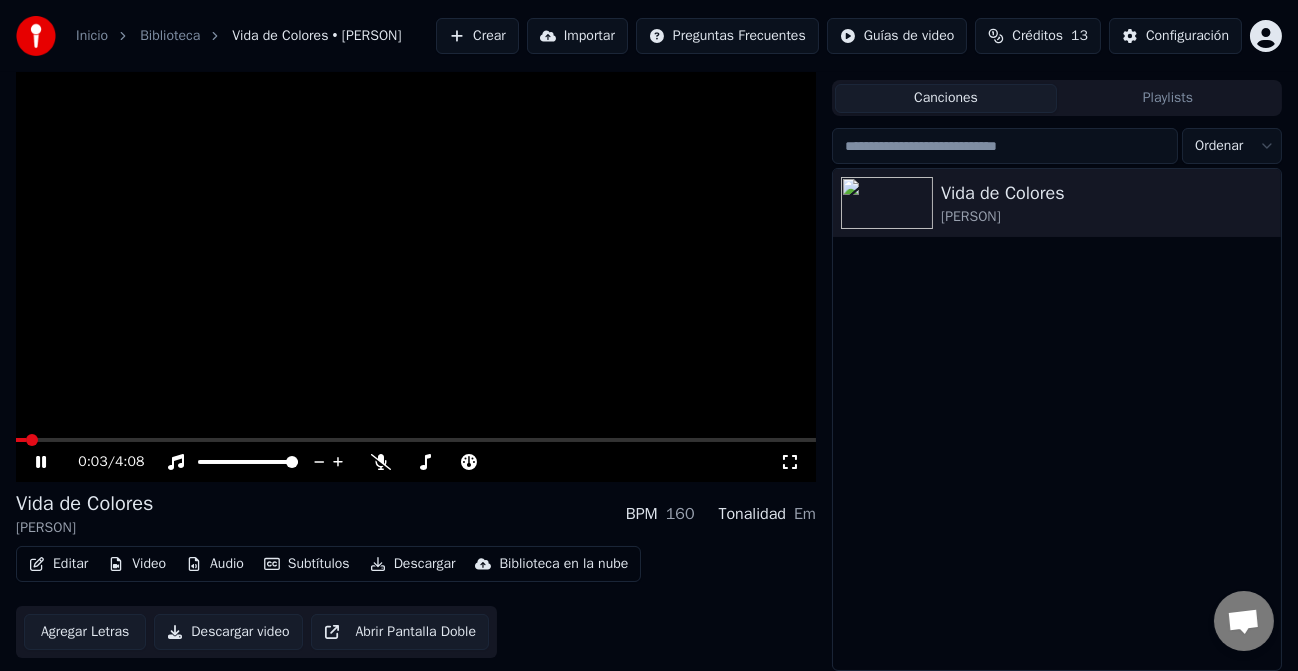 click 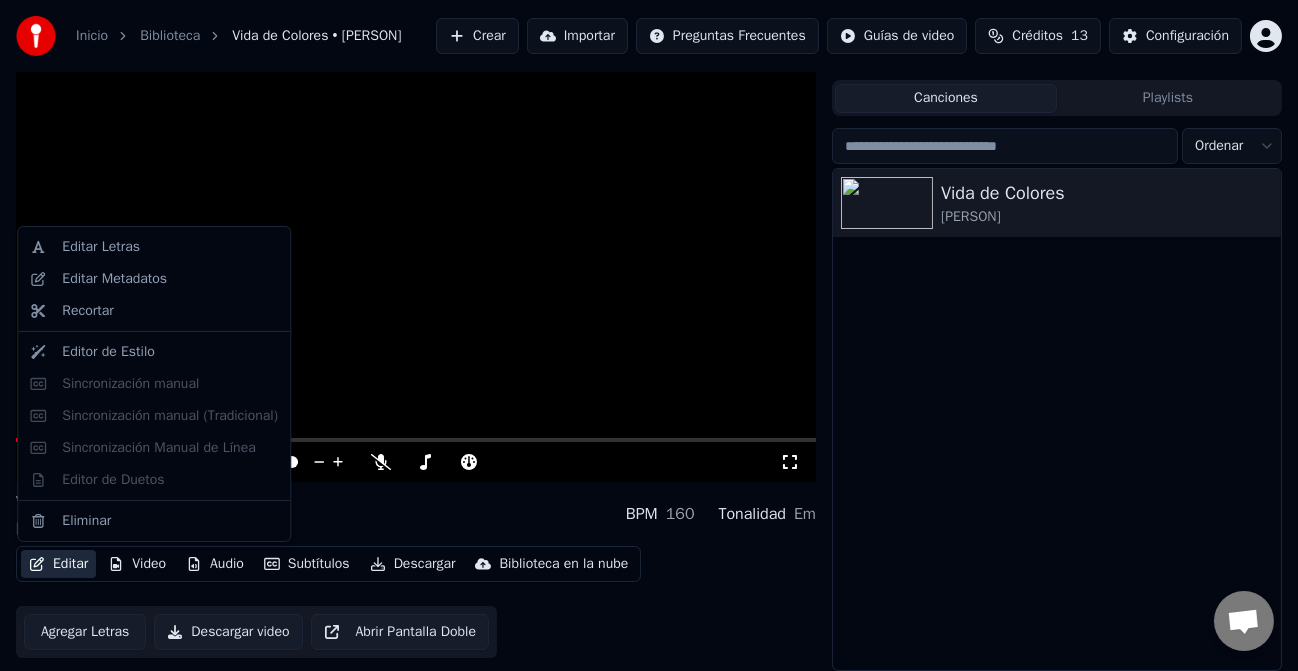 click on "Editar" at bounding box center (58, 564) 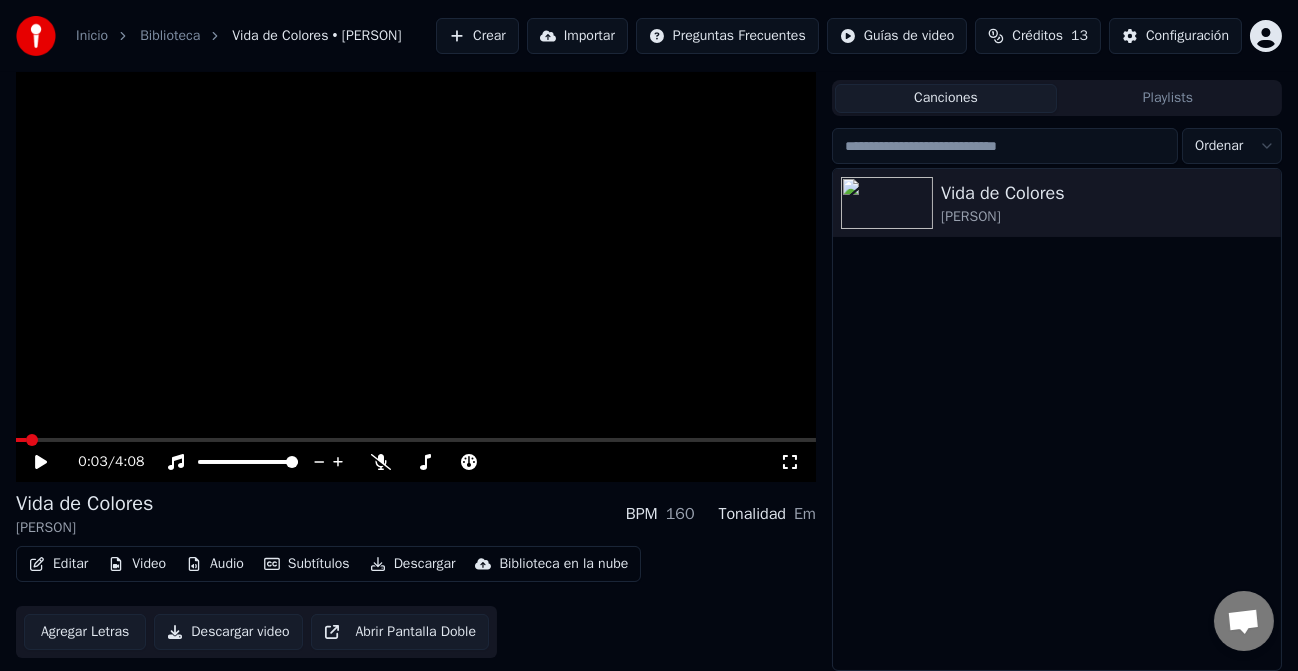 click on "Editar Video Audio Subtítulos Descargar Biblioteca en la nube Agregar Letras Descargar video Abrir Pantalla Doble" at bounding box center (416, 602) 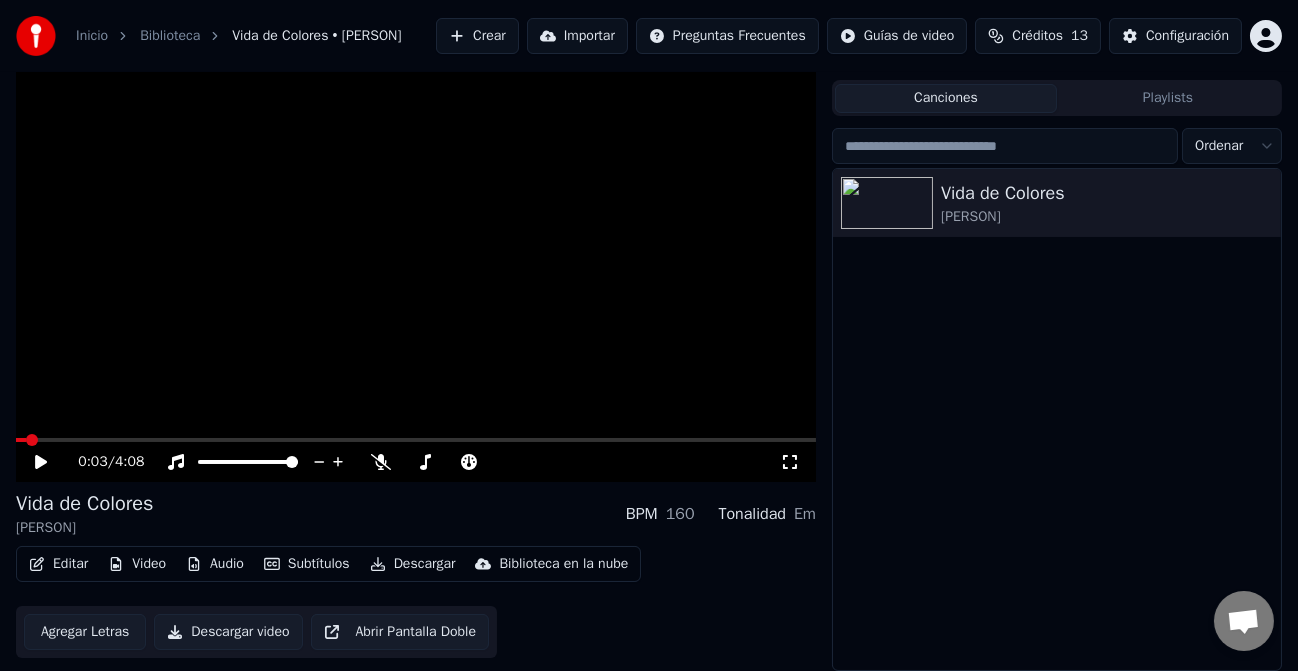 scroll, scrollTop: 33, scrollLeft: 0, axis: vertical 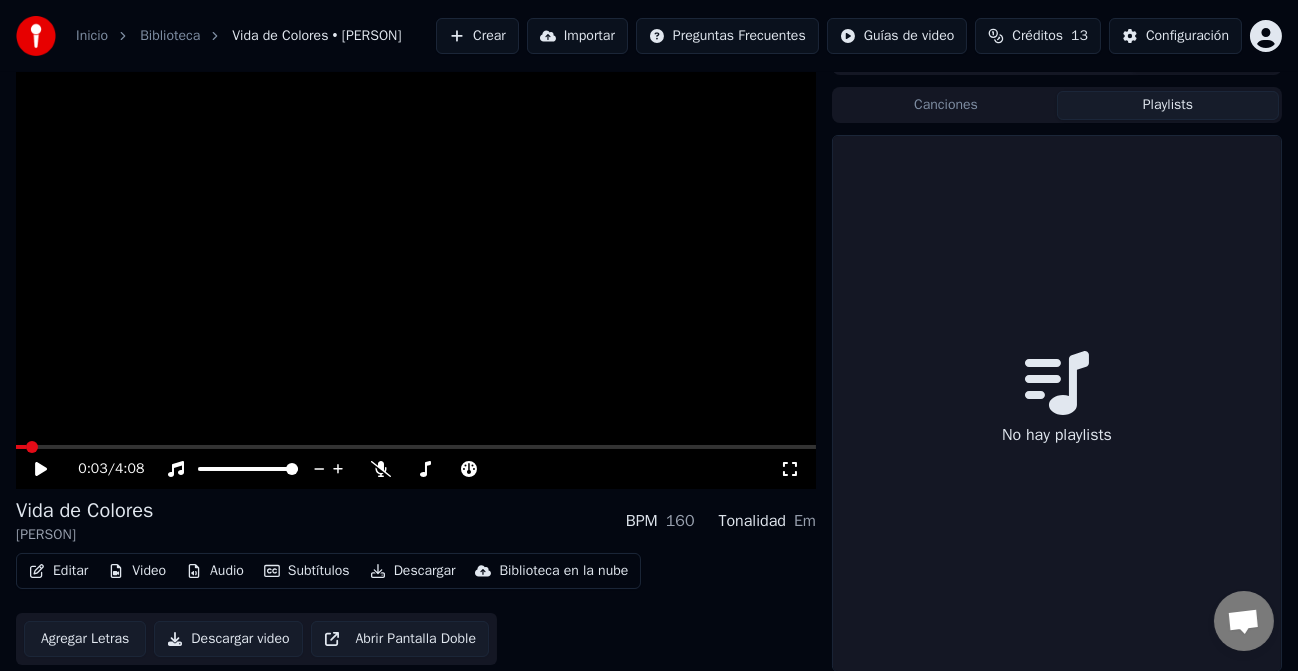 click on "Canciones Playlists" at bounding box center (1057, 105) 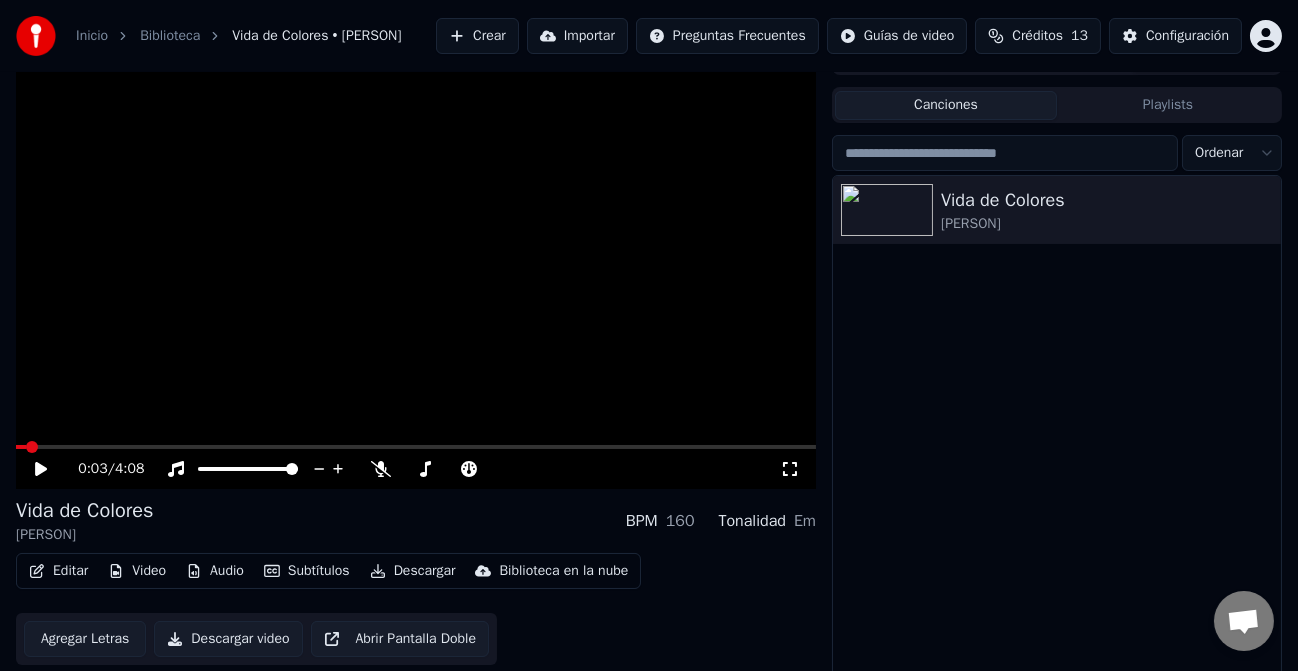 click on "Canciones" at bounding box center (946, 105) 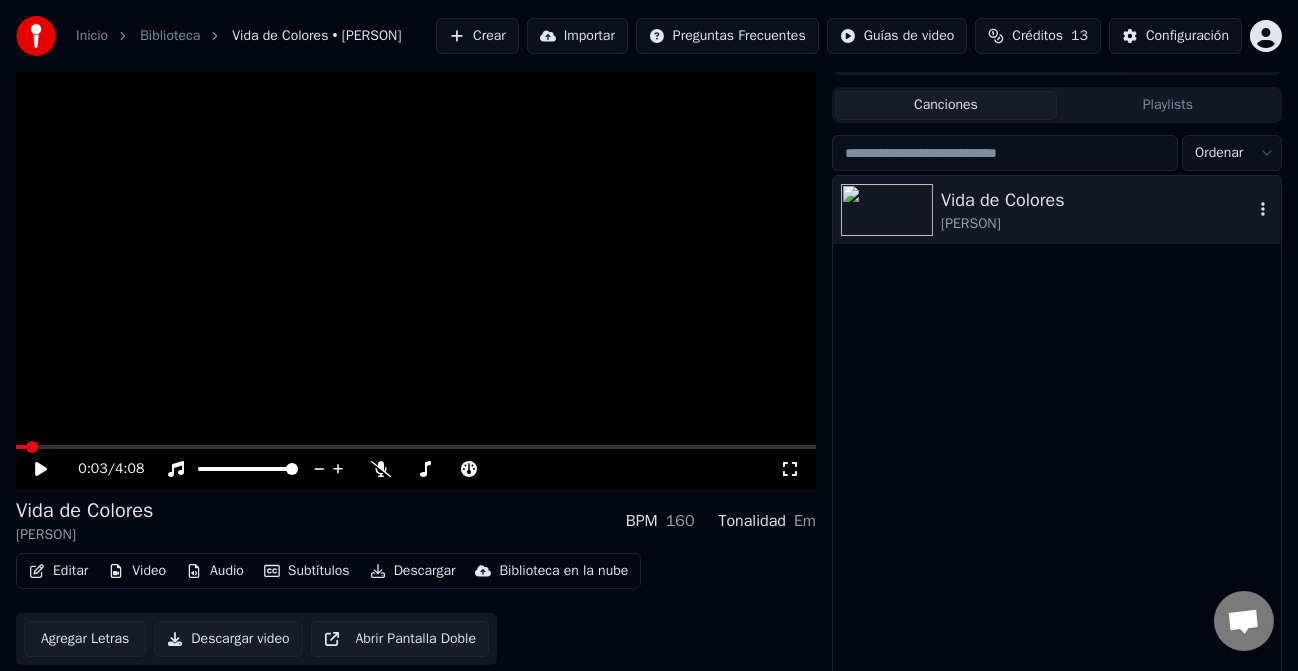 click on "Vida de Colores" at bounding box center [1097, 200] 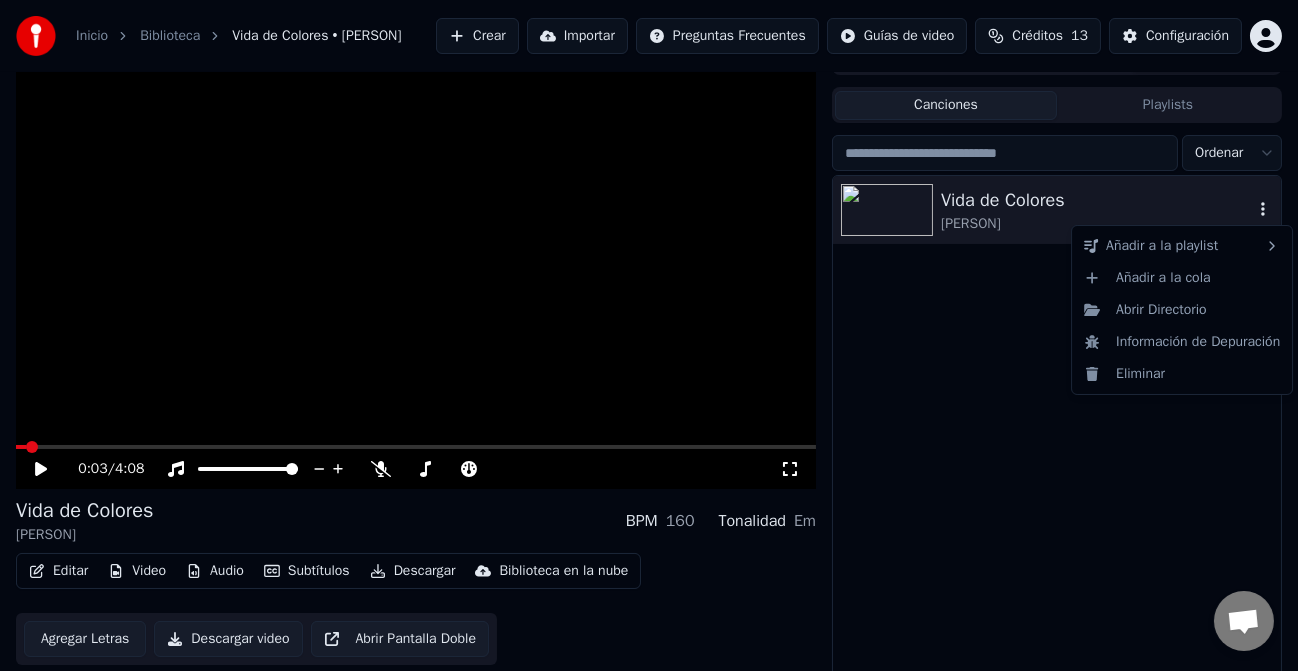 click 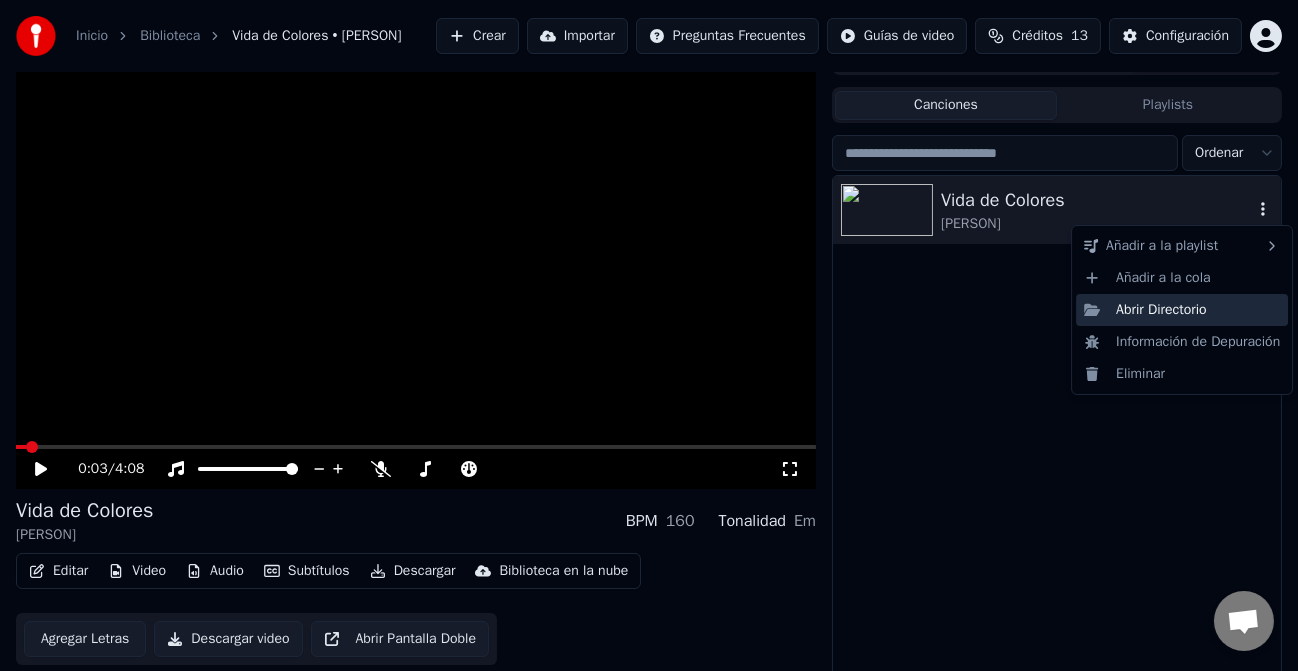 click on "Abrir Directorio" at bounding box center [1182, 310] 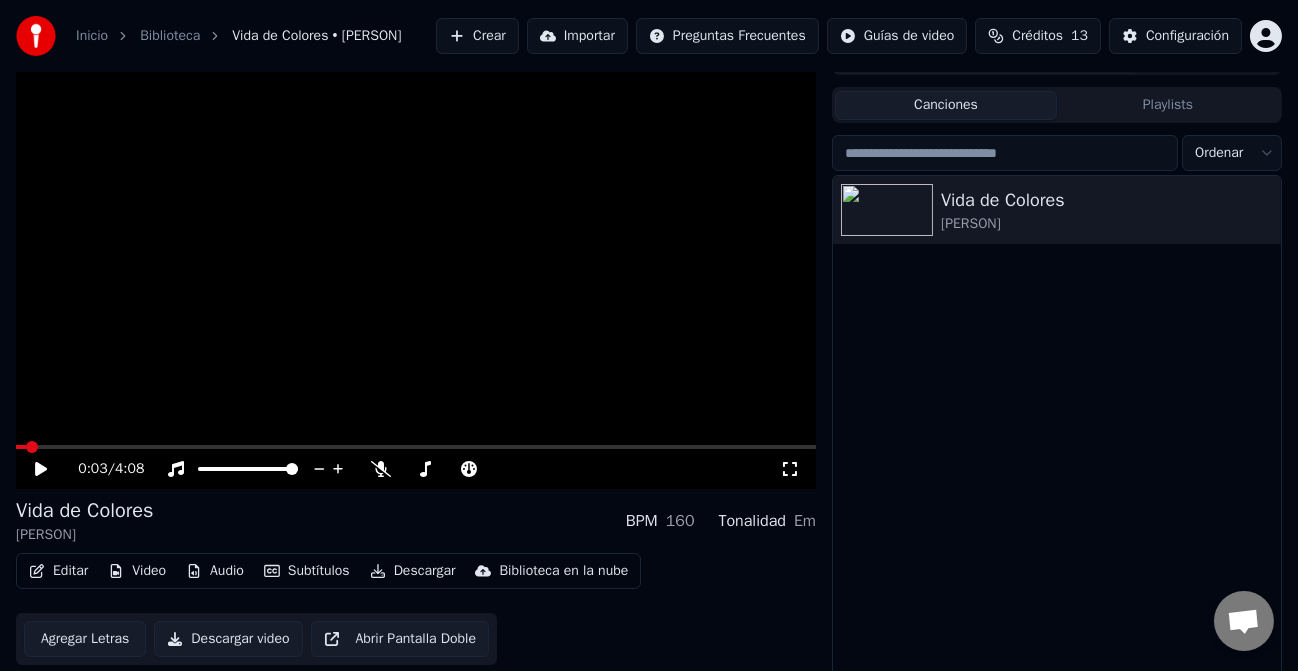 click on "Vida de Colores [ARTIST]" at bounding box center [1057, 426] 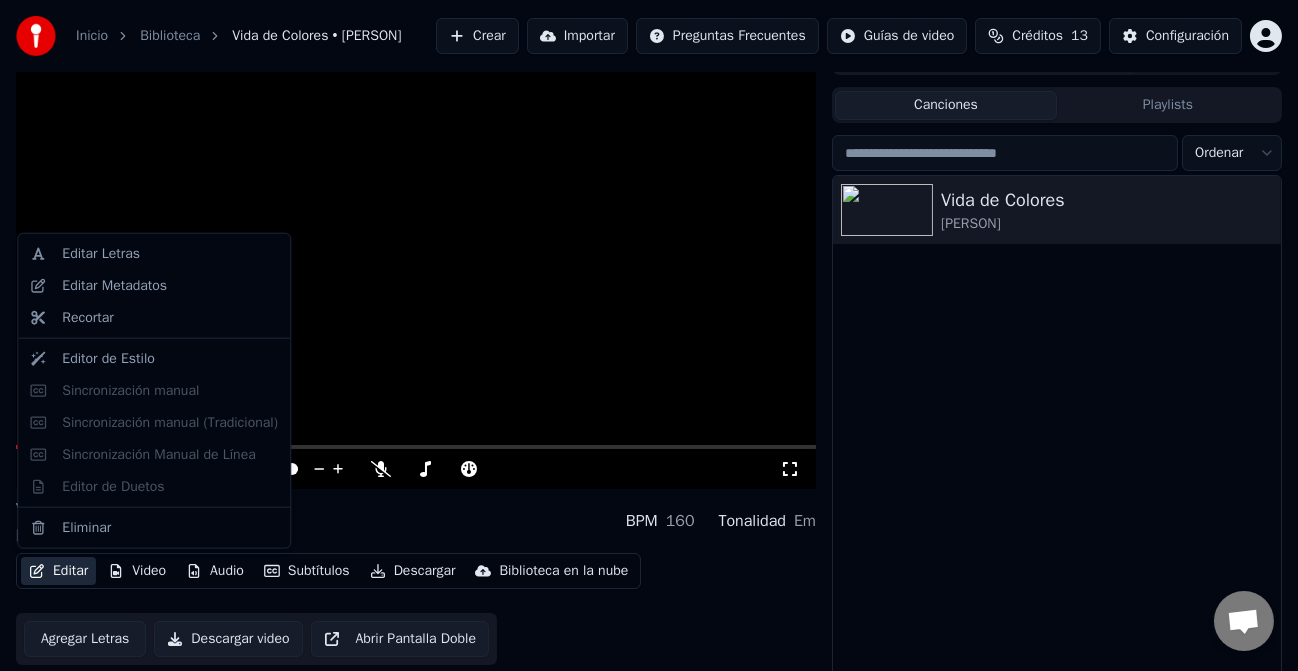 click on "Editar" at bounding box center (58, 571) 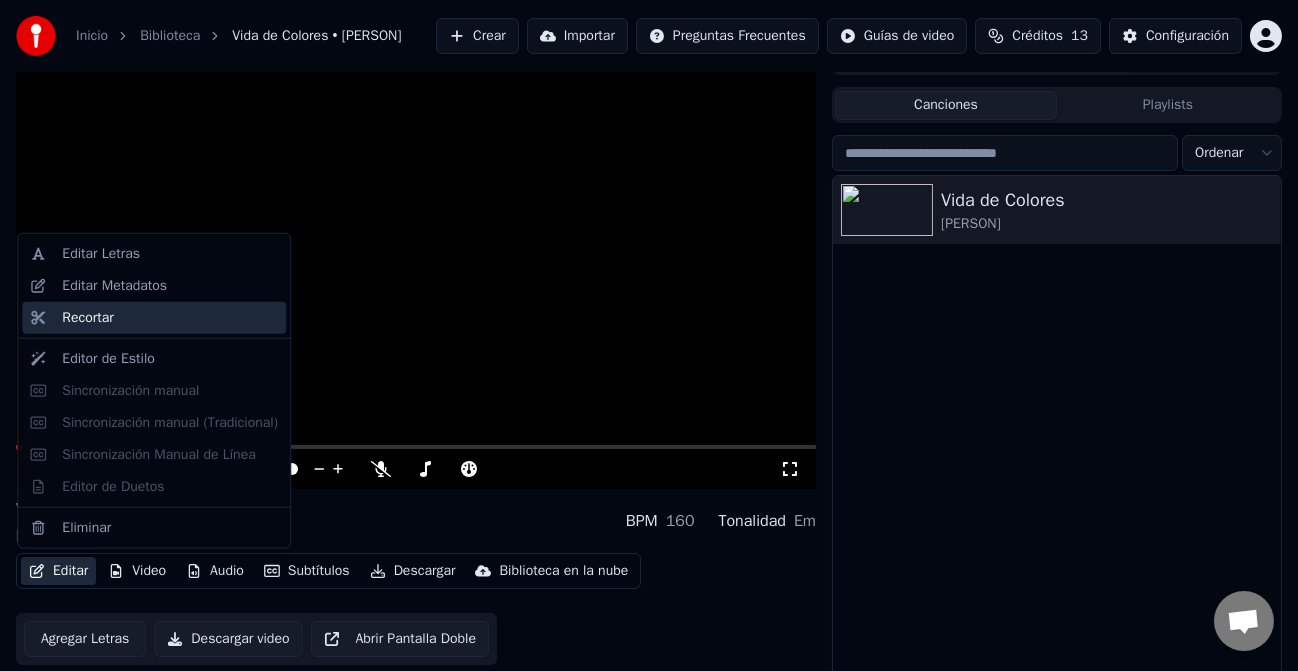 click on "Recortar" at bounding box center (154, 318) 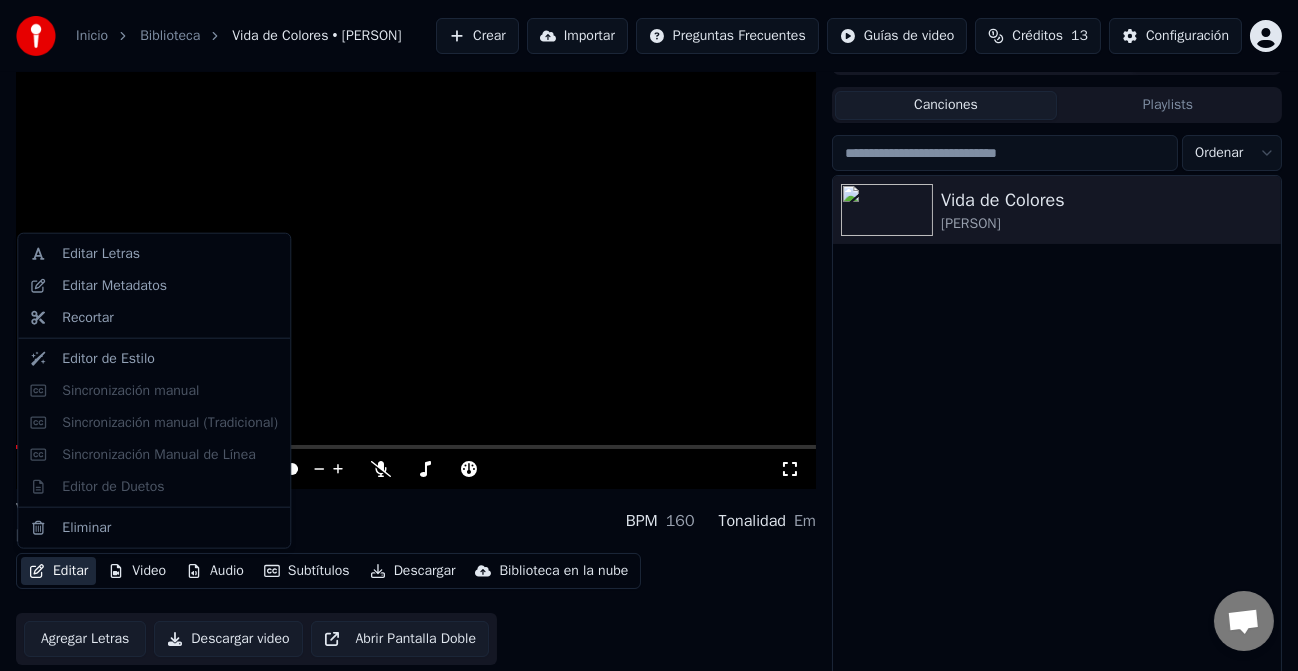 scroll, scrollTop: 0, scrollLeft: 0, axis: both 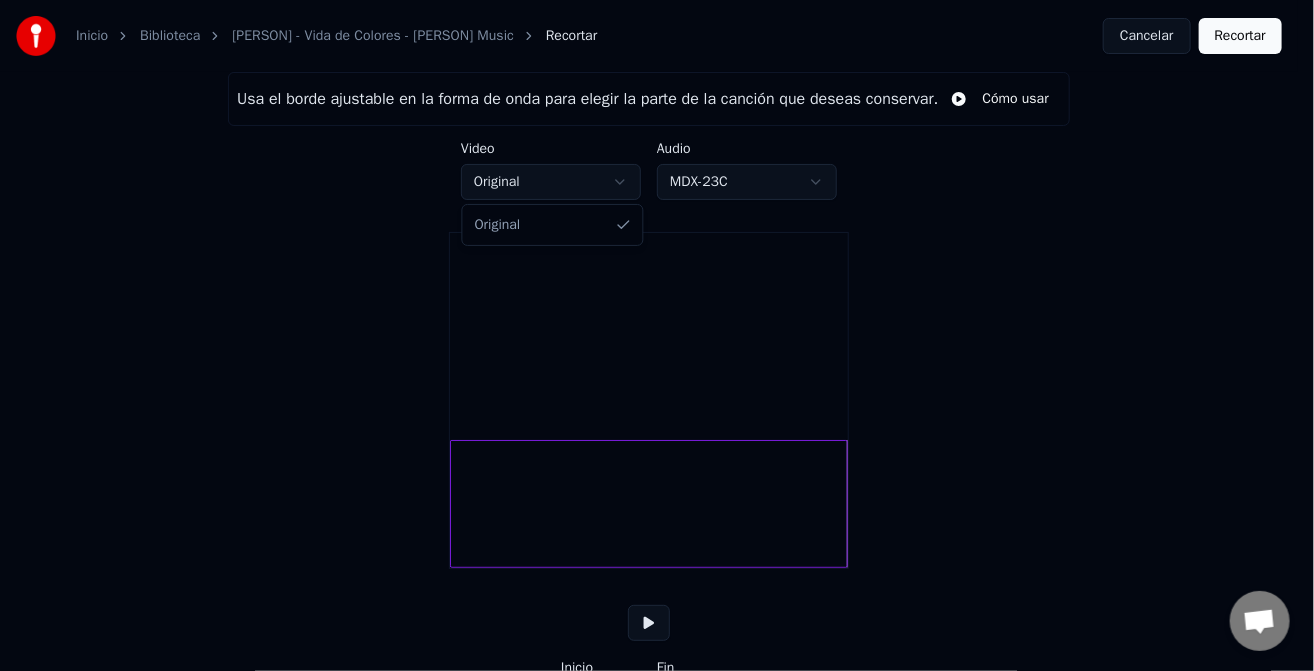 click on "Inicio Biblioteca Aida Bossa - Vida de Colores - Aida Bossa Music Recortar Cancelar Recortar Usa el borde ajustable en la forma de onda para elegir la parte de la canción que deseas conservar. Cómo usar Video Original Audio MDX-23C Inicio *** Fin ***** Tiempo :  4:08 Inicio :  0:00 Fin :  4:08 Duración :  4:08 Conversación Adam ¿Tienes alguna pregunta? ¡Hablemos! No estamos disponibles en estos momentos Red fuera de línea. Reconectando... Por ahora no se pueden recibir ni enviar mensajes. Youka Desktop ¡Hola! ¿En qué te puedo ayudar?  Enviar un archivo Insertar un emoji Enviar un archivo Grabar mensaje de audio We run on Crisp Original" at bounding box center [657, 379] 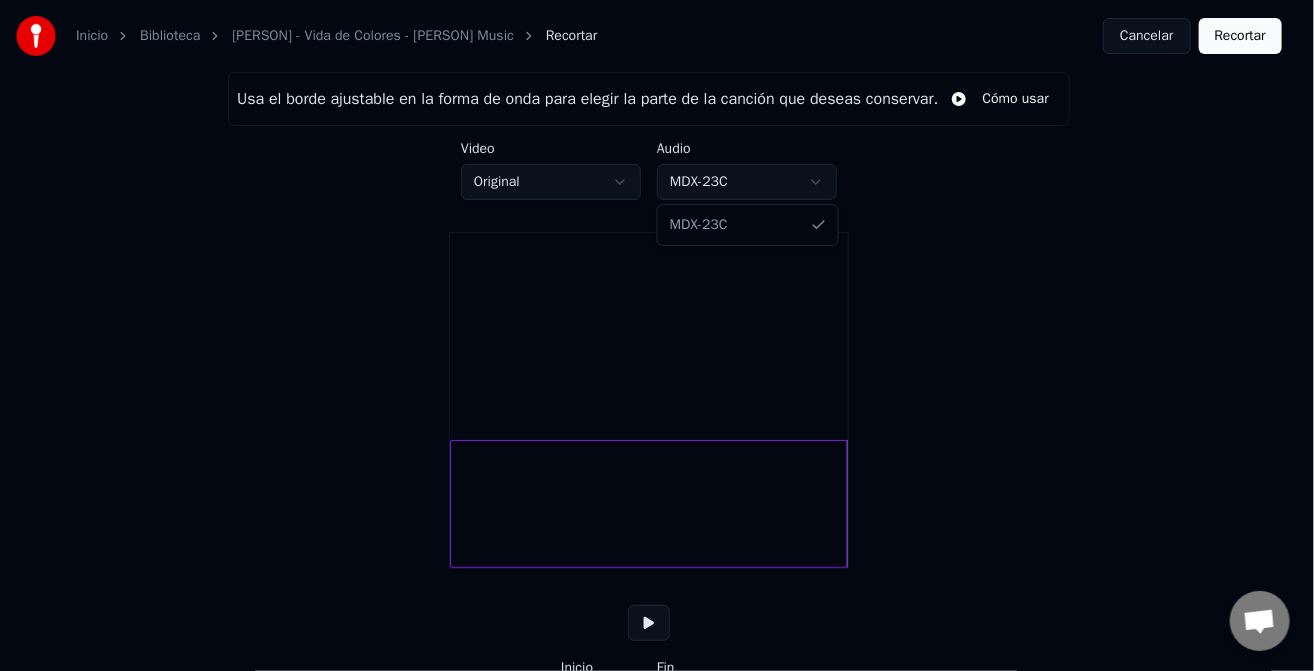 click on "Inicio Biblioteca Aida Bossa - Vida de Colores - Aida Bossa Music Recortar Cancelar Recortar Usa el borde ajustable en la forma de onda para elegir la parte de la canción que deseas conservar. Cómo usar Video Original Audio MDX-23C Inicio *** Fin ***** Tiempo :  4:08 Inicio :  0:00 Fin :  4:08 Duración :  4:08 Conversación Adam ¿Tienes alguna pregunta? ¡Hablemos! No estamos disponibles en estos momentos Red fuera de línea. Reconectando... Por ahora no se pueden recibir ni enviar mensajes. Youka Desktop ¡Hola! ¿En qué te puedo ayudar?  Enviar un archivo Insertar un emoji Enviar un archivo Grabar mensaje de audio We run on Crisp MDX-23C" at bounding box center (657, 379) 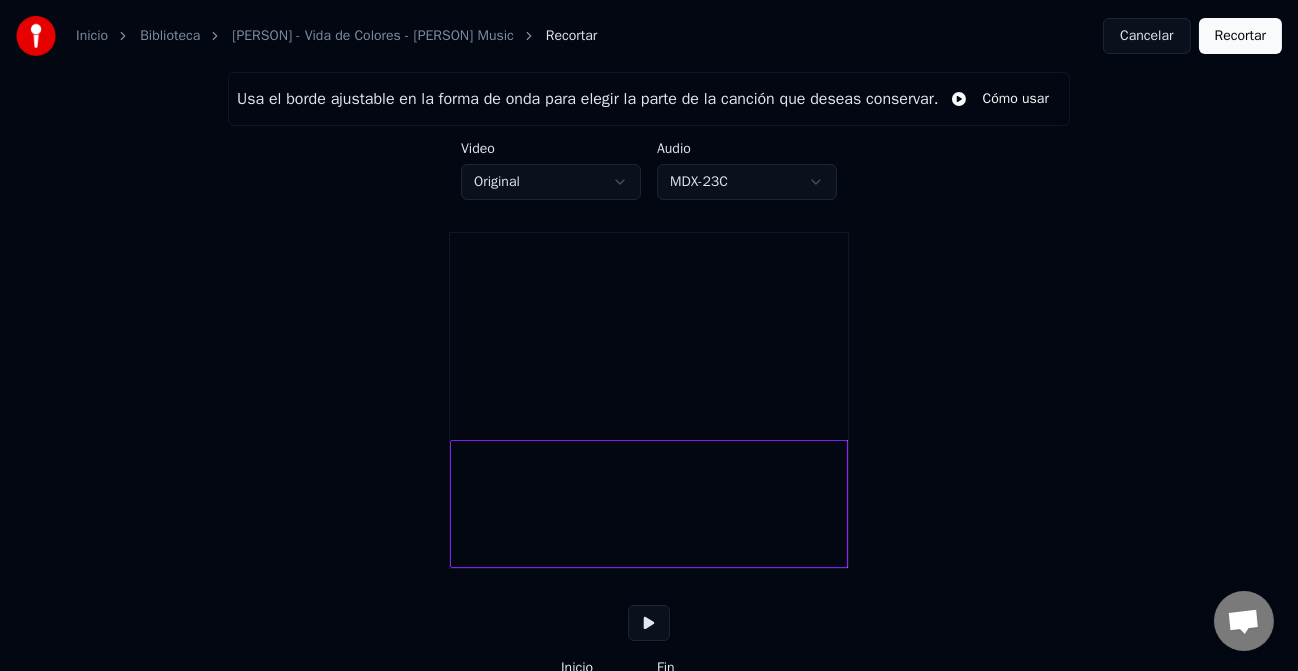 scroll, scrollTop: 112, scrollLeft: 0, axis: vertical 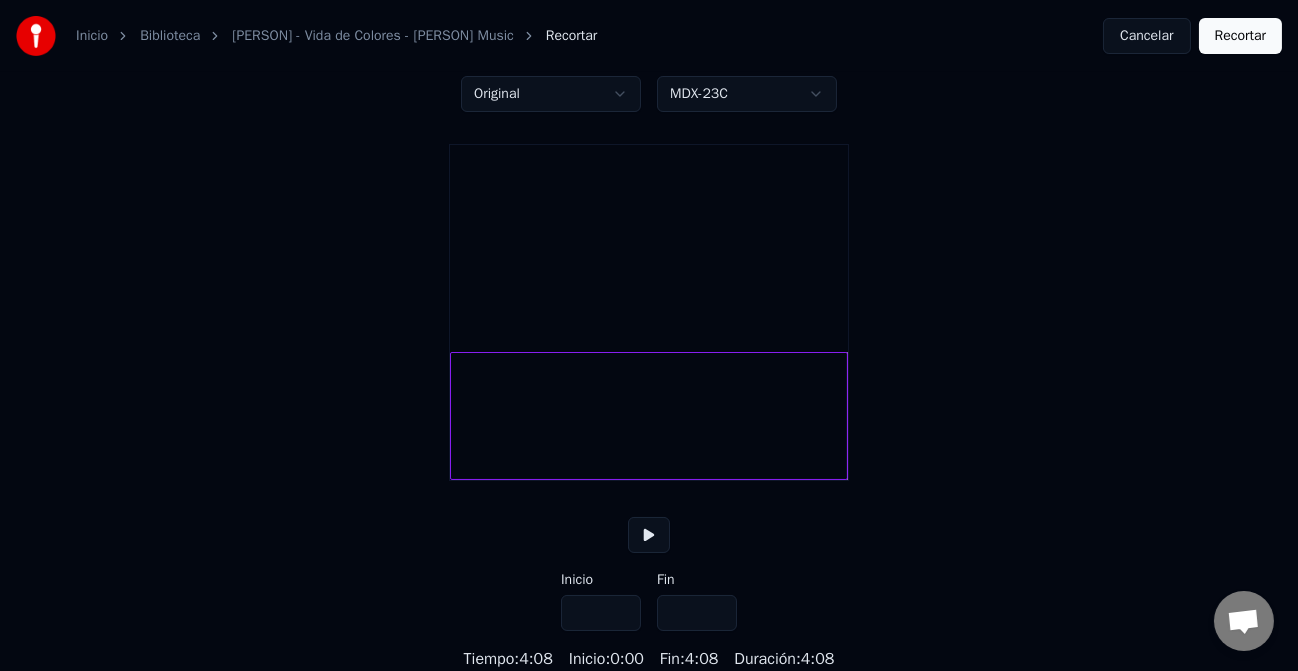 drag, startPoint x: 600, startPoint y: 599, endPoint x: 620, endPoint y: 613, distance: 24.41311 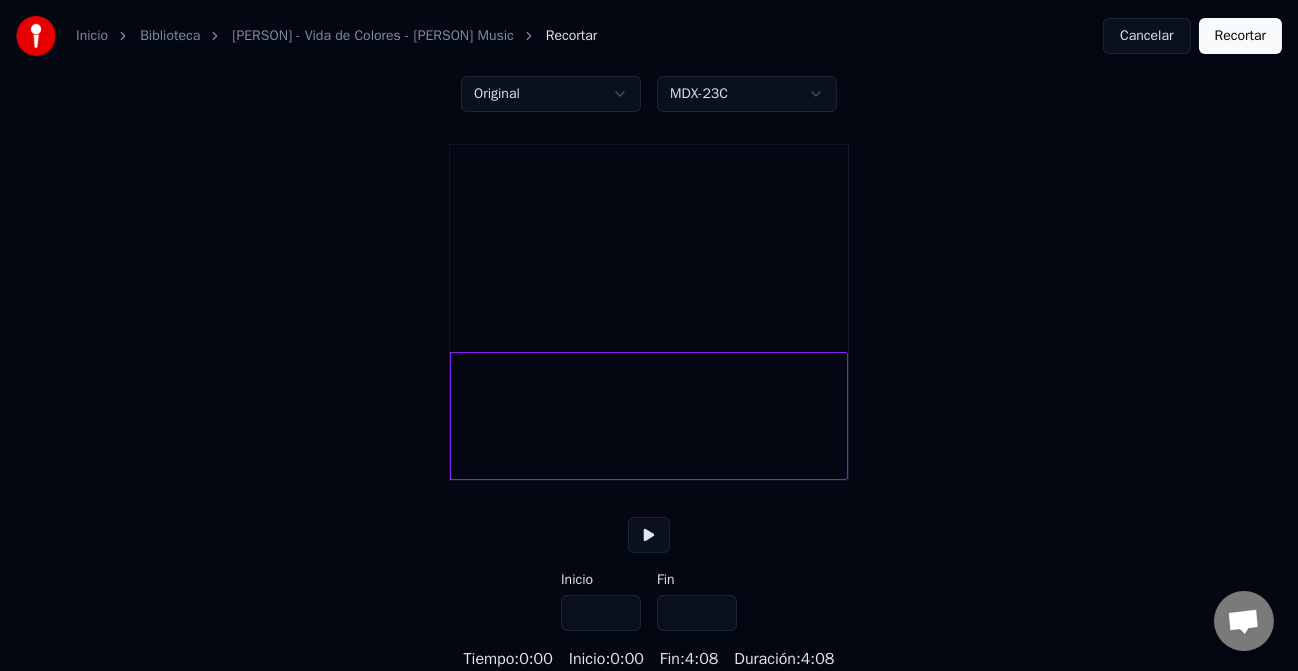 click on "***" at bounding box center [601, 613] 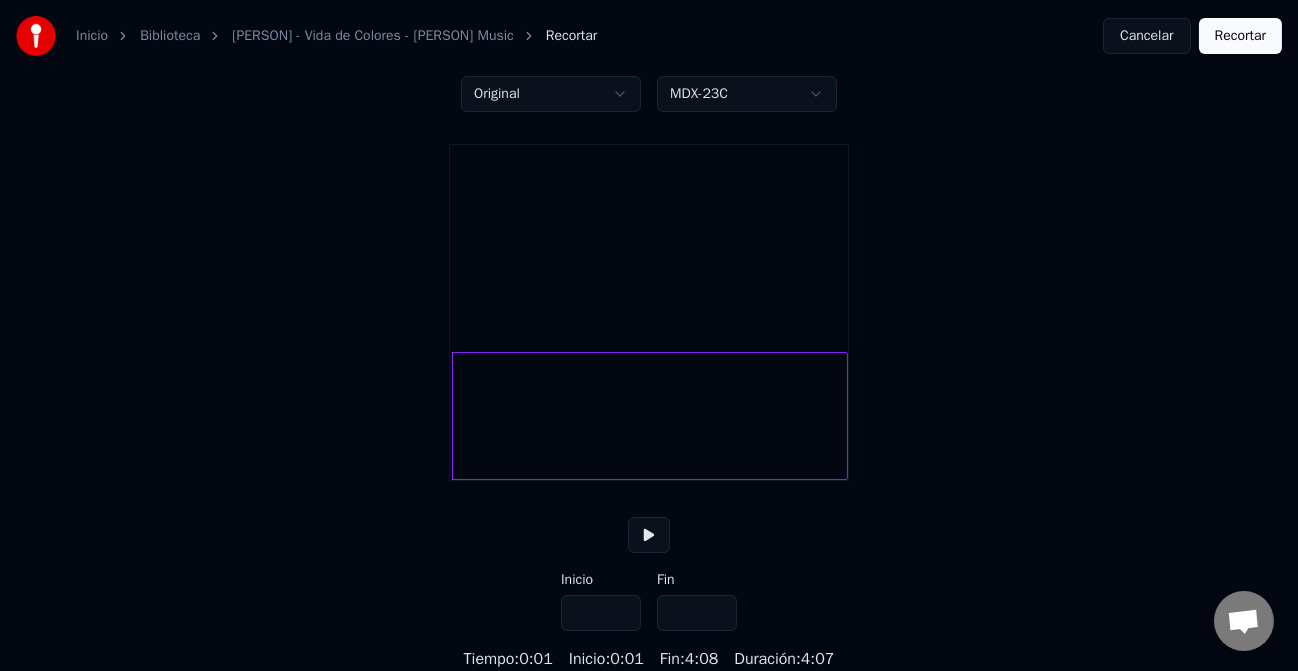 click on "***" at bounding box center (601, 613) 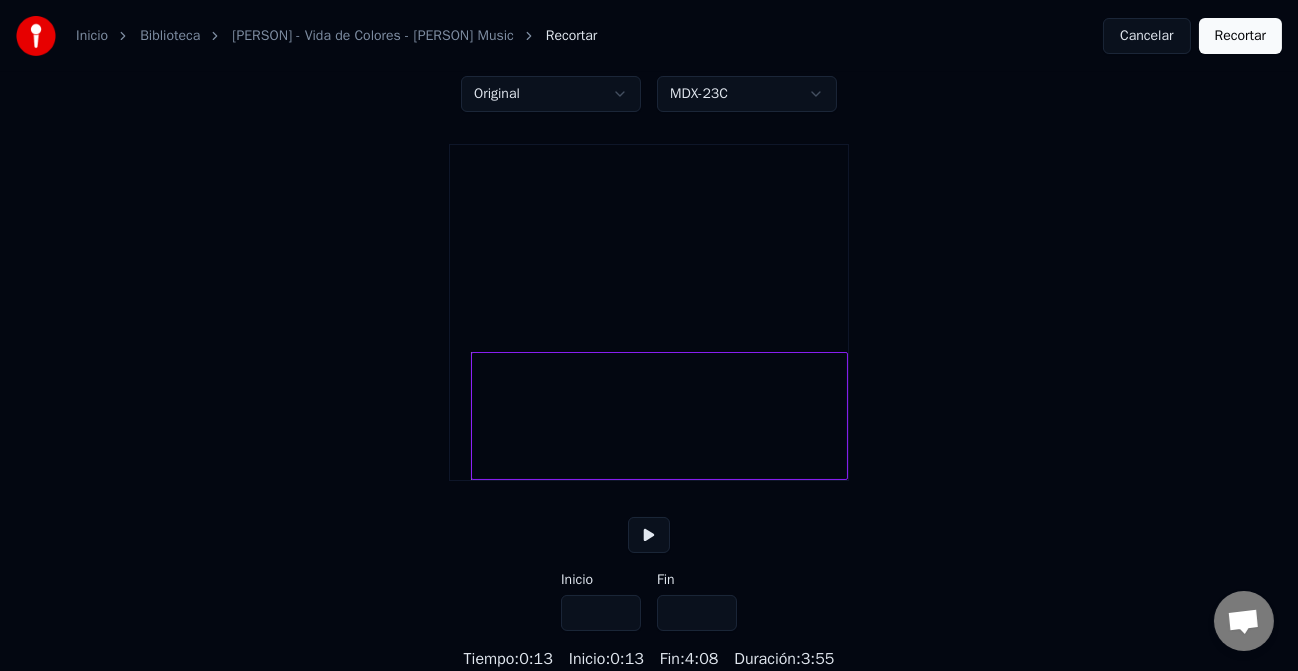 click on "****" at bounding box center (601, 613) 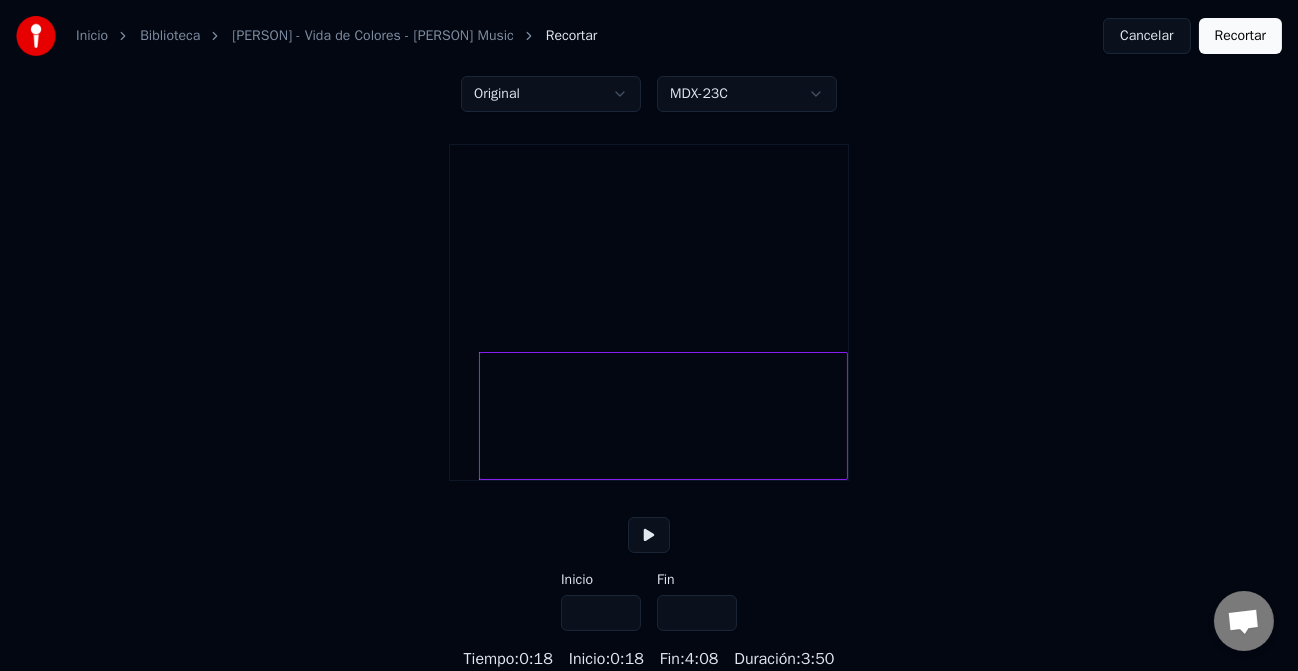 click on "****" at bounding box center (601, 613) 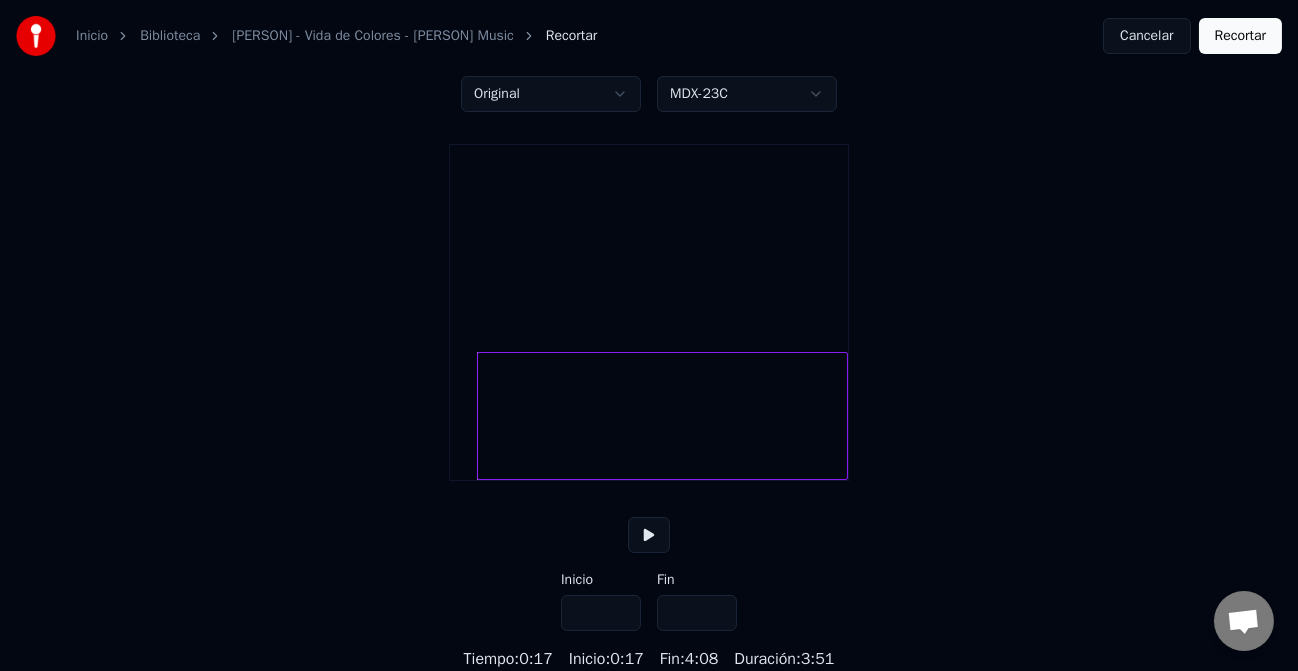 click on "****" at bounding box center [601, 613] 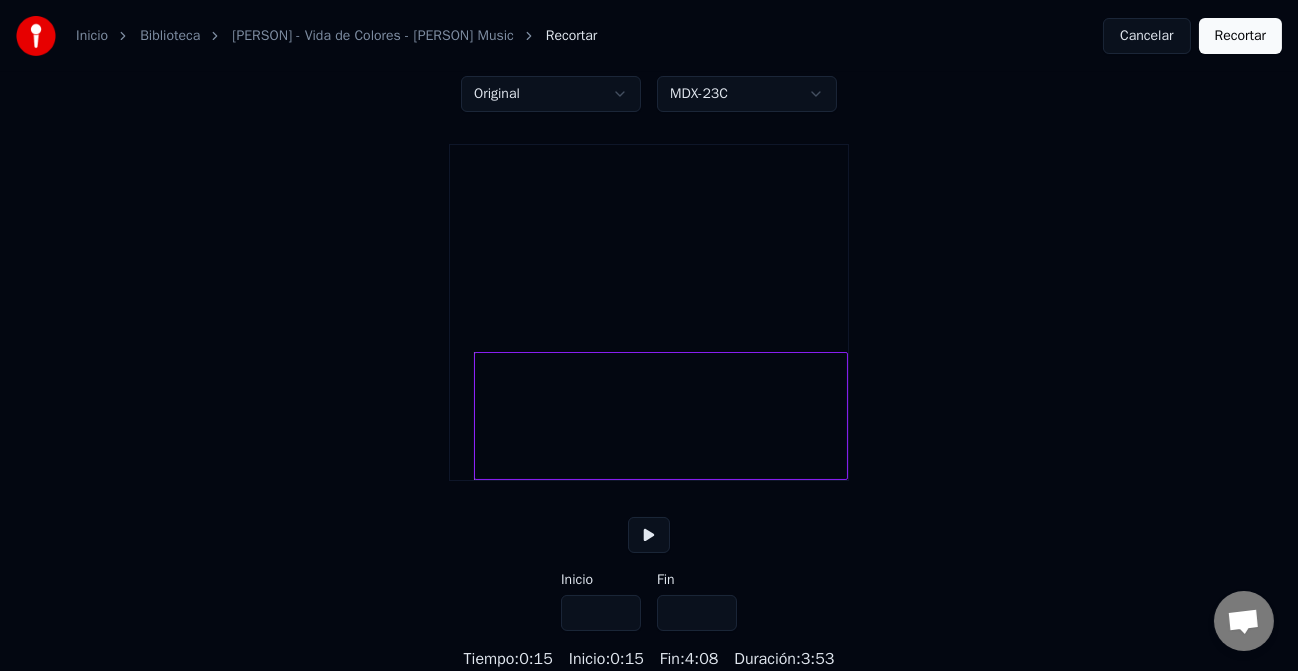 click on "****" at bounding box center (601, 613) 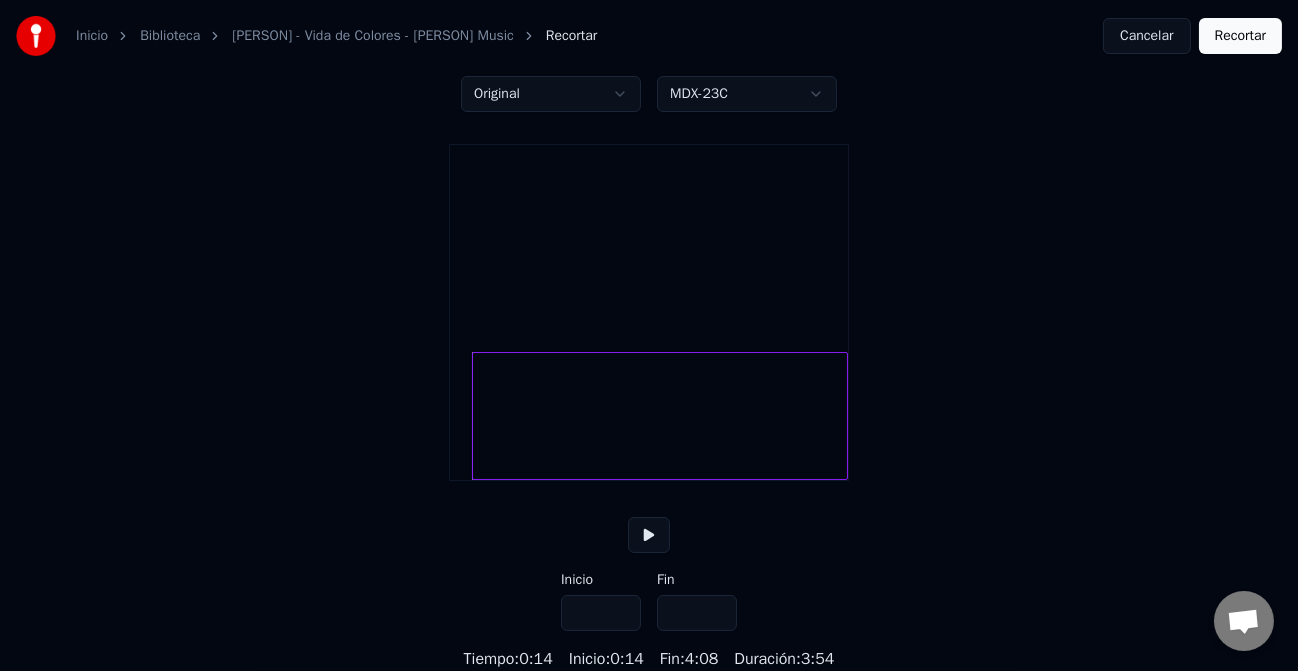click on "Usa el borde ajustable en la forma de onda para elegir la parte de la canción que deseas conservar. Cómo usar Video Original Audio MDX-23C Inicio **** Fin ***** Tiempo :  0:14 Inicio :  0:14 Fin :  4:08 Duración :  3:54" at bounding box center (649, 327) 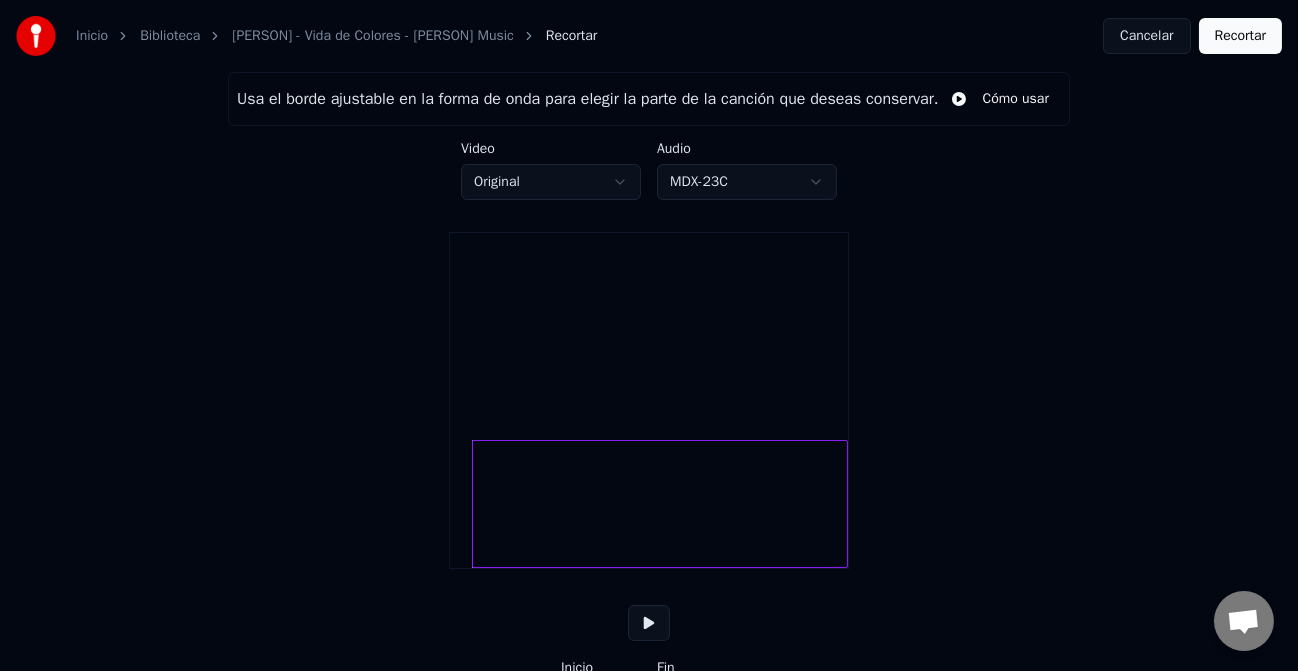 scroll, scrollTop: 112, scrollLeft: 0, axis: vertical 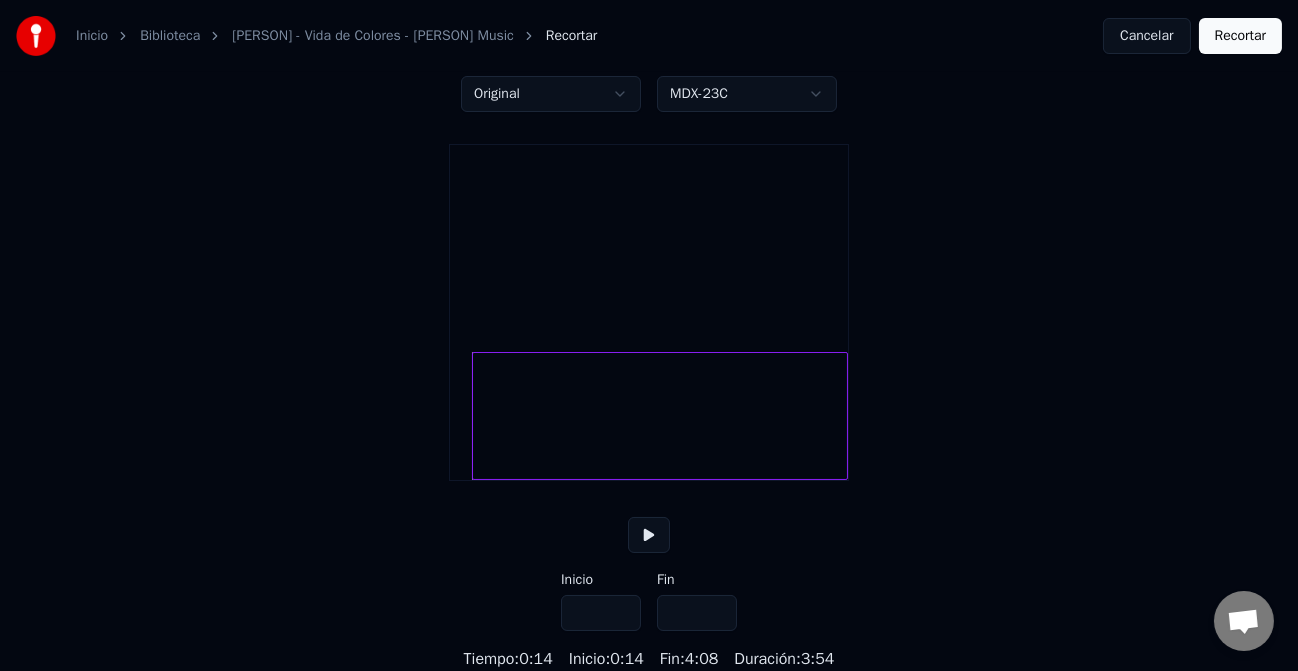 click on "Duración :  3:54" at bounding box center (784, 659) 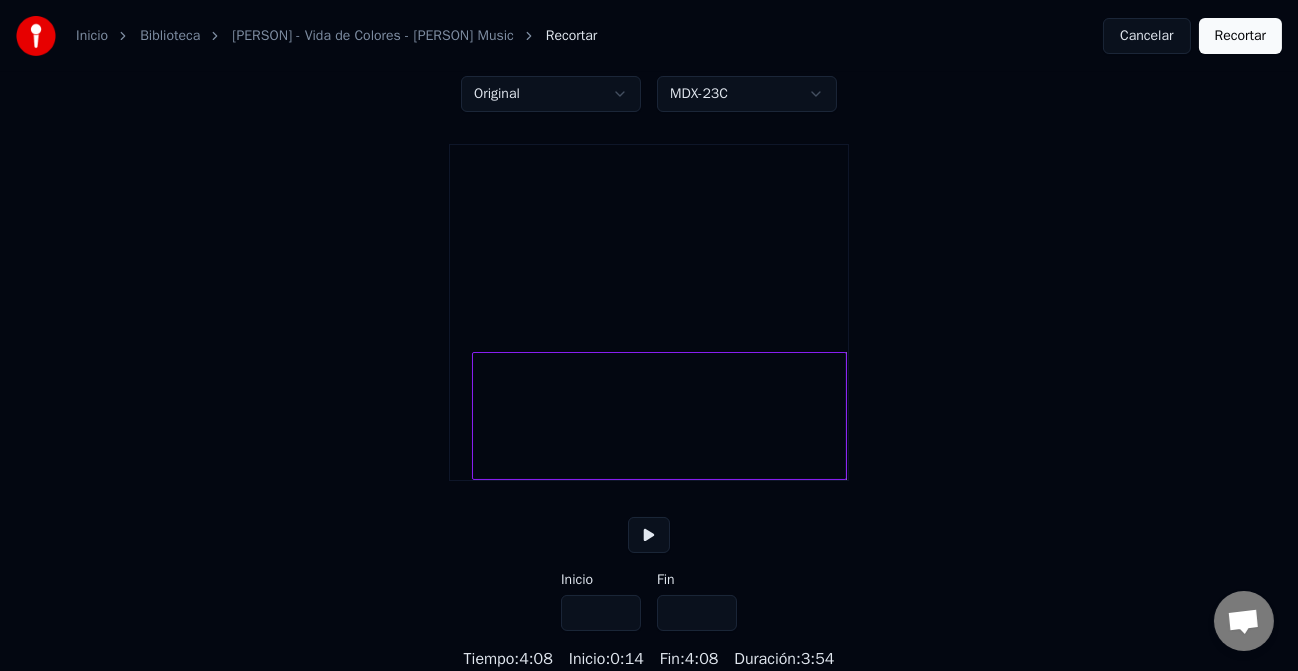 click on "*****" at bounding box center [697, 613] 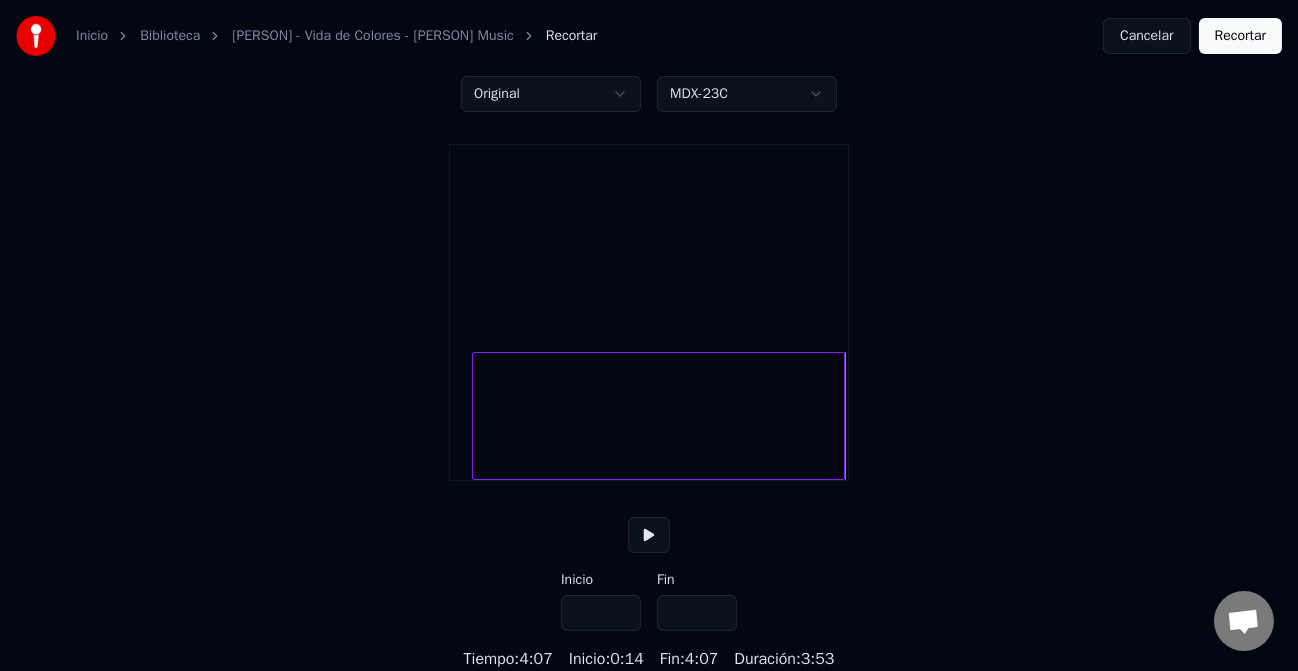 type on "*****" 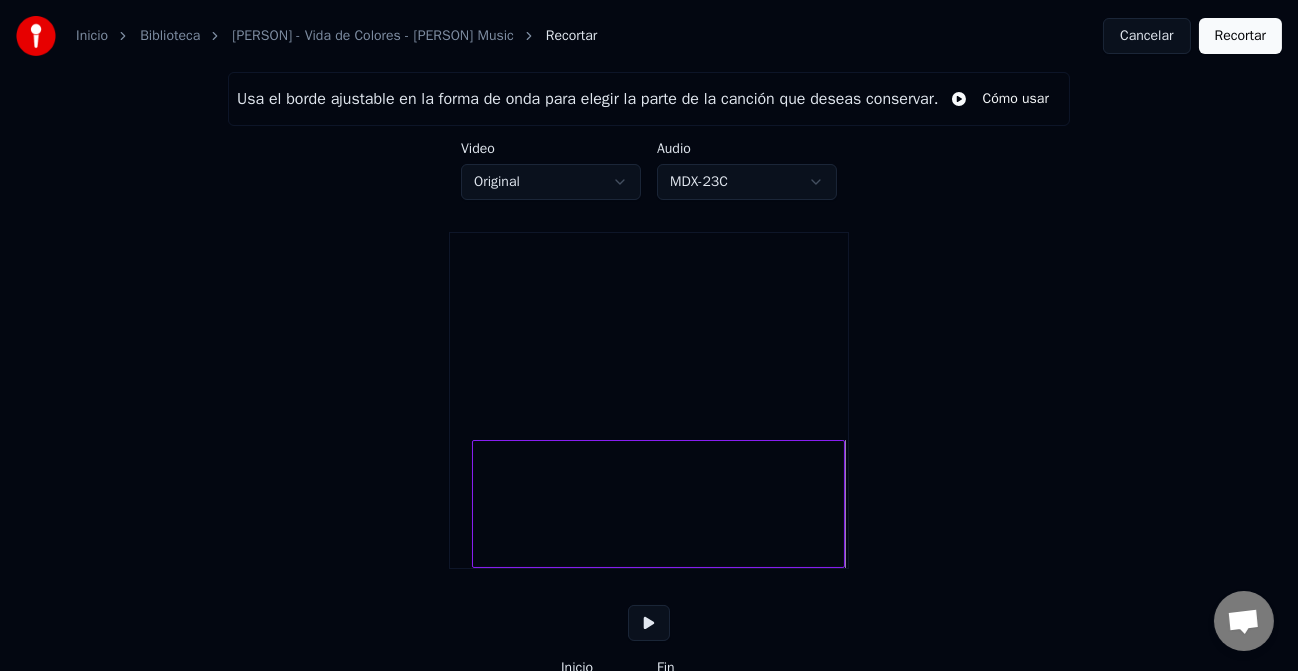 scroll, scrollTop: 112, scrollLeft: 0, axis: vertical 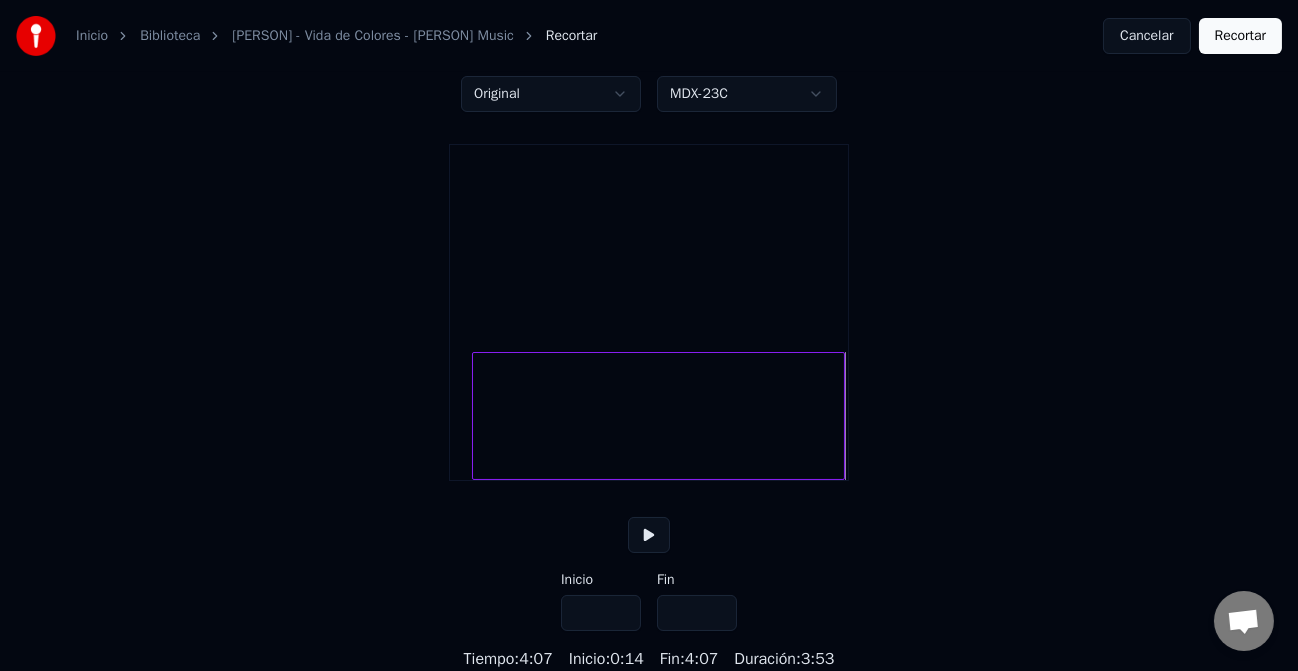 click on "Recortar" at bounding box center [1240, 36] 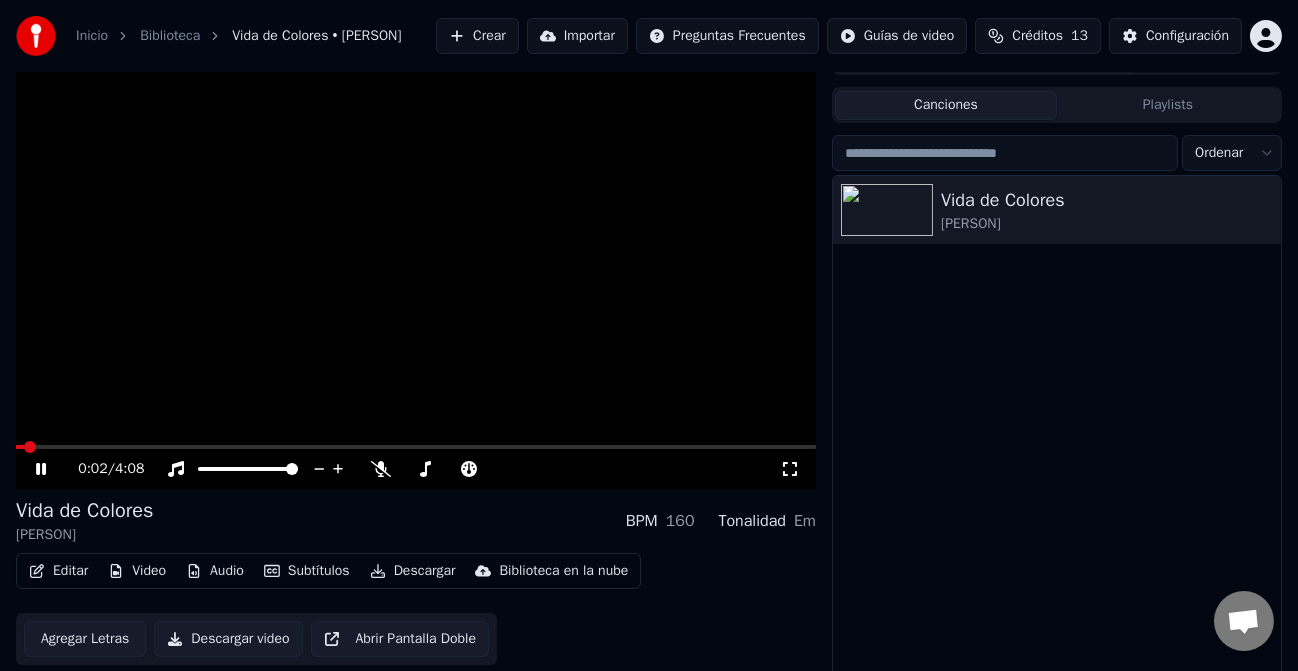 click 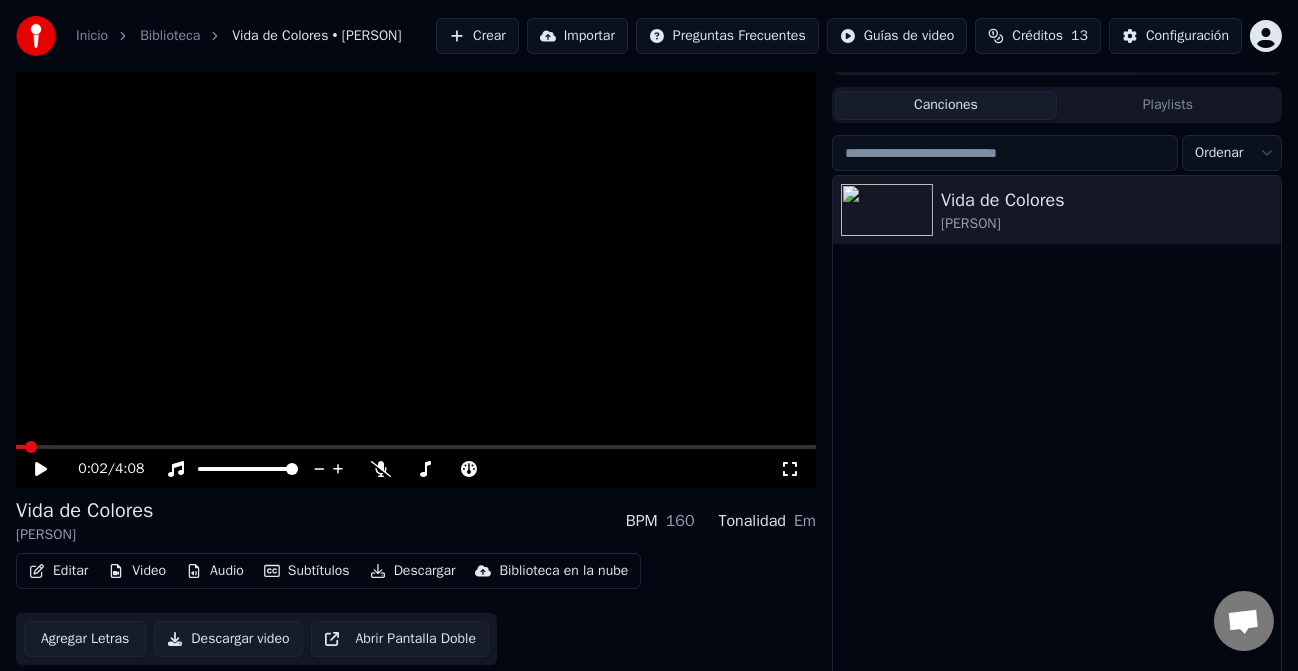 click on "0:02  /  4:08 Vida de Colores Aida Bossa BPM 160 Tonalidad Em Editar Video Audio Subtítulos Descargar Biblioteca en la nube Agregar Letras Descargar video Abrir Pantalla Doble" at bounding box center [416, 358] 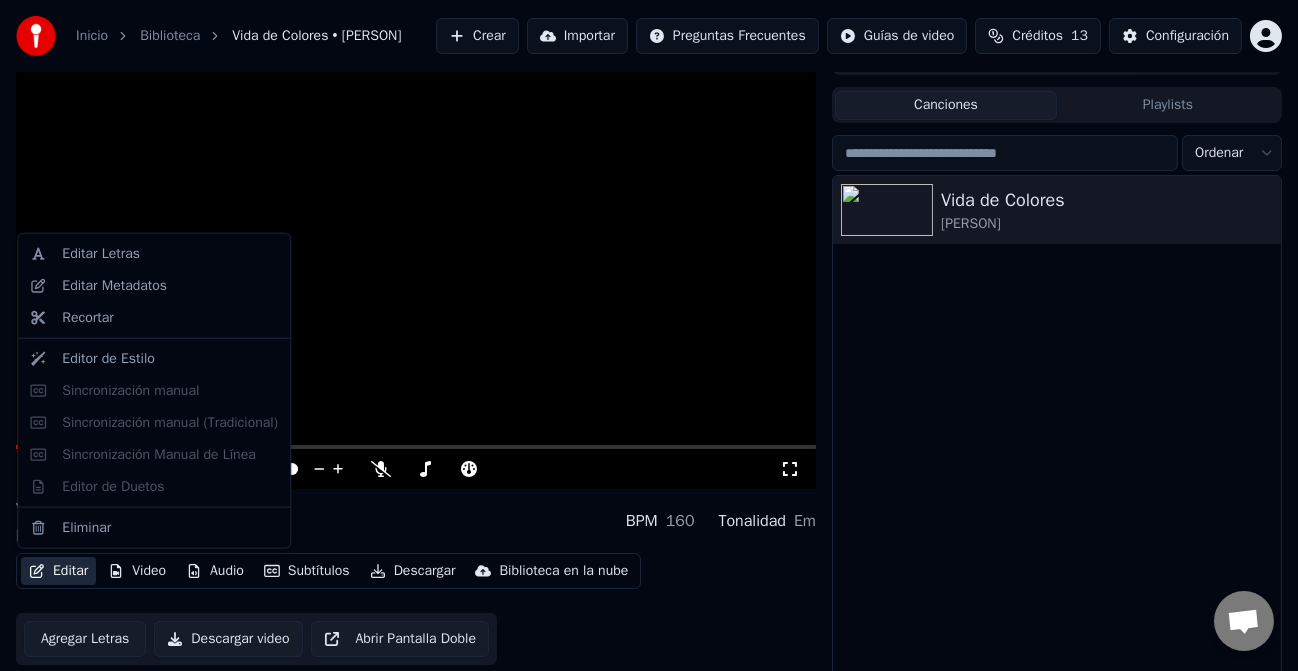 click on "Editar" at bounding box center [58, 571] 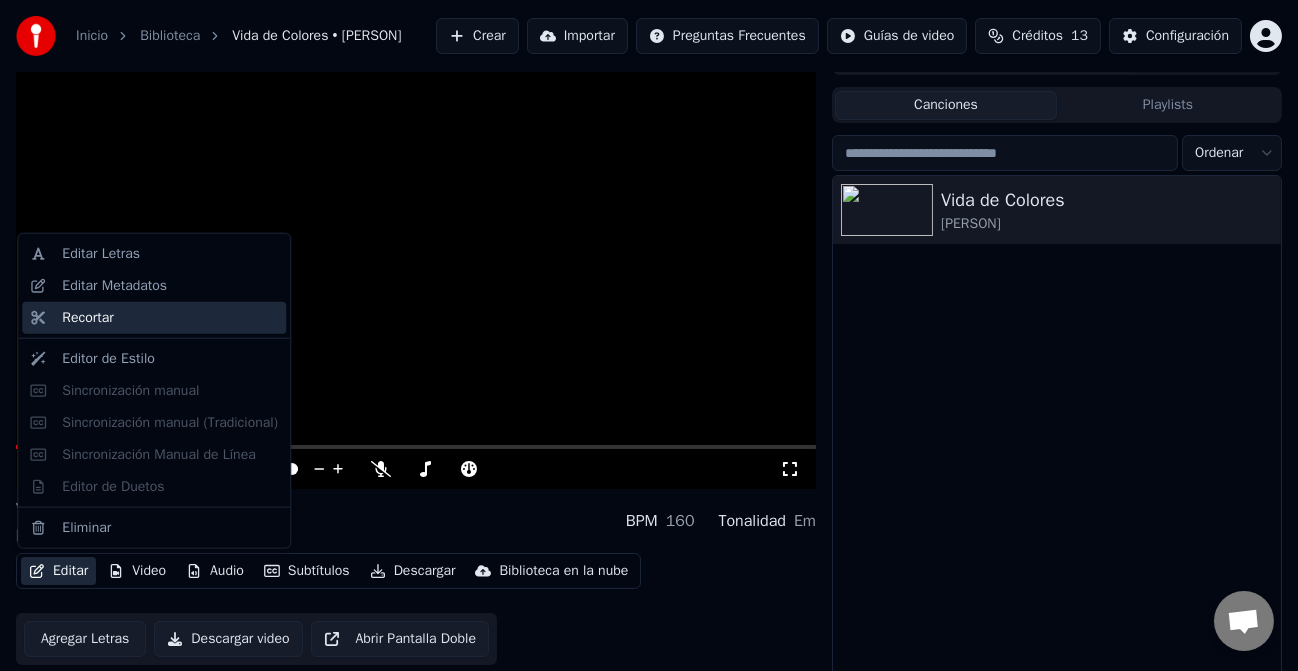 click on "Recortar" at bounding box center (87, 318) 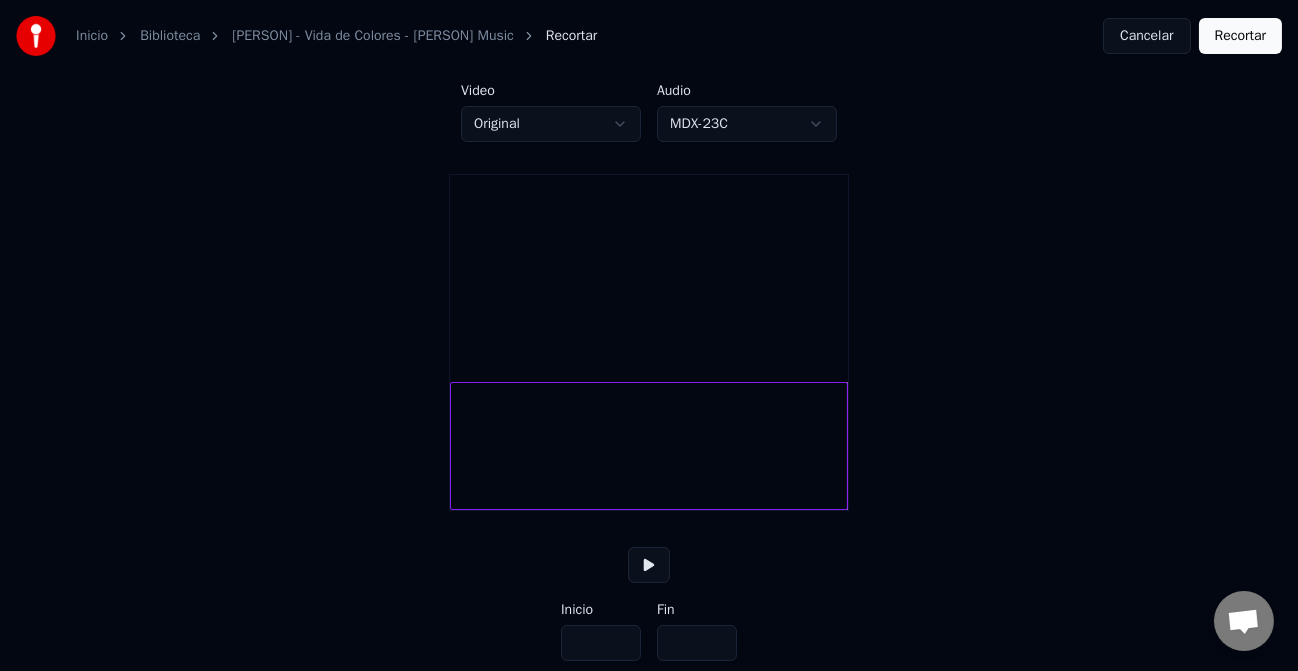 scroll, scrollTop: 112, scrollLeft: 0, axis: vertical 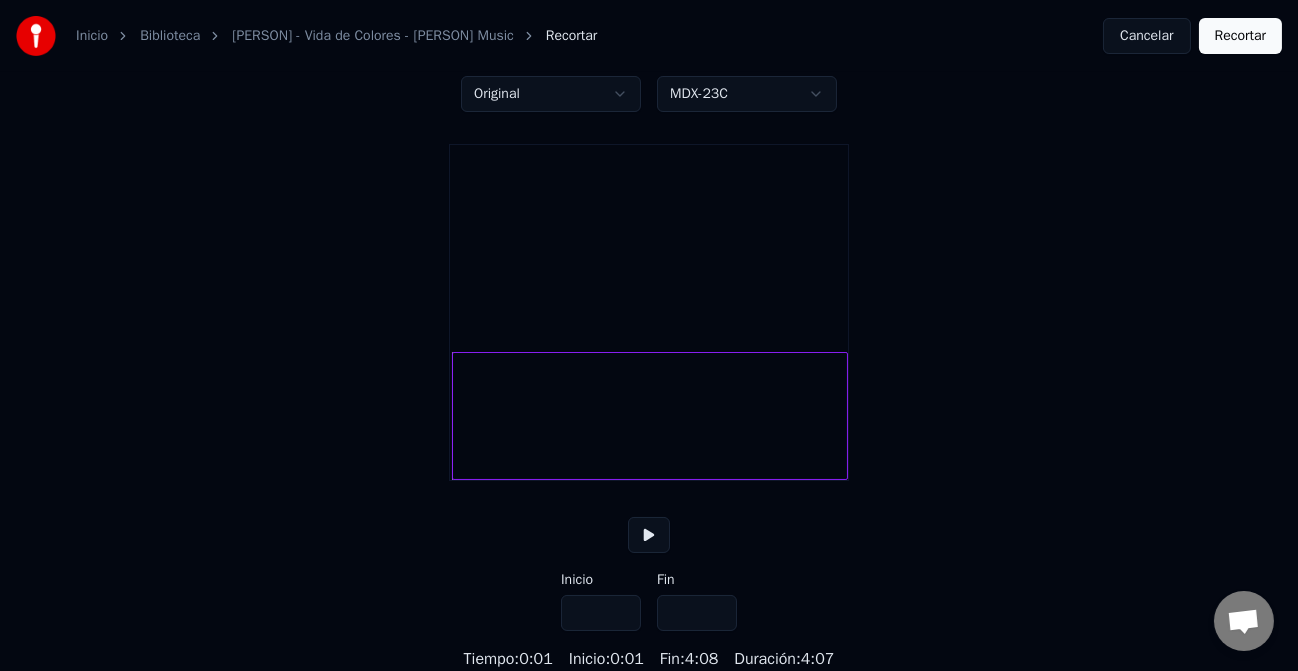 click on "***" at bounding box center (601, 613) 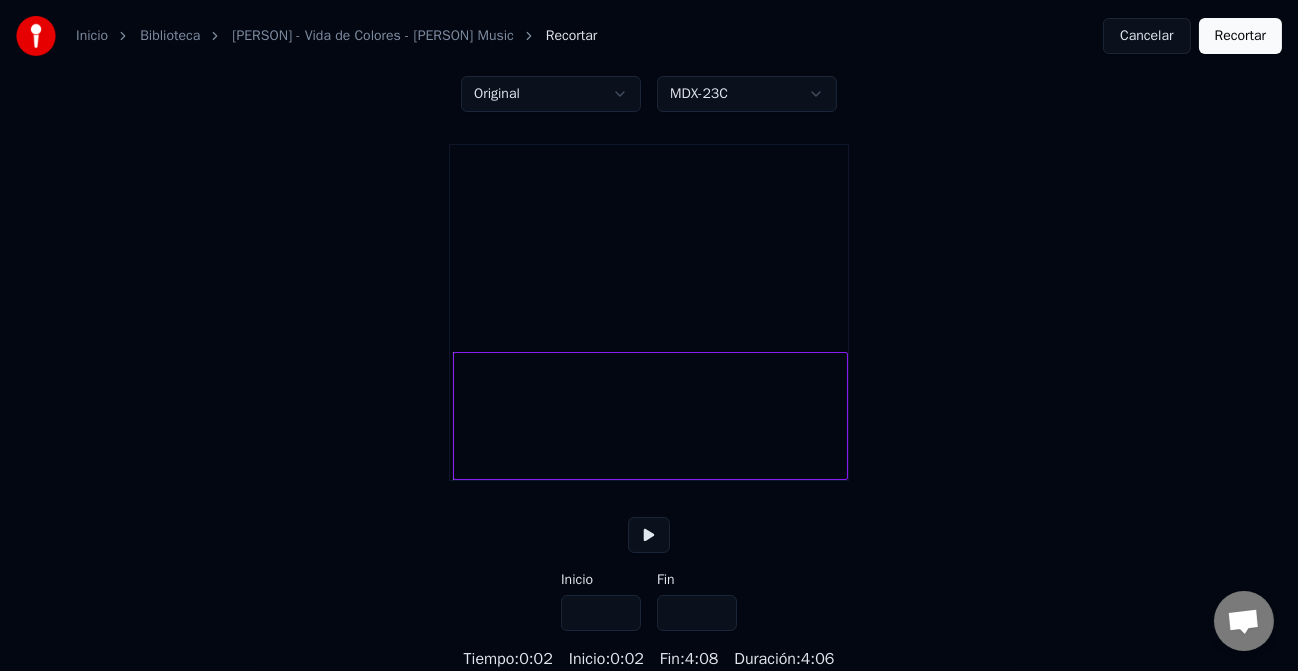 click on "***" at bounding box center [601, 613] 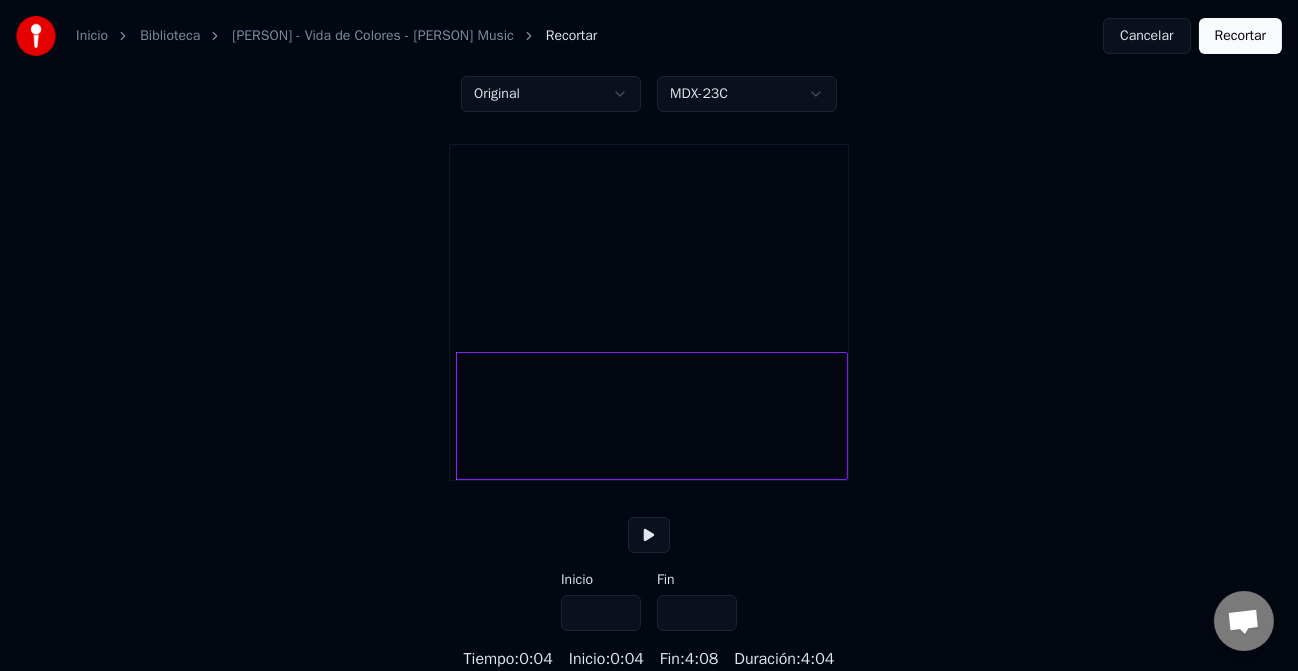 click on "***" at bounding box center [601, 613] 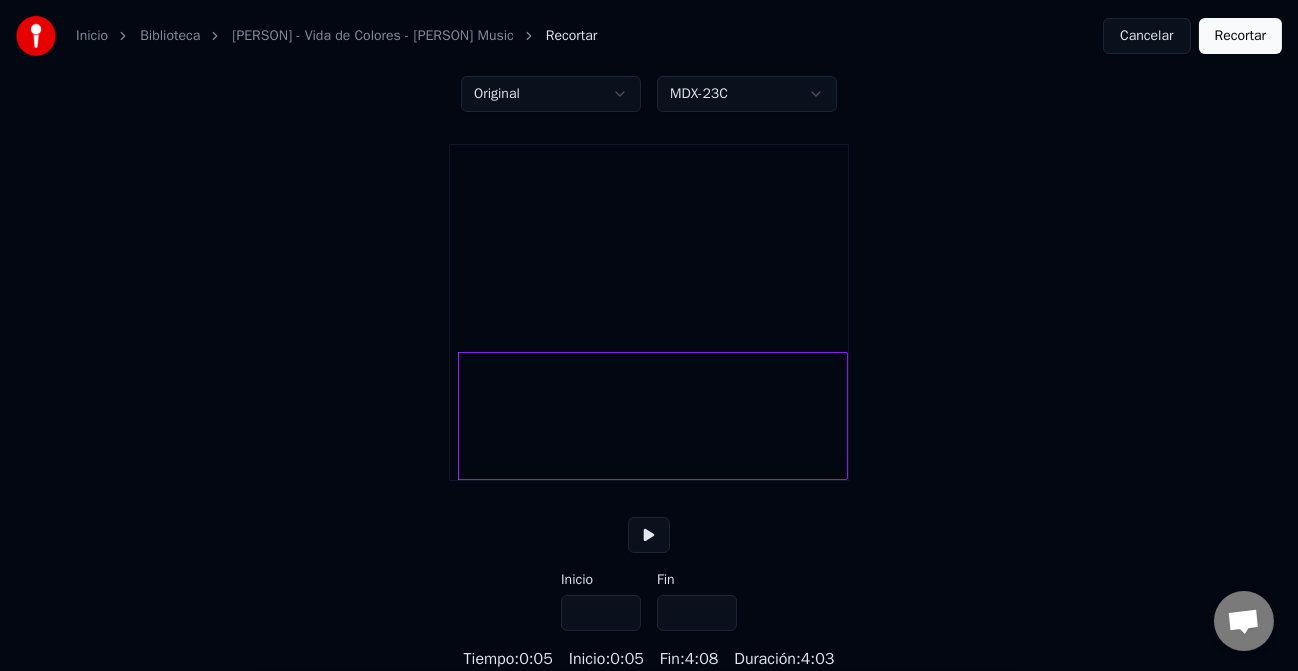 click on "***" at bounding box center (601, 613) 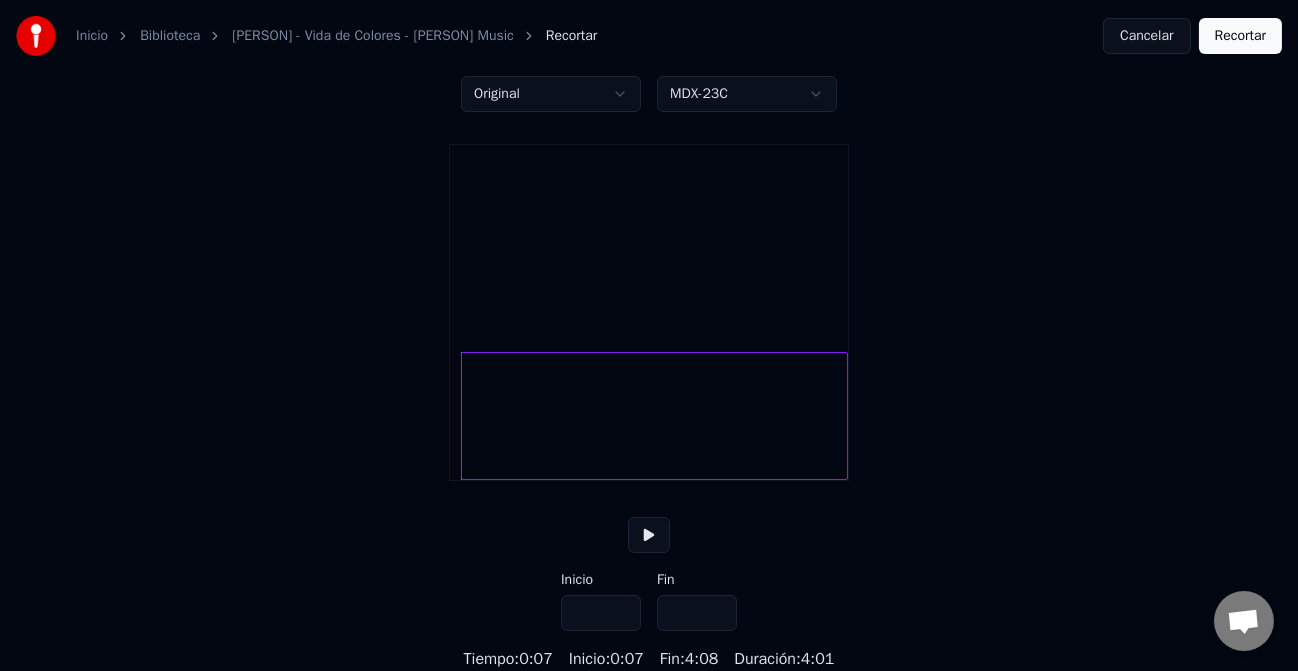 click on "***" at bounding box center (601, 613) 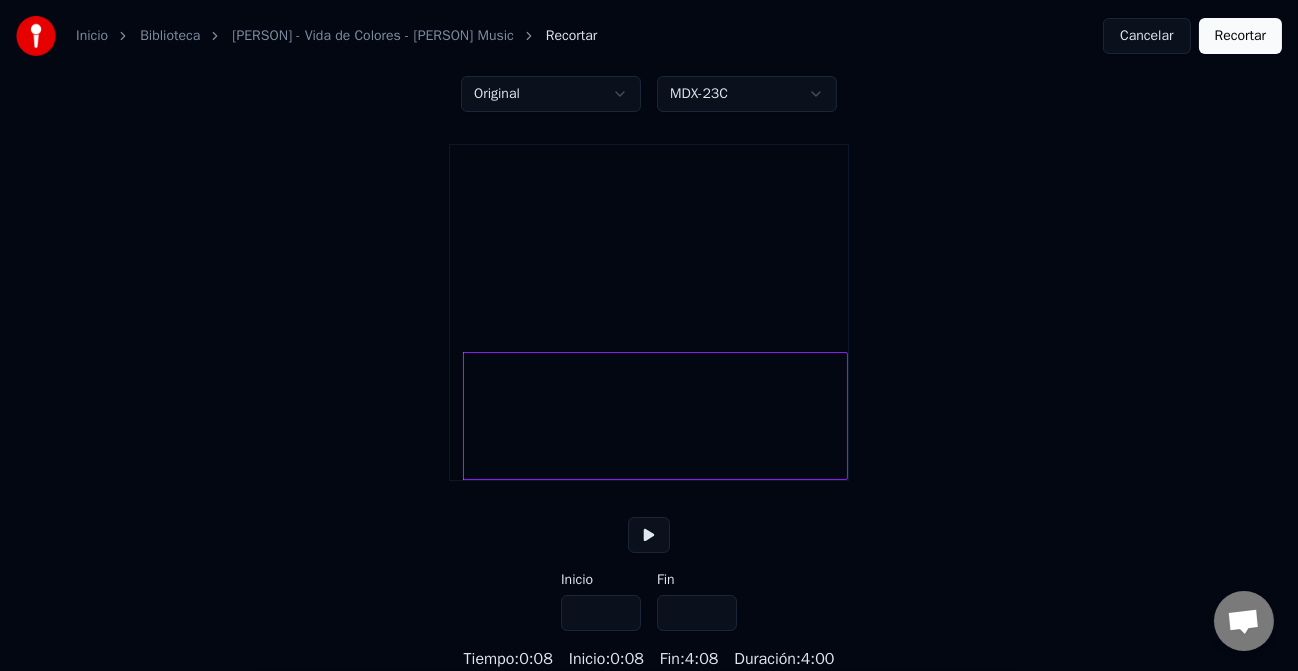 click on "***" at bounding box center [601, 613] 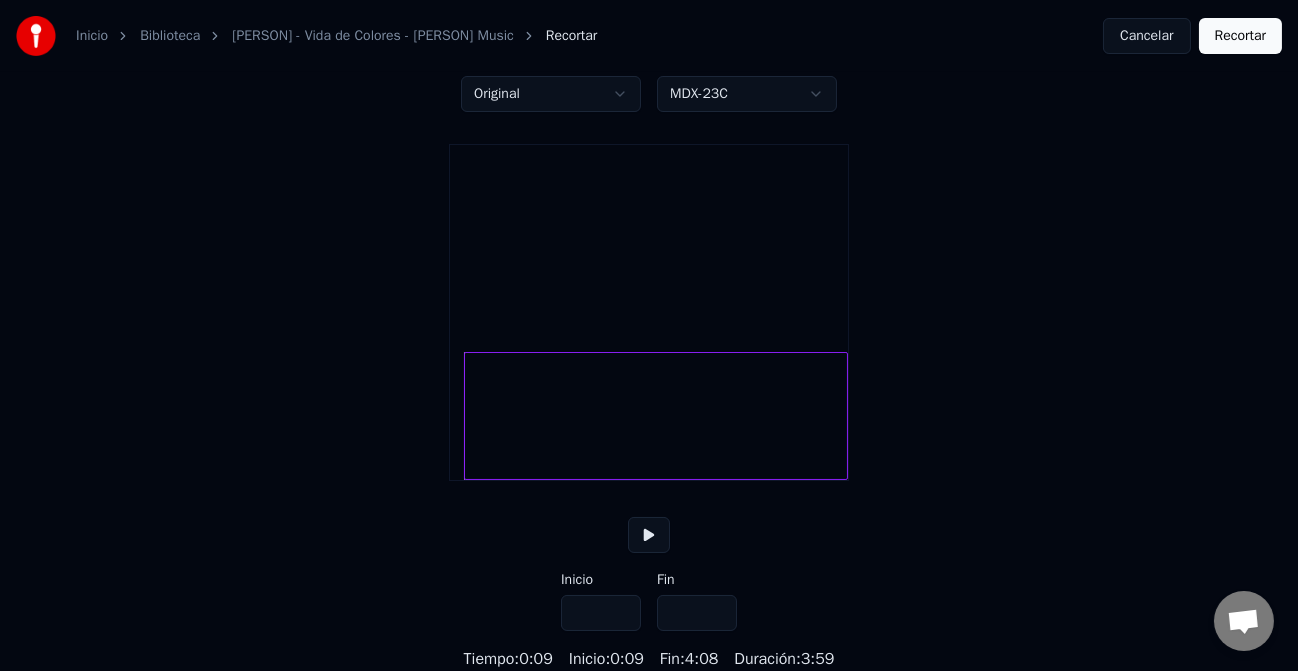 click on "***" at bounding box center [601, 613] 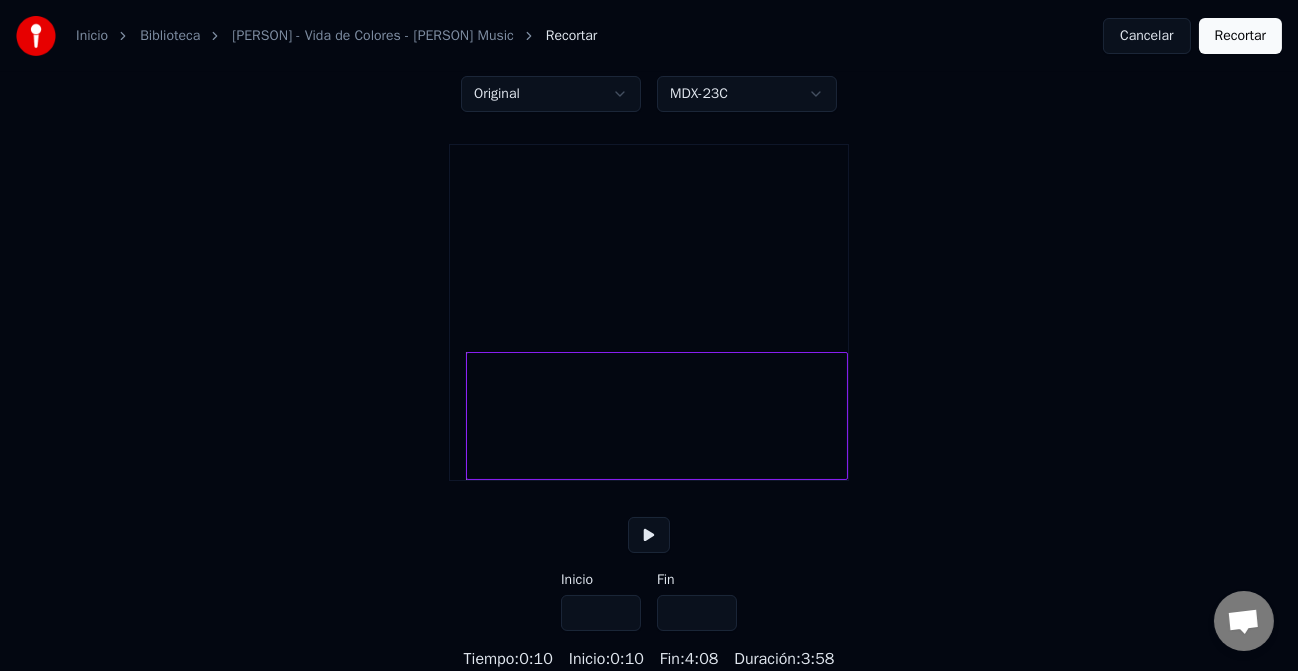 click on "****" at bounding box center [601, 613] 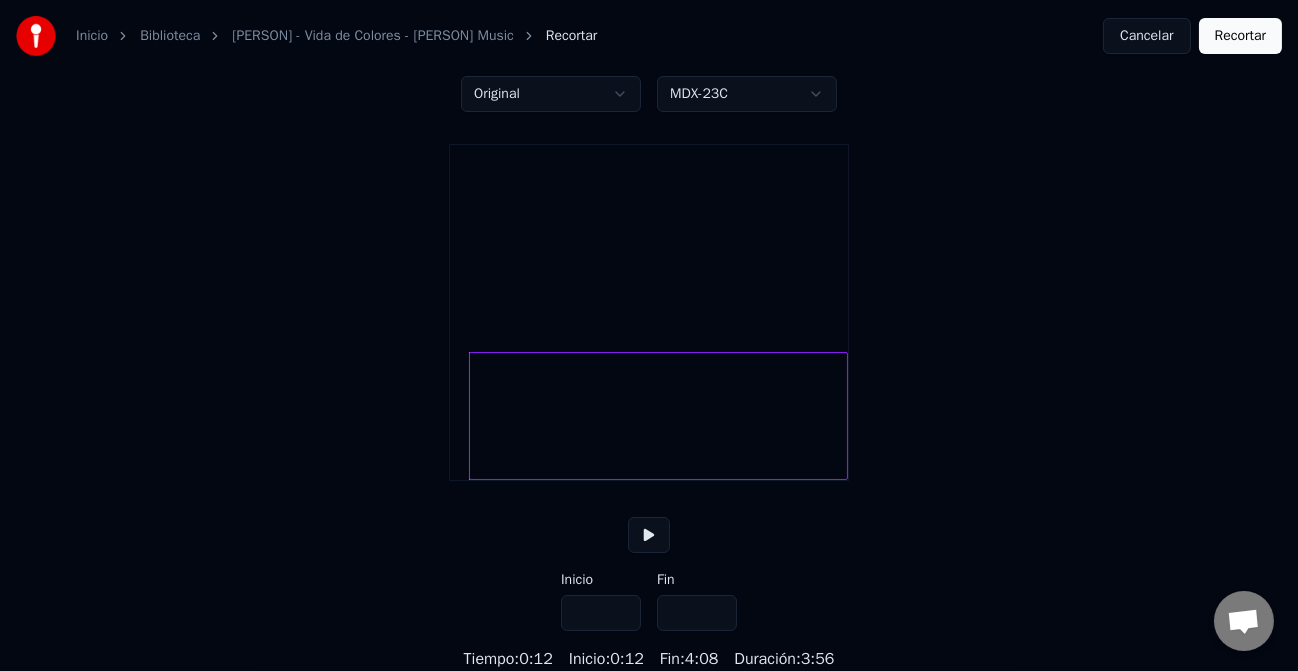 click on "****" at bounding box center [601, 613] 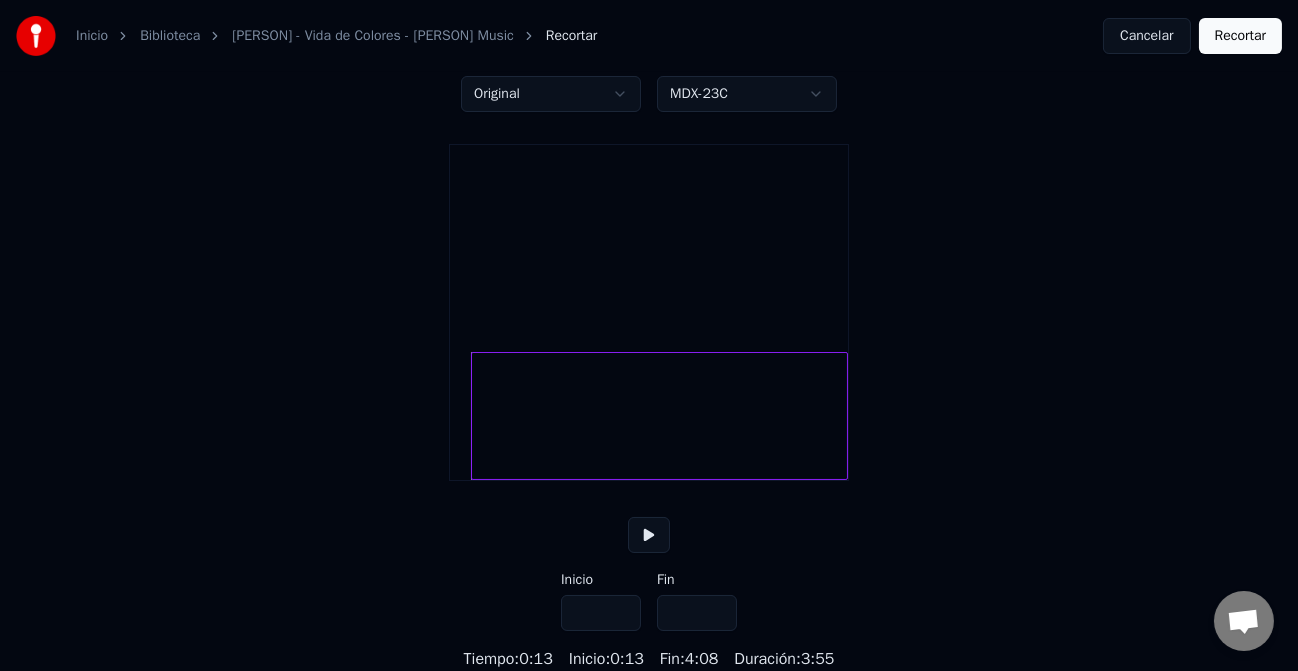 click on "****" at bounding box center [601, 613] 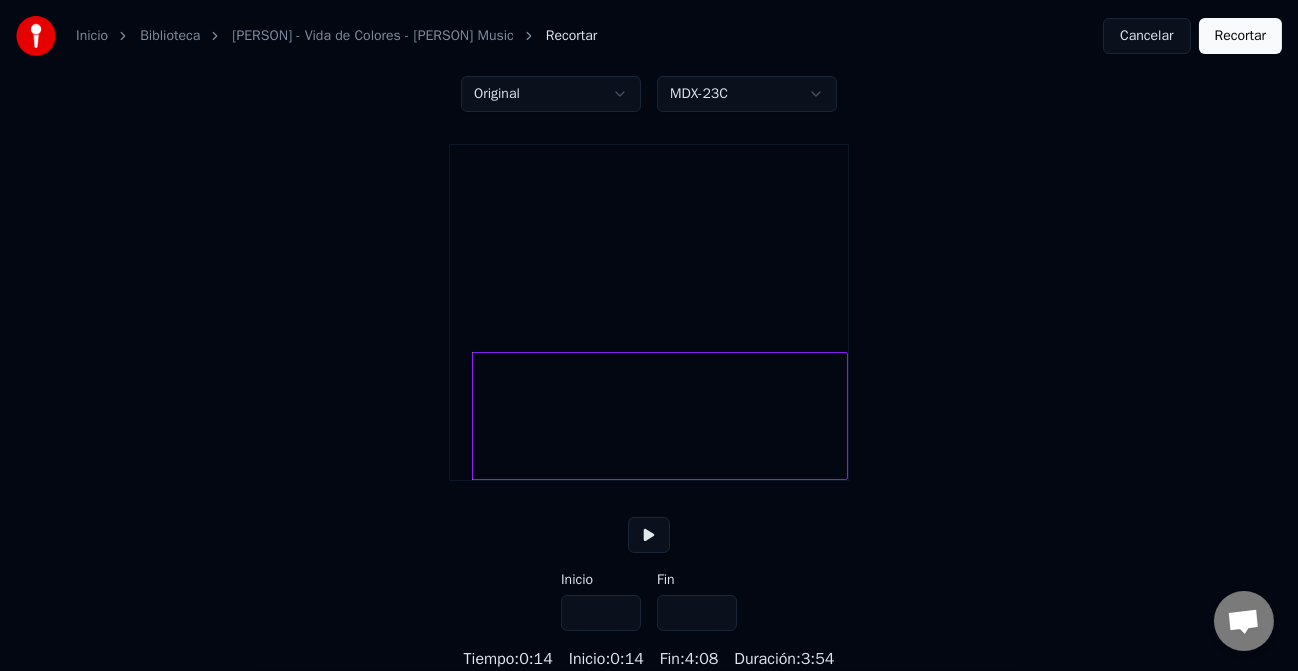 type on "****" 